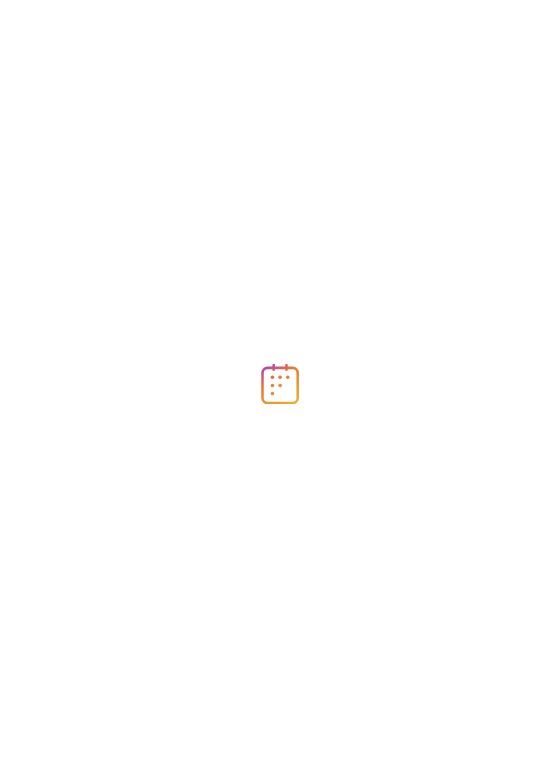 scroll, scrollTop: 0, scrollLeft: 0, axis: both 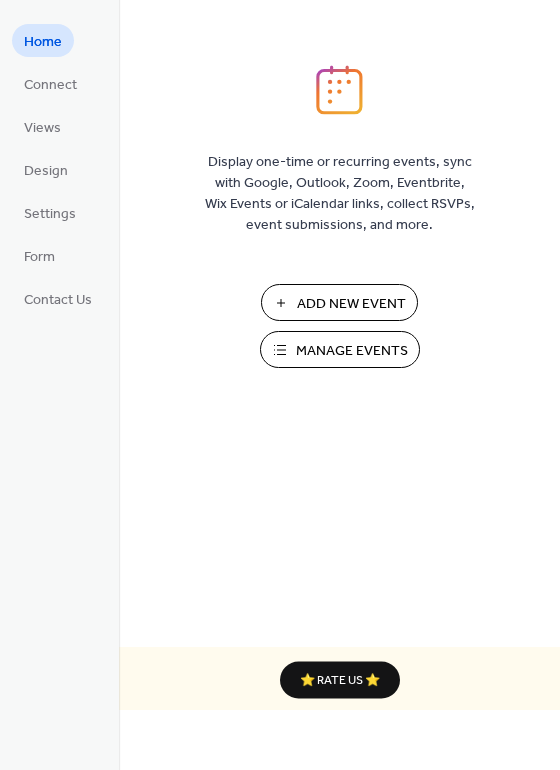 click on "Manage Events" at bounding box center (352, 351) 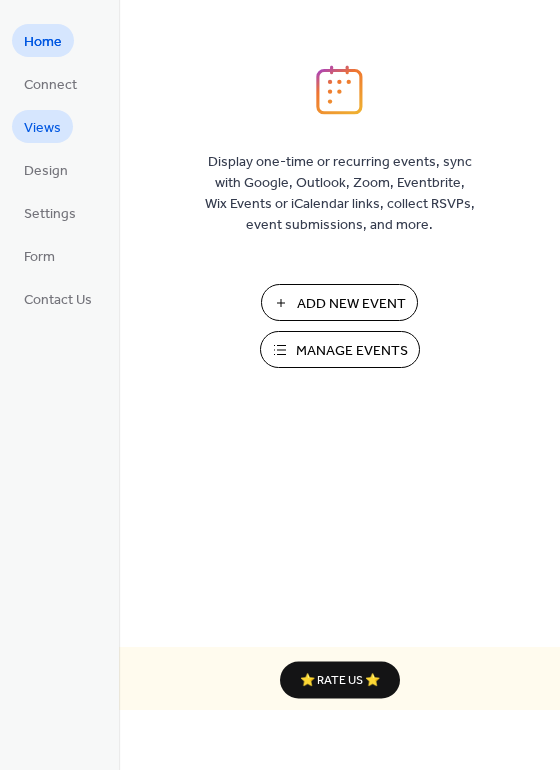 click on "Views" at bounding box center (42, 128) 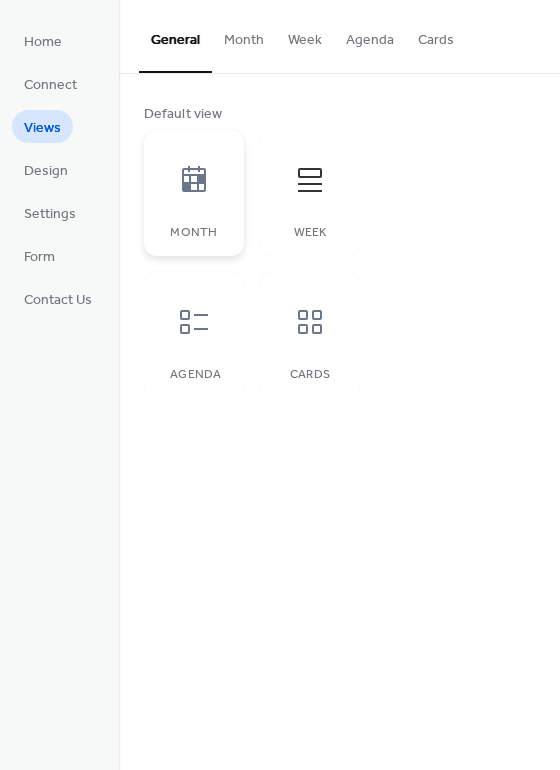 click 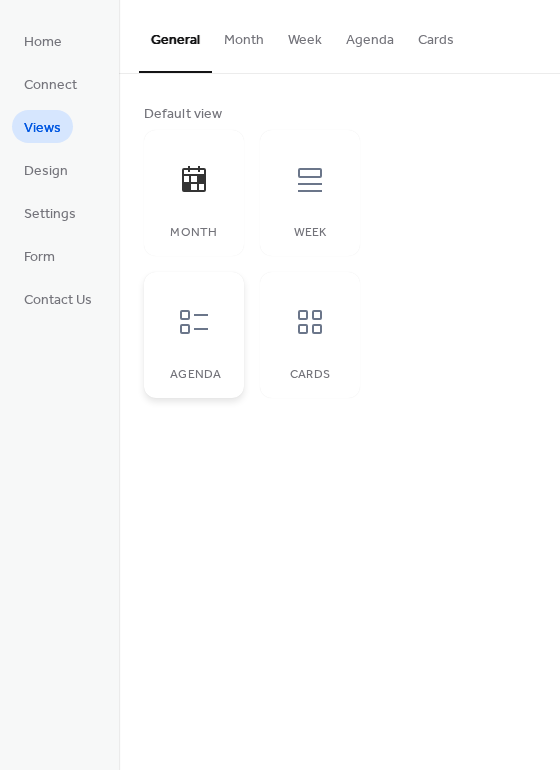 click at bounding box center (194, 322) 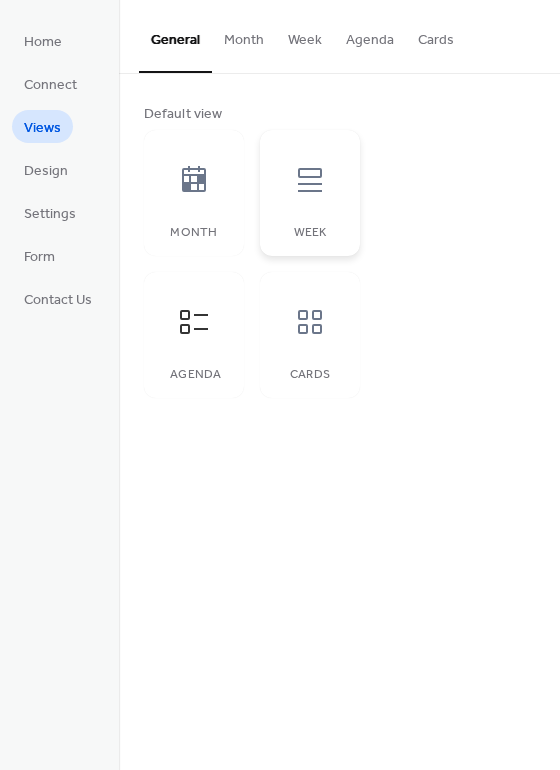 click 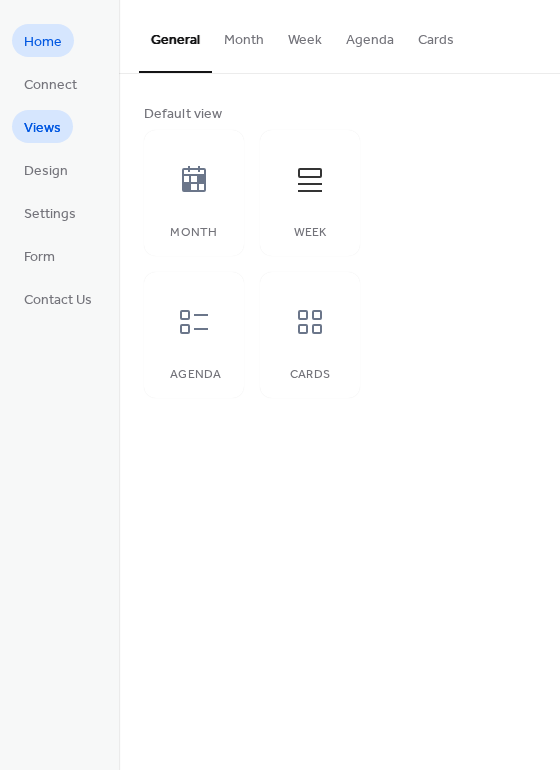 click on "Home" at bounding box center [43, 42] 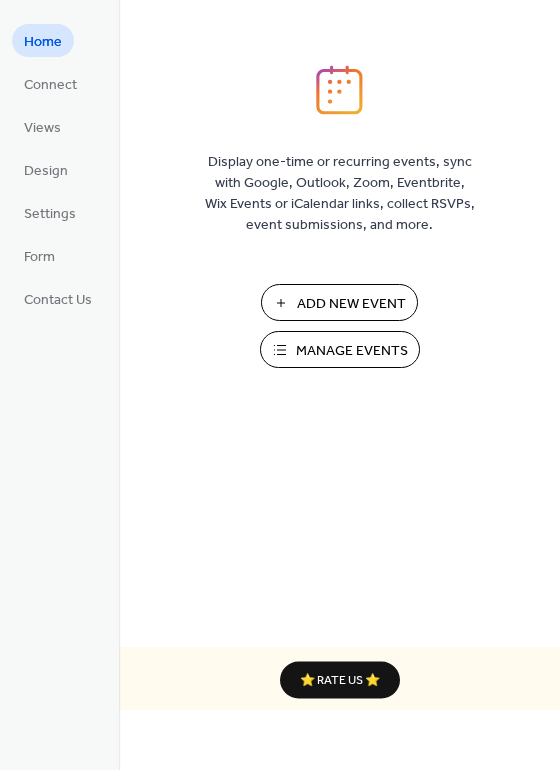 click on "Manage Events" at bounding box center [352, 351] 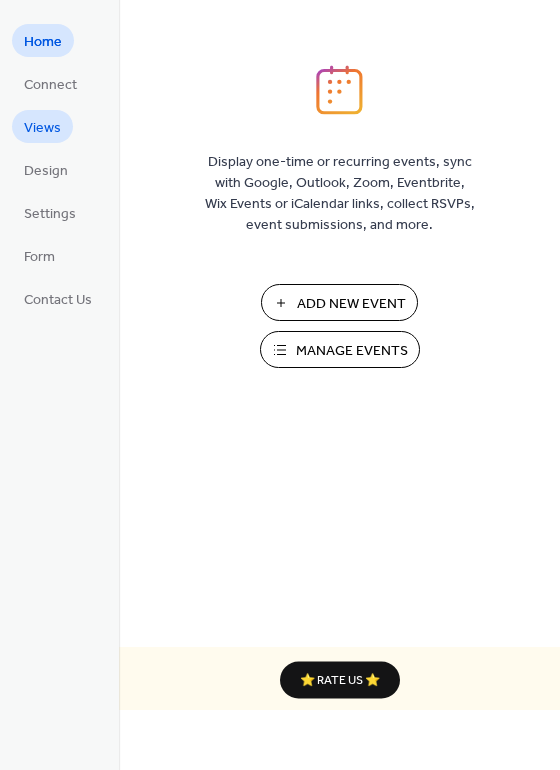 click on "Views" at bounding box center [42, 126] 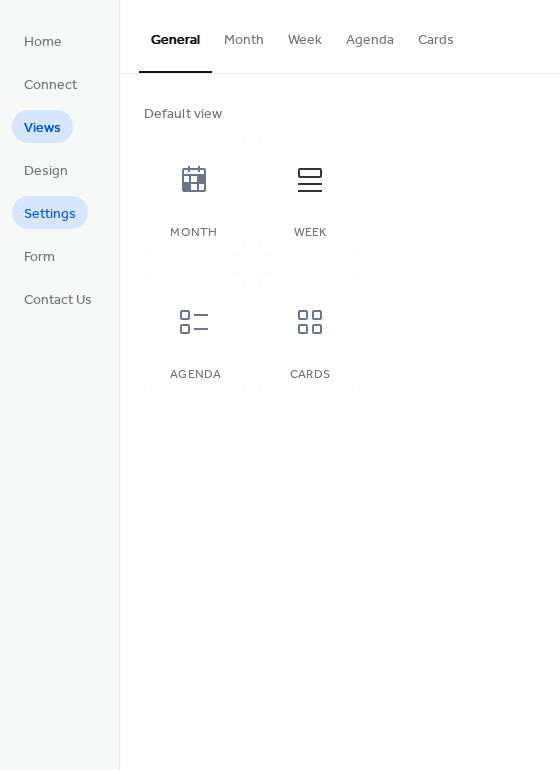click on "Settings" at bounding box center (50, 214) 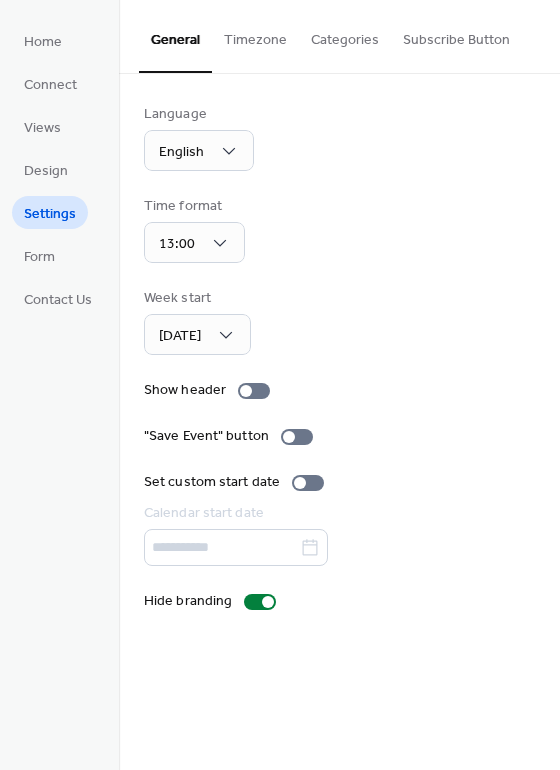 click on "Language English Time format 13:00 Week start Monday Show header "Save Event" button Set custom start date Calendar start date Hide branding" at bounding box center (339, 358) 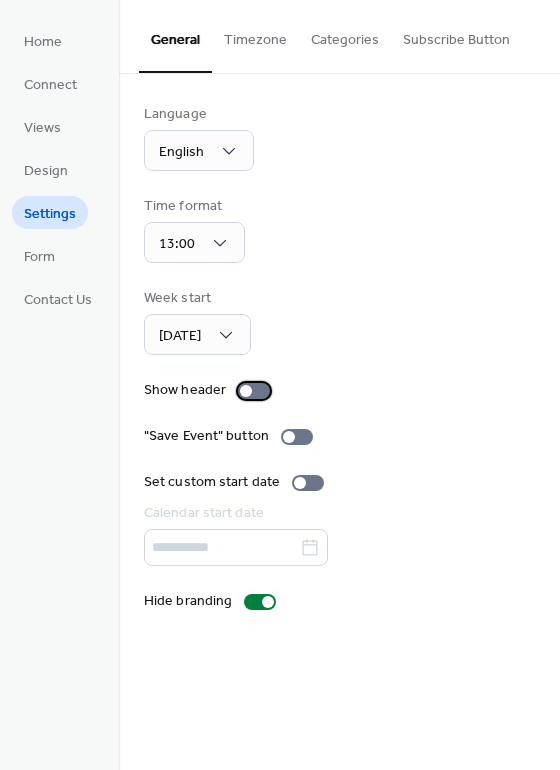 click at bounding box center (246, 391) 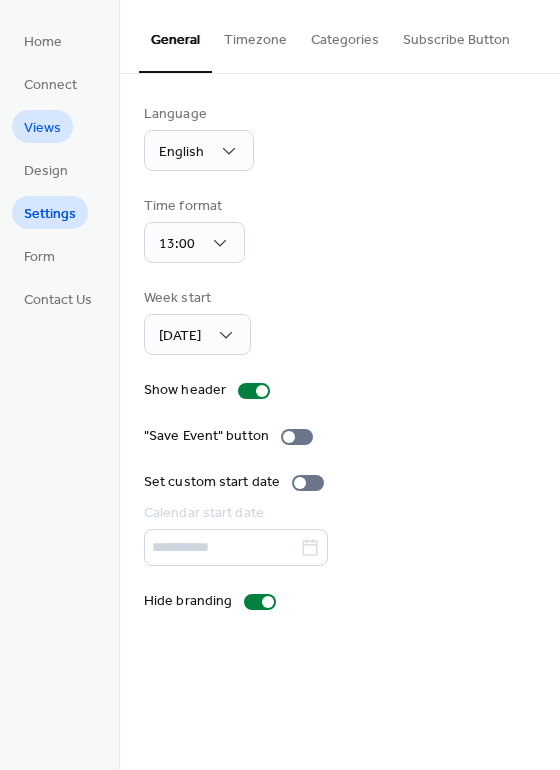 click on "Views" at bounding box center (42, 128) 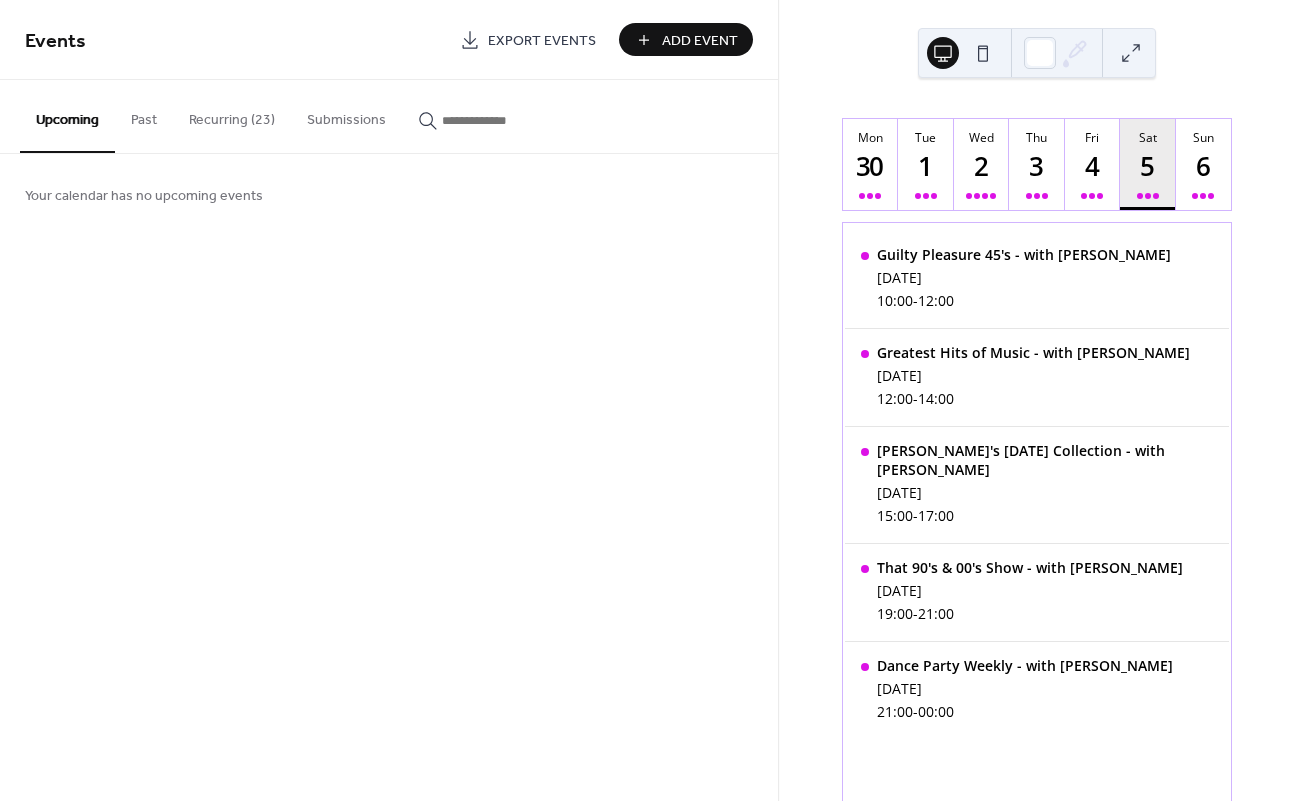 scroll, scrollTop: 0, scrollLeft: 0, axis: both 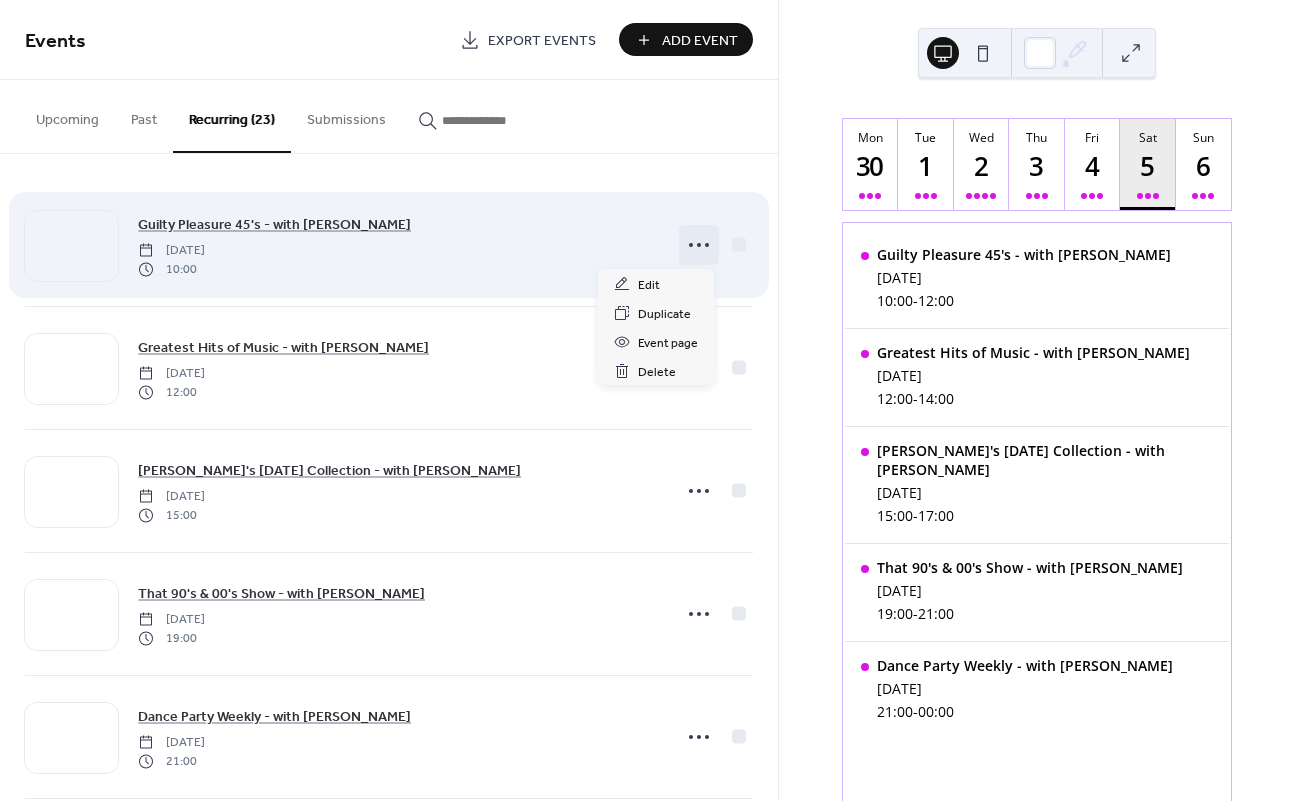 click 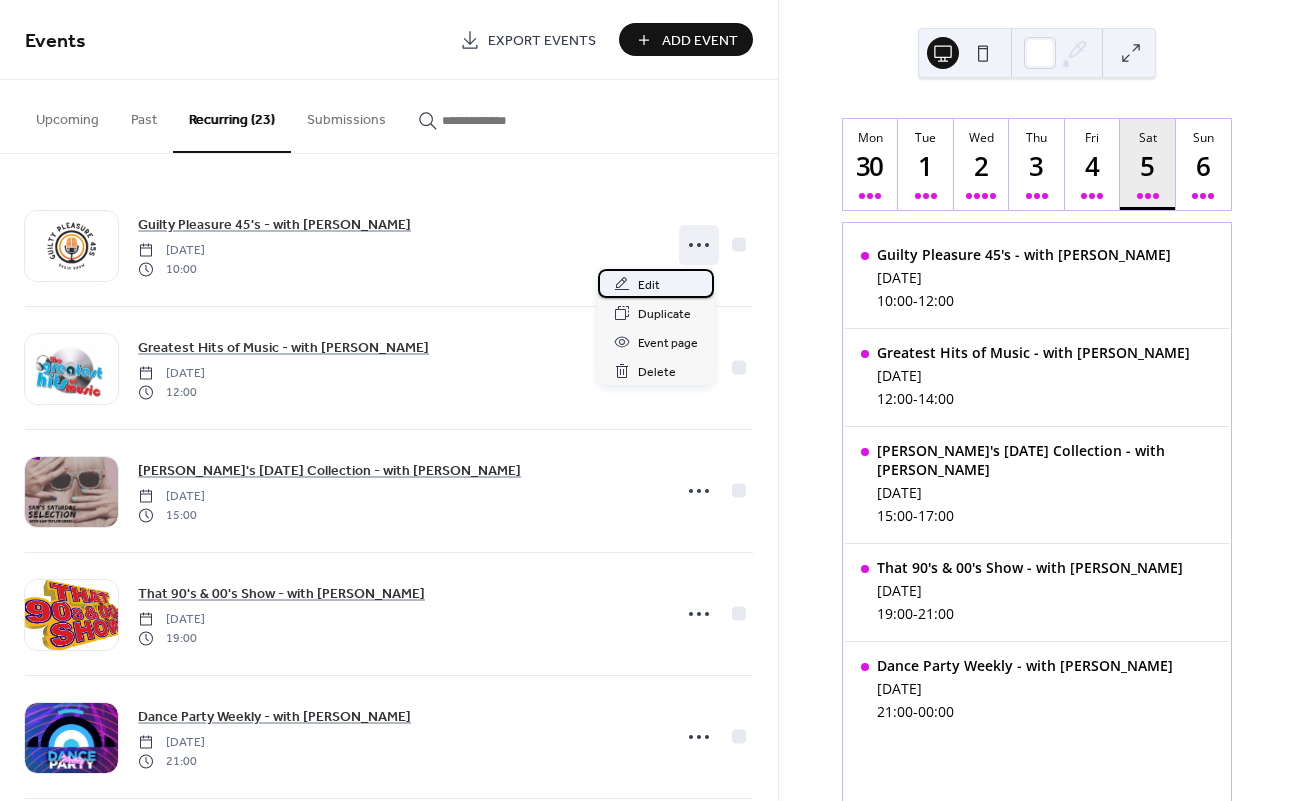 click on "Edit" at bounding box center [656, 283] 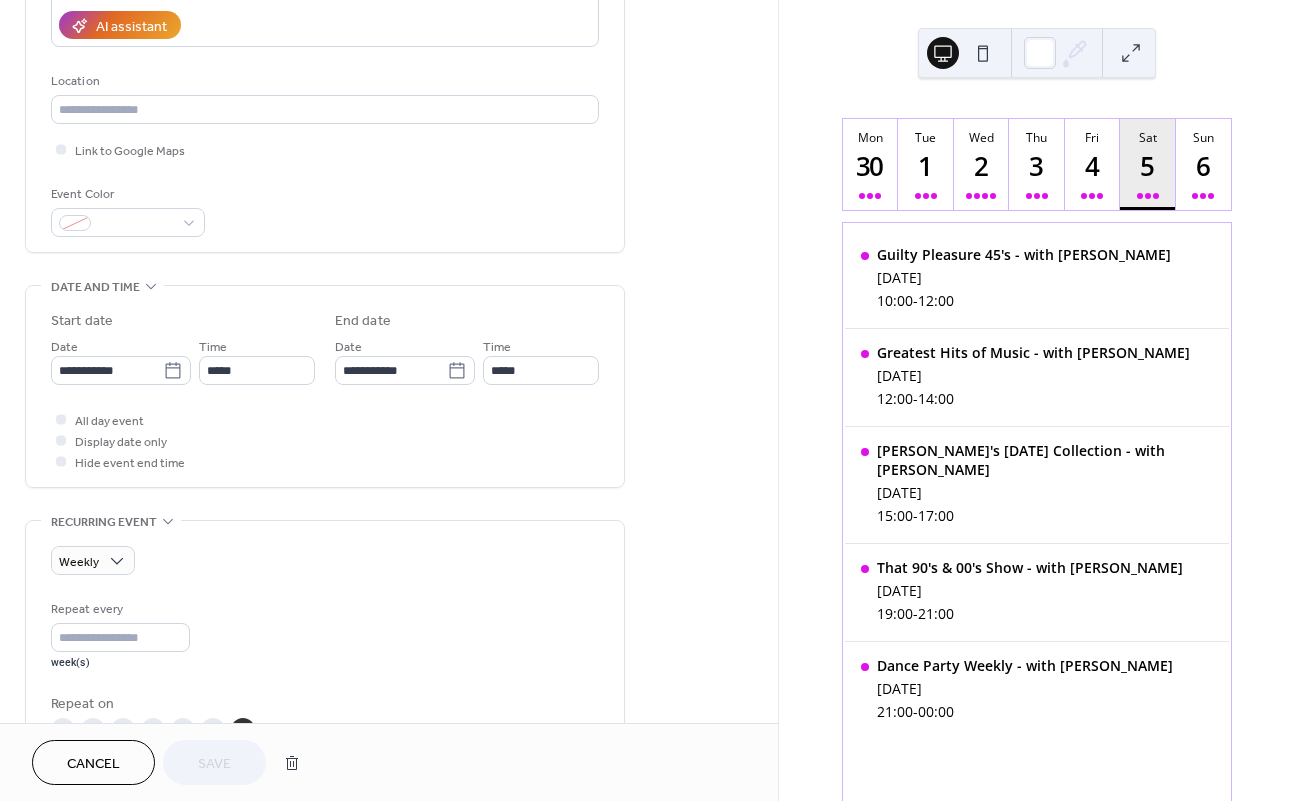 scroll, scrollTop: 414, scrollLeft: 0, axis: vertical 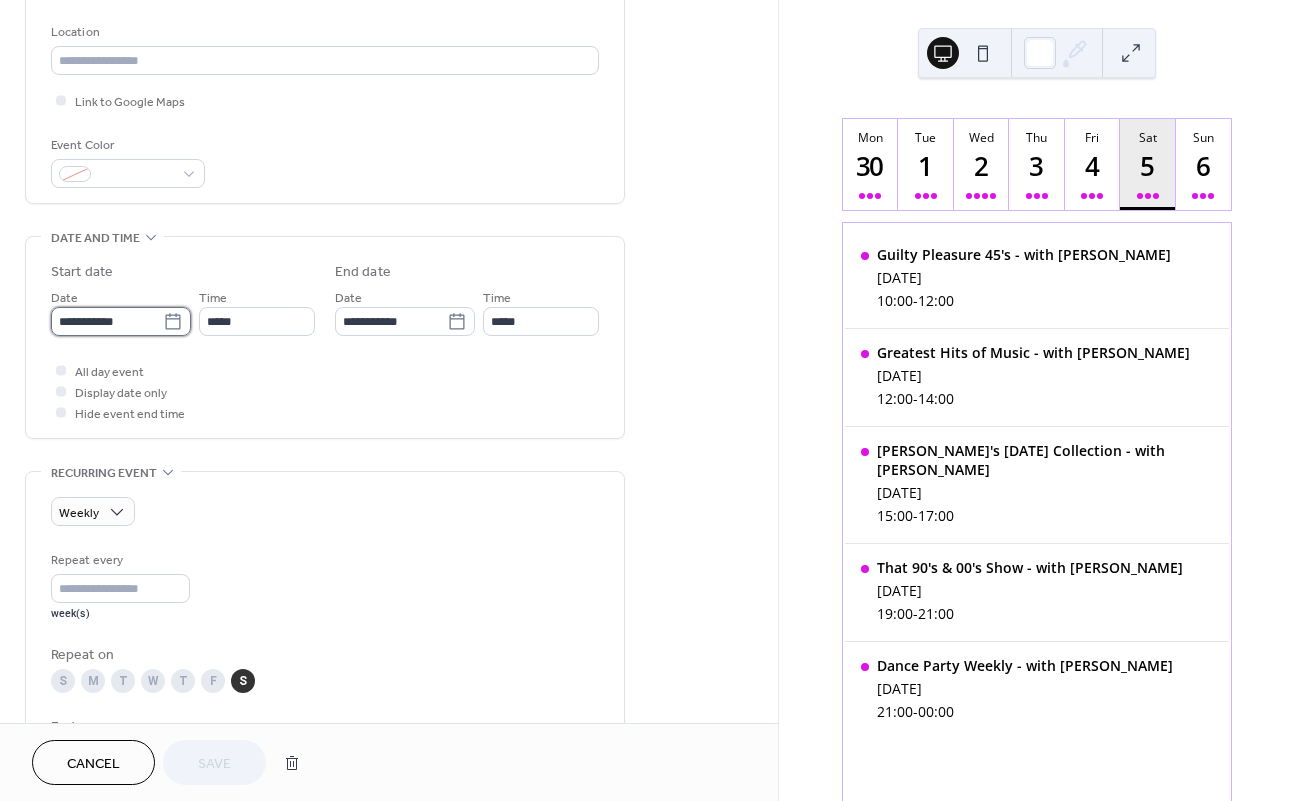 click on "**********" at bounding box center (107, 321) 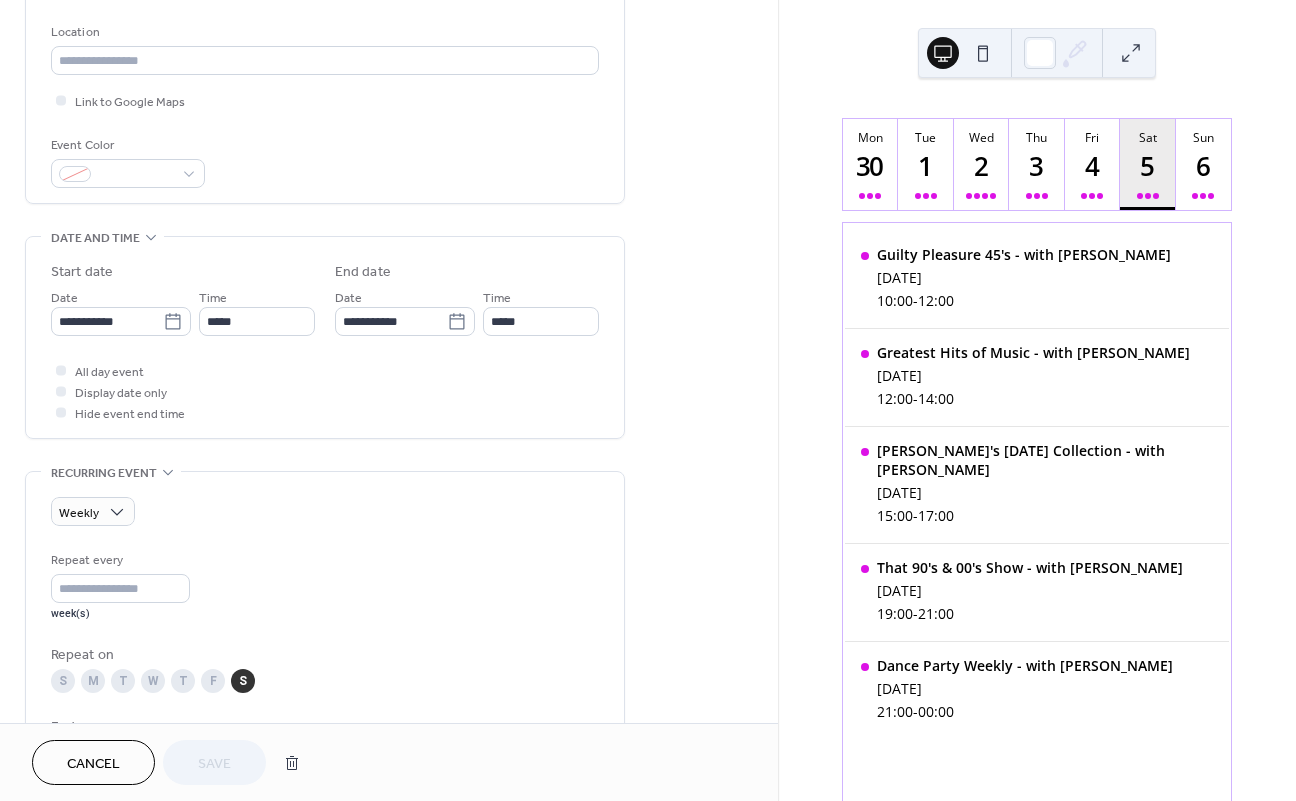 click on "Start date" at bounding box center (183, 272) 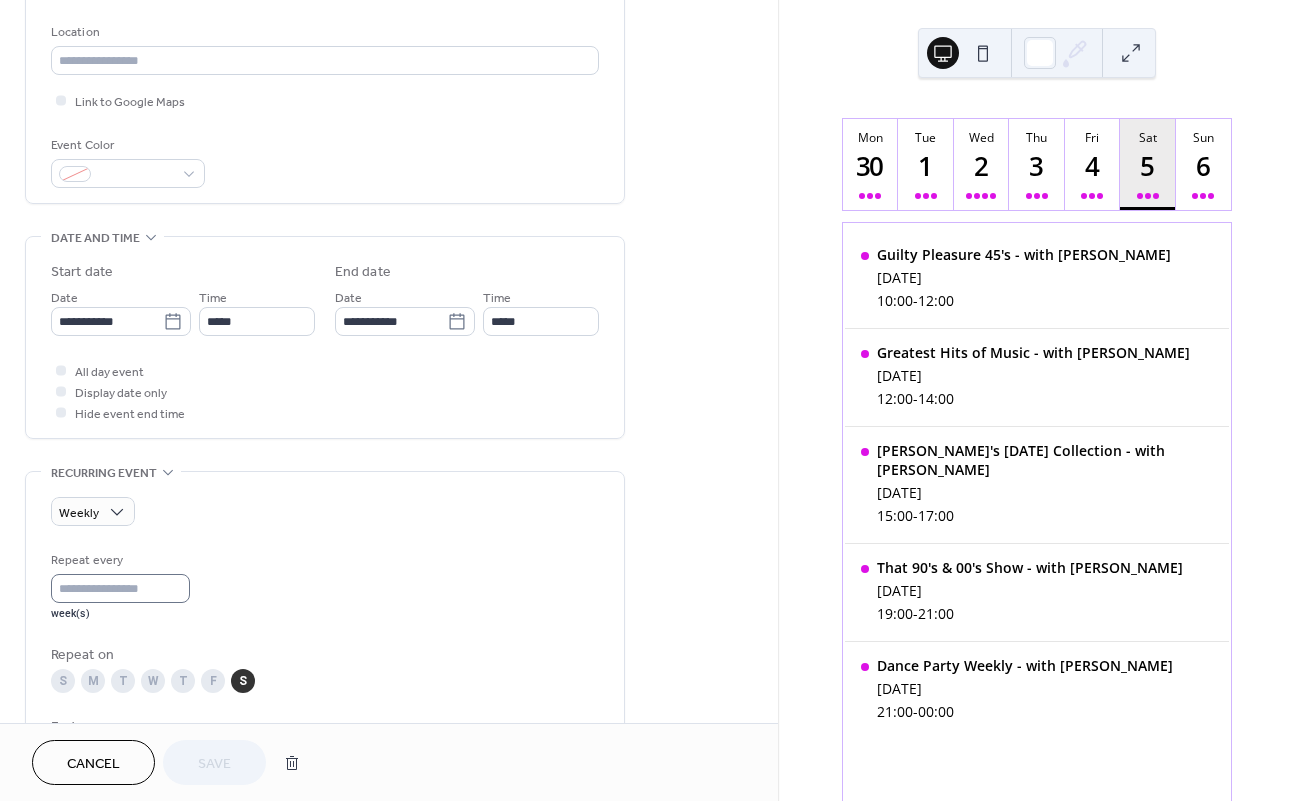 scroll, scrollTop: 413, scrollLeft: 0, axis: vertical 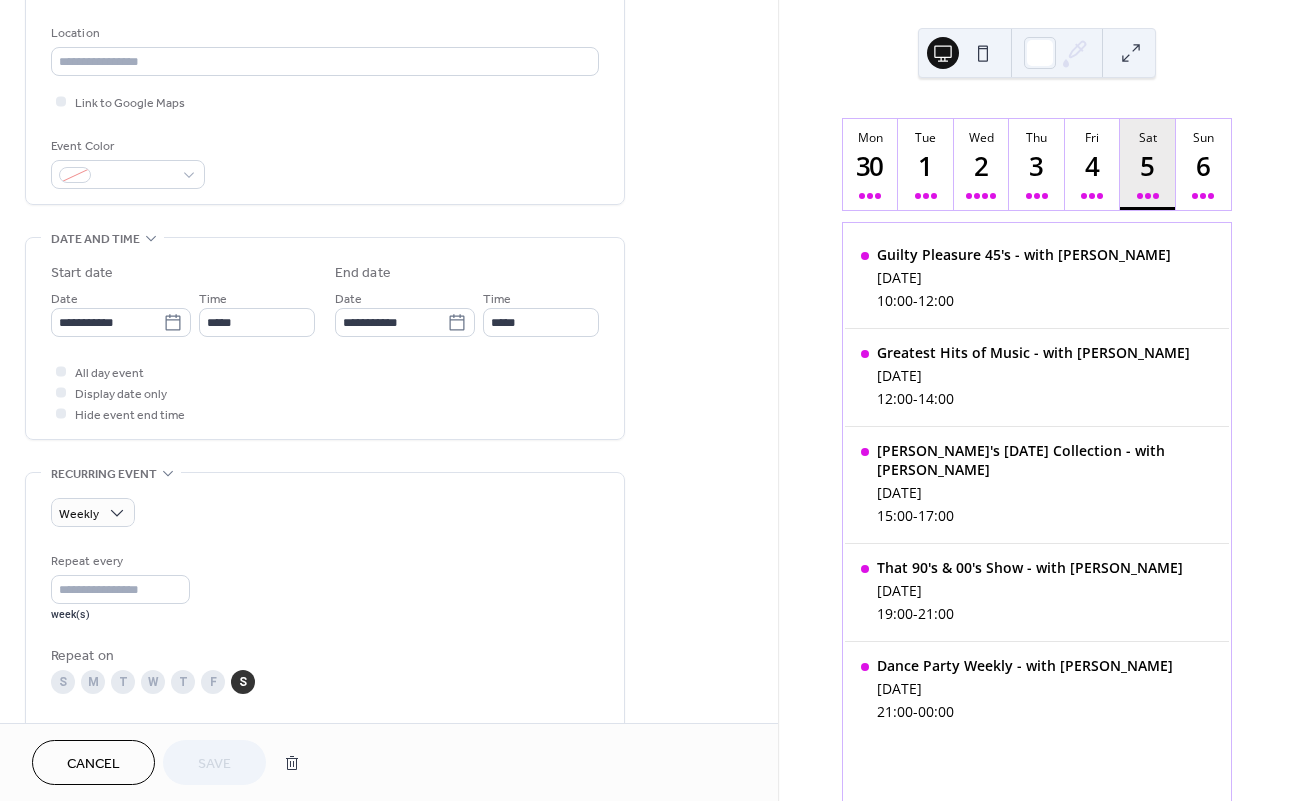 click on "Cancel" at bounding box center [93, 764] 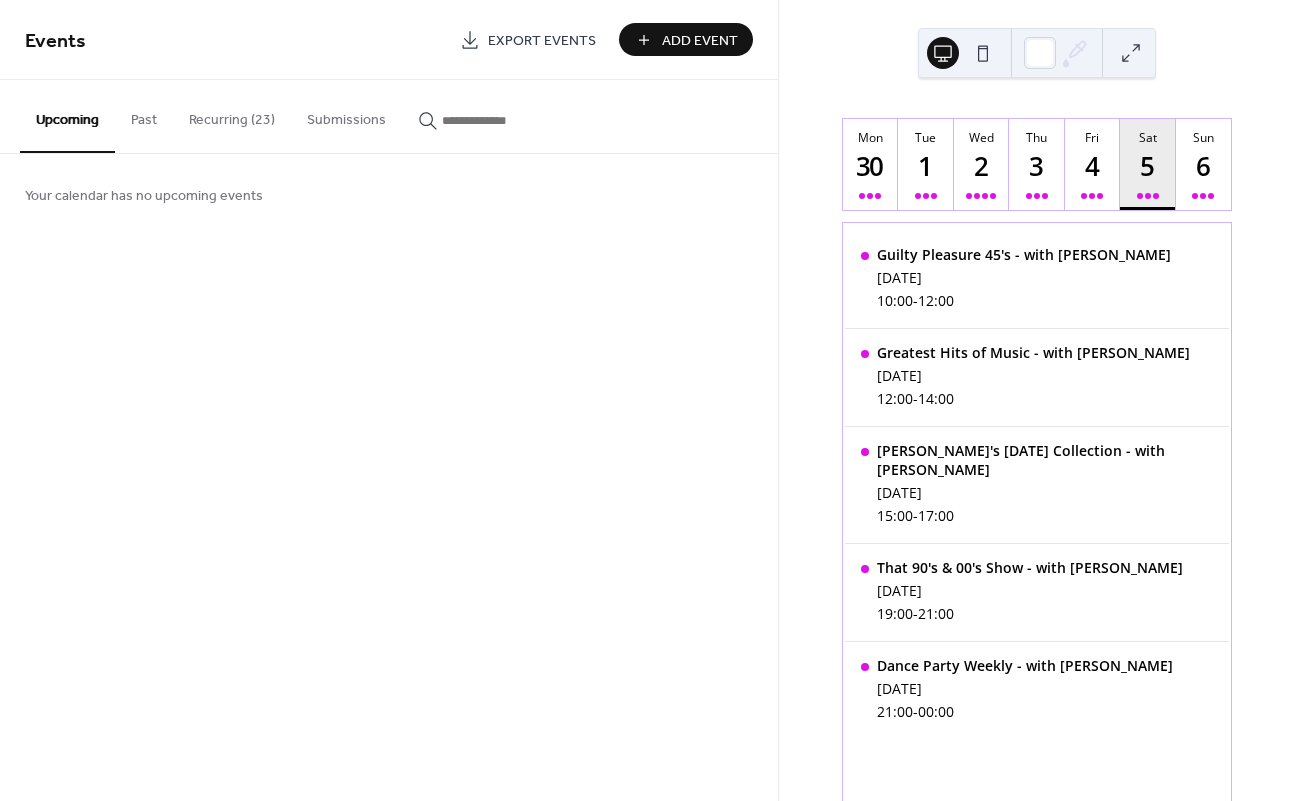 click on "Recurring  (23)" at bounding box center (232, 115) 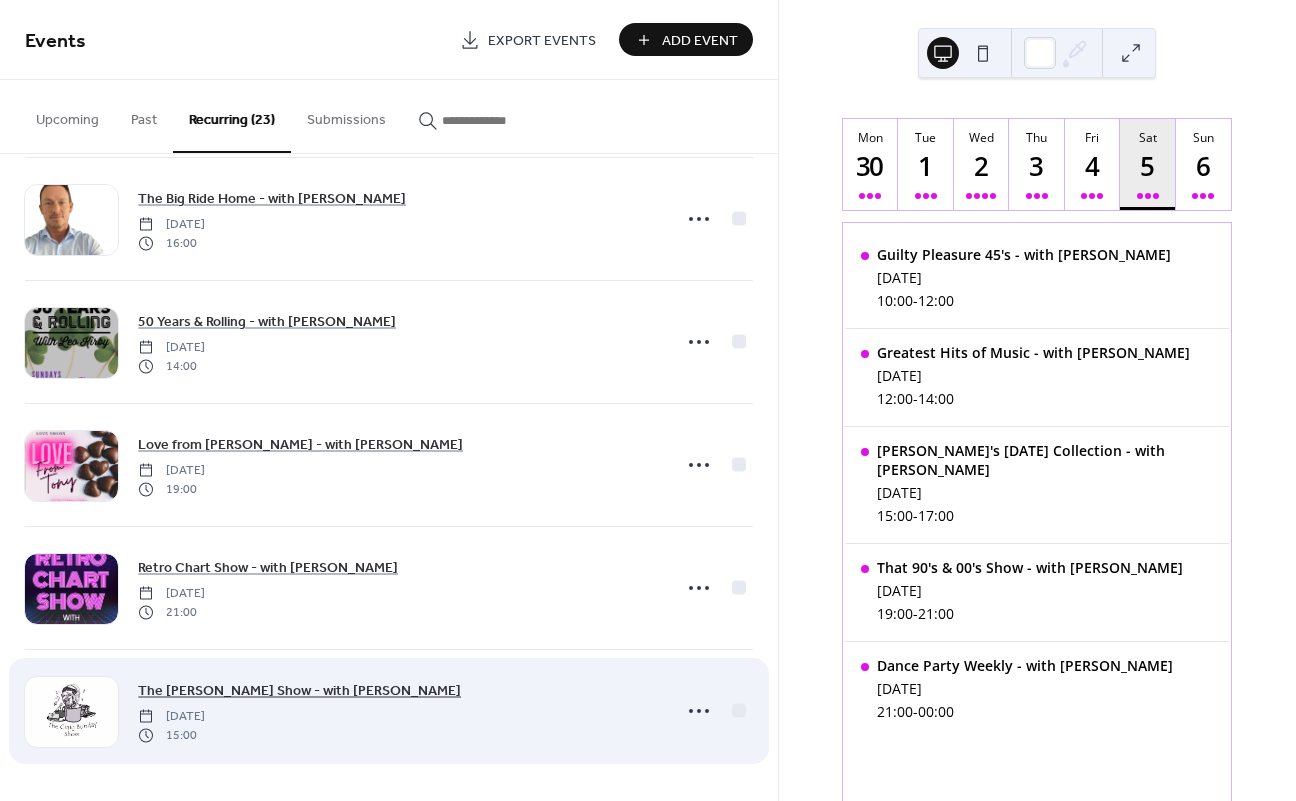 scroll, scrollTop: 2241, scrollLeft: 0, axis: vertical 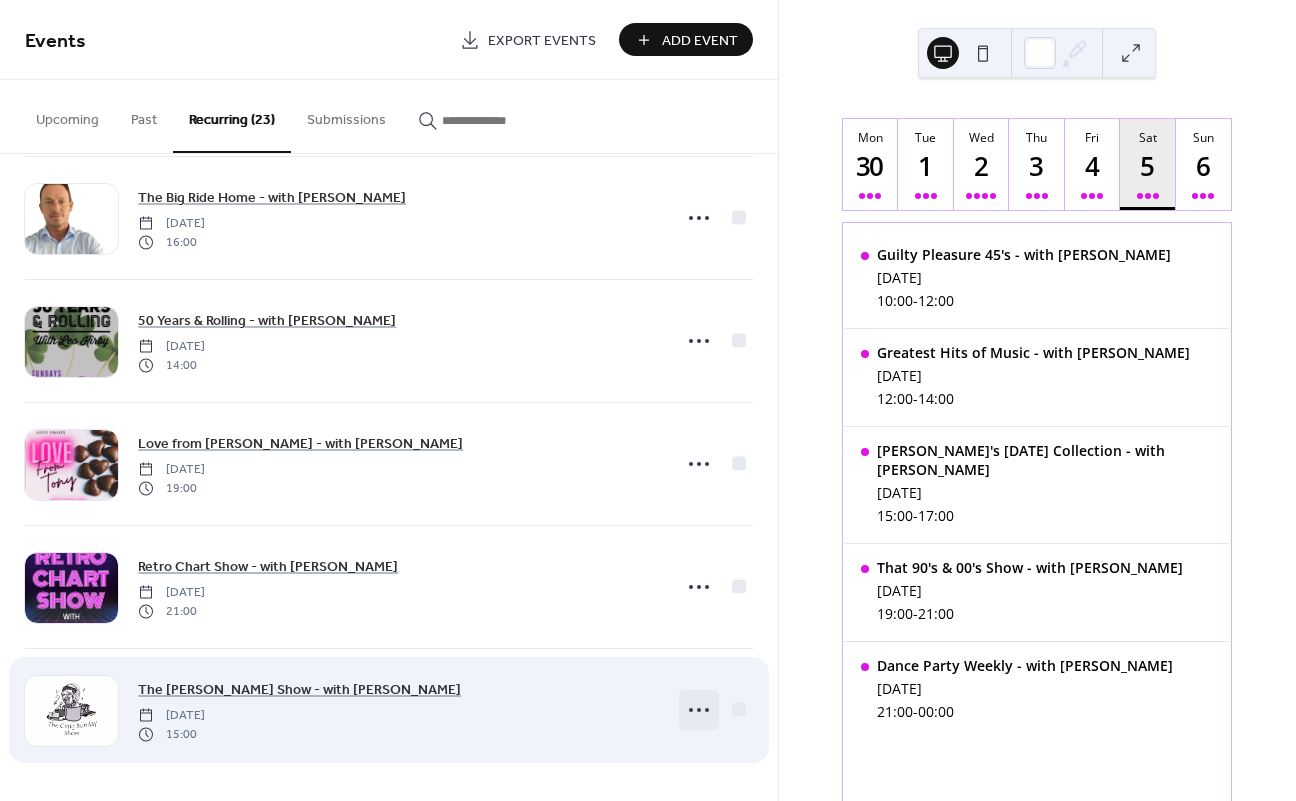 click 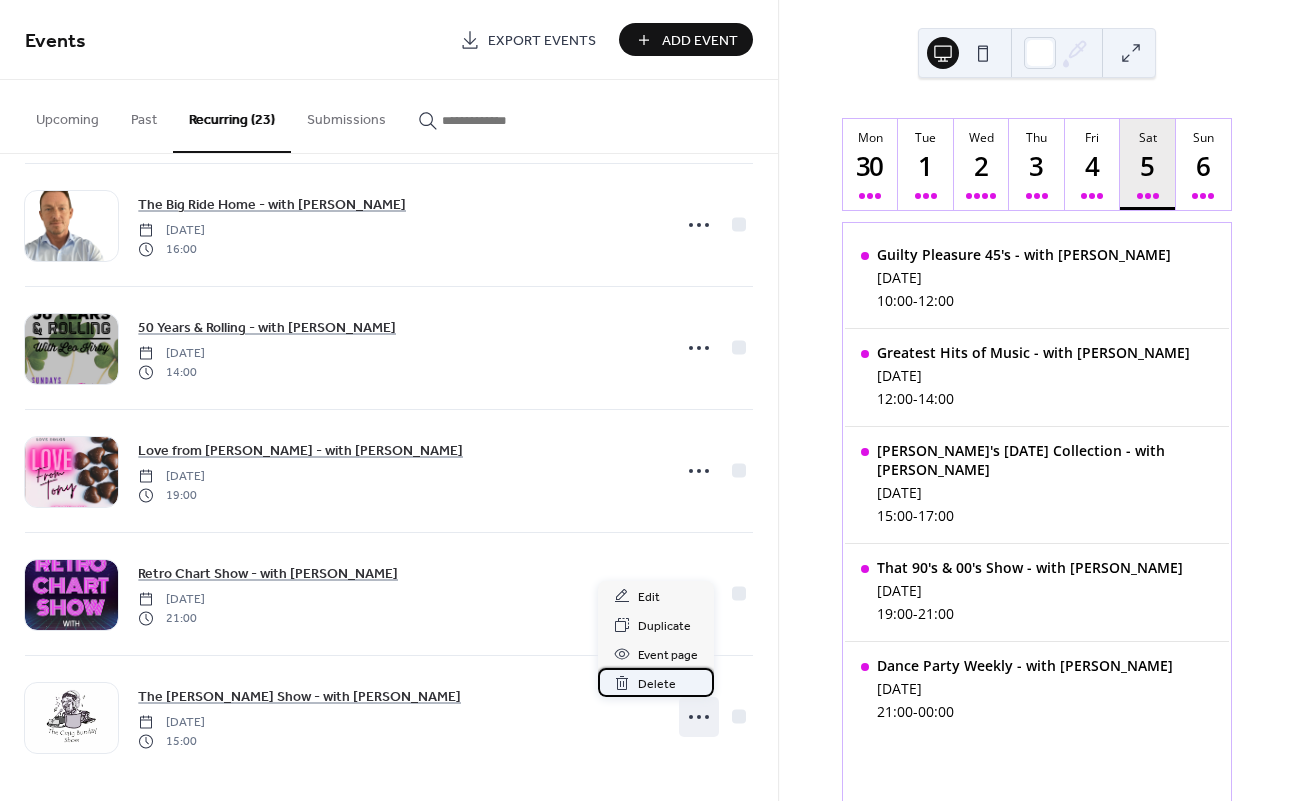 click on "Delete" at bounding box center [657, 684] 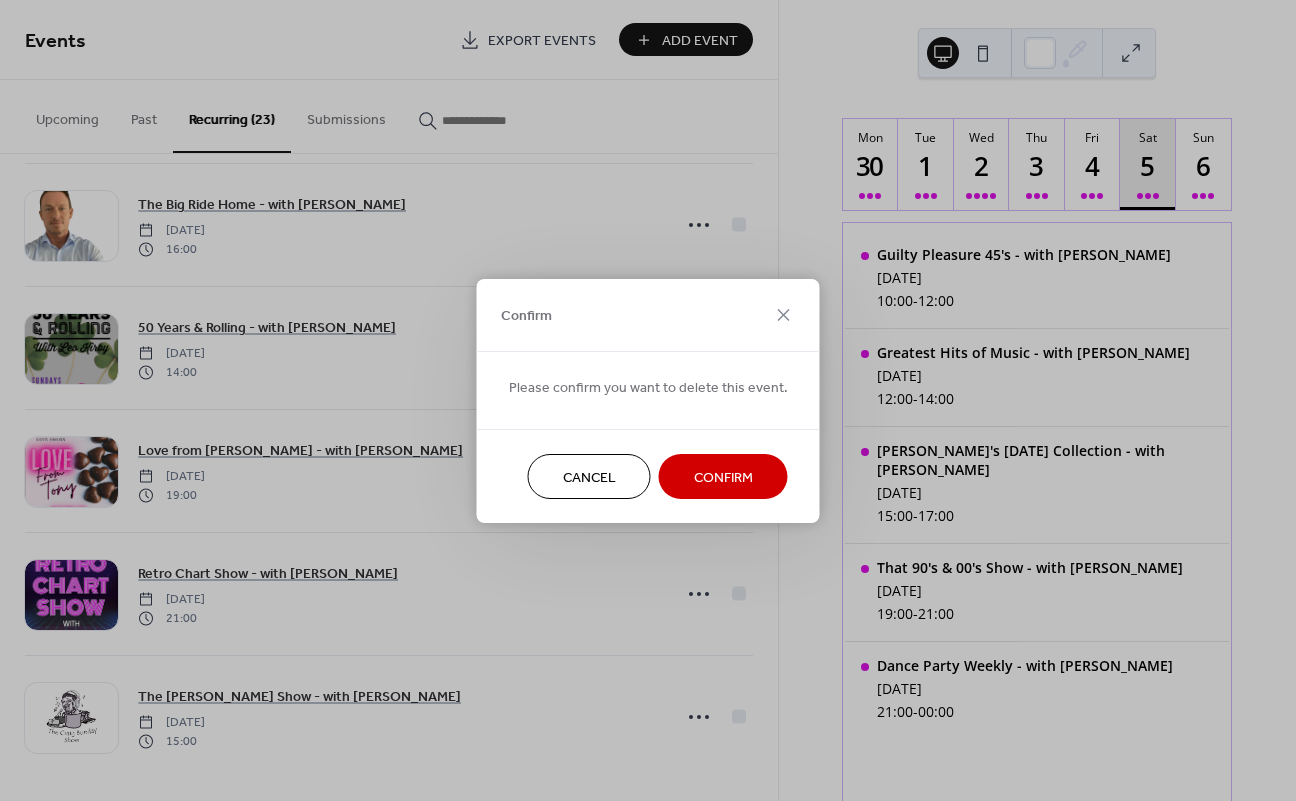 click on "Confirm" at bounding box center (723, 477) 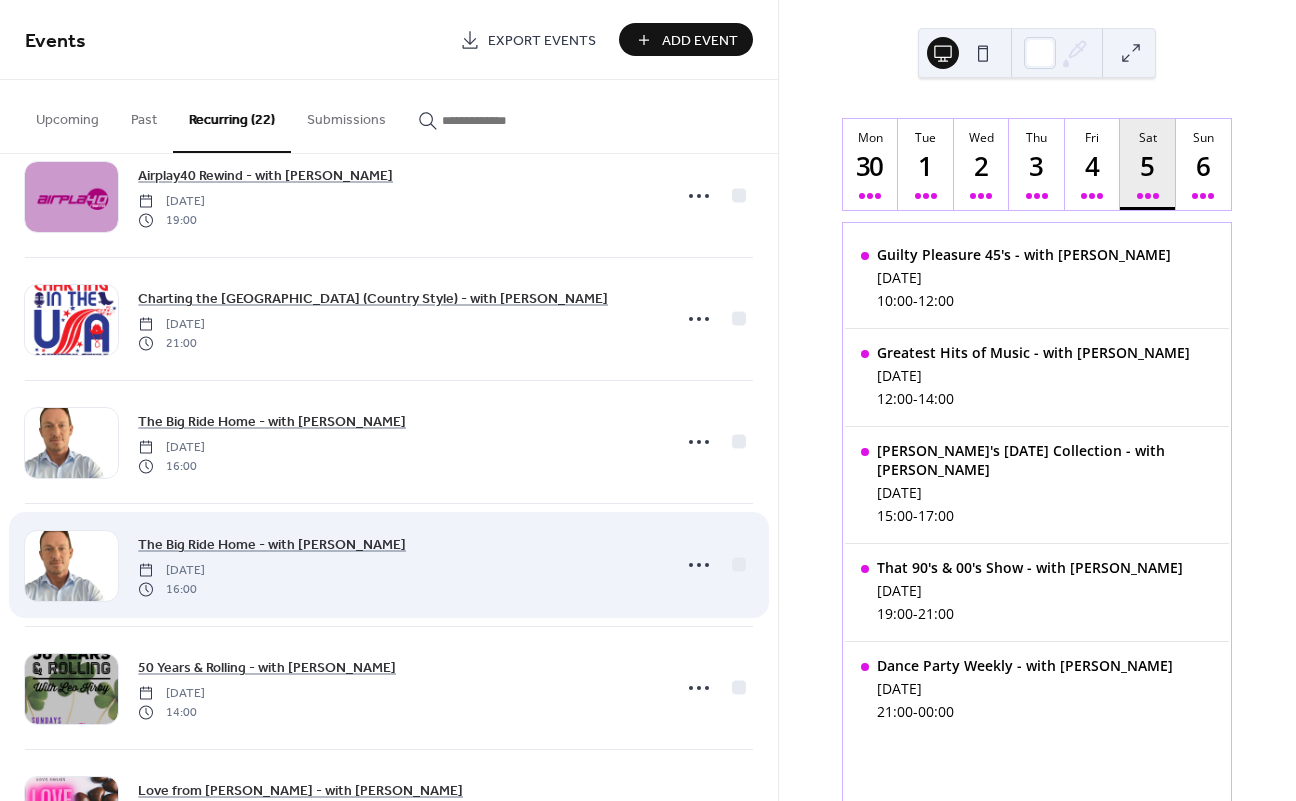 scroll, scrollTop: 1873, scrollLeft: 0, axis: vertical 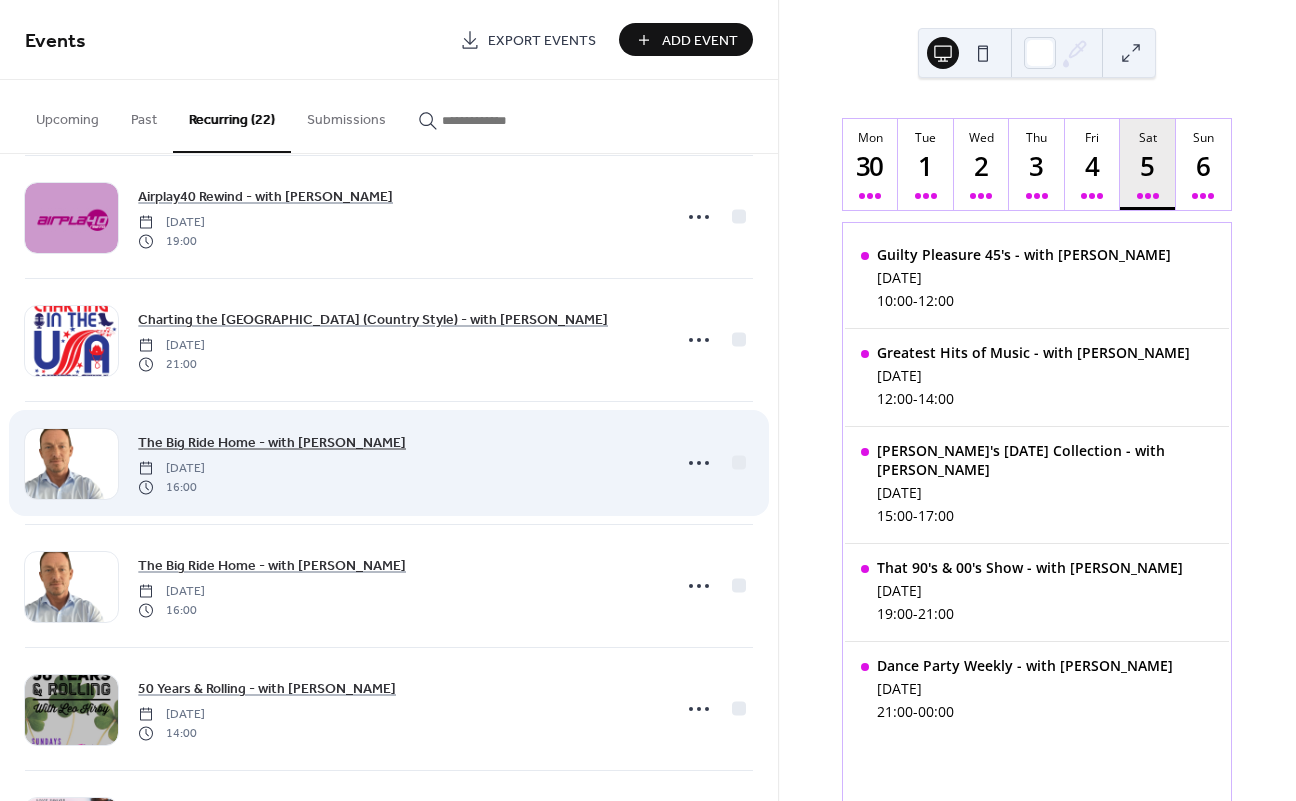 click on "The Big Ride Home - with [PERSON_NAME]" at bounding box center (272, 443) 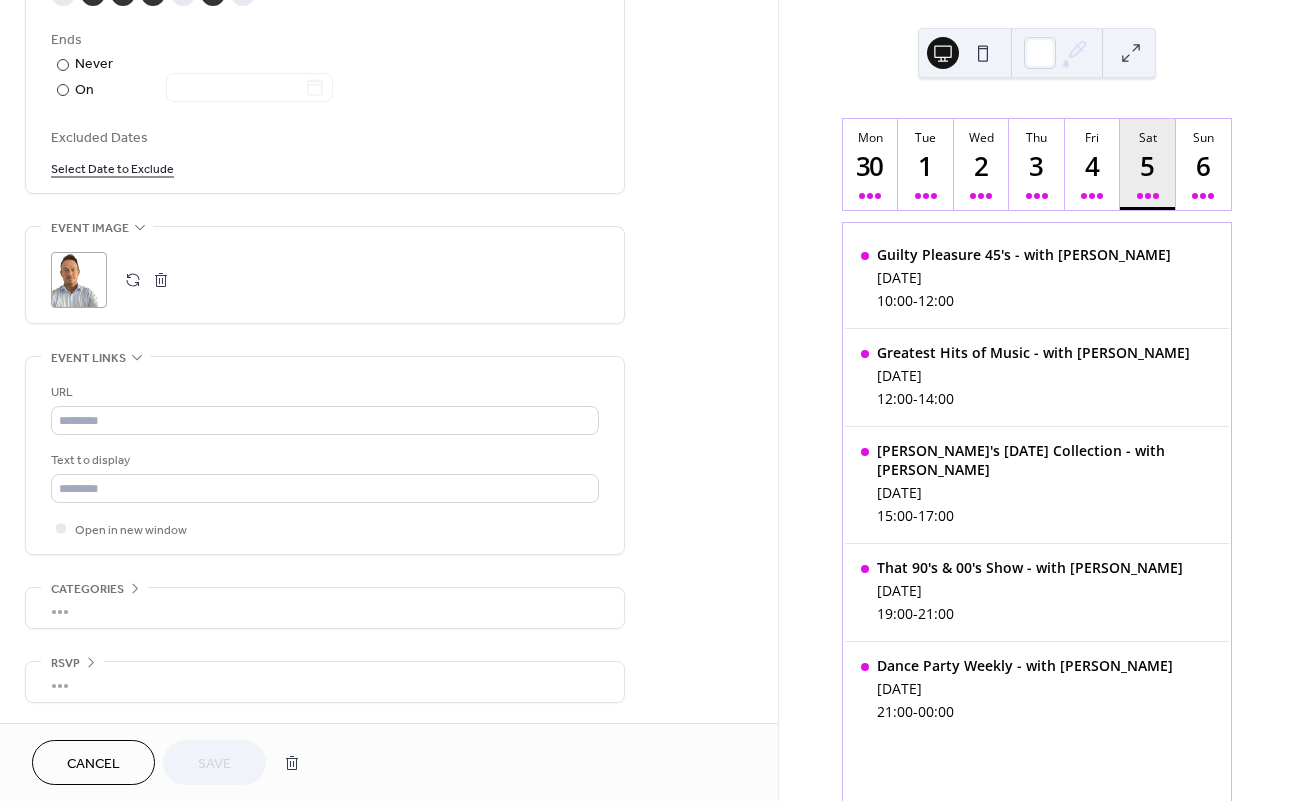 scroll, scrollTop: 1115, scrollLeft: 0, axis: vertical 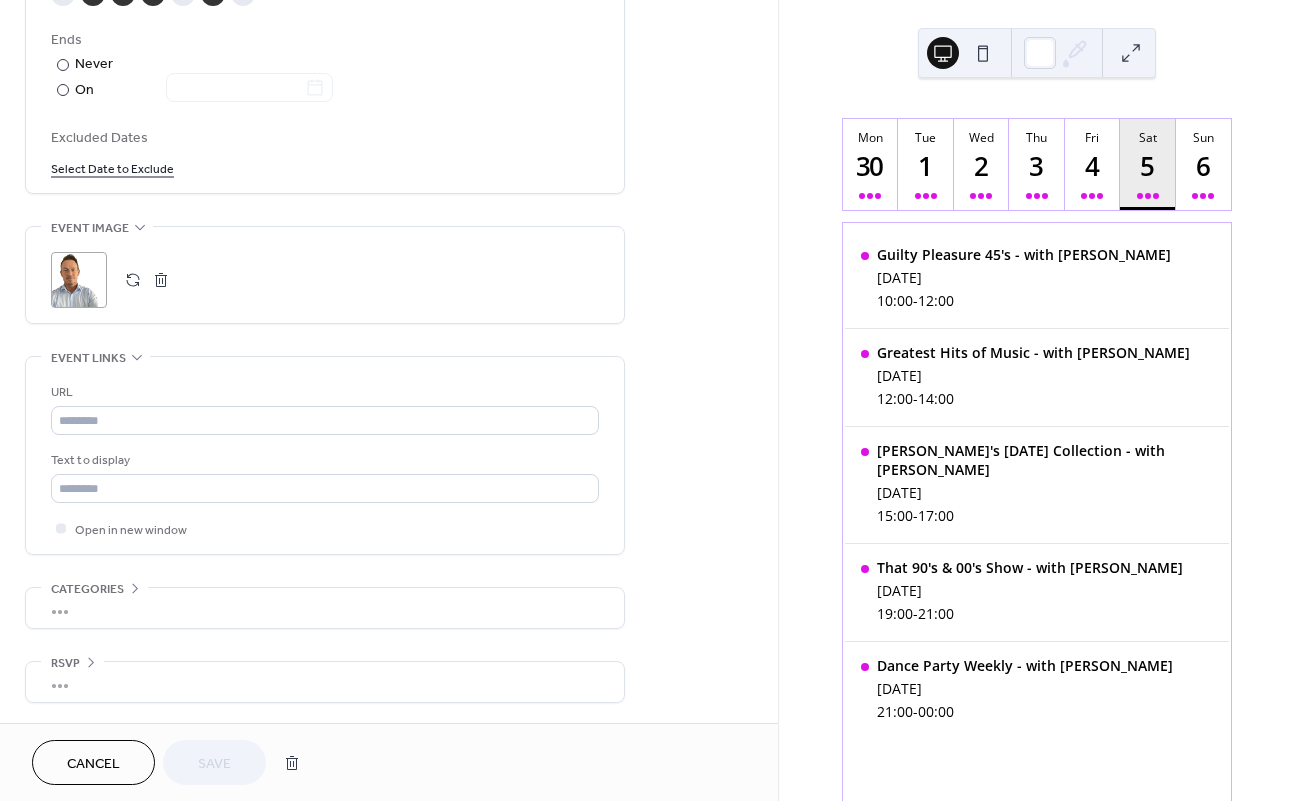 click on "Cancel" at bounding box center [93, 762] 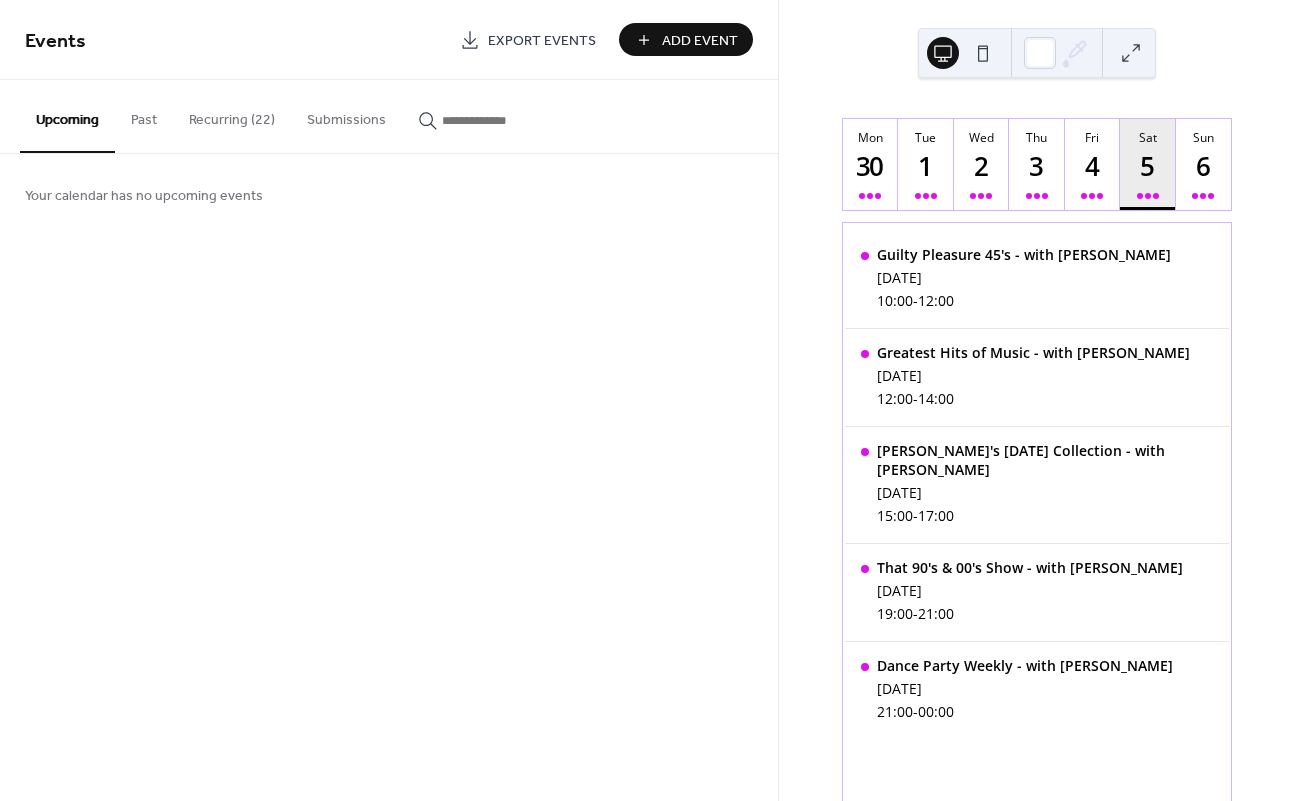 click on "Recurring  (22)" at bounding box center (232, 115) 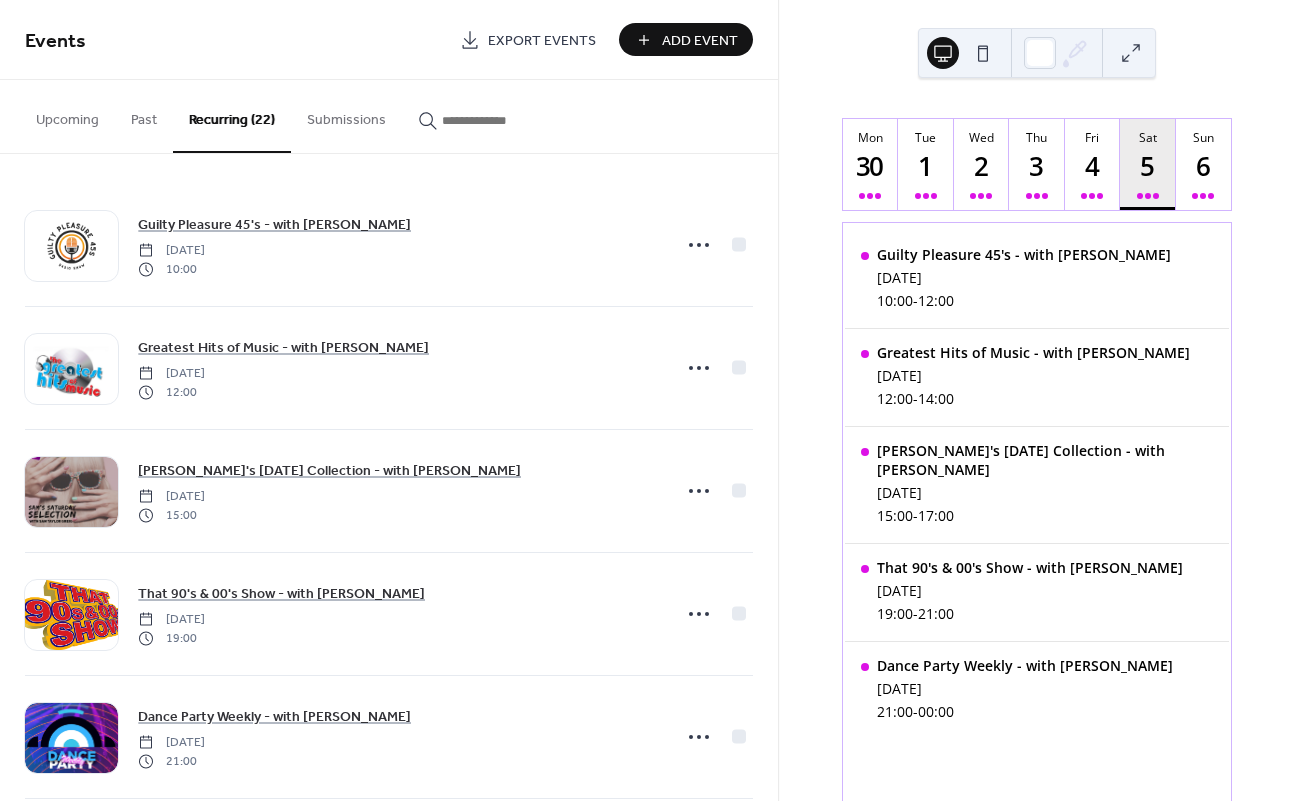 scroll, scrollTop: 0, scrollLeft: 0, axis: both 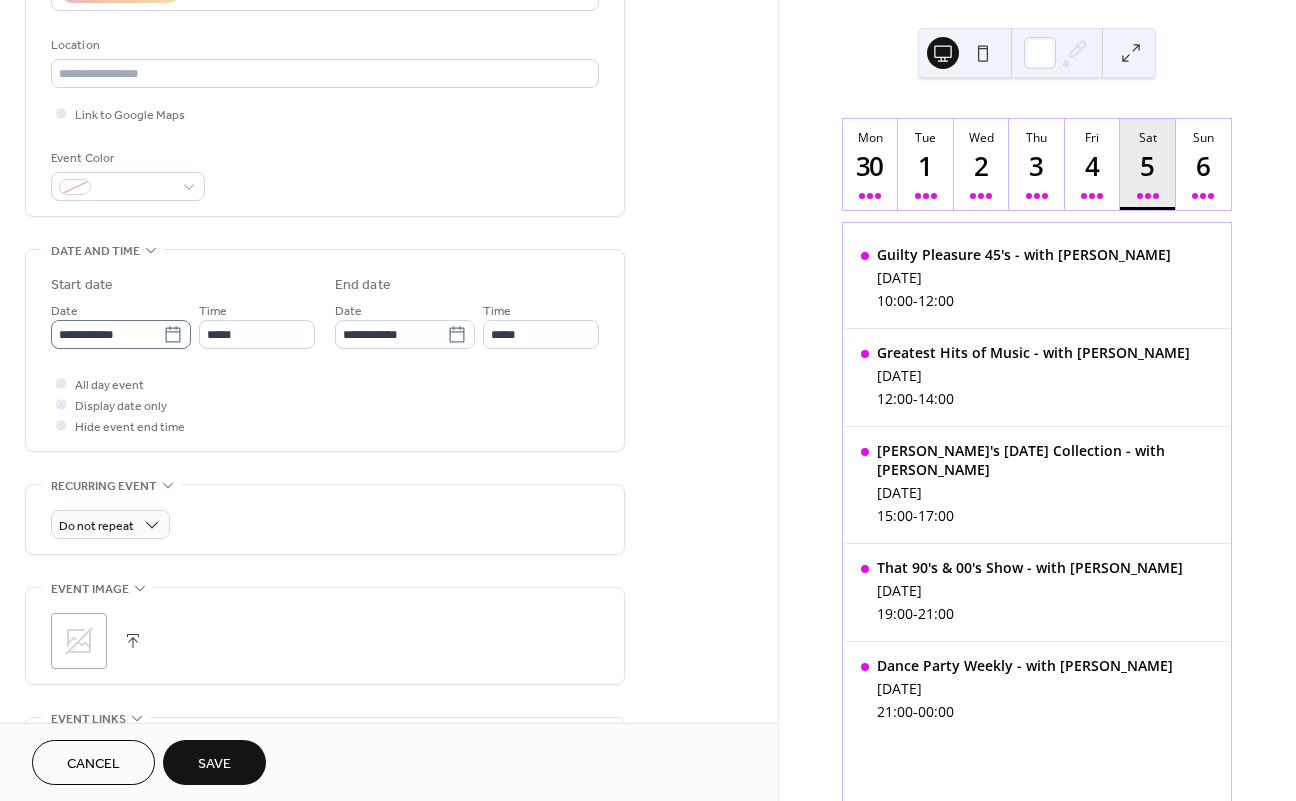 type on "**********" 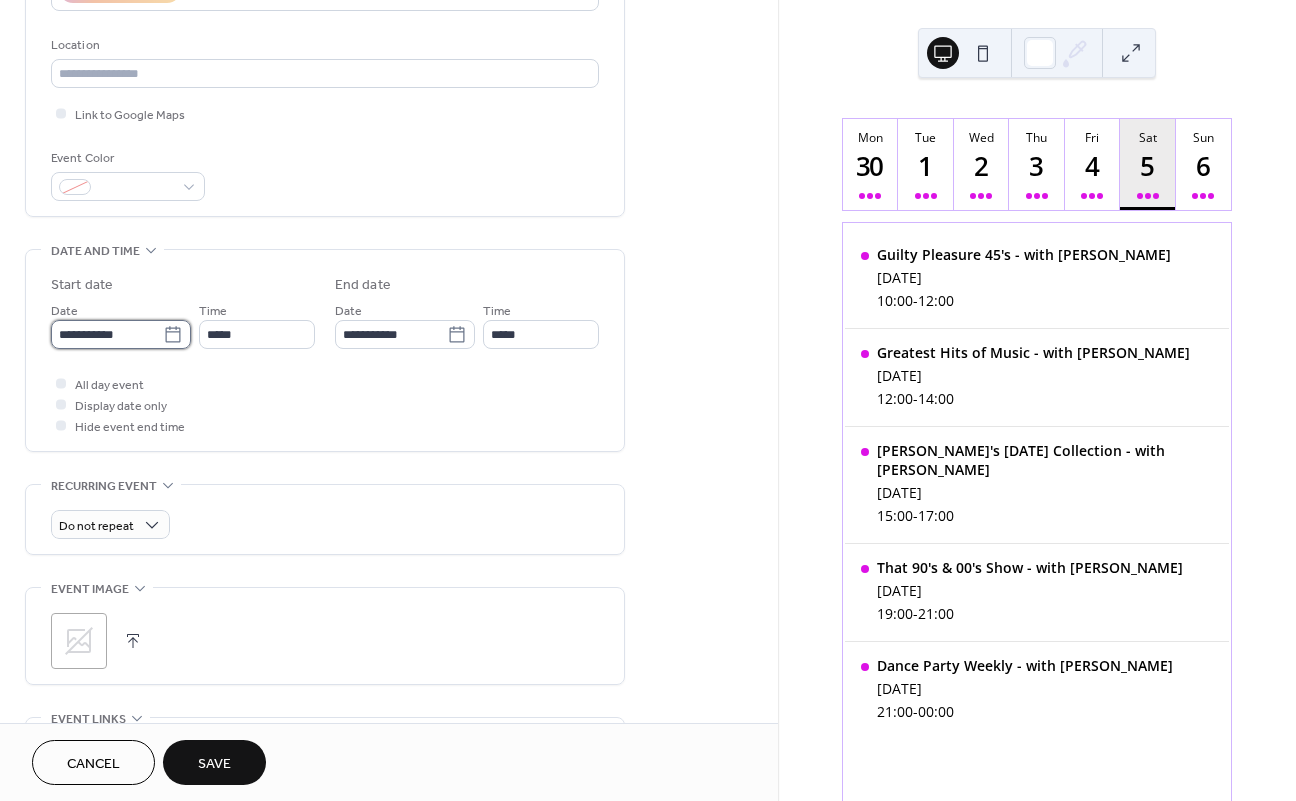 click on "**********" at bounding box center [107, 334] 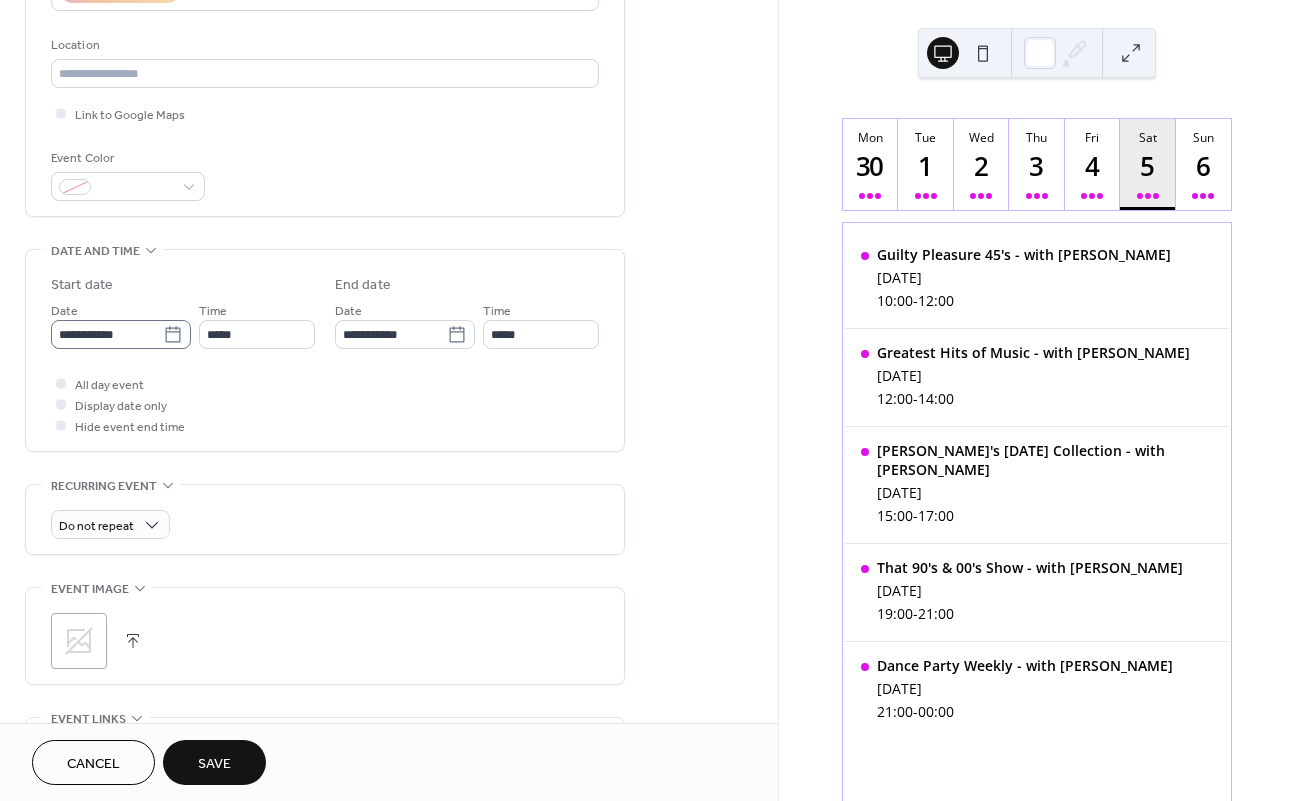 click 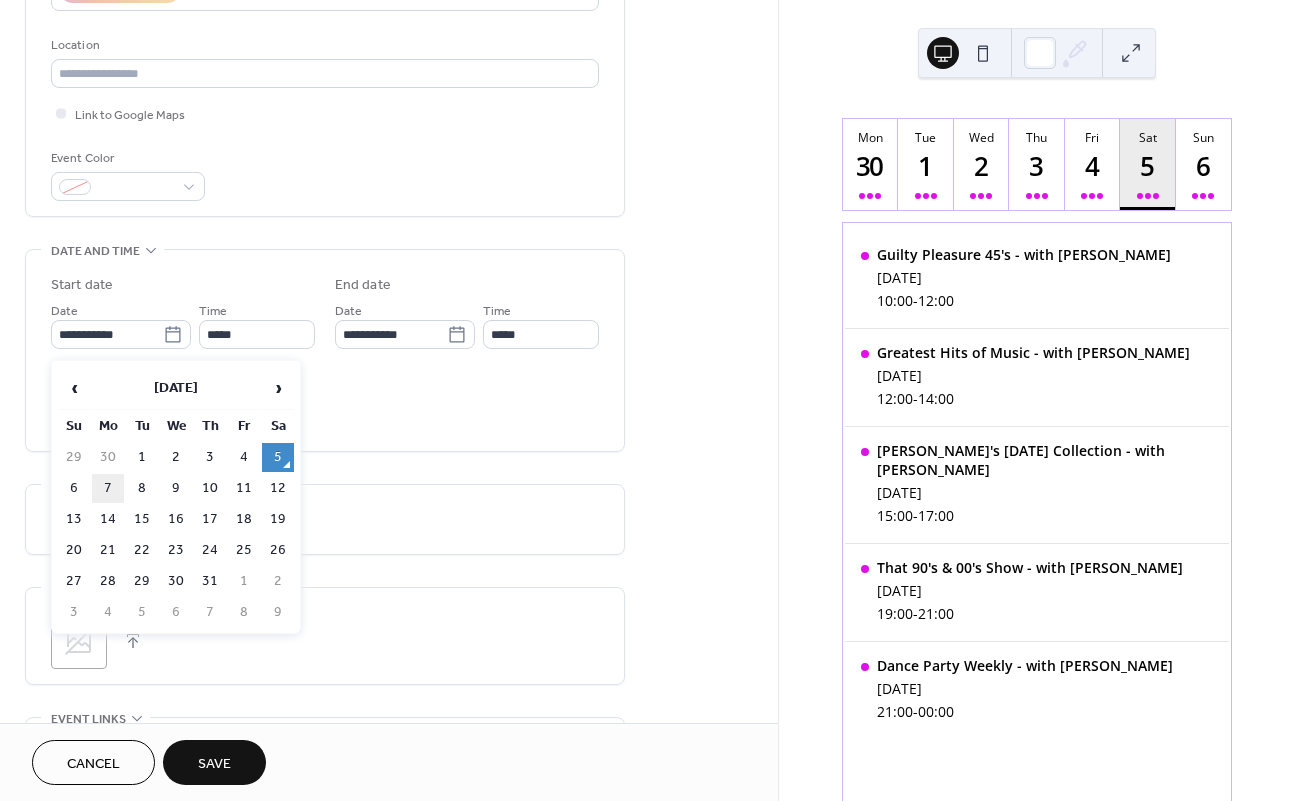 click on "7" at bounding box center [108, 488] 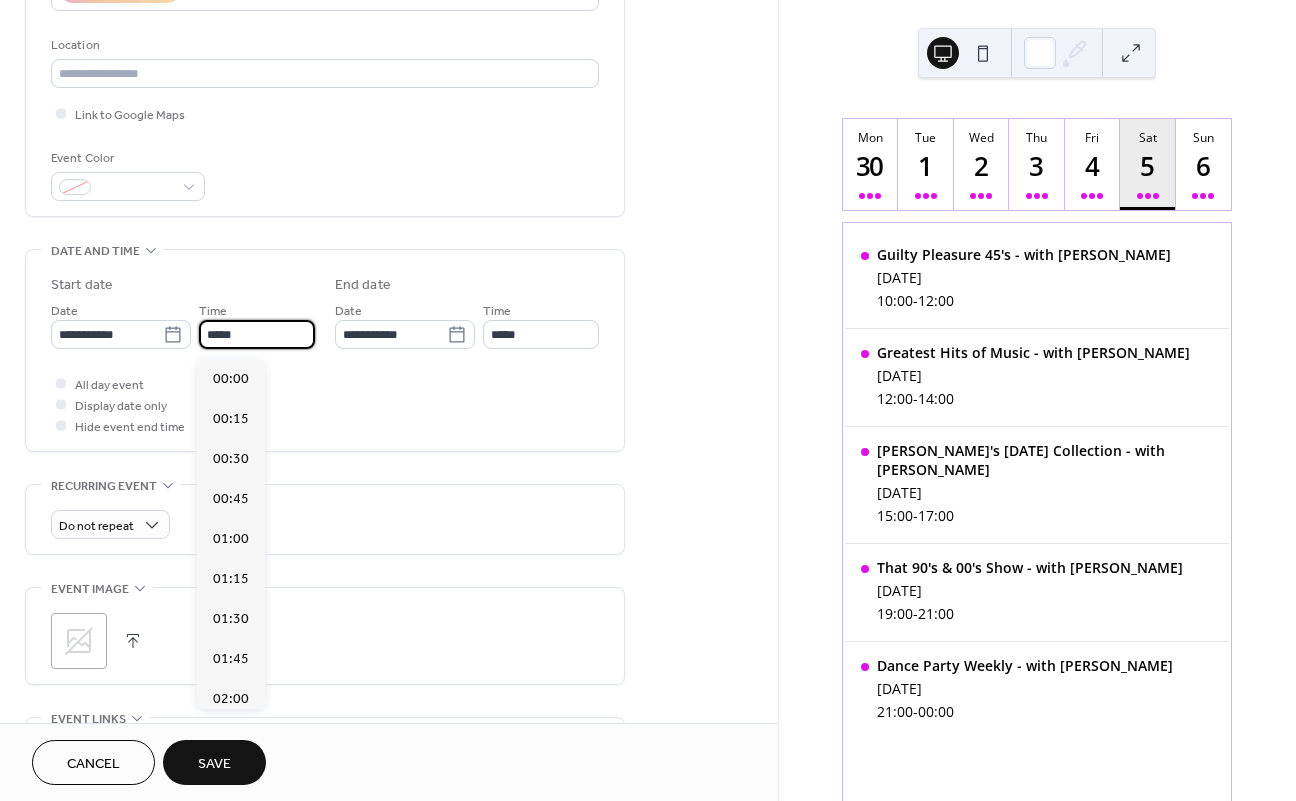 click on "*****" at bounding box center (257, 334) 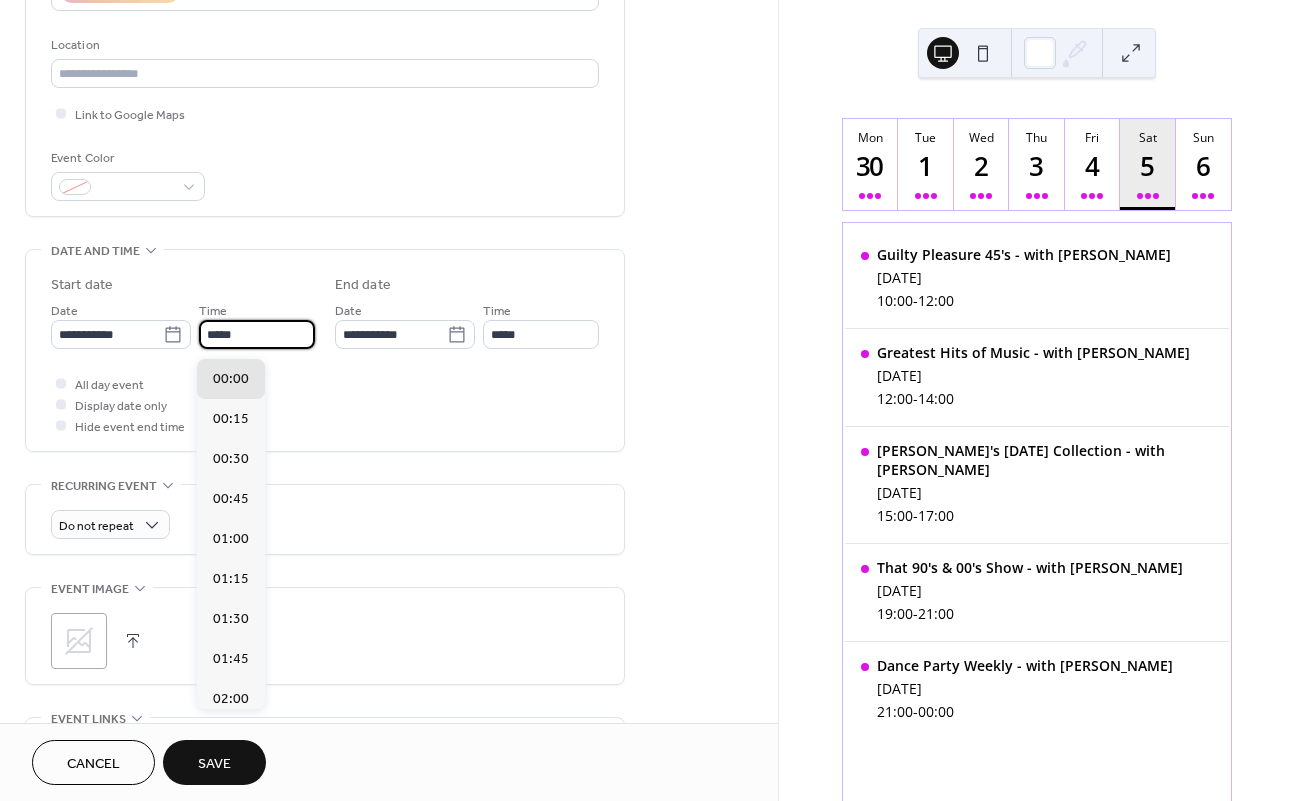scroll, scrollTop: 1120, scrollLeft: 0, axis: vertical 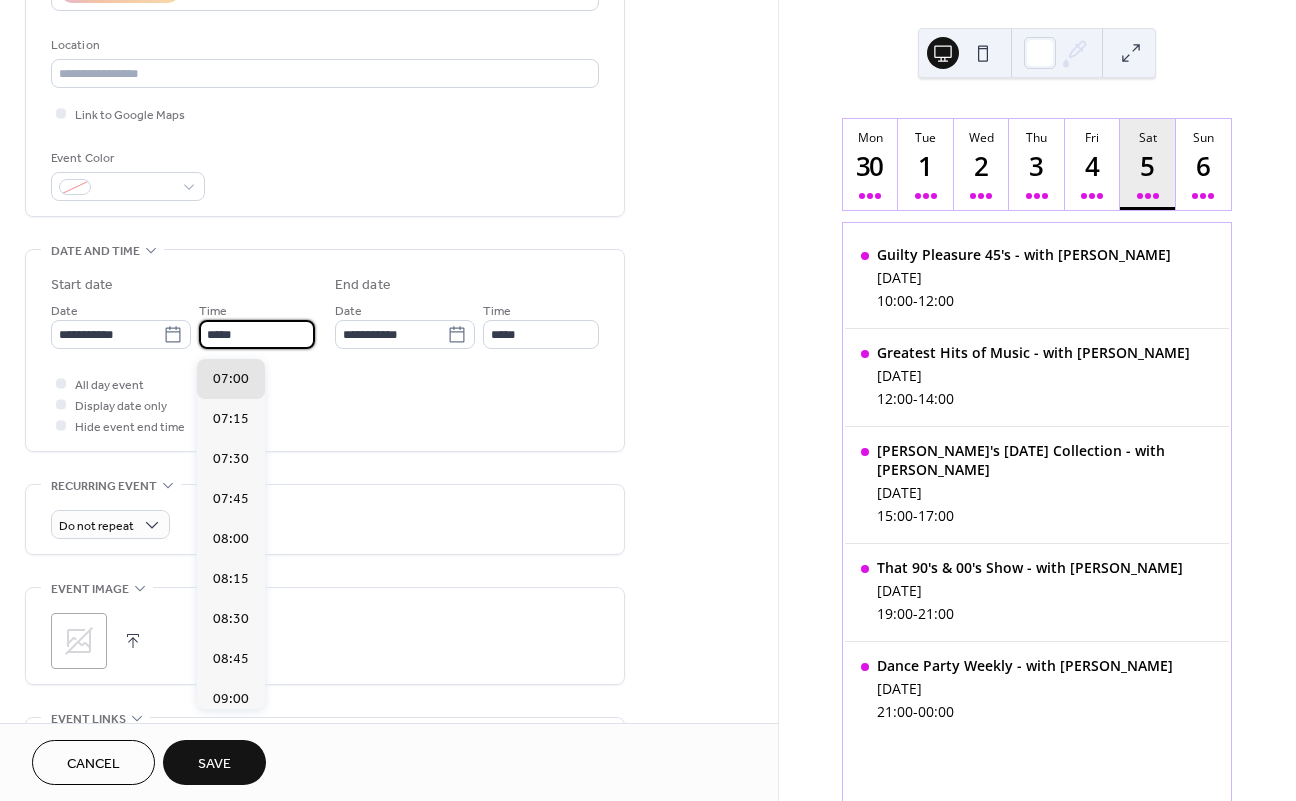 type on "*****" 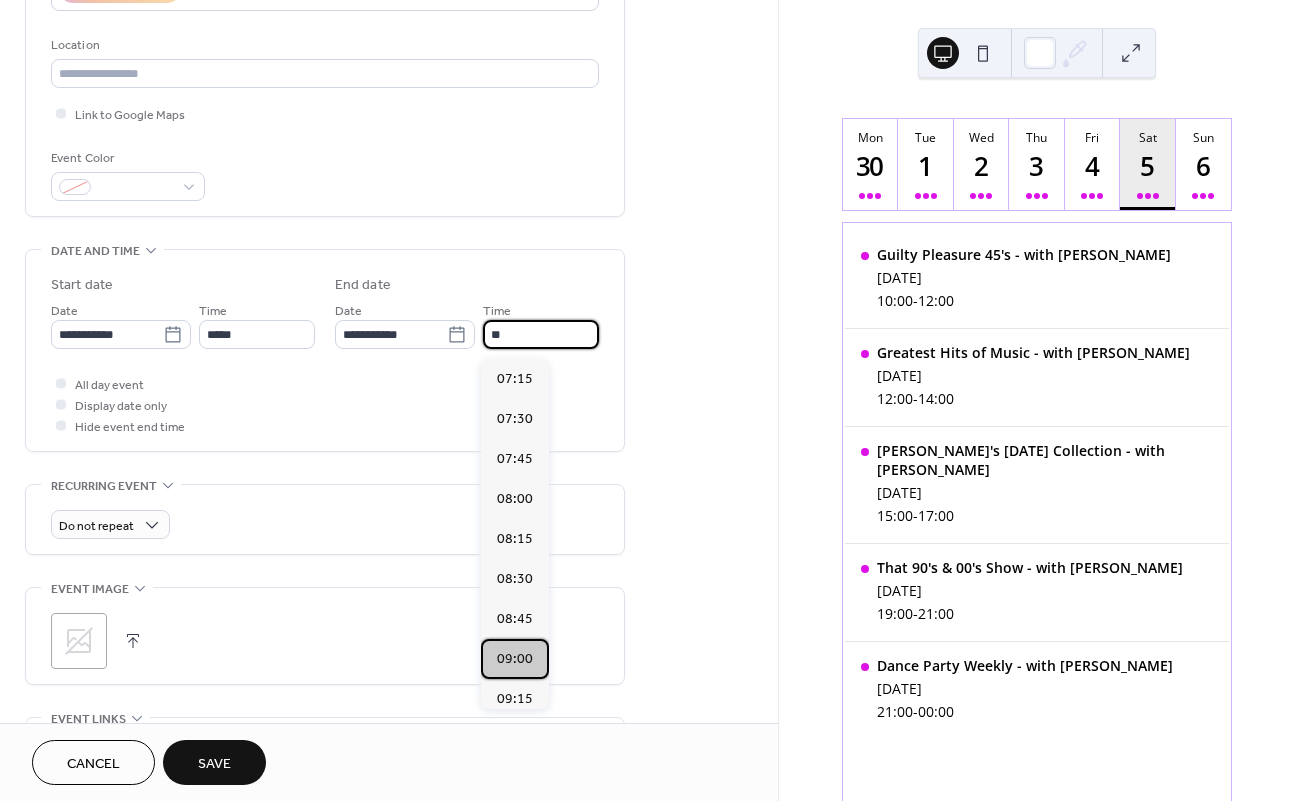 click on "09:00" at bounding box center (515, 659) 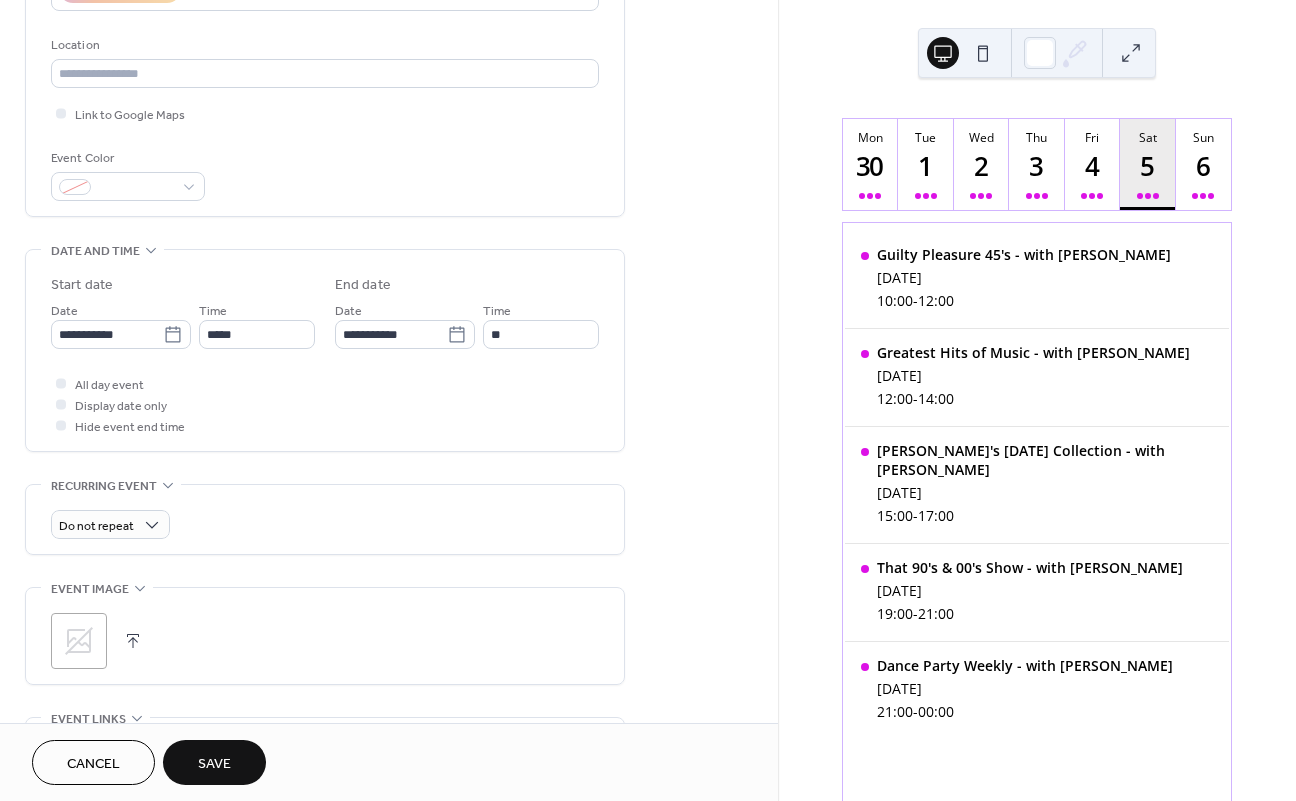 type on "*****" 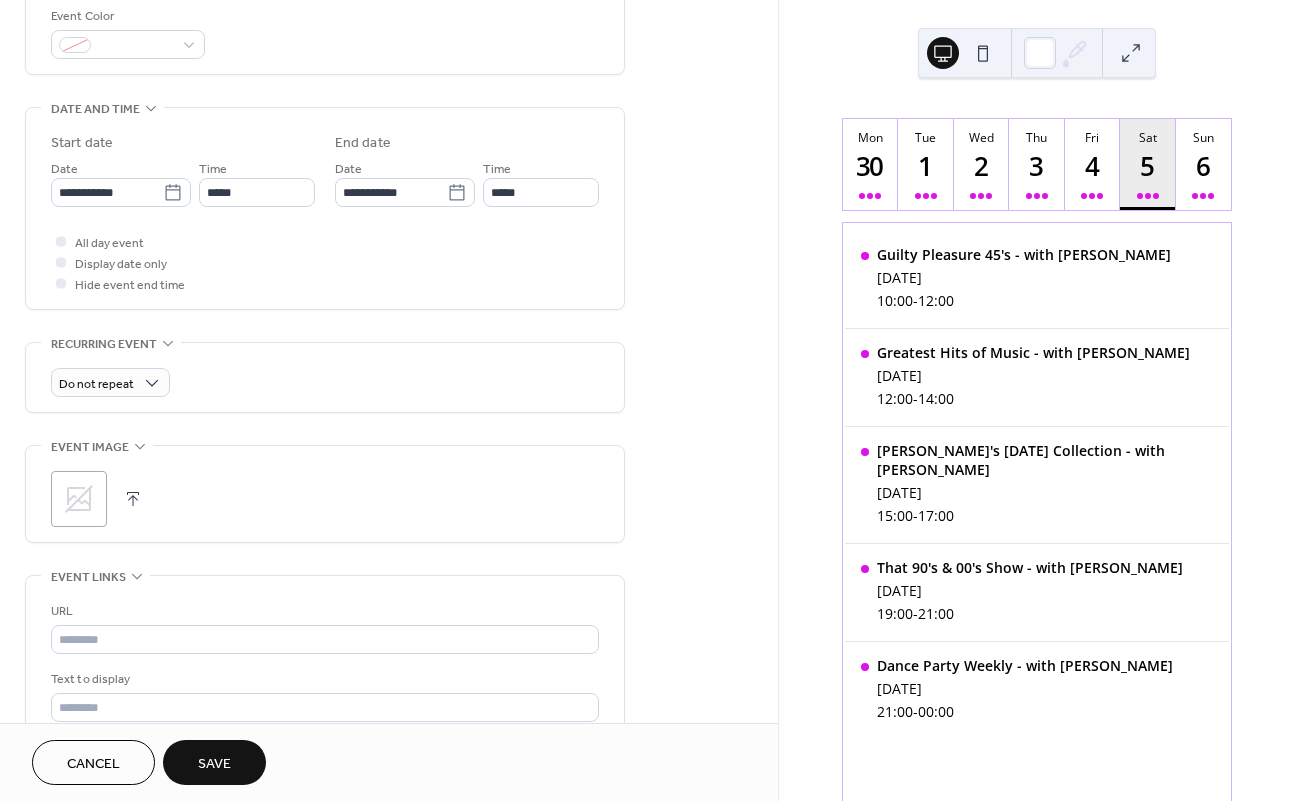 scroll, scrollTop: 589, scrollLeft: 0, axis: vertical 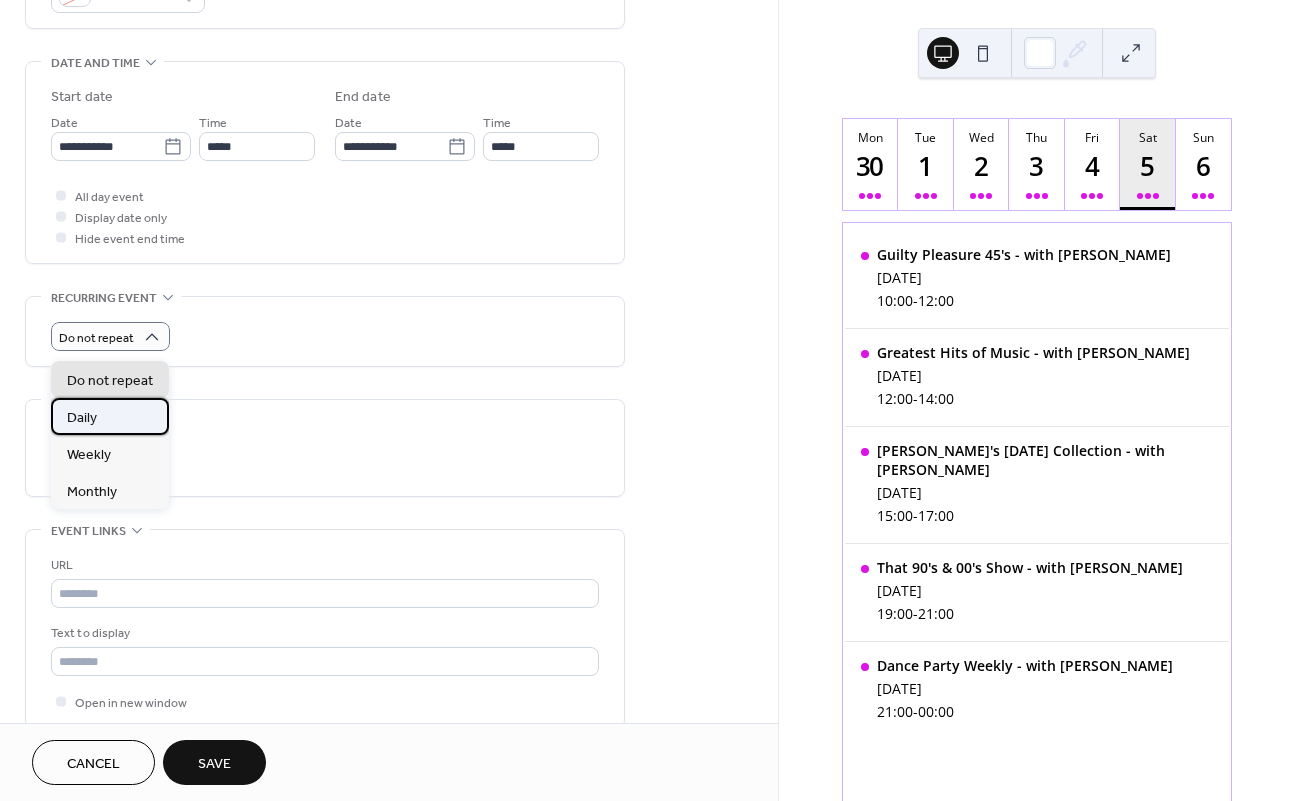 click on "Daily" at bounding box center (110, 416) 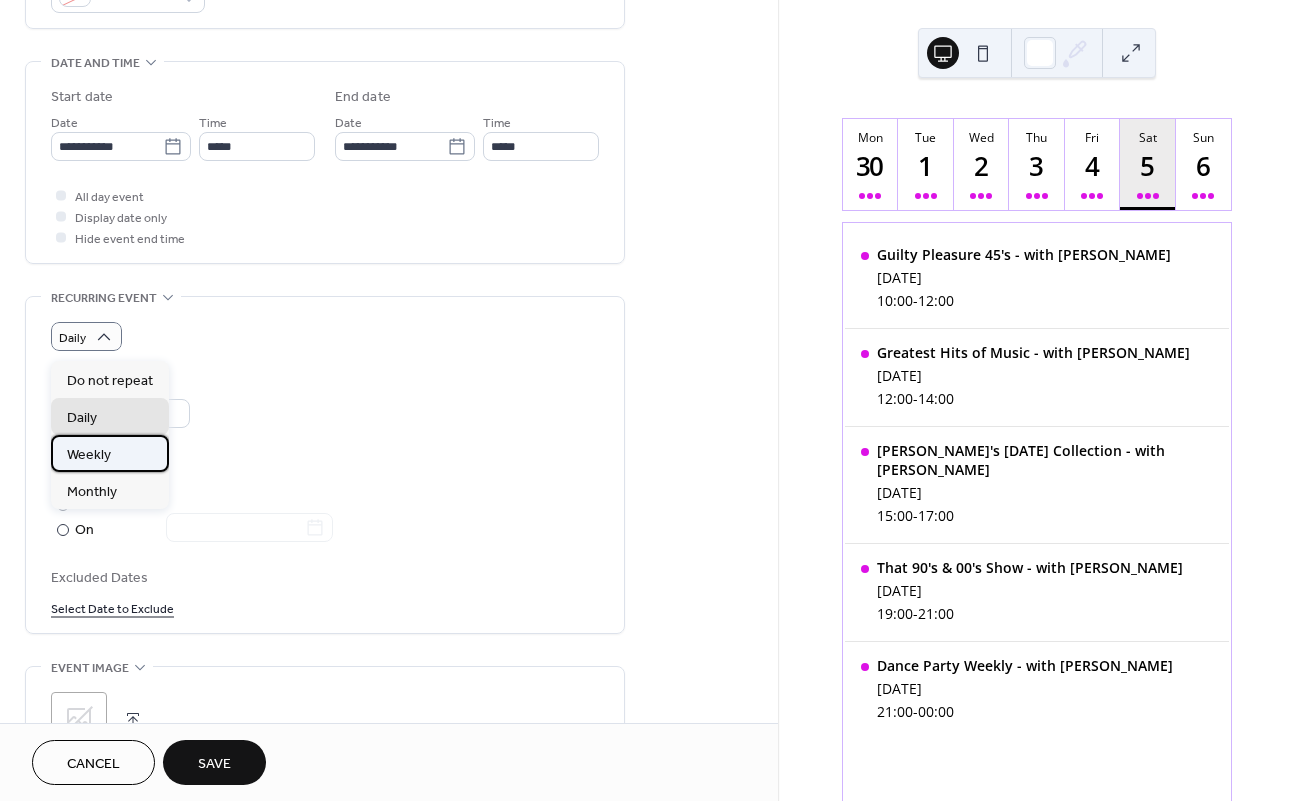 click on "Weekly" at bounding box center [89, 455] 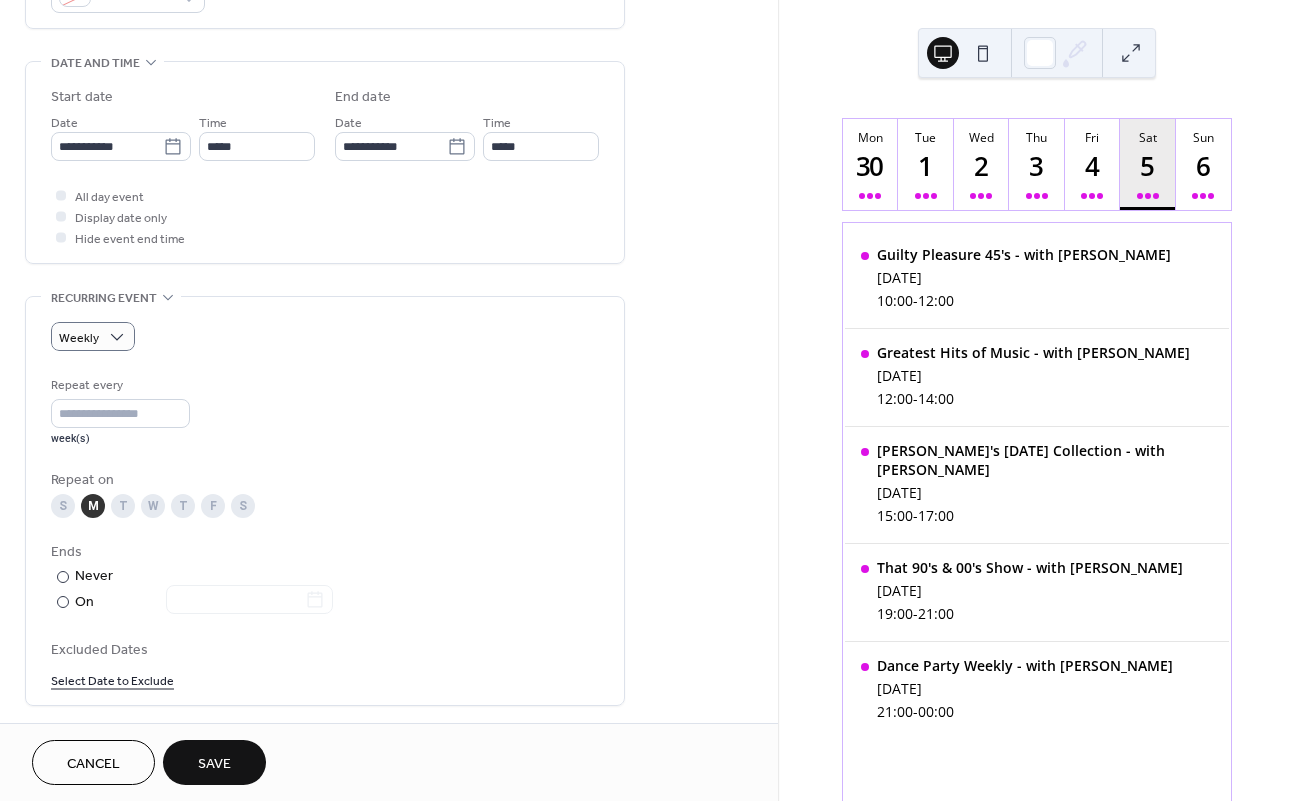 click on "T" at bounding box center [123, 506] 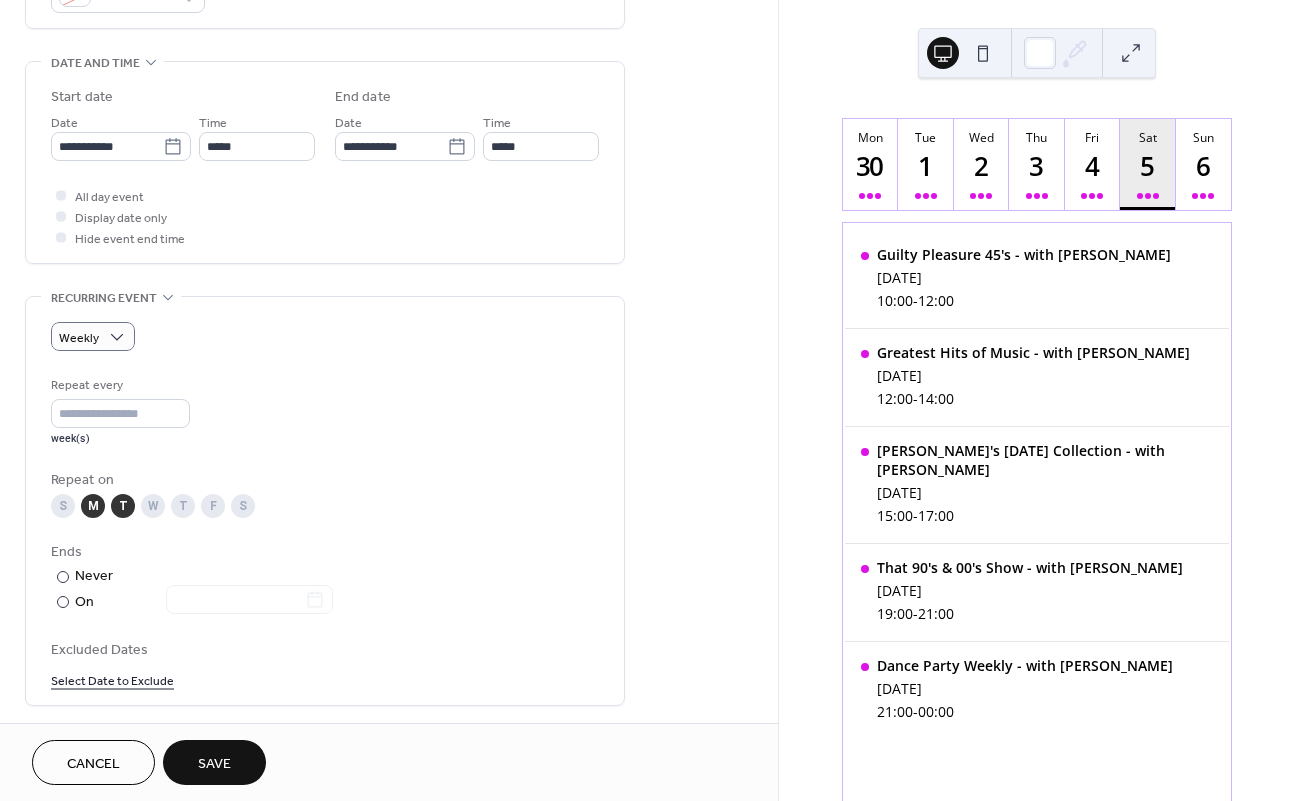 click on "W" at bounding box center [153, 506] 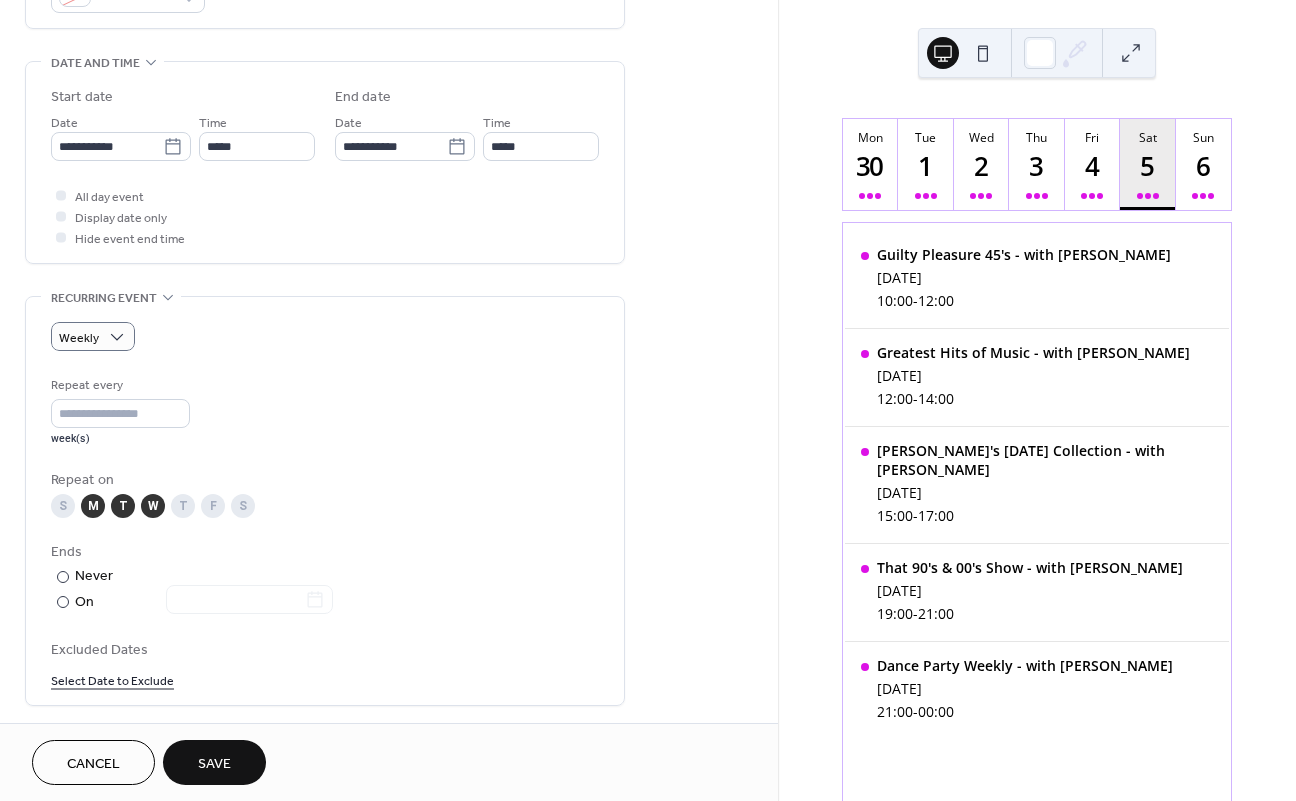 click on "T" at bounding box center (183, 506) 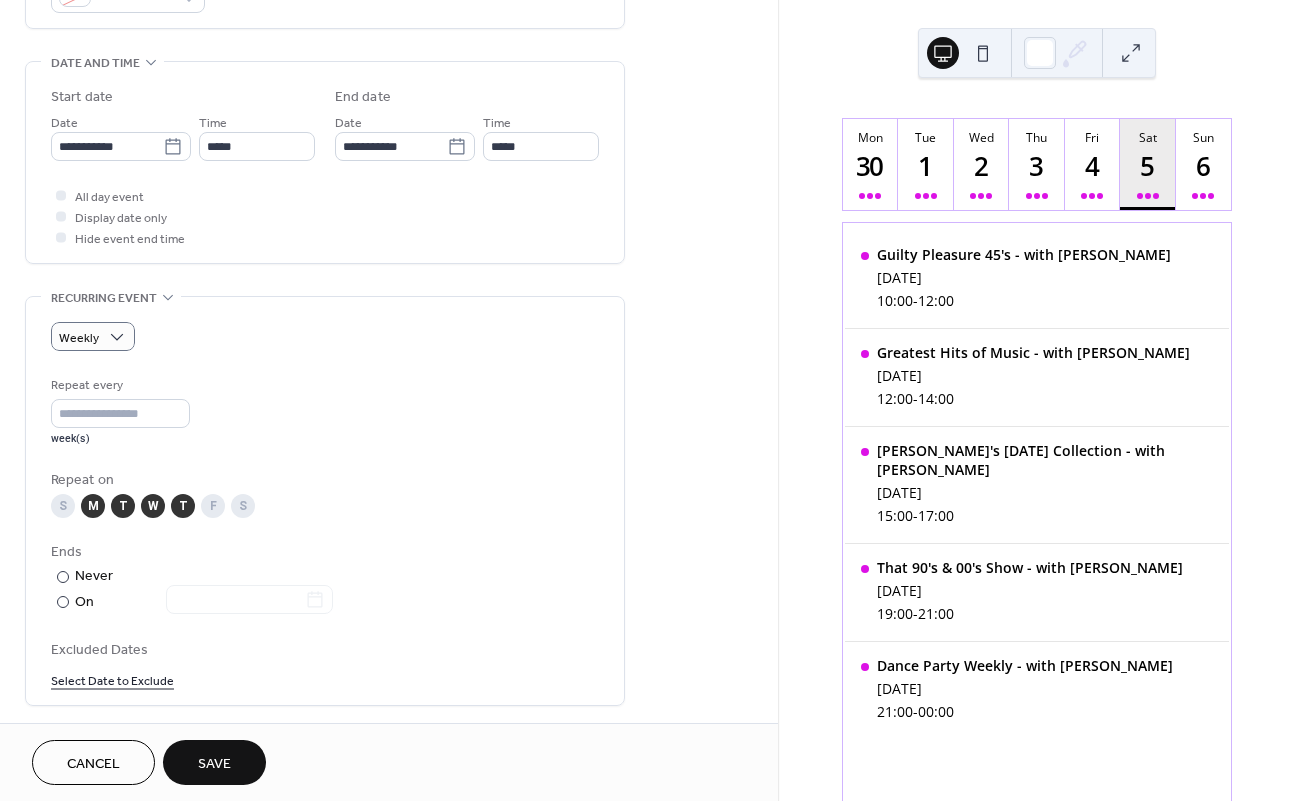 click on "F" at bounding box center [213, 506] 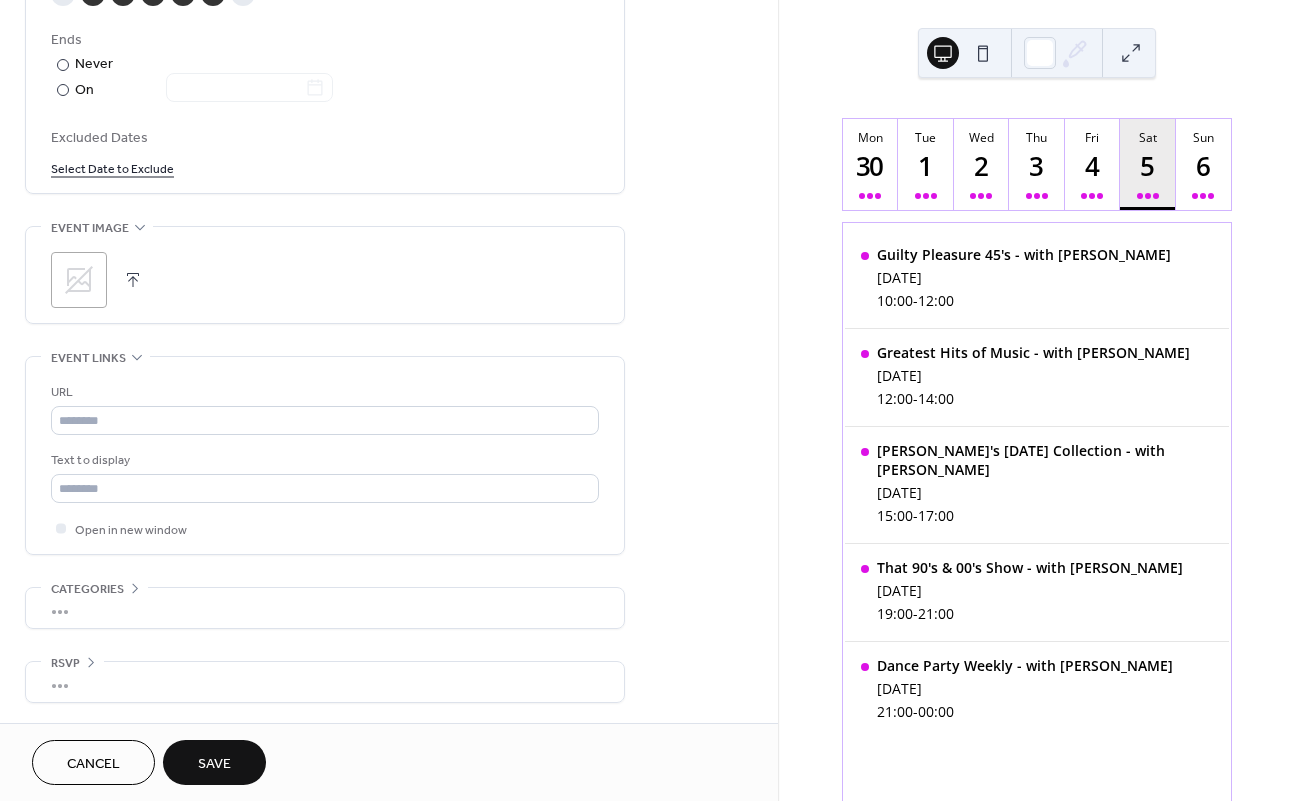 scroll, scrollTop: 1115, scrollLeft: 0, axis: vertical 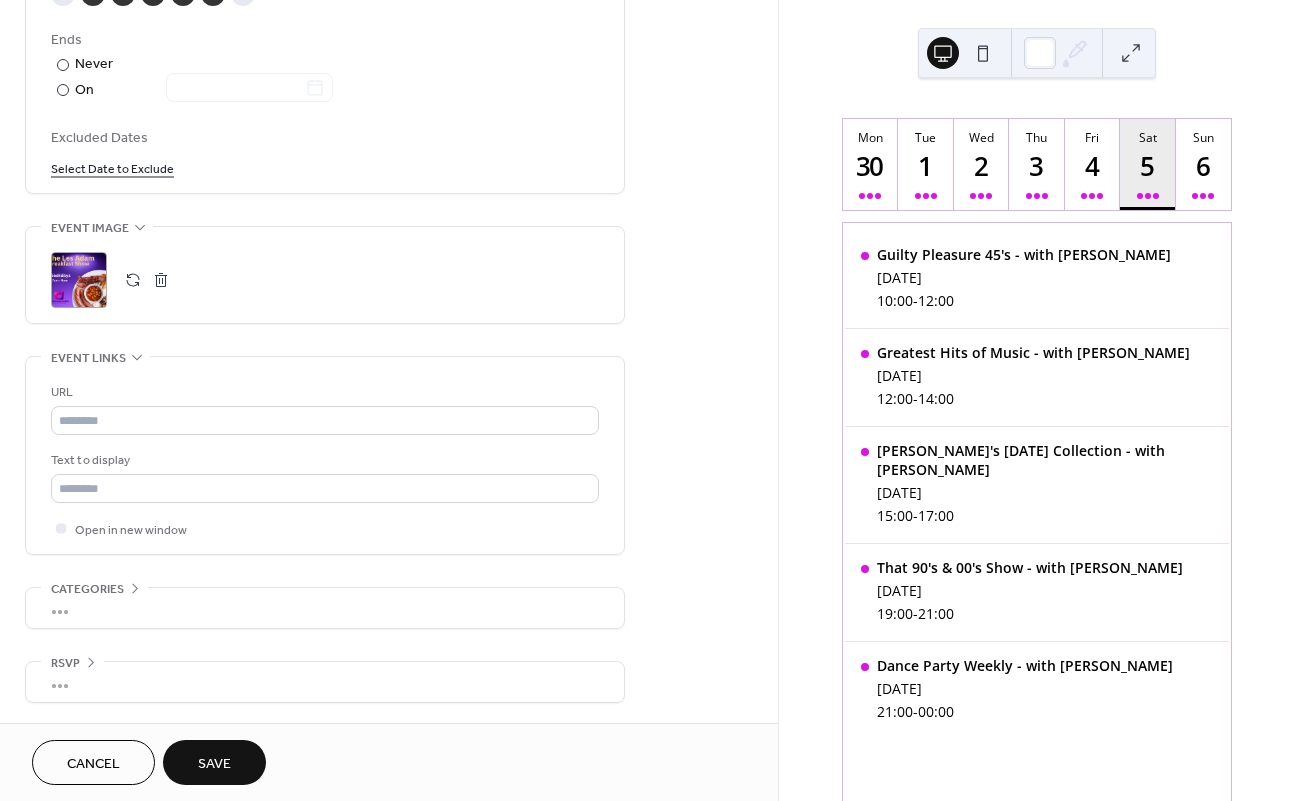 click on "Save" at bounding box center [214, 764] 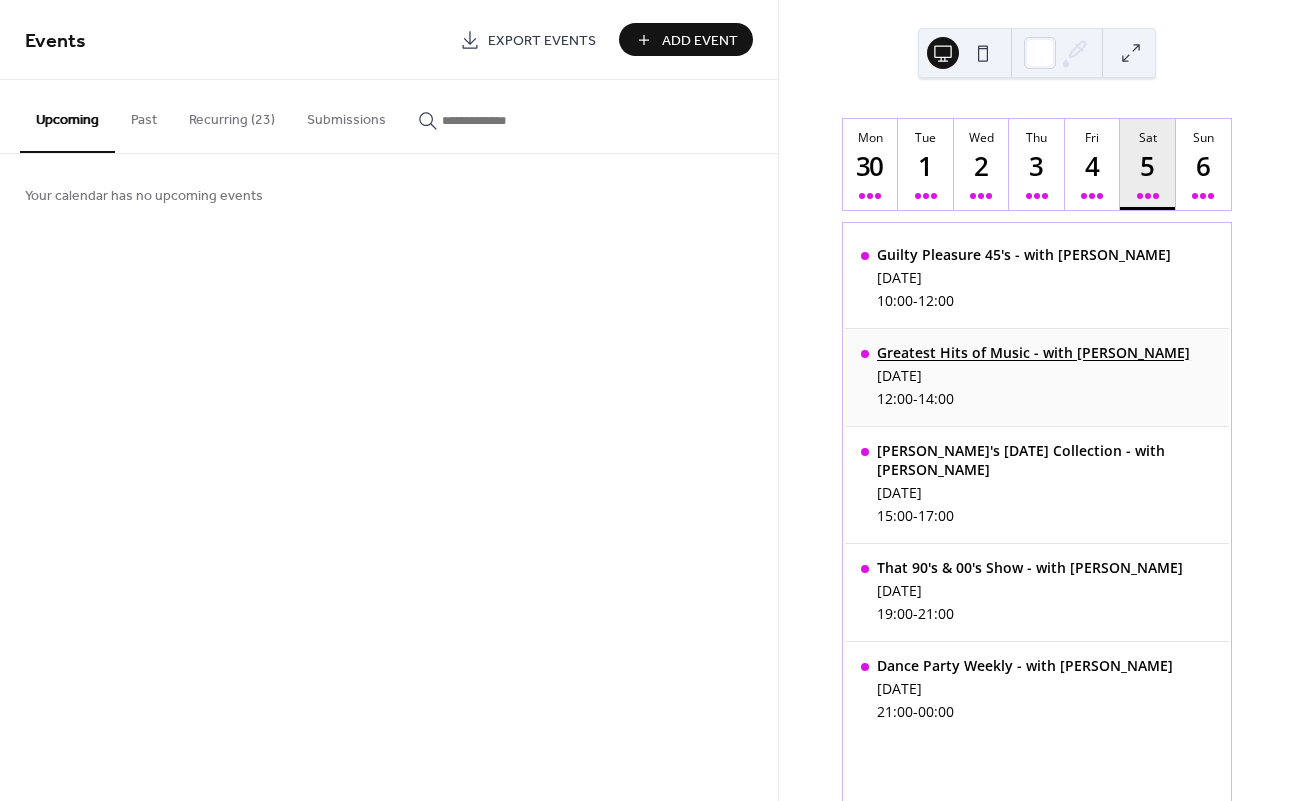 click on "Greatest Hits of Music - with [PERSON_NAME]" at bounding box center [1033, 352] 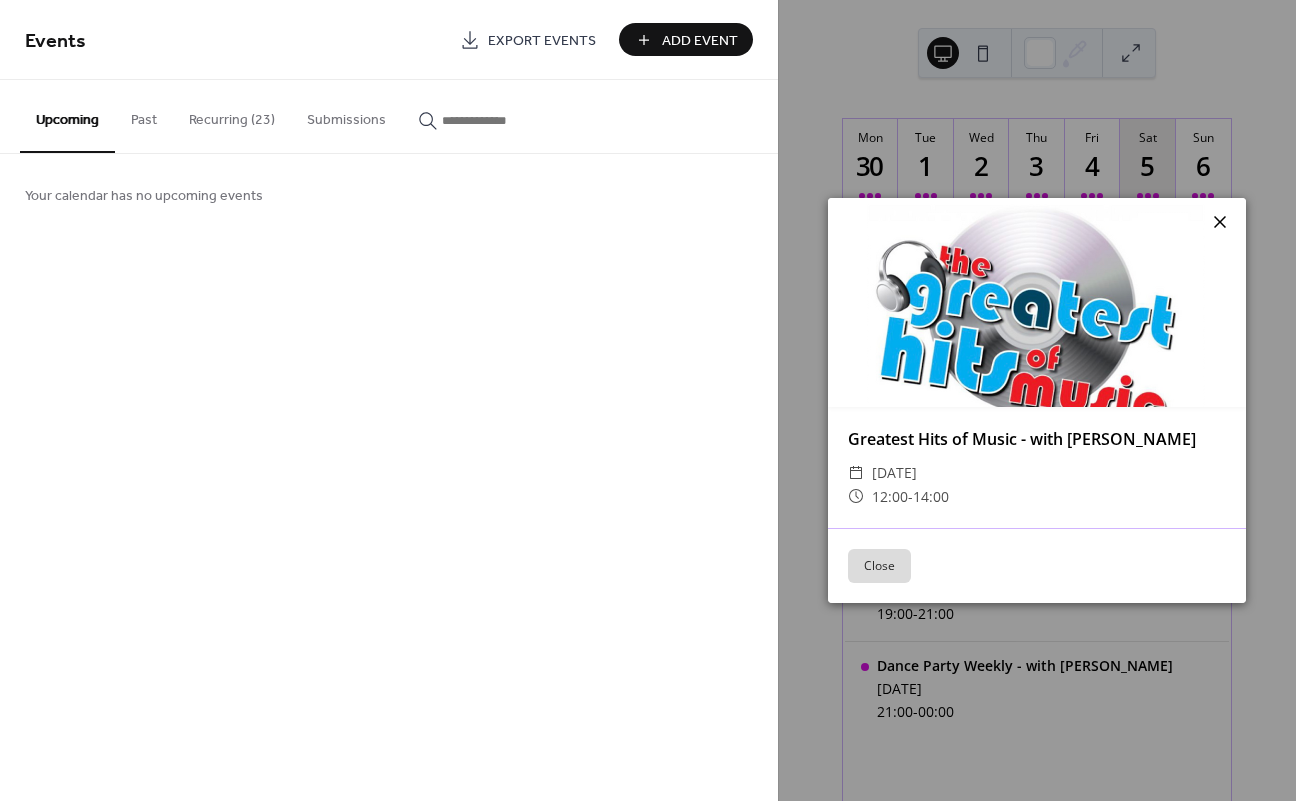 click 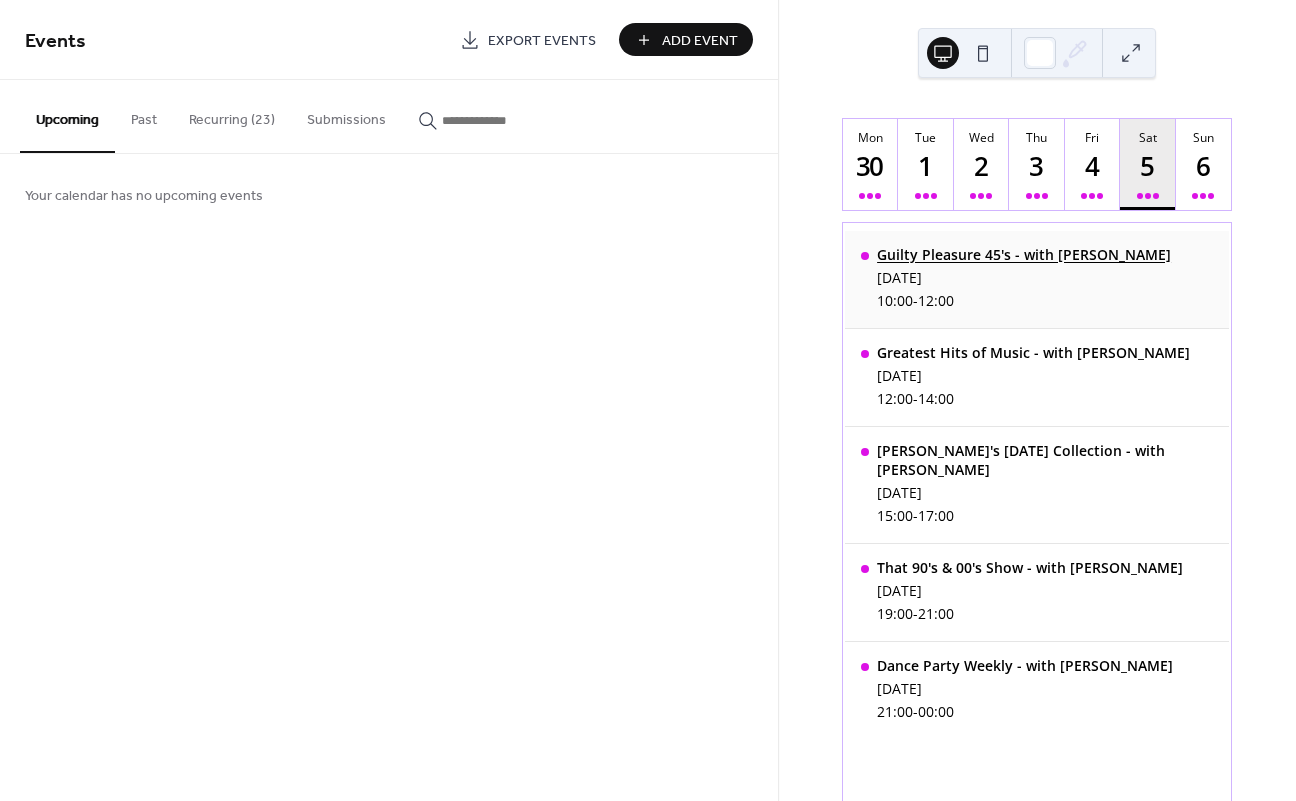 click on "Guilty Pleasure 45's - with [PERSON_NAME]" at bounding box center [1024, 254] 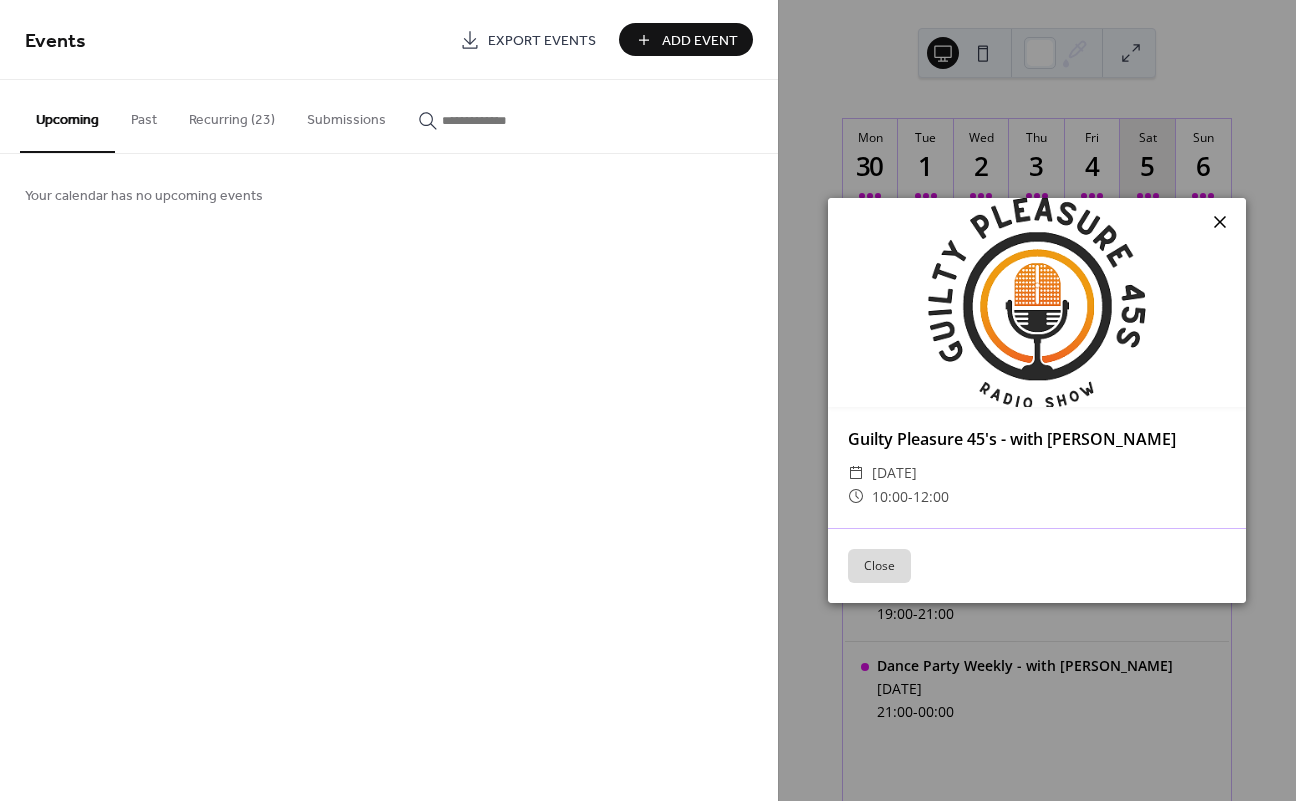 click 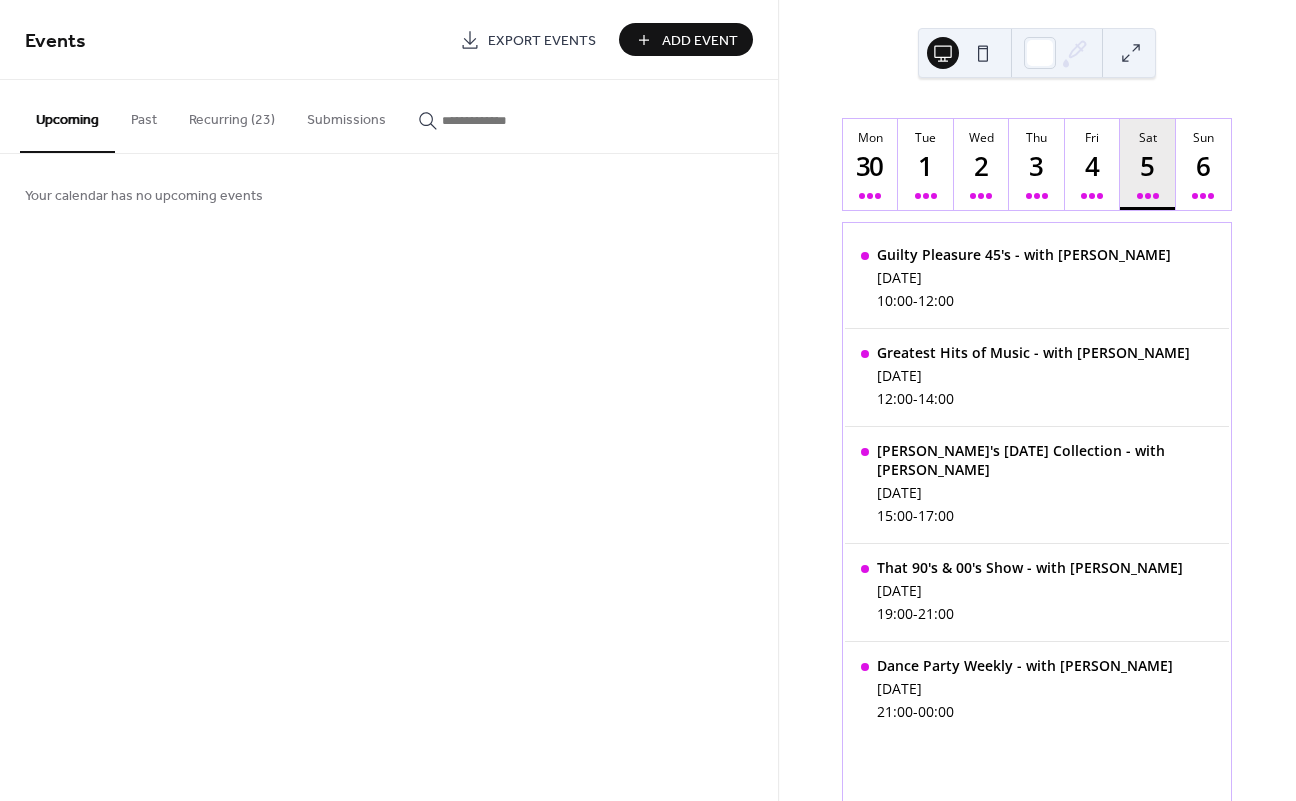 click on "Recurring  (23)" at bounding box center (232, 115) 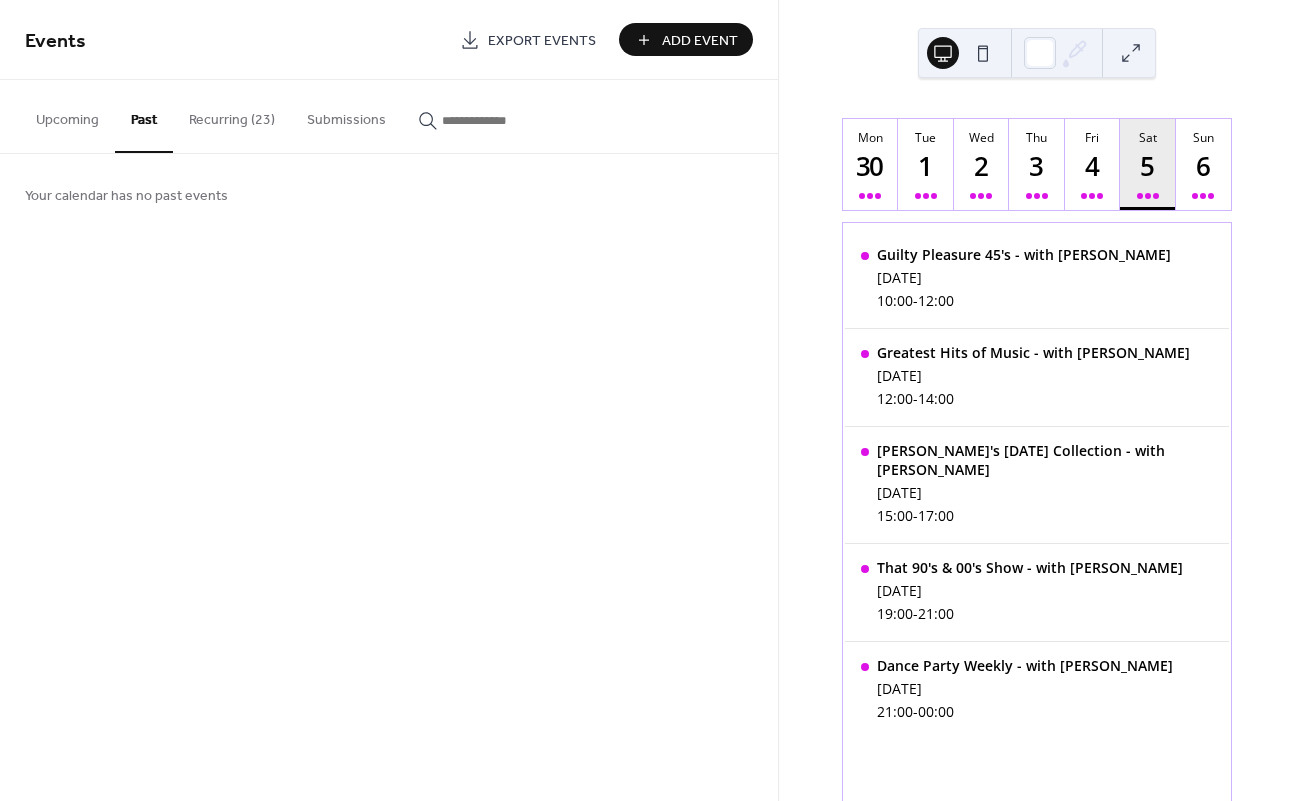 click on "Upcoming" at bounding box center (67, 115) 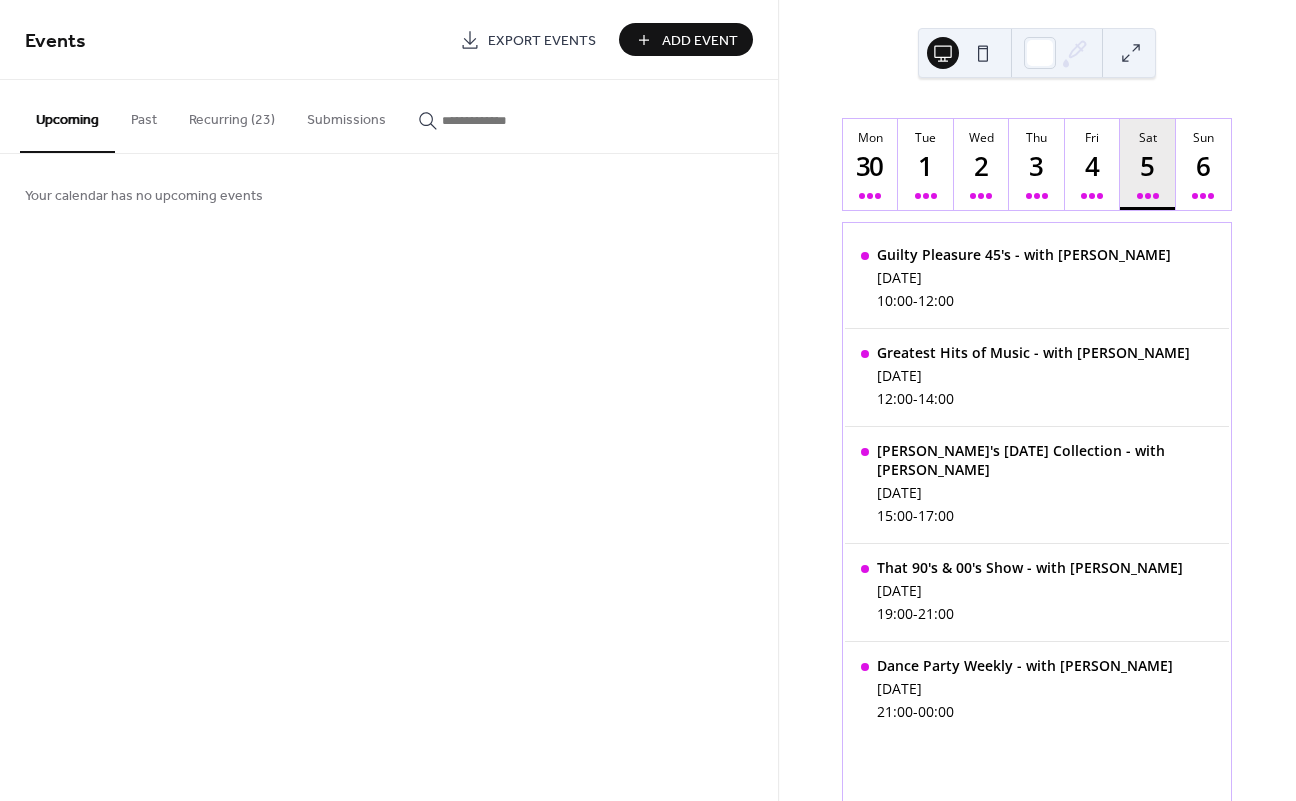 click on "Recurring  (23)" at bounding box center [232, 115] 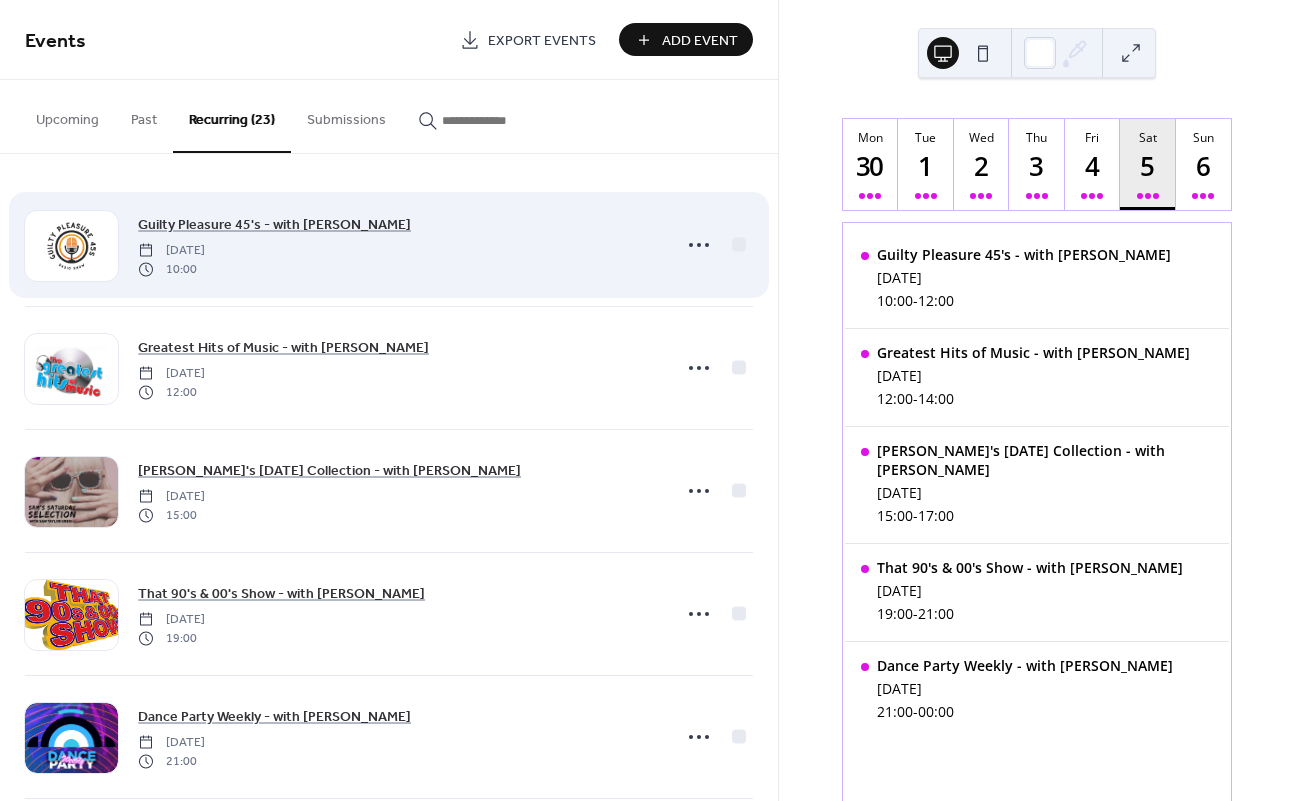 scroll, scrollTop: 0, scrollLeft: 0, axis: both 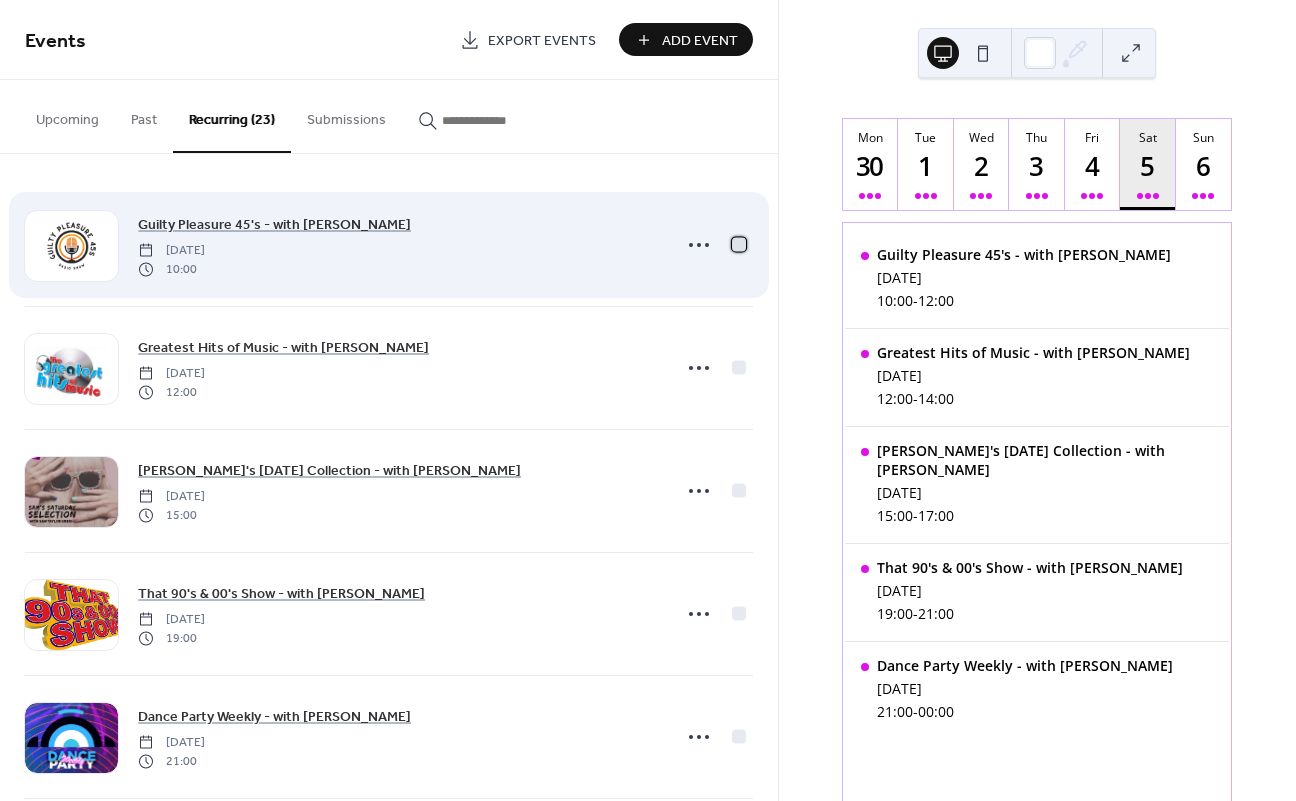 click at bounding box center (739, 244) 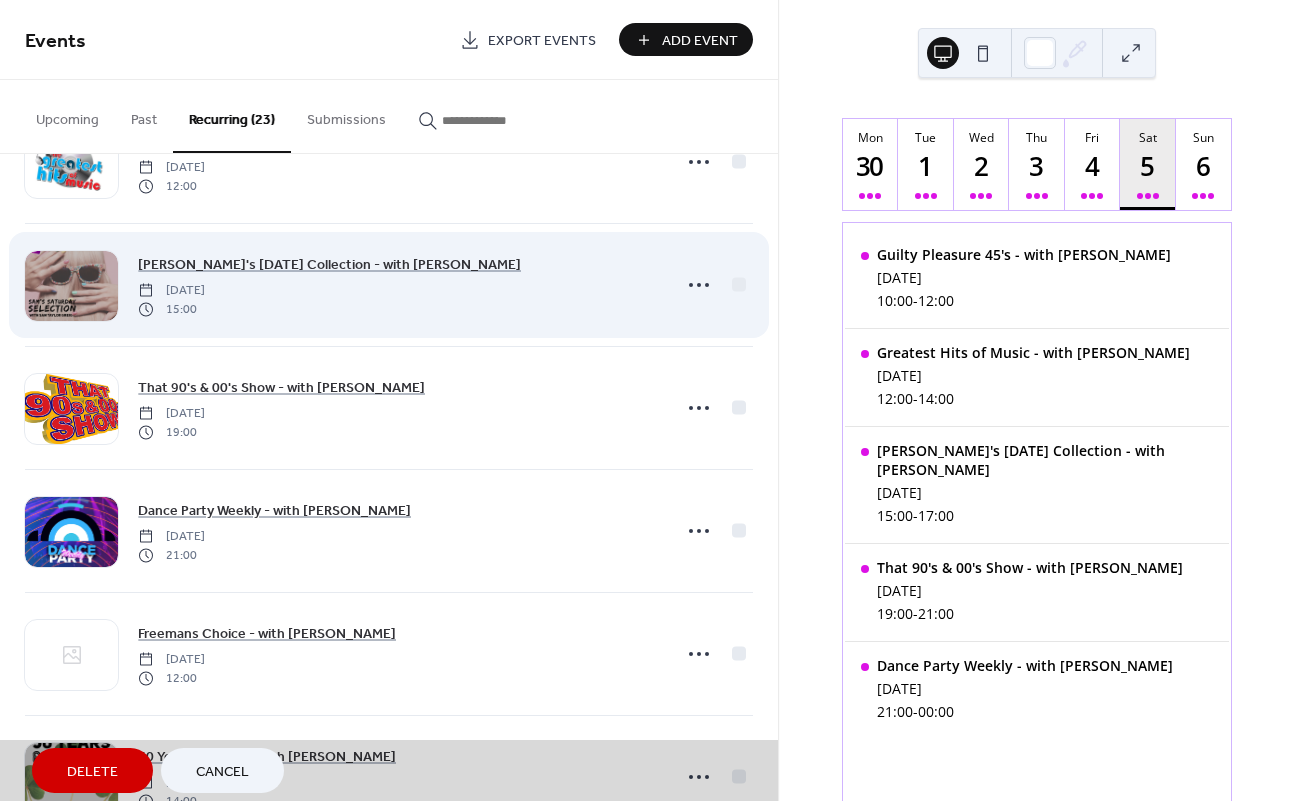 scroll, scrollTop: 211, scrollLeft: 0, axis: vertical 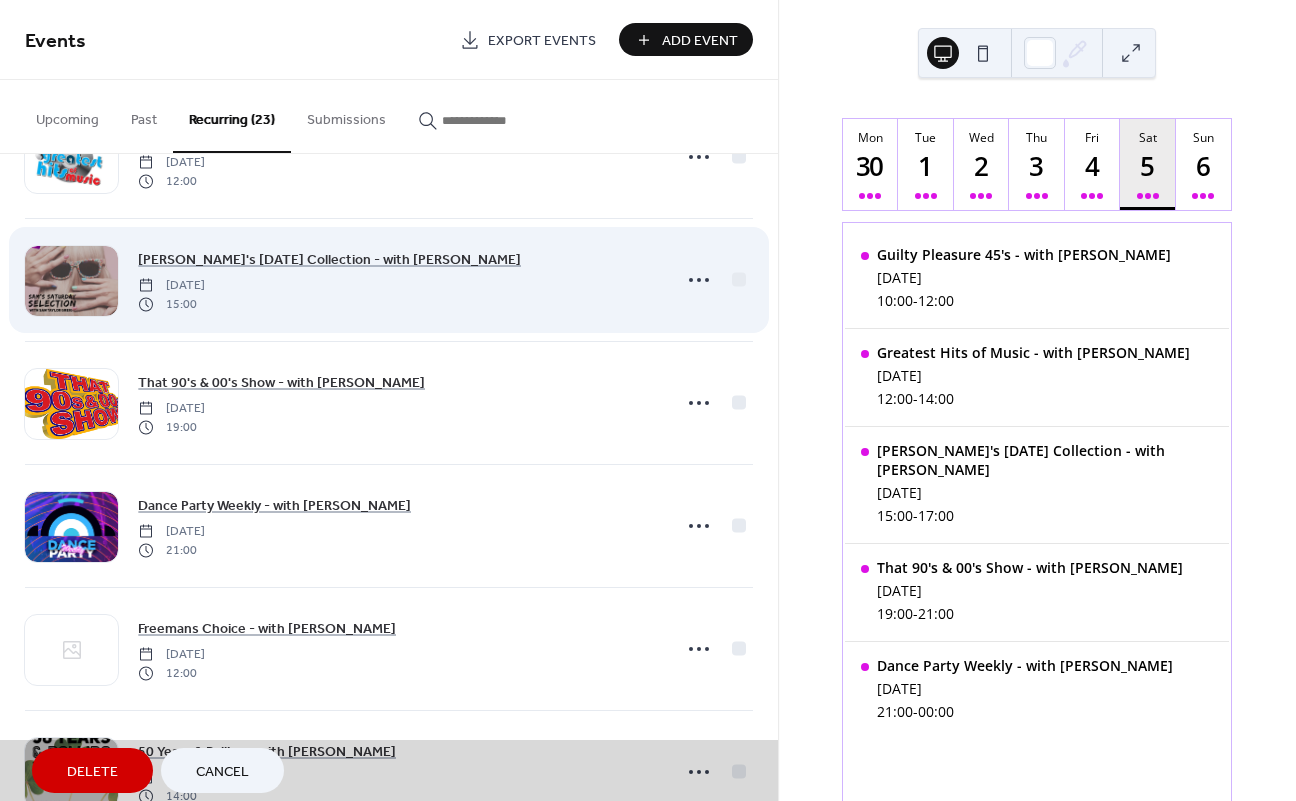 click on "Sam's Saturday Collection - with Sam Taylor Grieg Saturday, June 21, 2025 15:00" at bounding box center [389, 280] 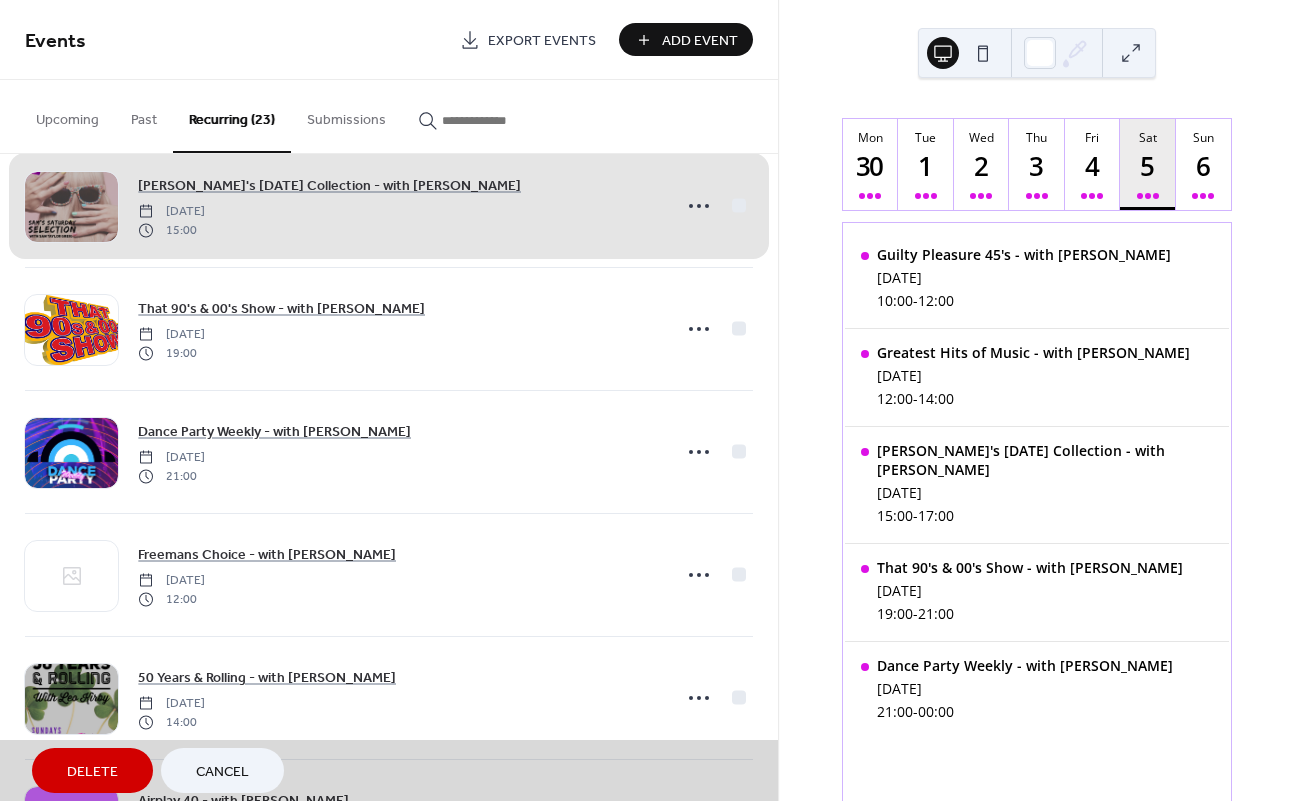 scroll, scrollTop: 306, scrollLeft: 0, axis: vertical 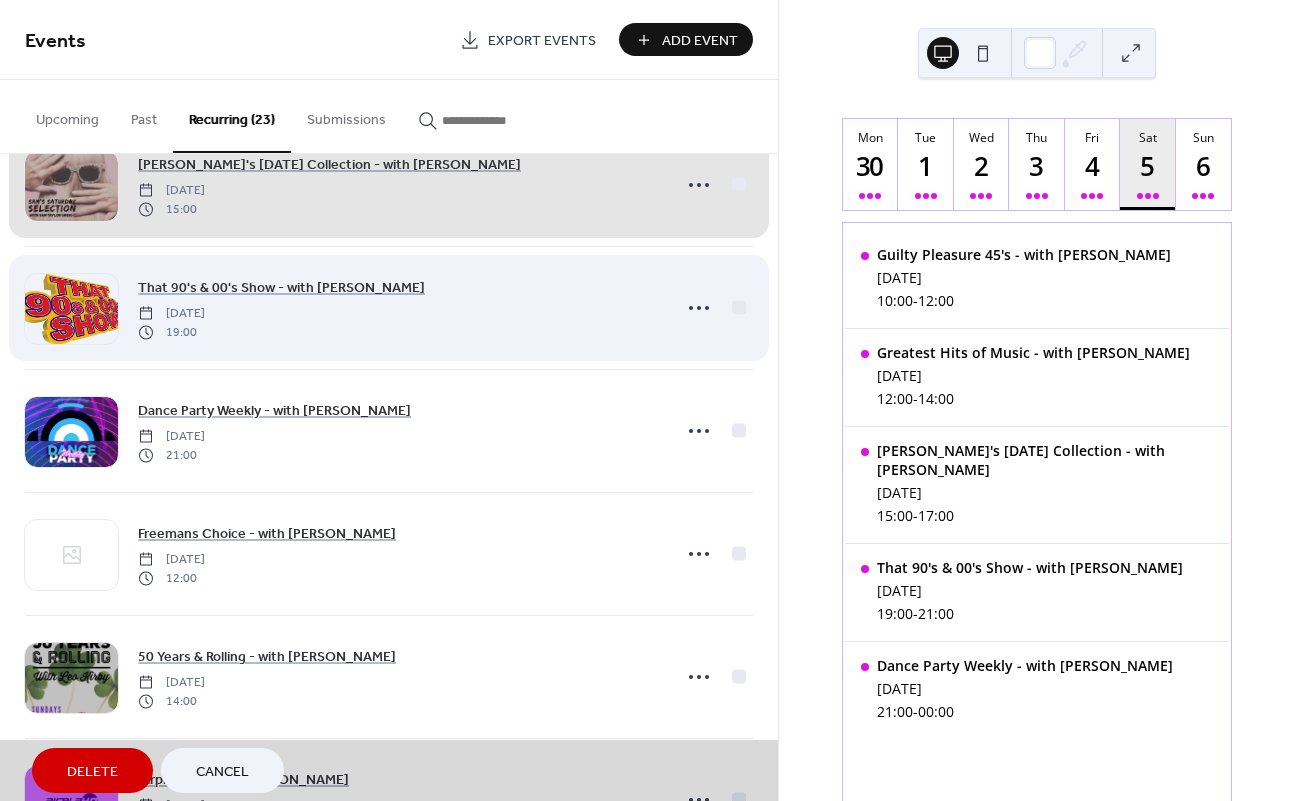 click on "That 90's & 00's Show - with Mick Hall Saturday, June 21, 2025 19:00" at bounding box center (389, 308) 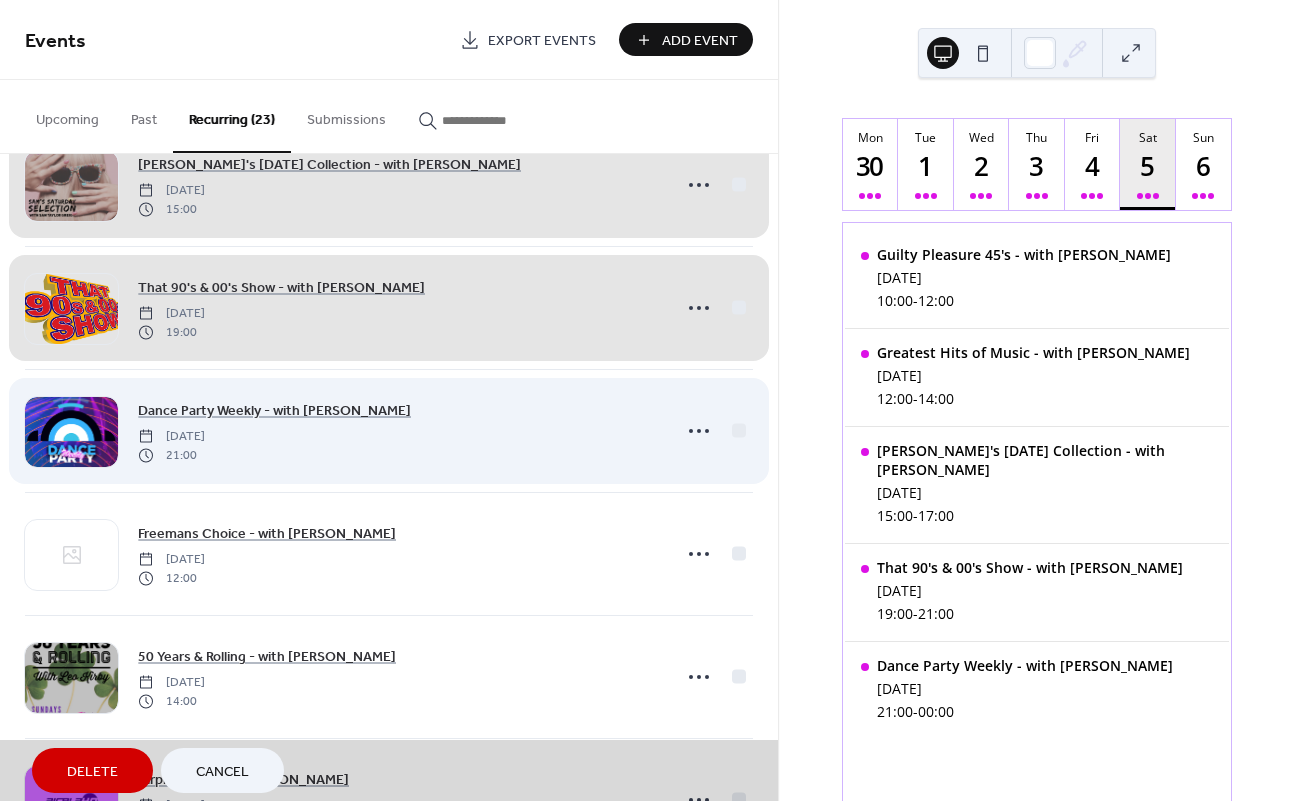 click on "Dance Party Weekly - with Lee Everest Saturday, June 21, 2025 21:00" at bounding box center [389, 431] 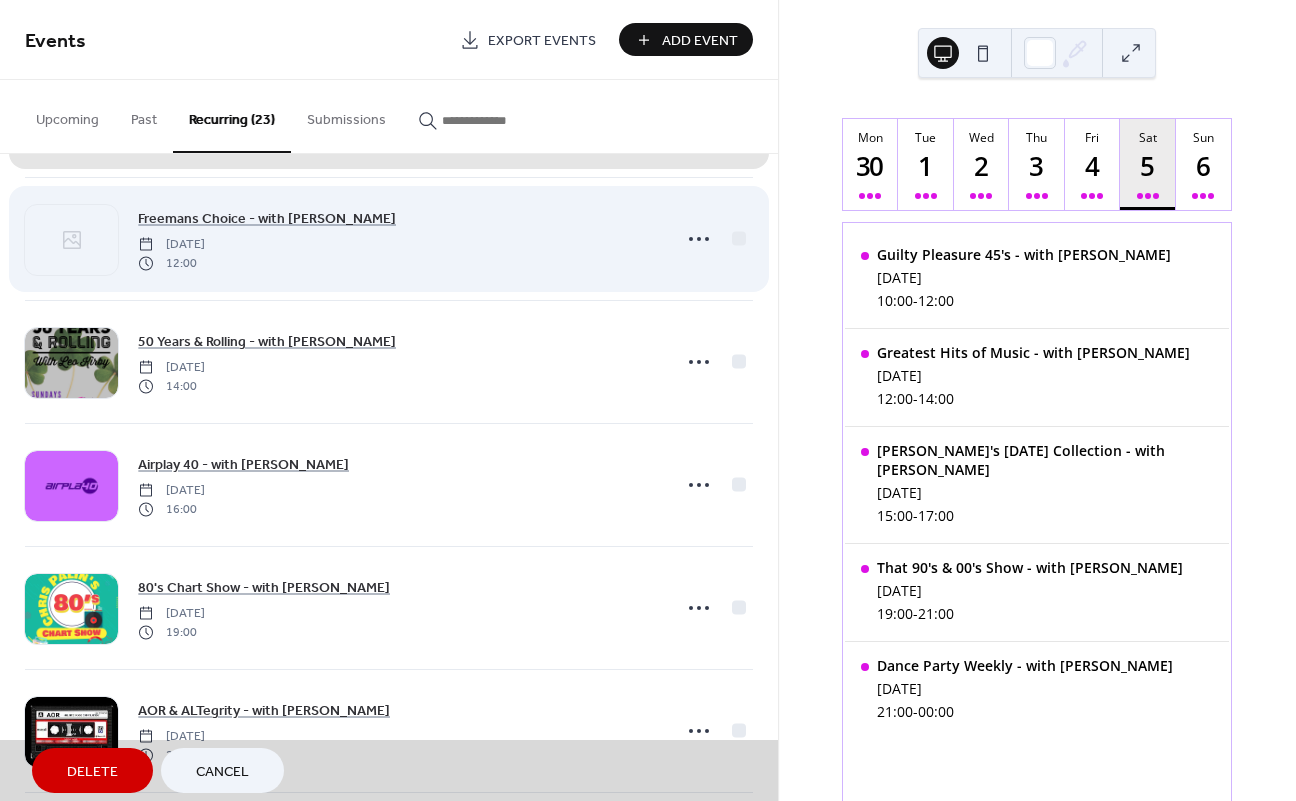 scroll, scrollTop: 518, scrollLeft: 0, axis: vertical 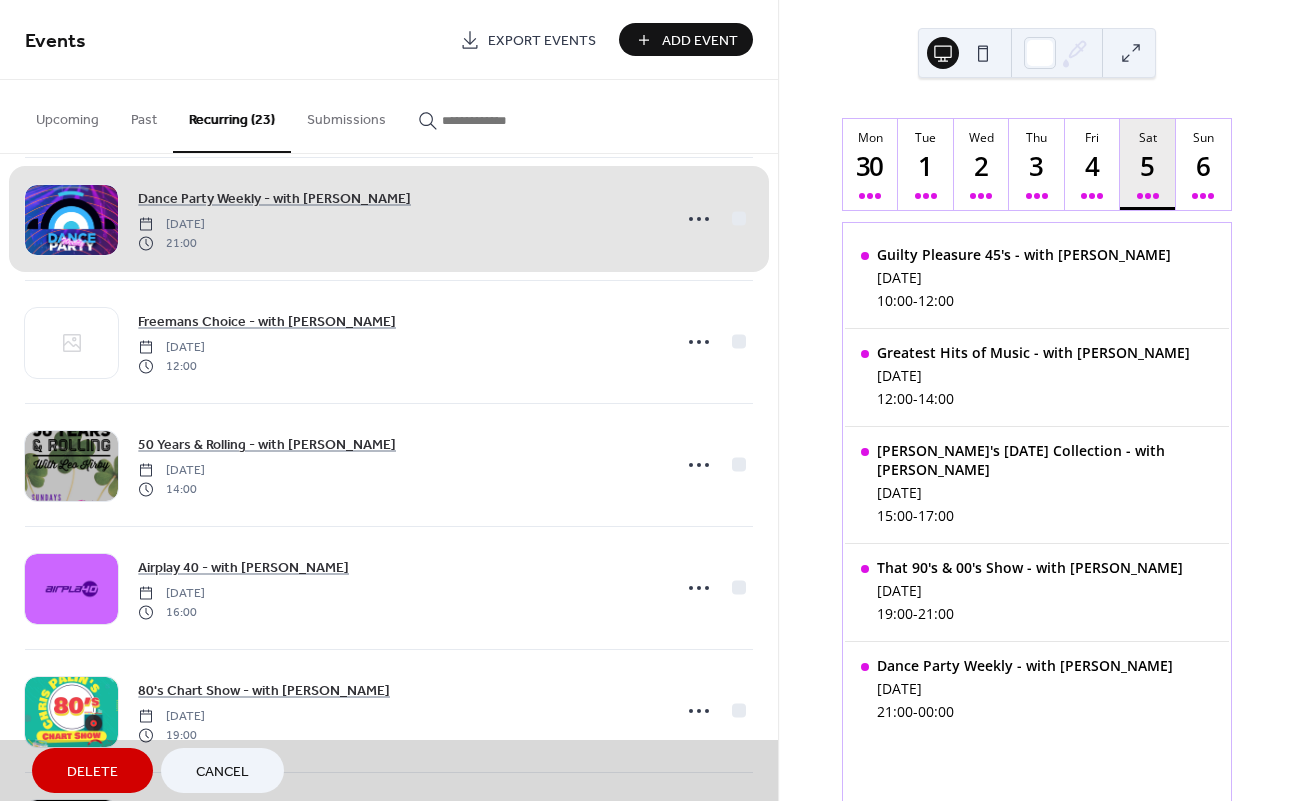 click on "Dance Party Weekly - with Lee Everest Saturday, June 21, 2025 21:00" at bounding box center [389, 219] 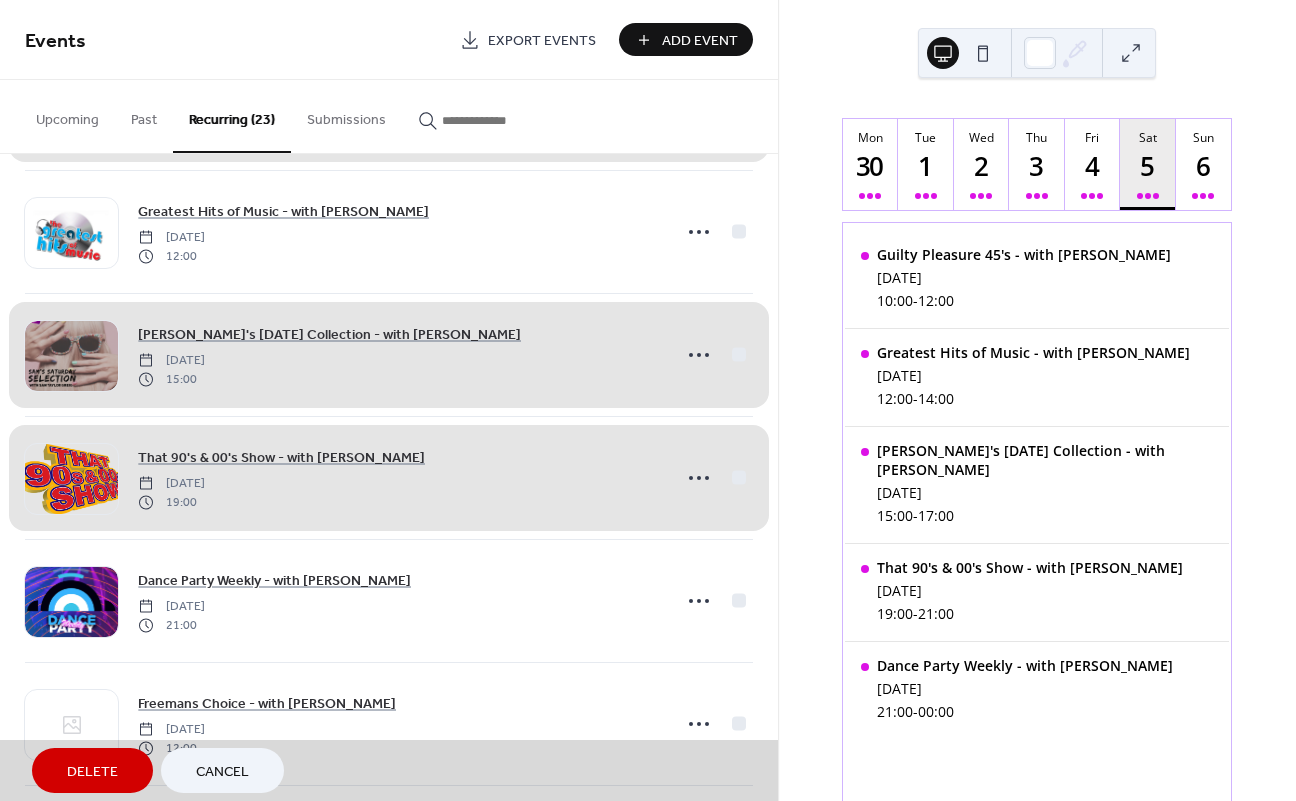 scroll, scrollTop: 134, scrollLeft: 0, axis: vertical 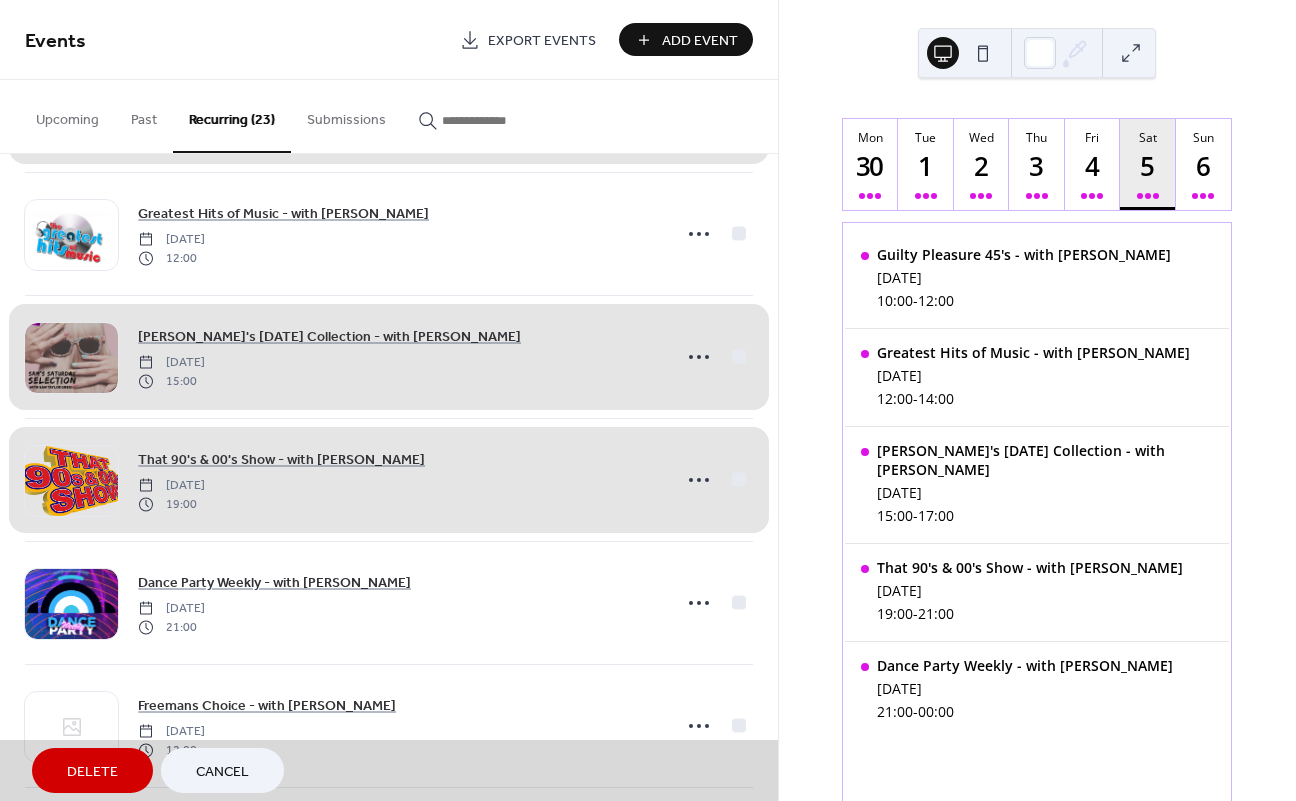 click on "Sam's Saturday Collection - with Sam Taylor Grieg Saturday, June 21, 2025 15:00" at bounding box center [389, 357] 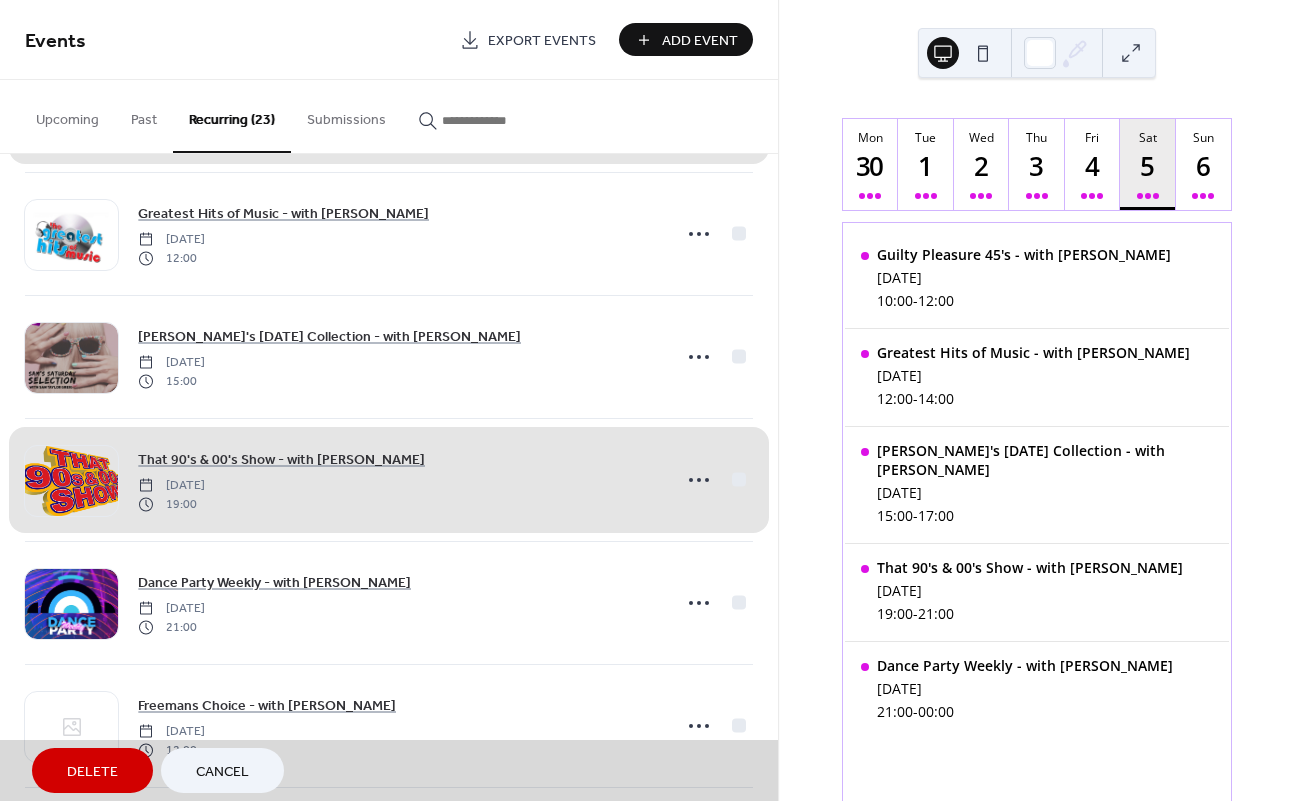 click on "That 90's & 00's Show - with Mick Hall Saturday, June 21, 2025 19:00" at bounding box center [389, 480] 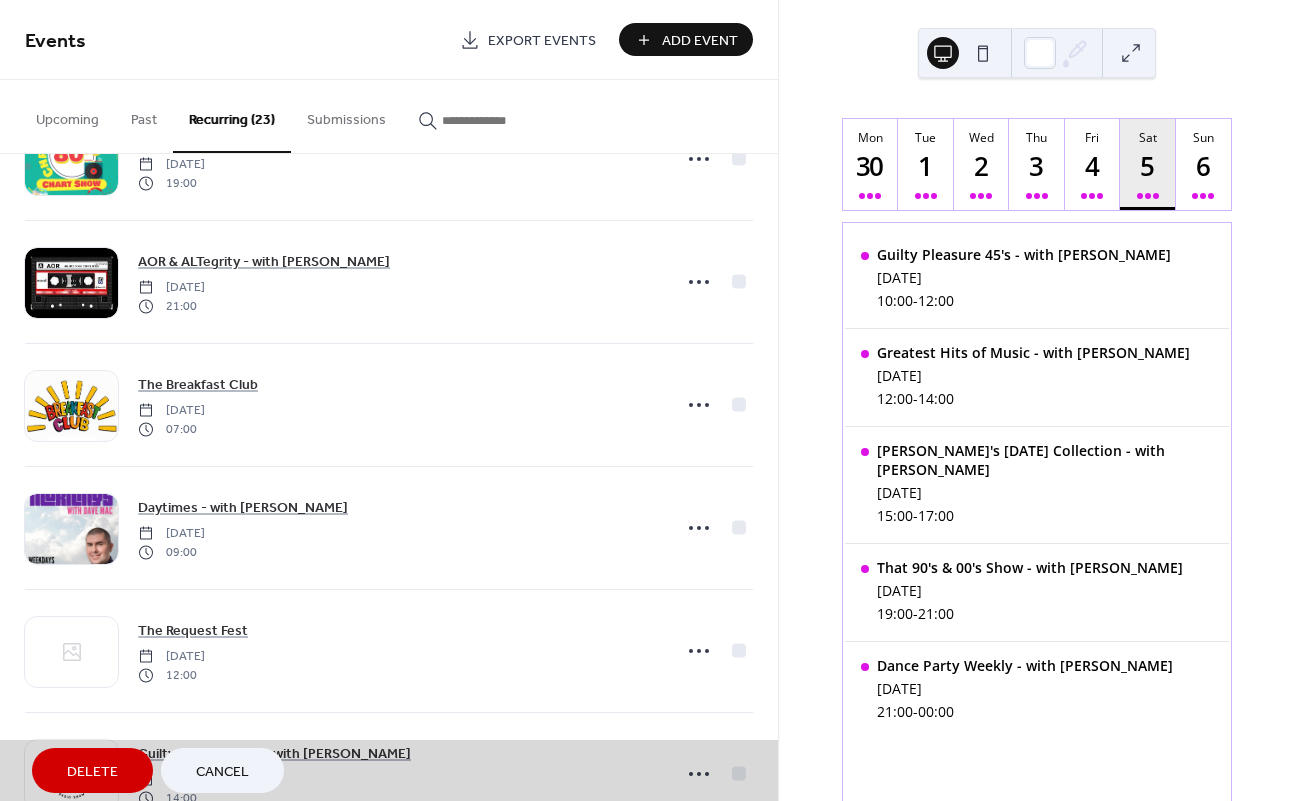 scroll, scrollTop: 1214, scrollLeft: 0, axis: vertical 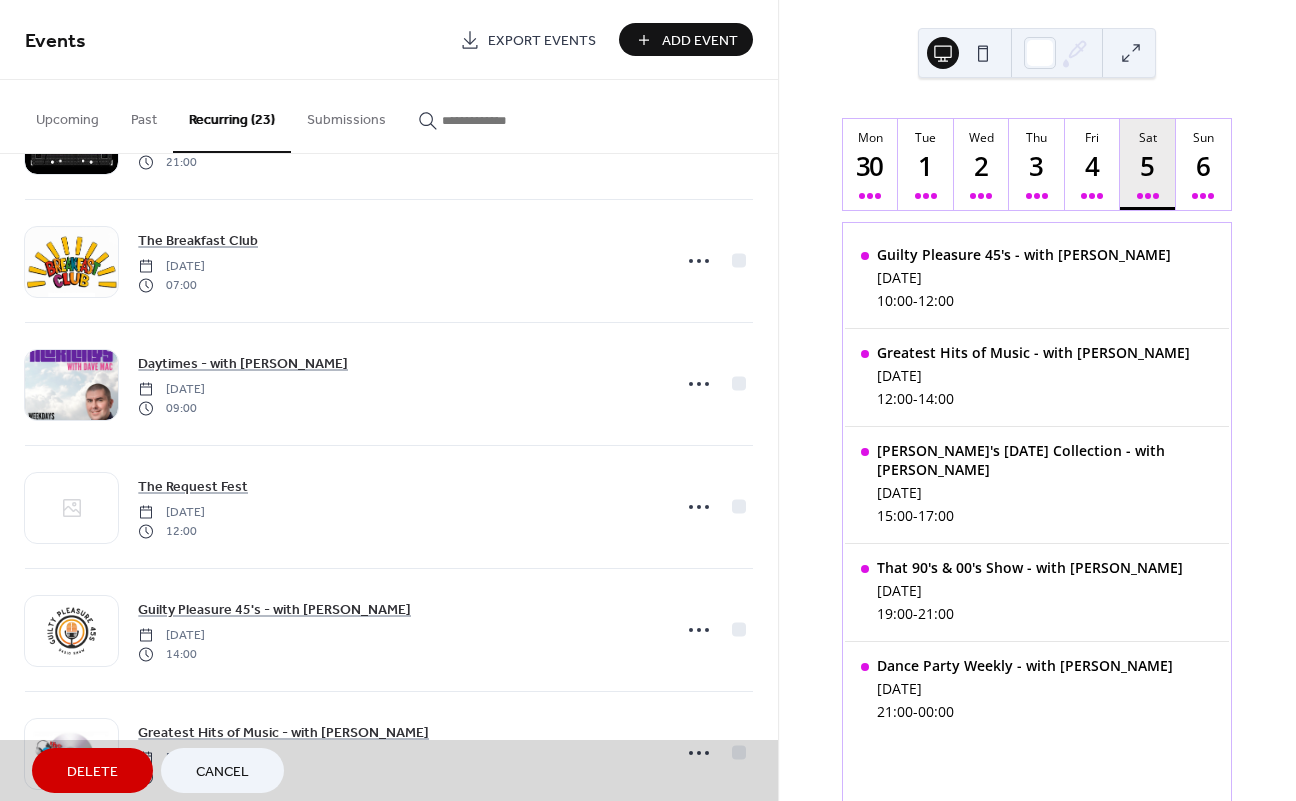 click on "Cancel" at bounding box center [222, 772] 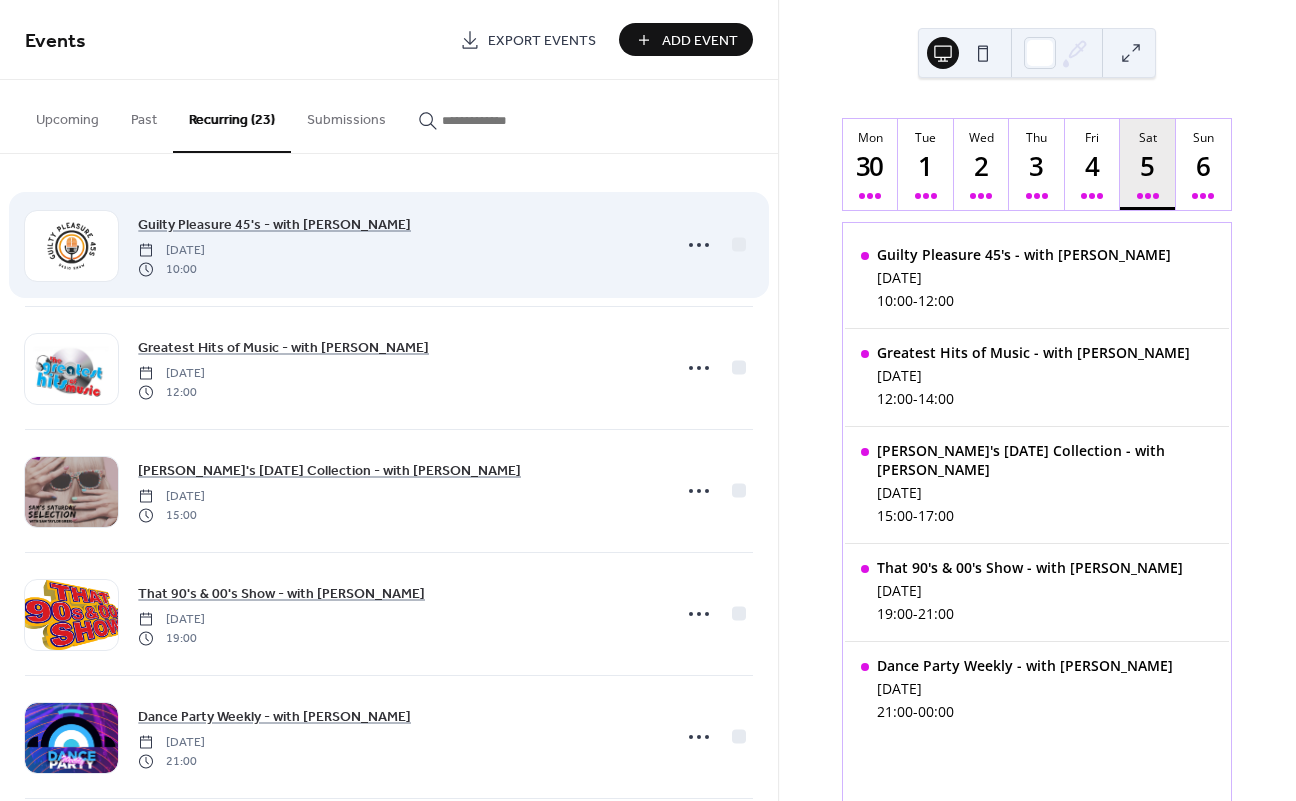 scroll, scrollTop: 0, scrollLeft: 0, axis: both 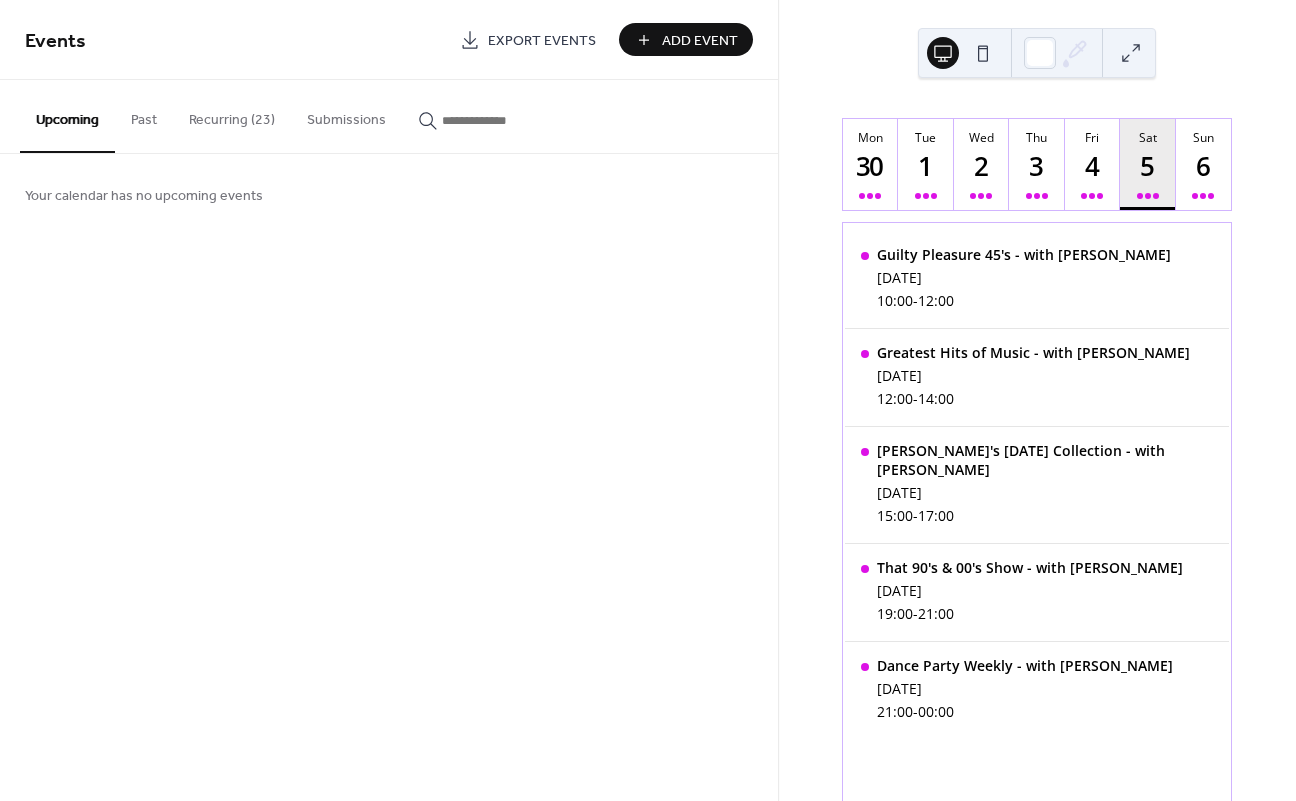 click at bounding box center (1131, 53) 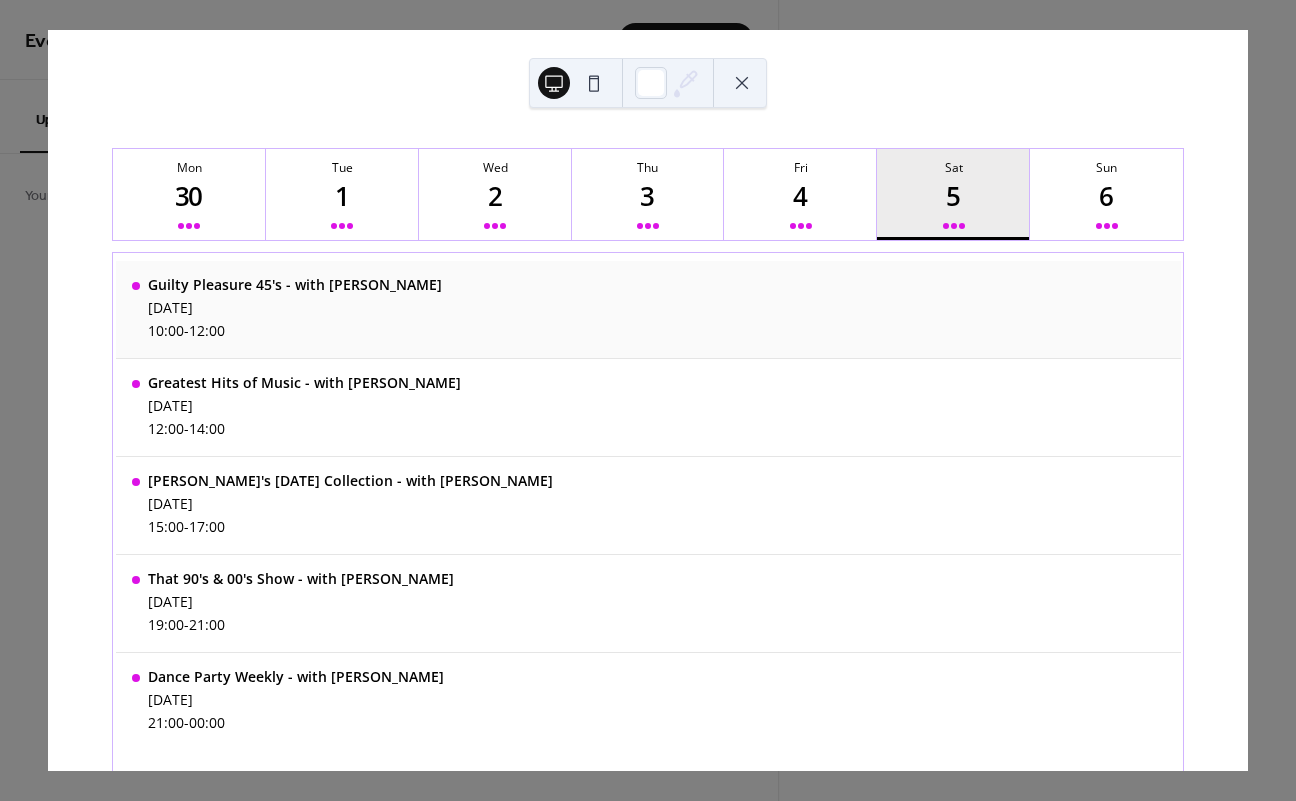 scroll, scrollTop: 0, scrollLeft: 0, axis: both 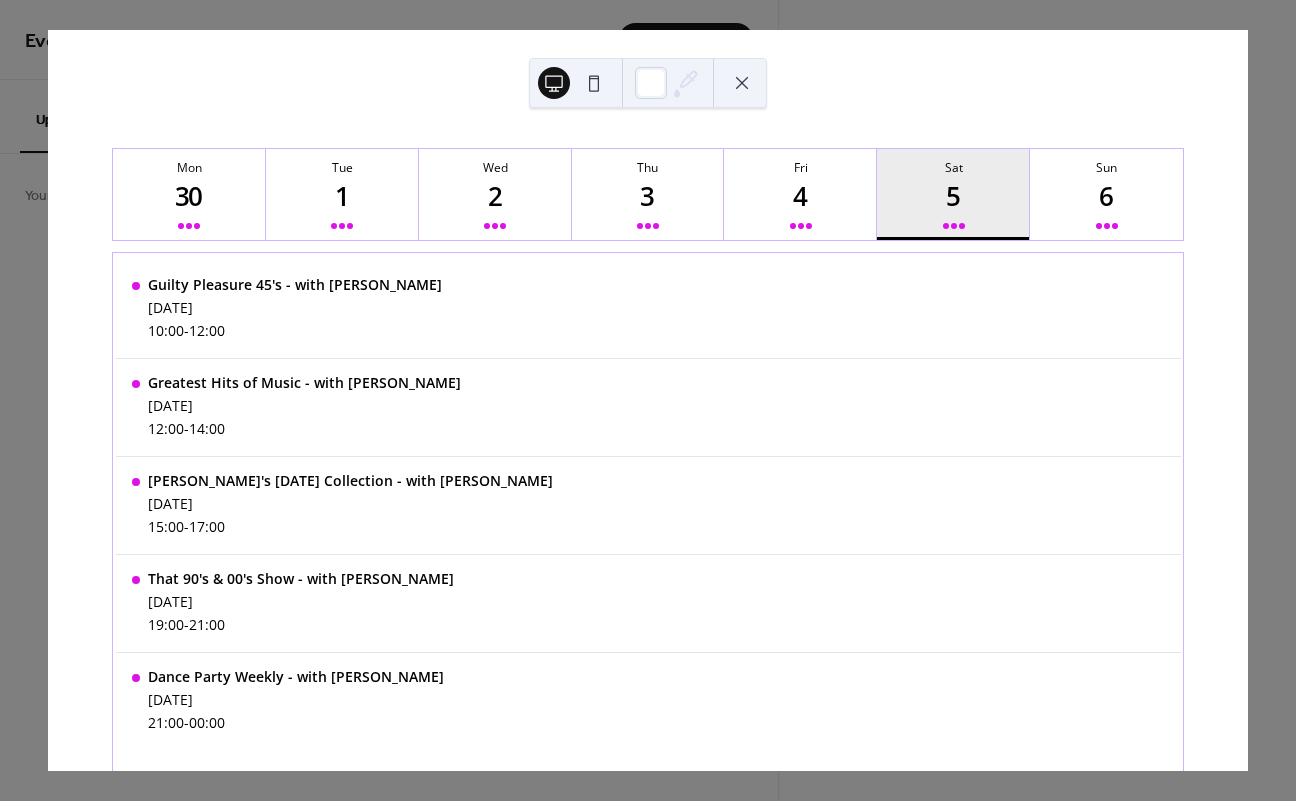 click at bounding box center (742, 83) 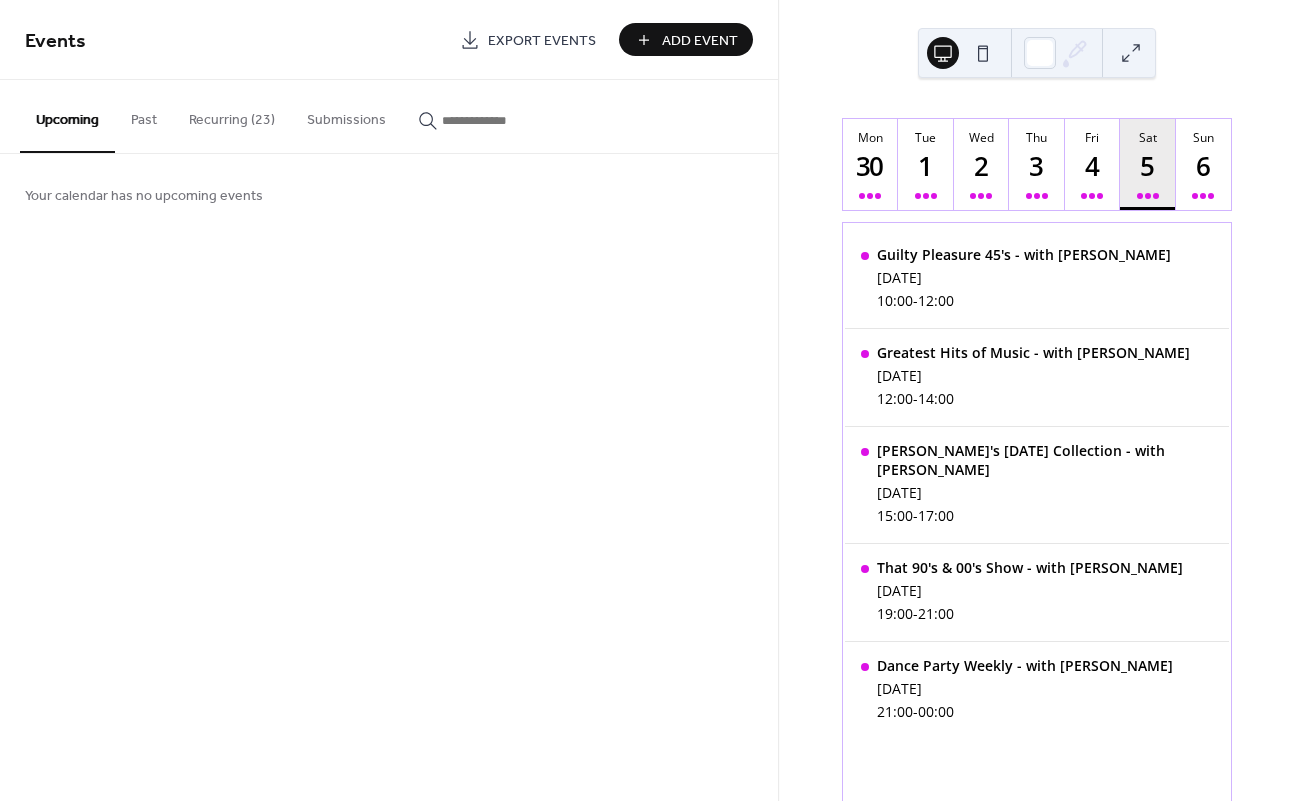 scroll, scrollTop: 131, scrollLeft: 0, axis: vertical 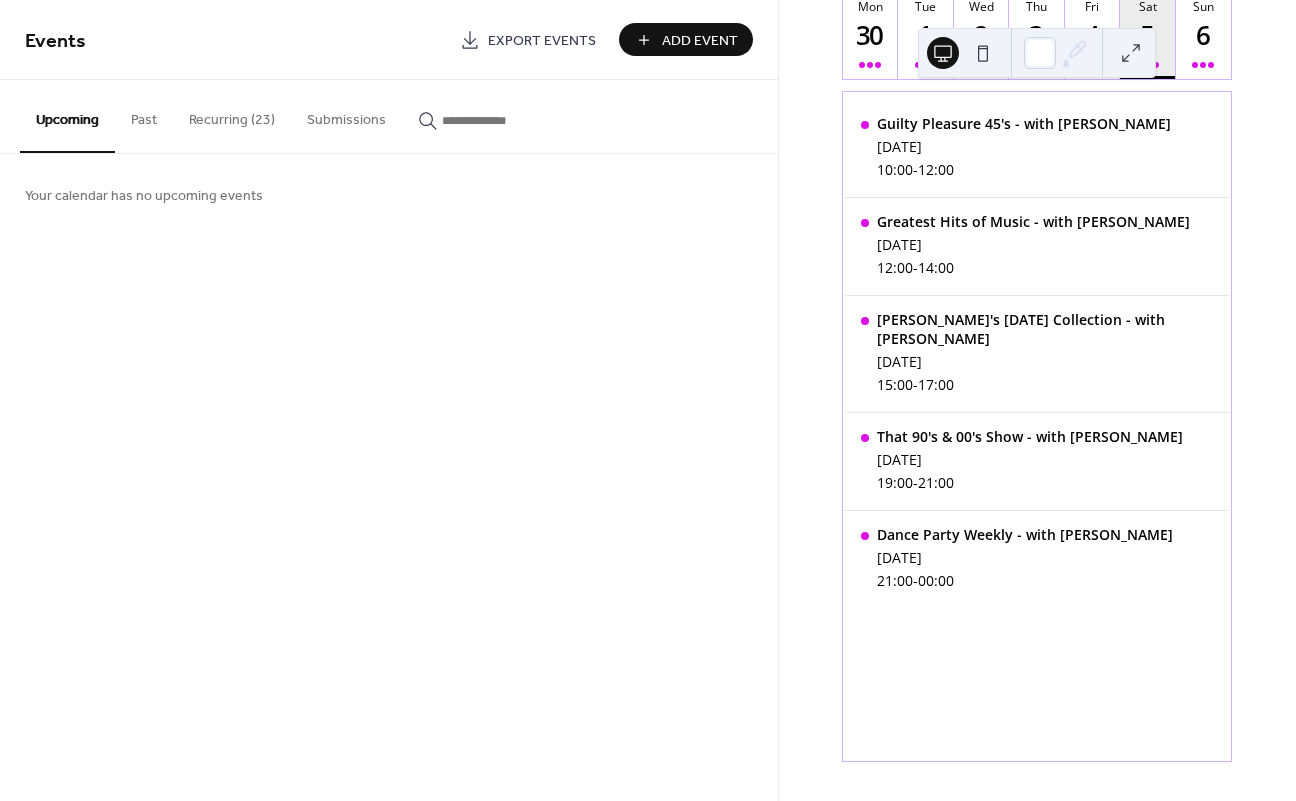 click on "Recurring  (23)" at bounding box center [232, 115] 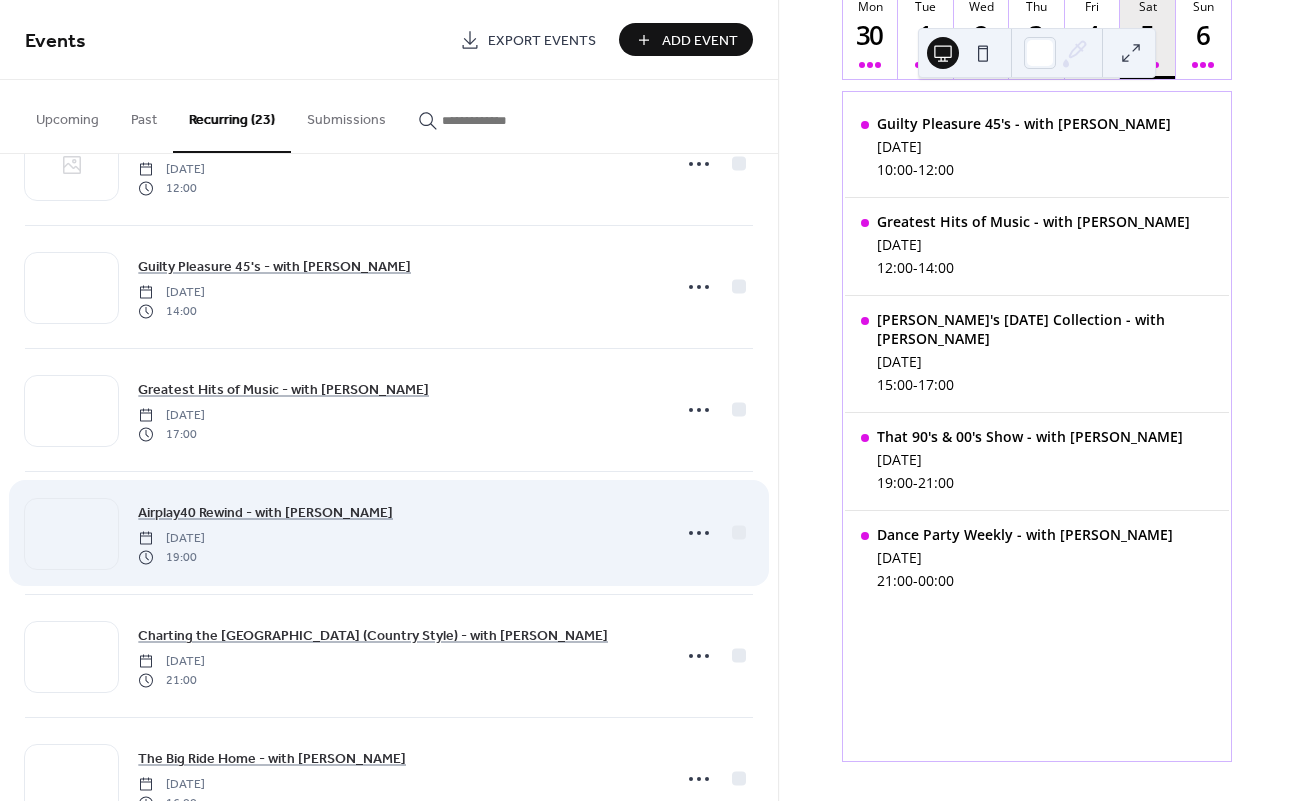 scroll, scrollTop: 1448, scrollLeft: 0, axis: vertical 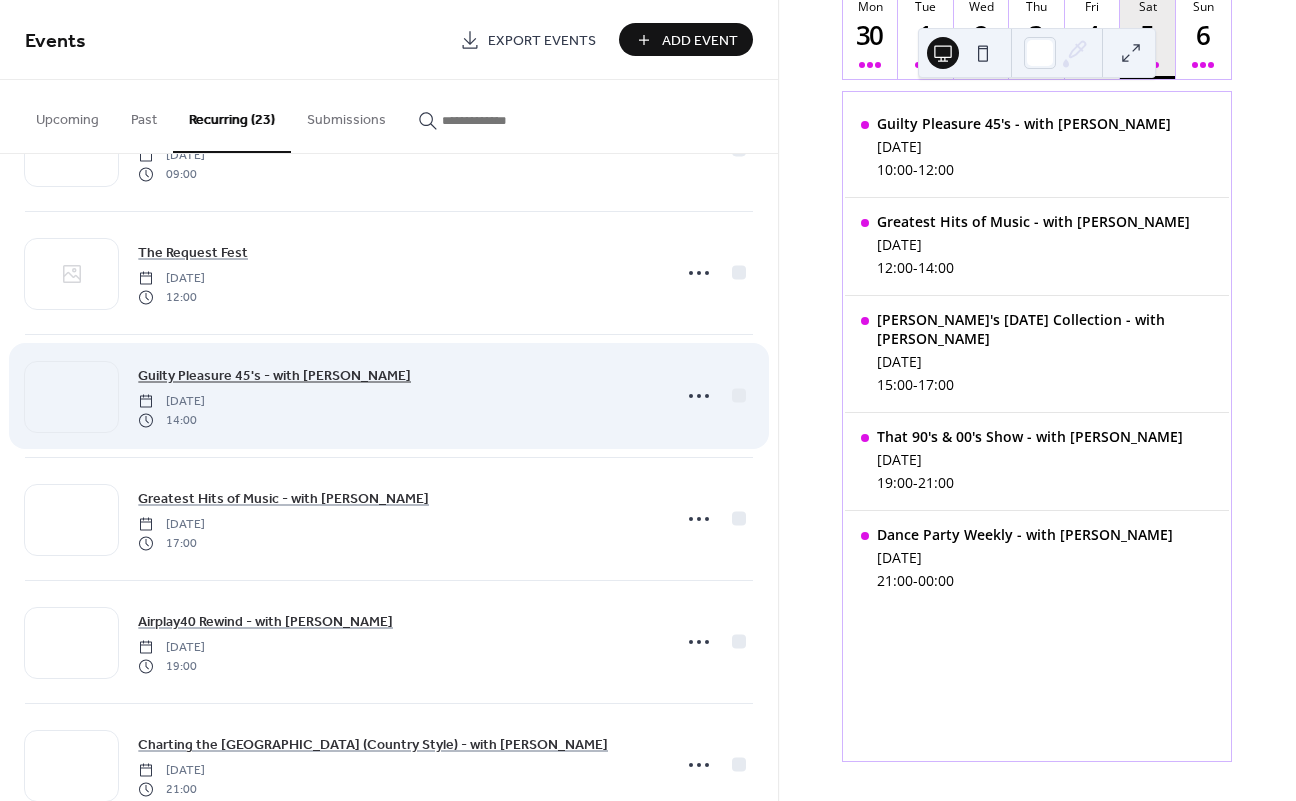 click on "Guilty Pleasure 45's - with Neil Greaves" at bounding box center (274, 376) 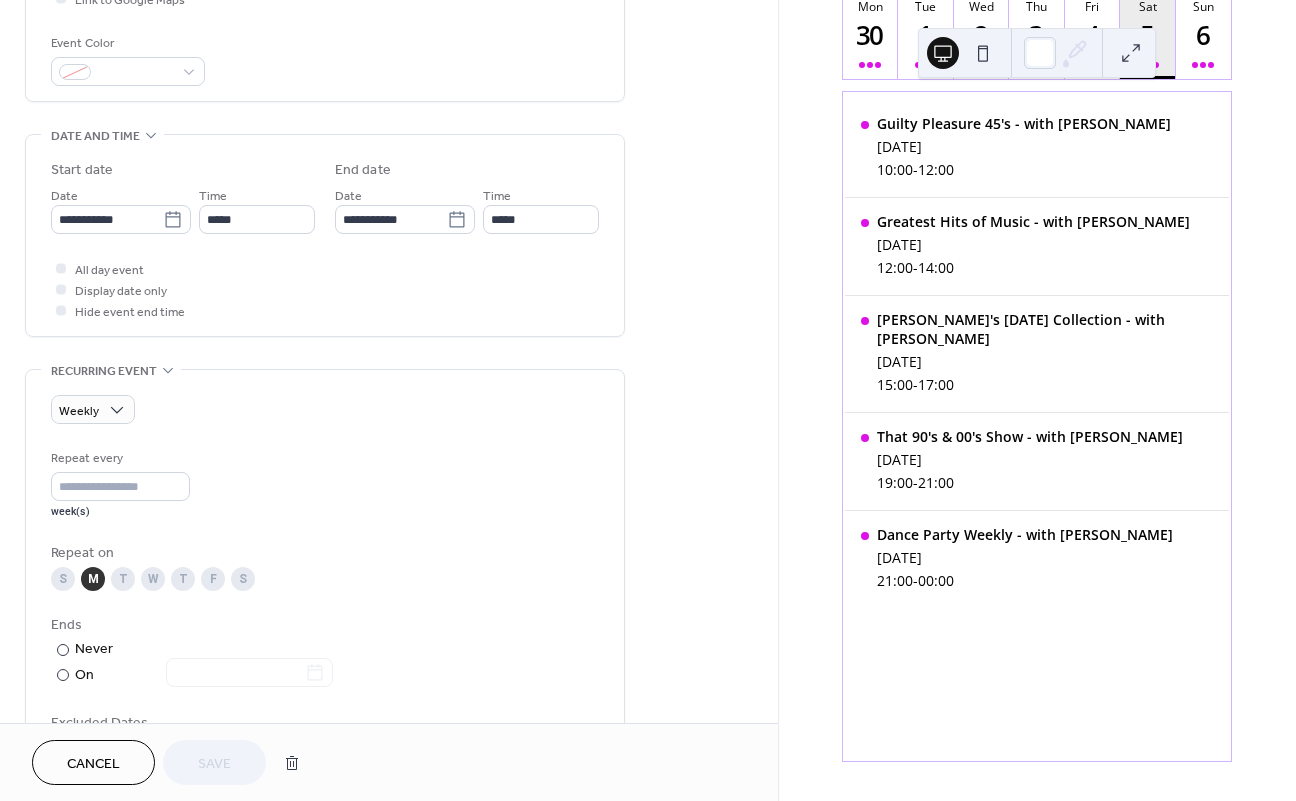 scroll, scrollTop: 516, scrollLeft: 0, axis: vertical 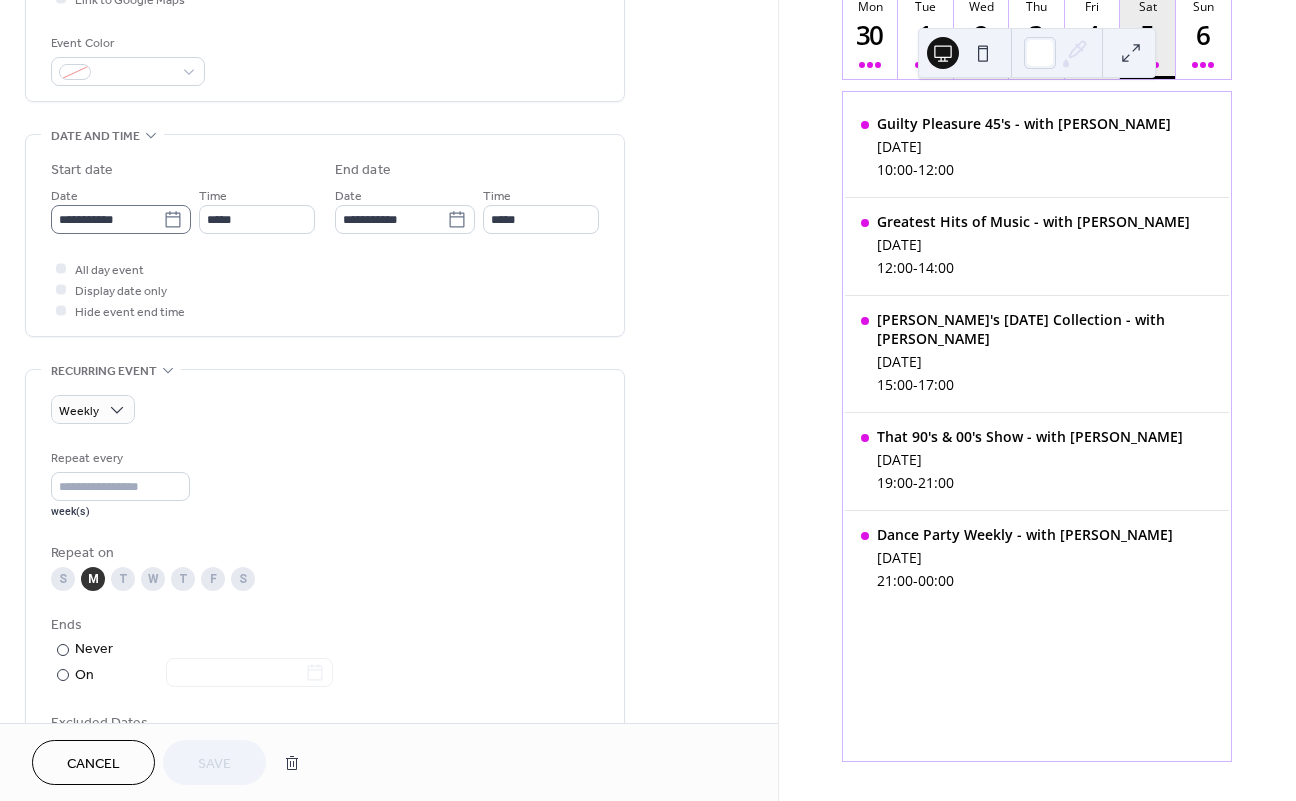 click 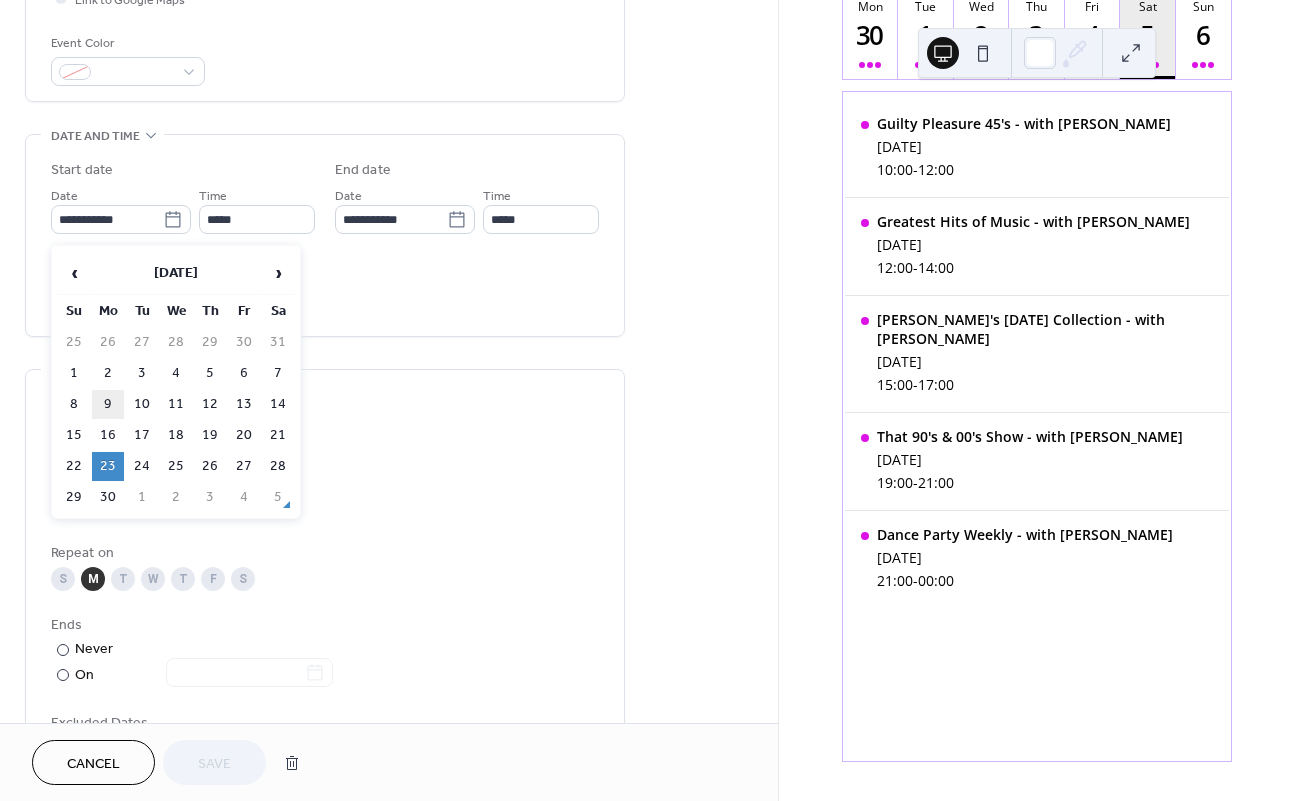 click on "9" at bounding box center (108, 404) 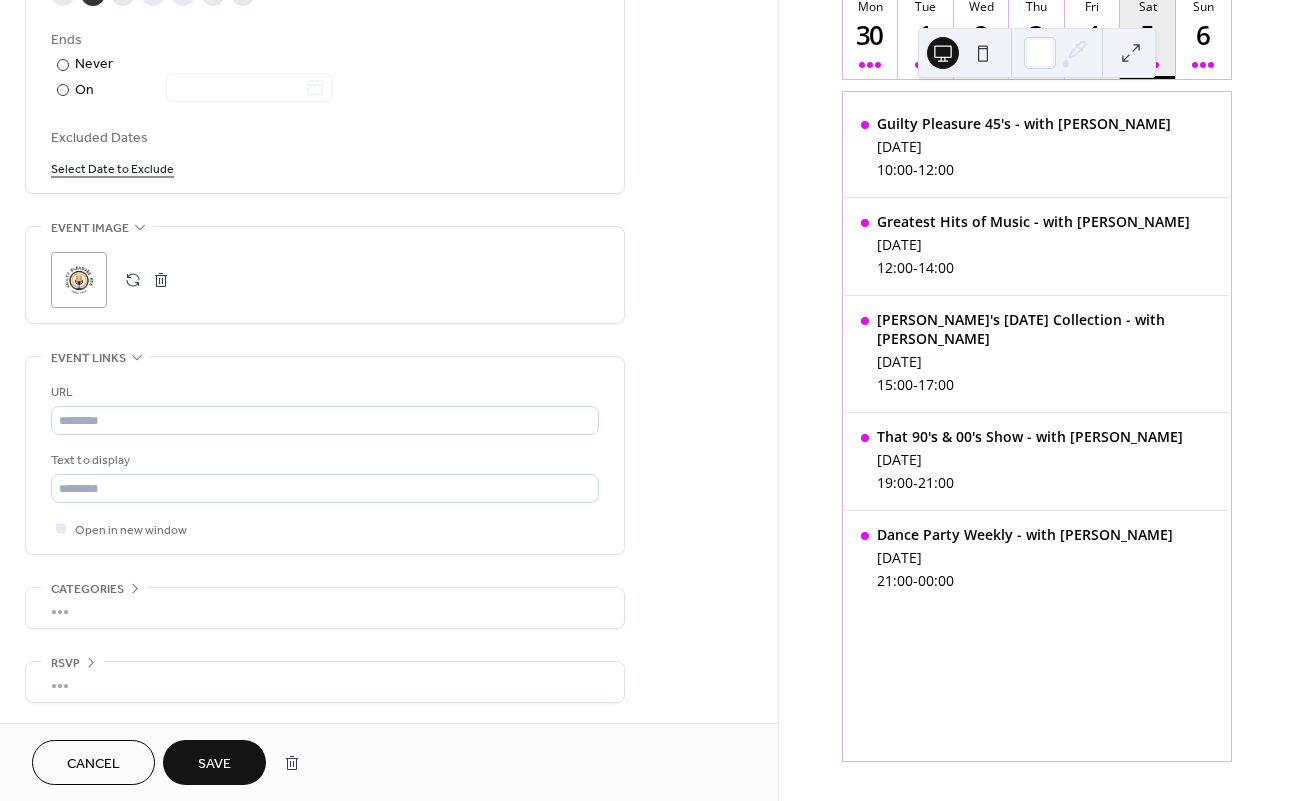 scroll, scrollTop: 1115, scrollLeft: 0, axis: vertical 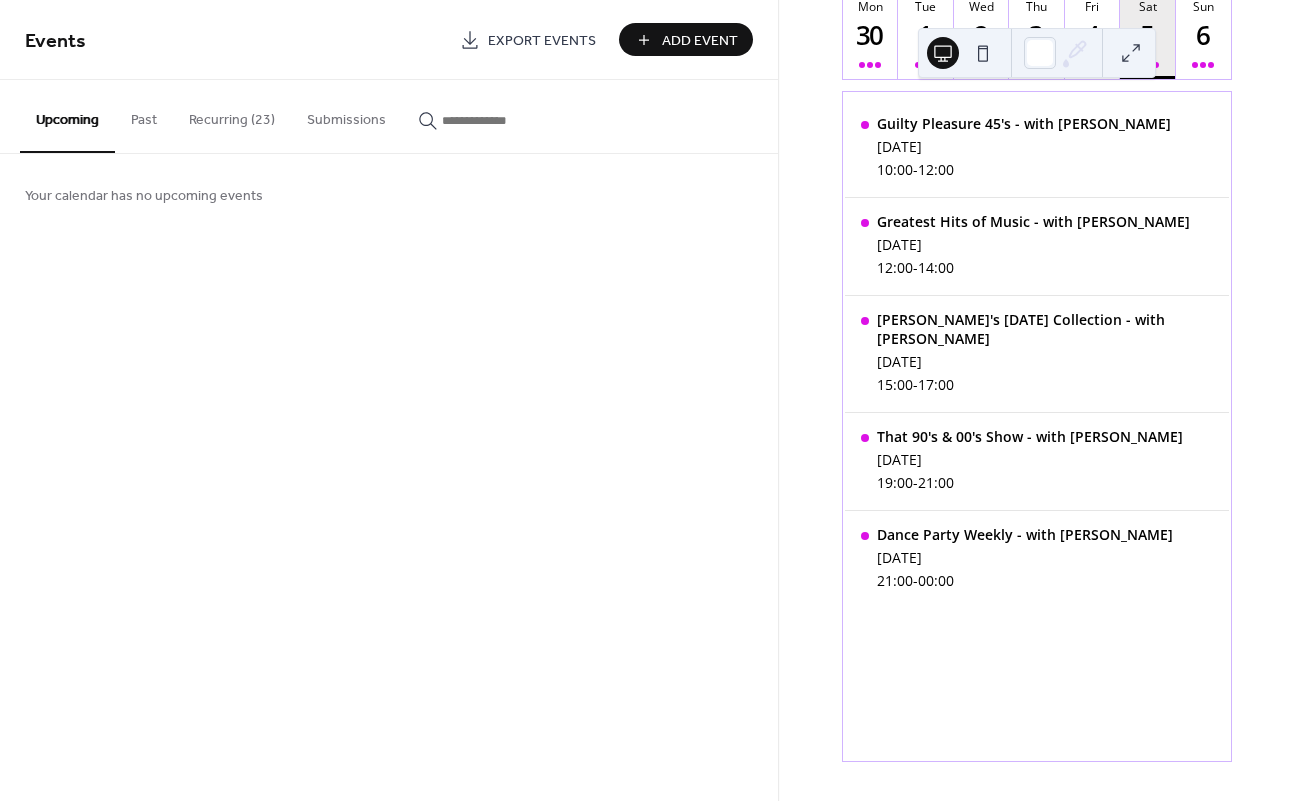click on "Recurring  (23)" at bounding box center [232, 115] 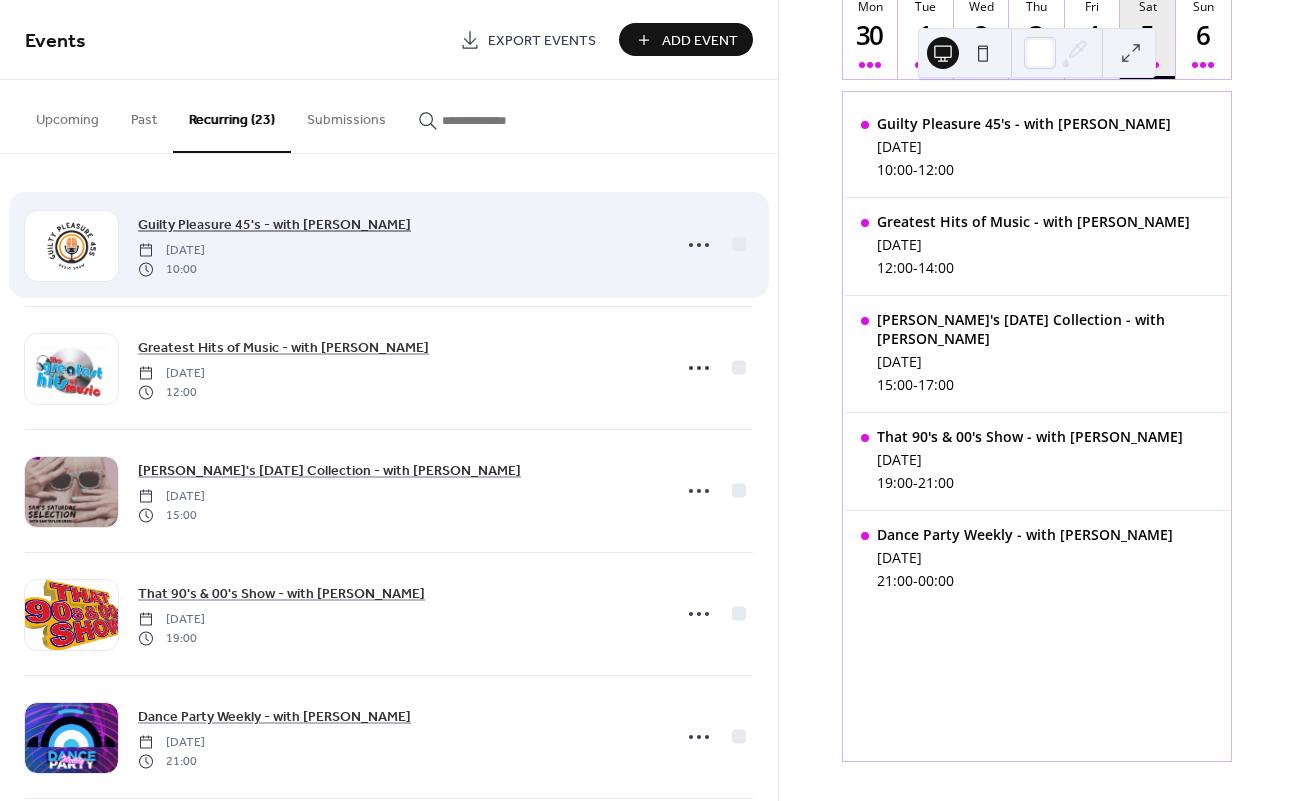 click on "Guilty Pleasure 45's - with [PERSON_NAME]" at bounding box center [274, 225] 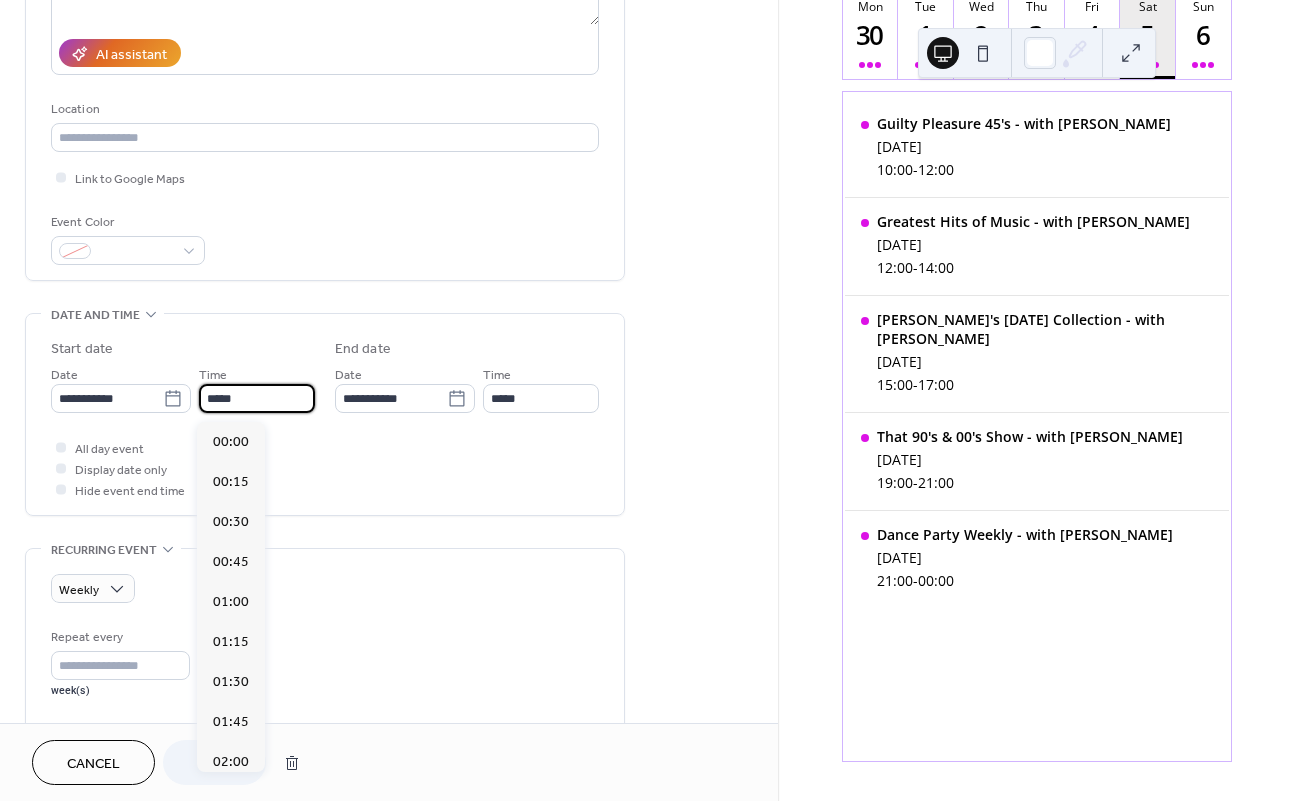 scroll, scrollTop: 340, scrollLeft: 0, axis: vertical 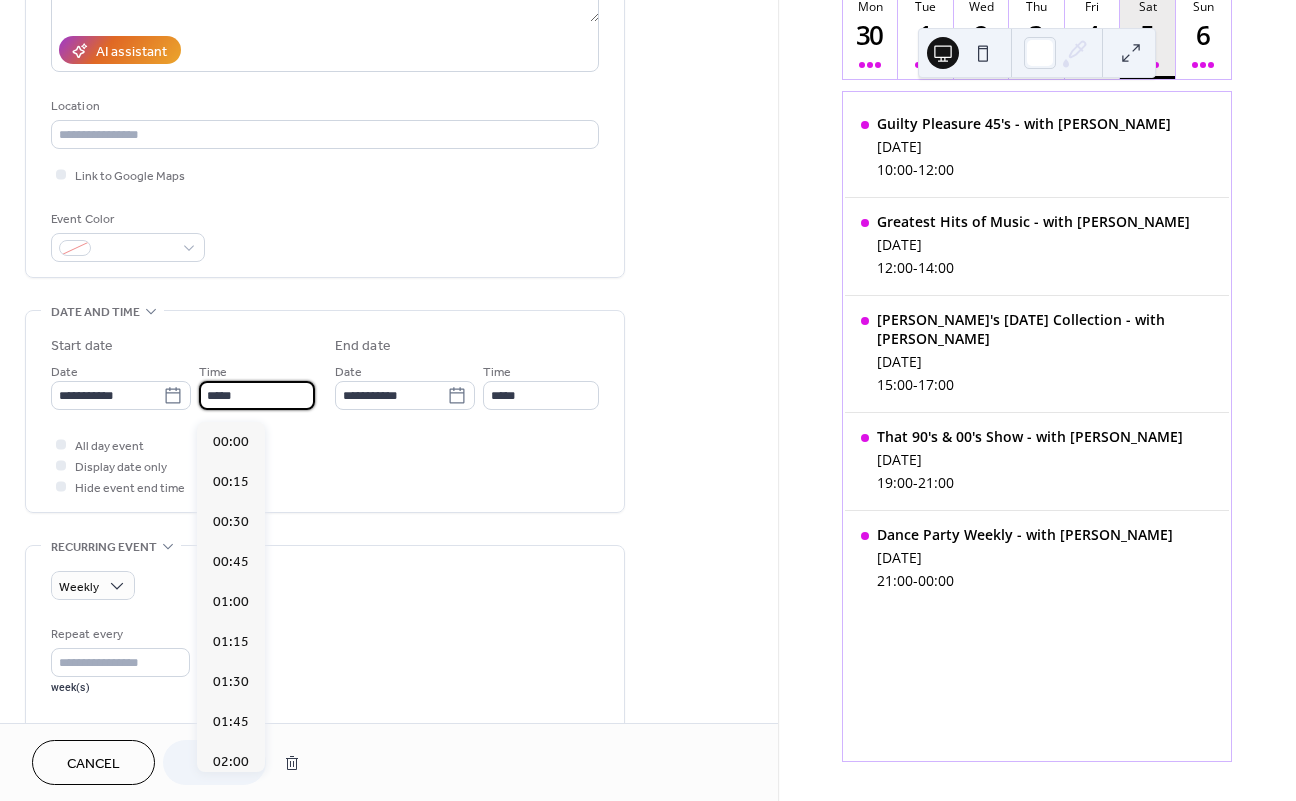 click on "*****" at bounding box center [257, 395] 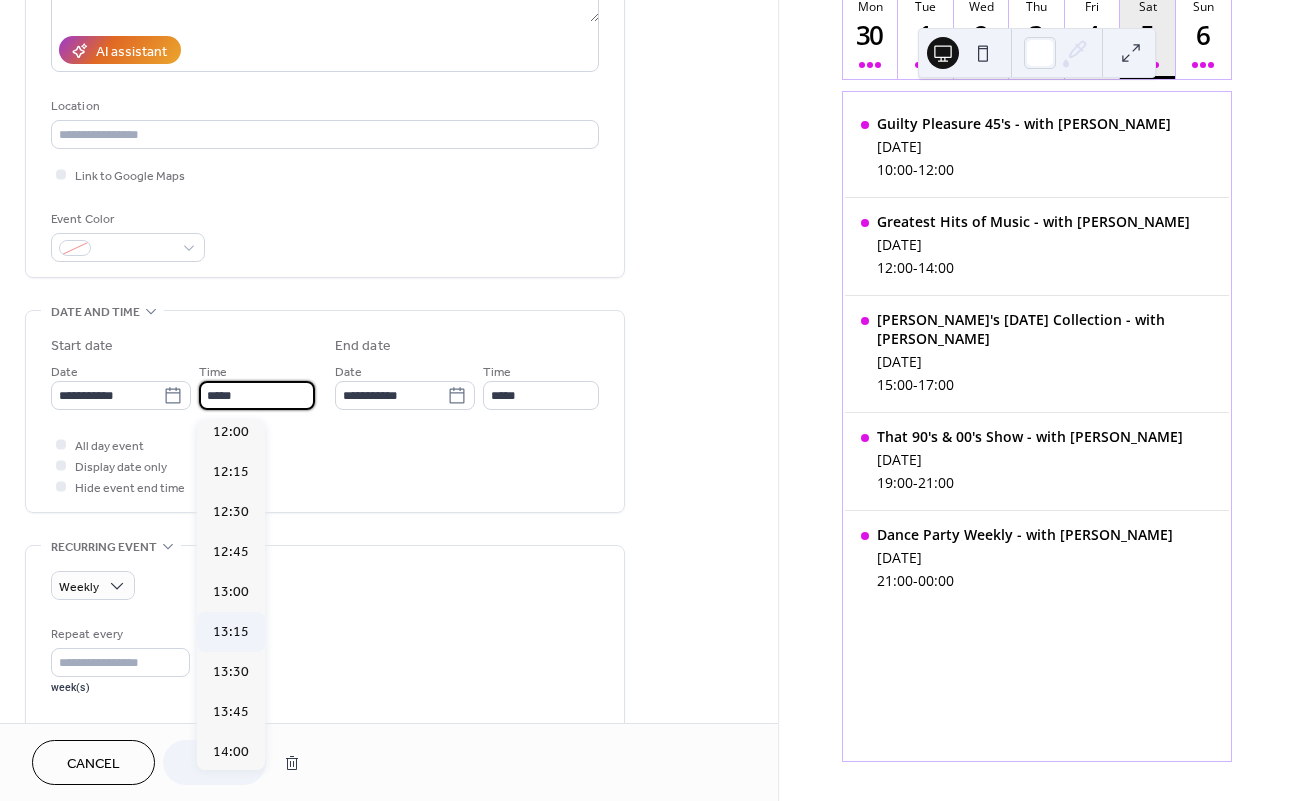 scroll, scrollTop: 1929, scrollLeft: 0, axis: vertical 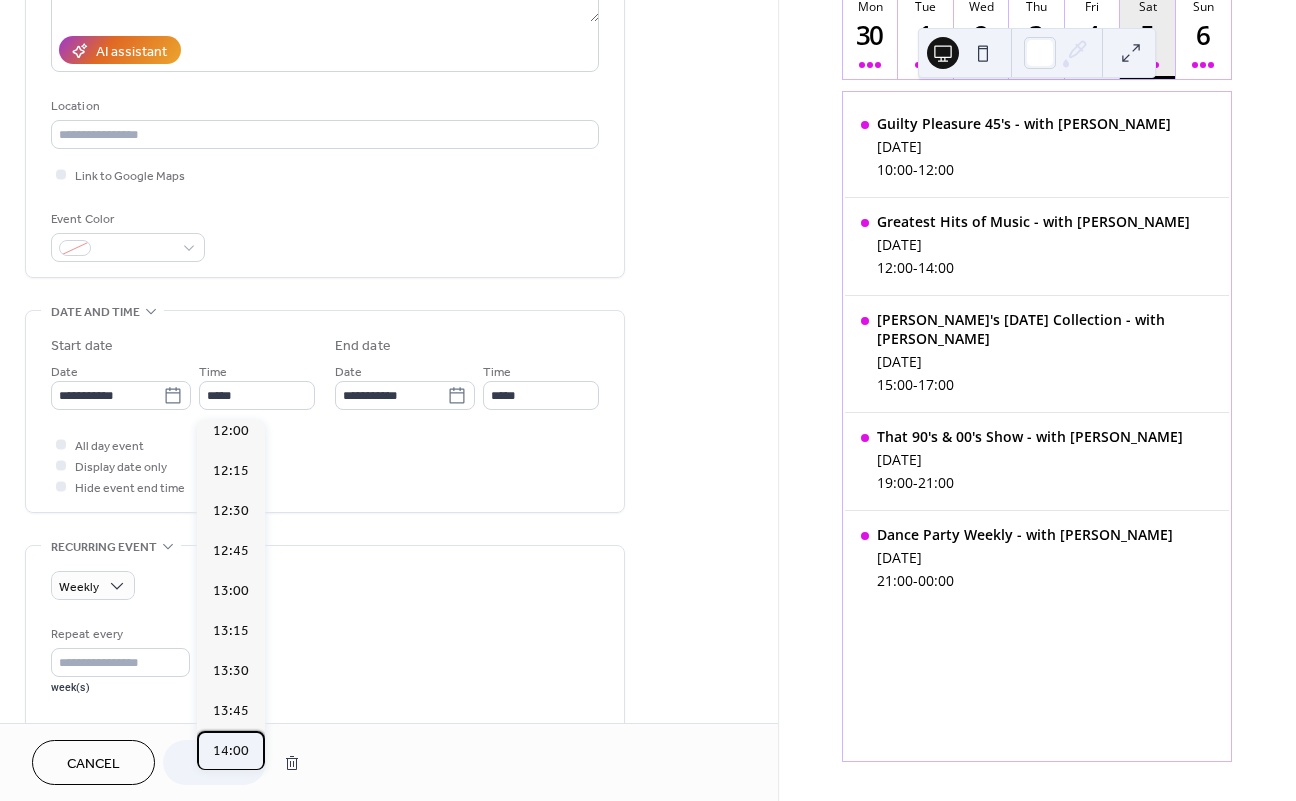 click on "14:00" at bounding box center [231, 751] 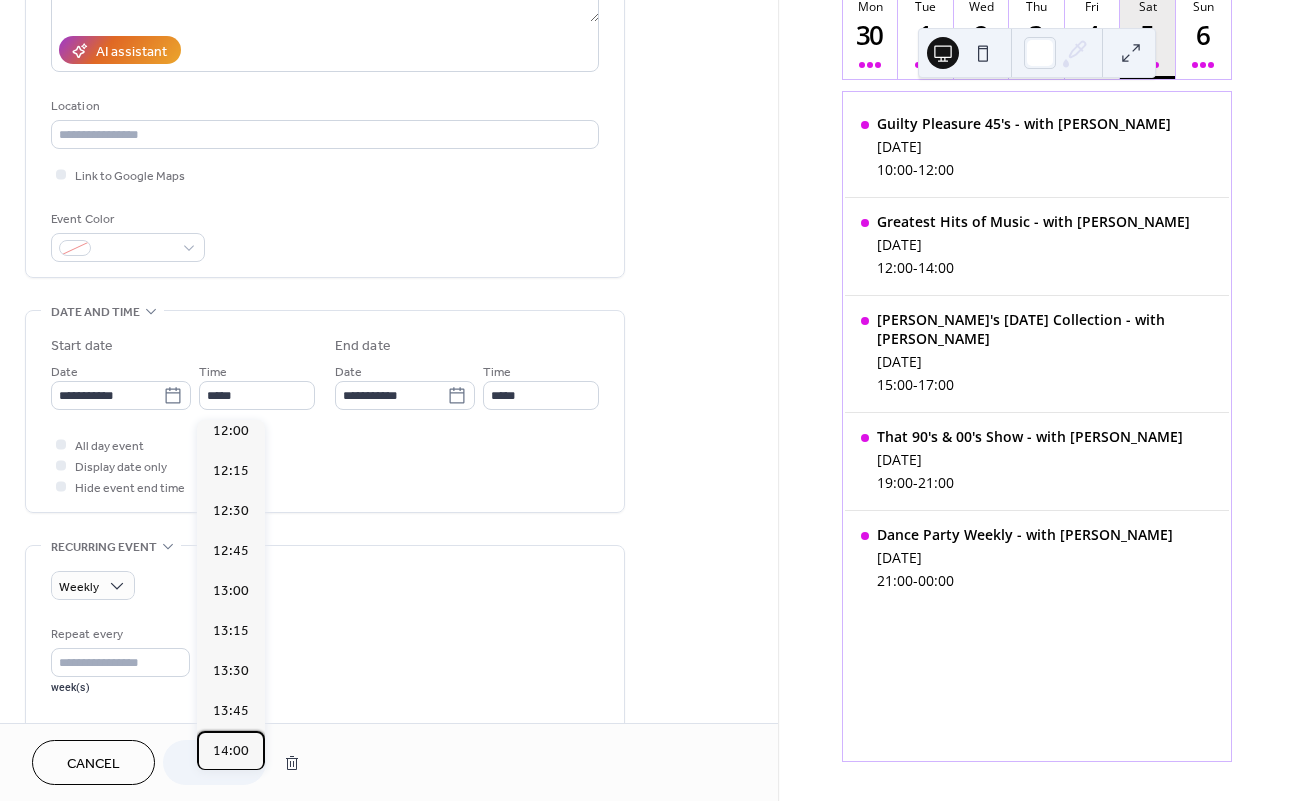 type on "*****" 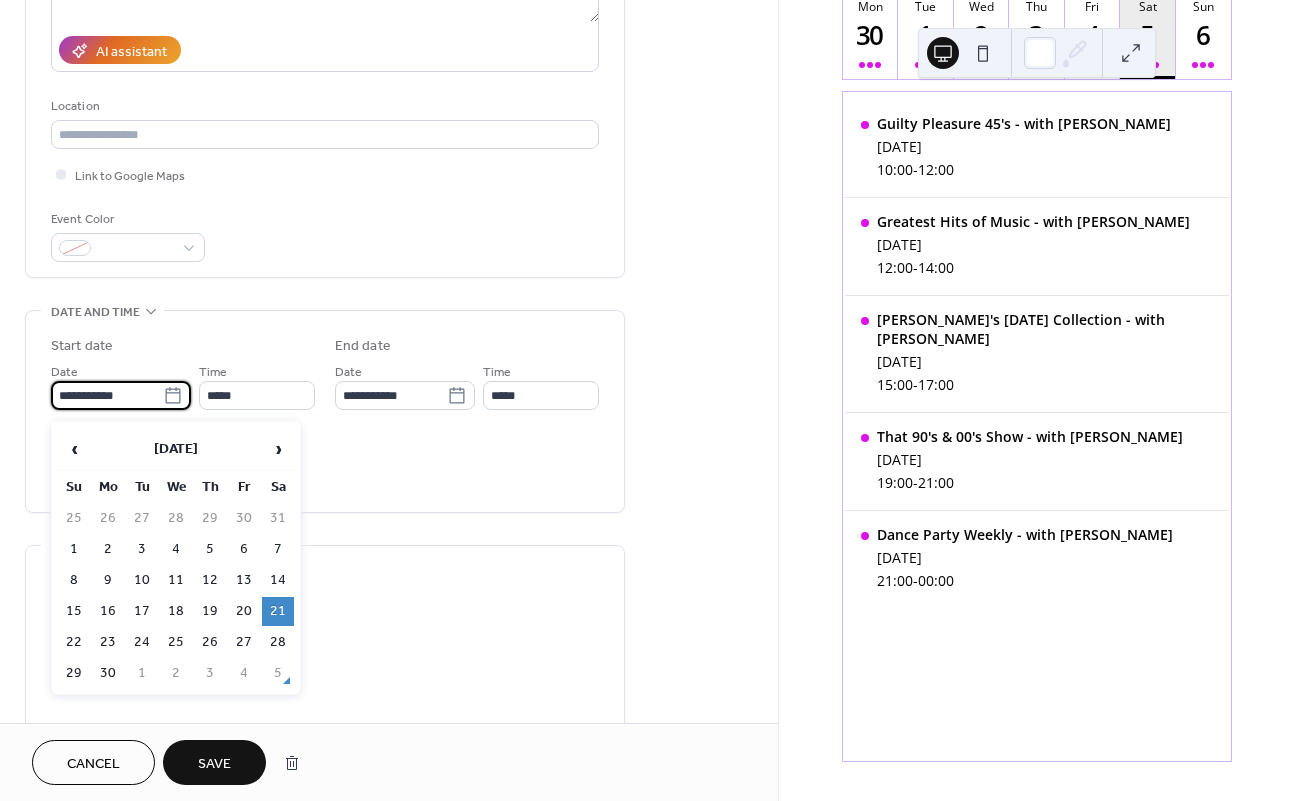 click on "**********" at bounding box center [107, 395] 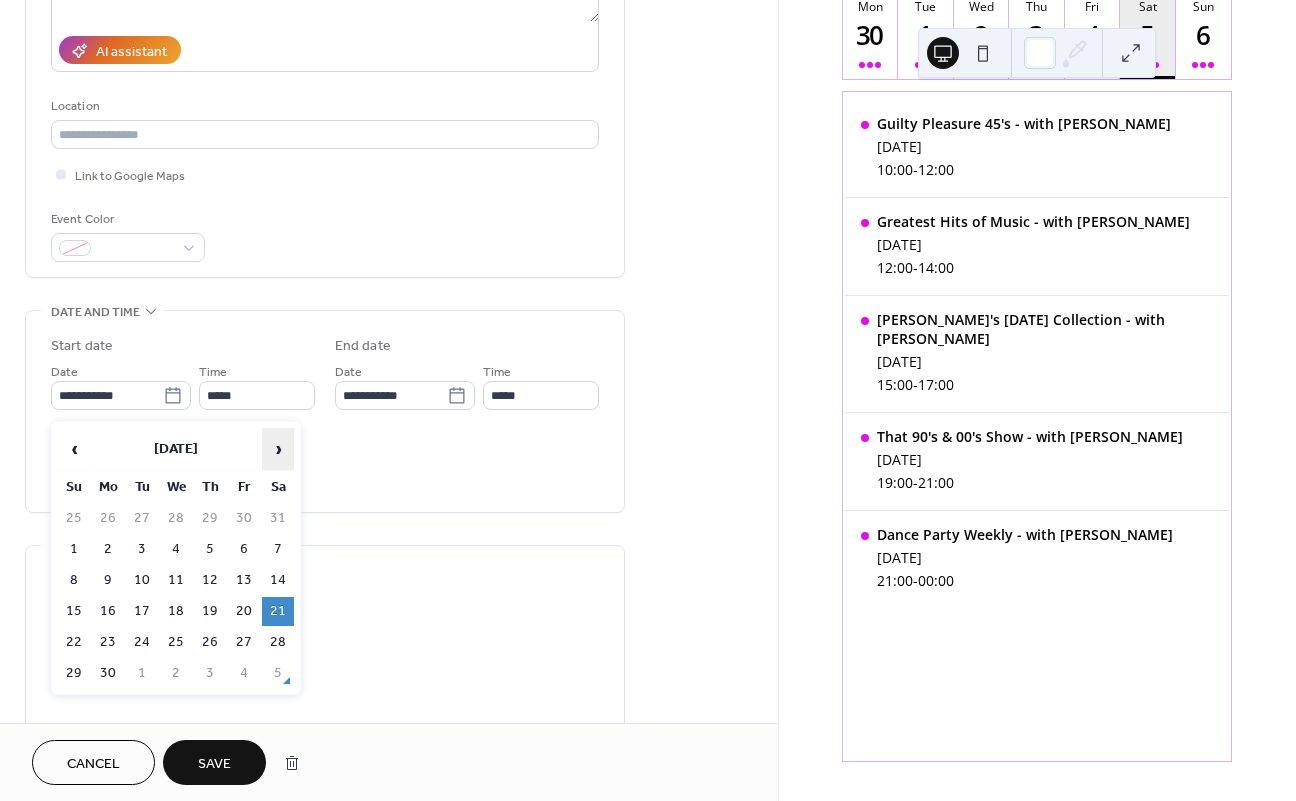 click on "›" at bounding box center (278, 449) 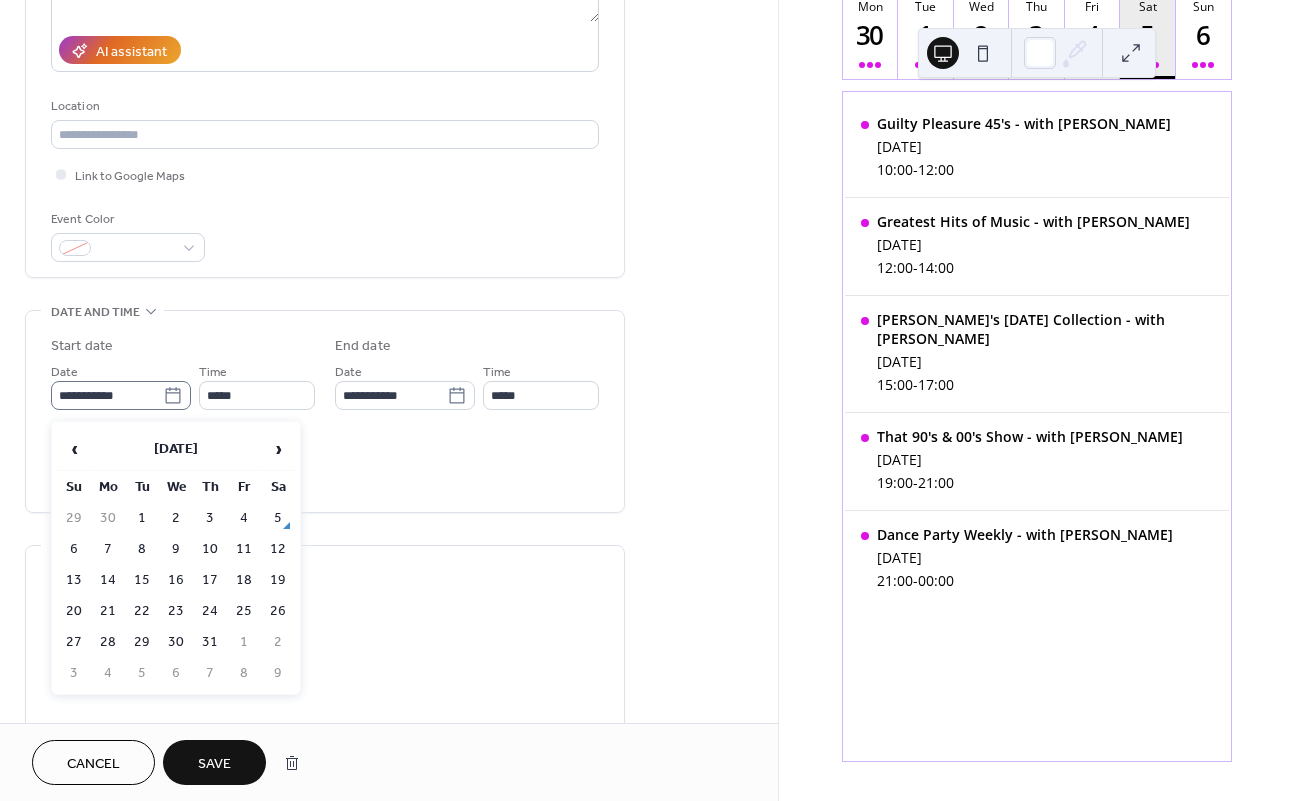 click 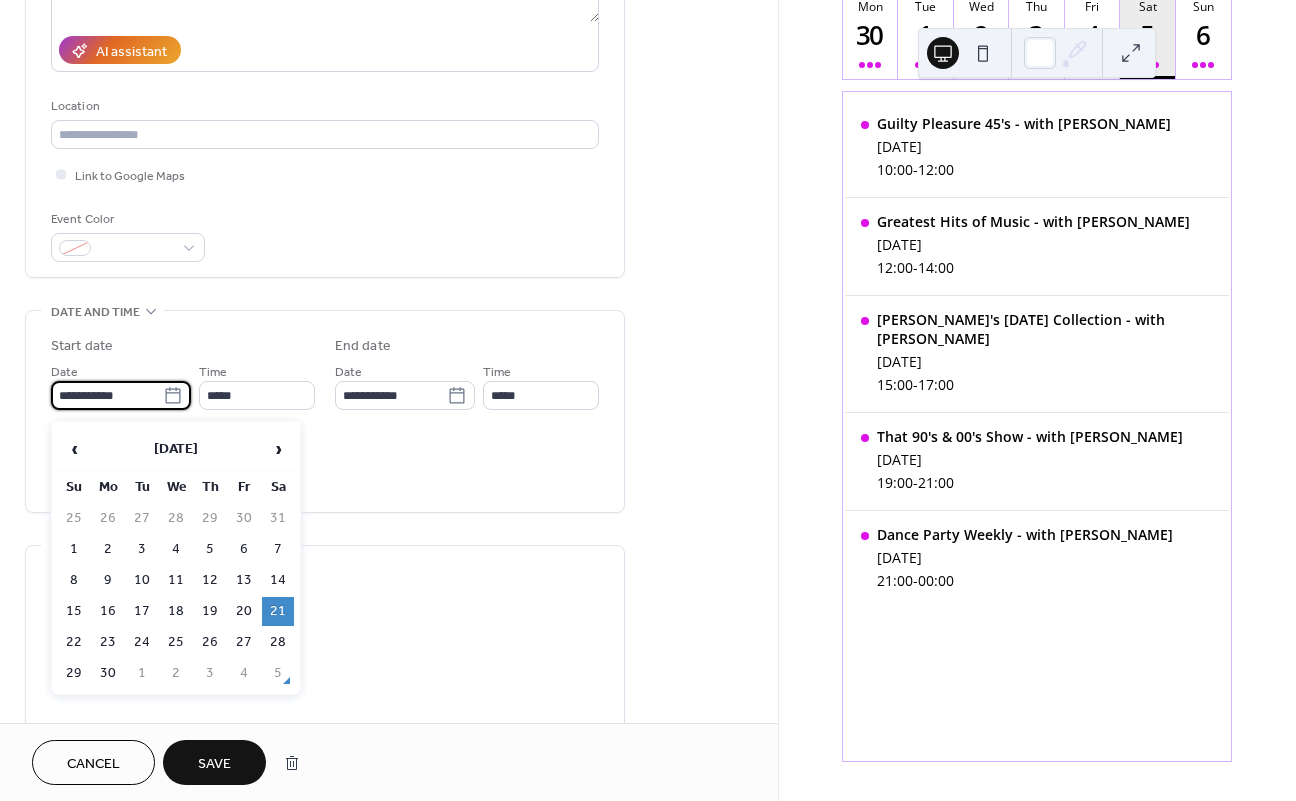 click on "21" at bounding box center (278, 611) 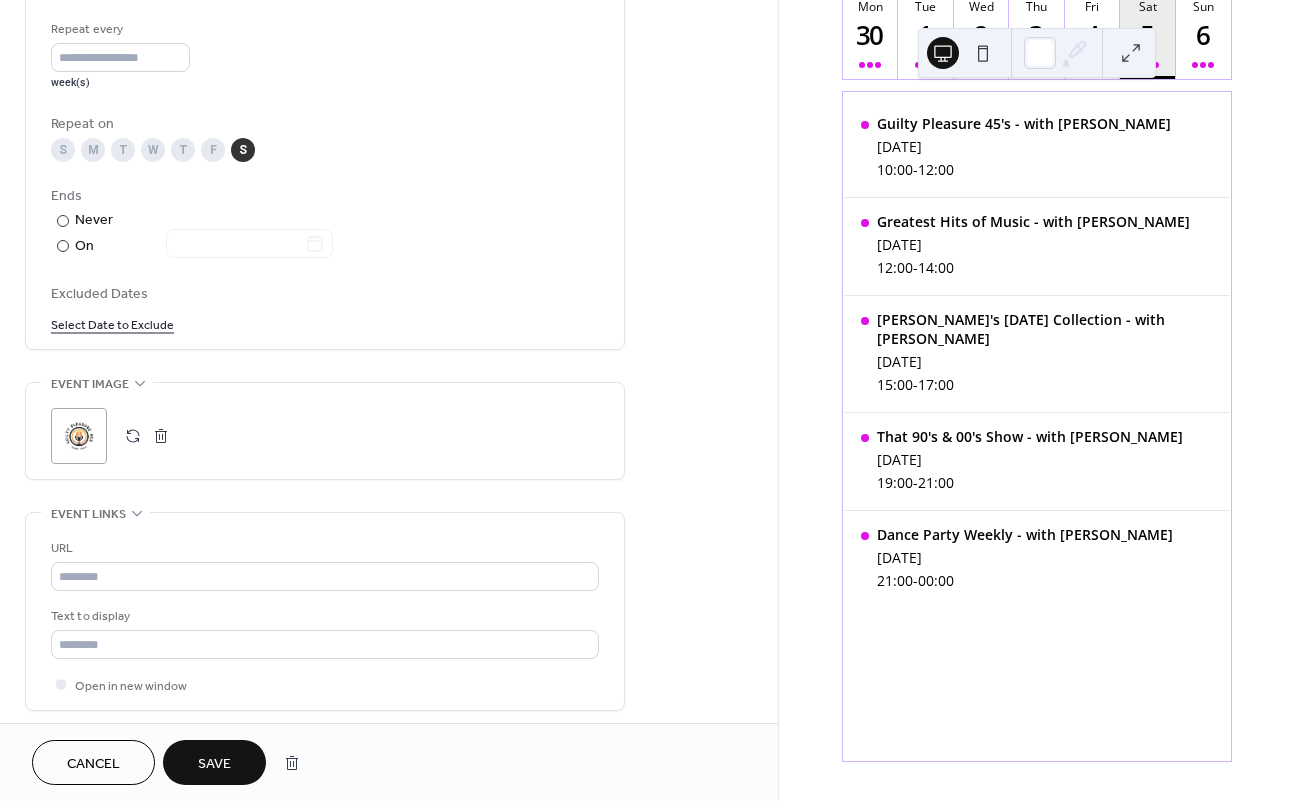 scroll, scrollTop: 1055, scrollLeft: 0, axis: vertical 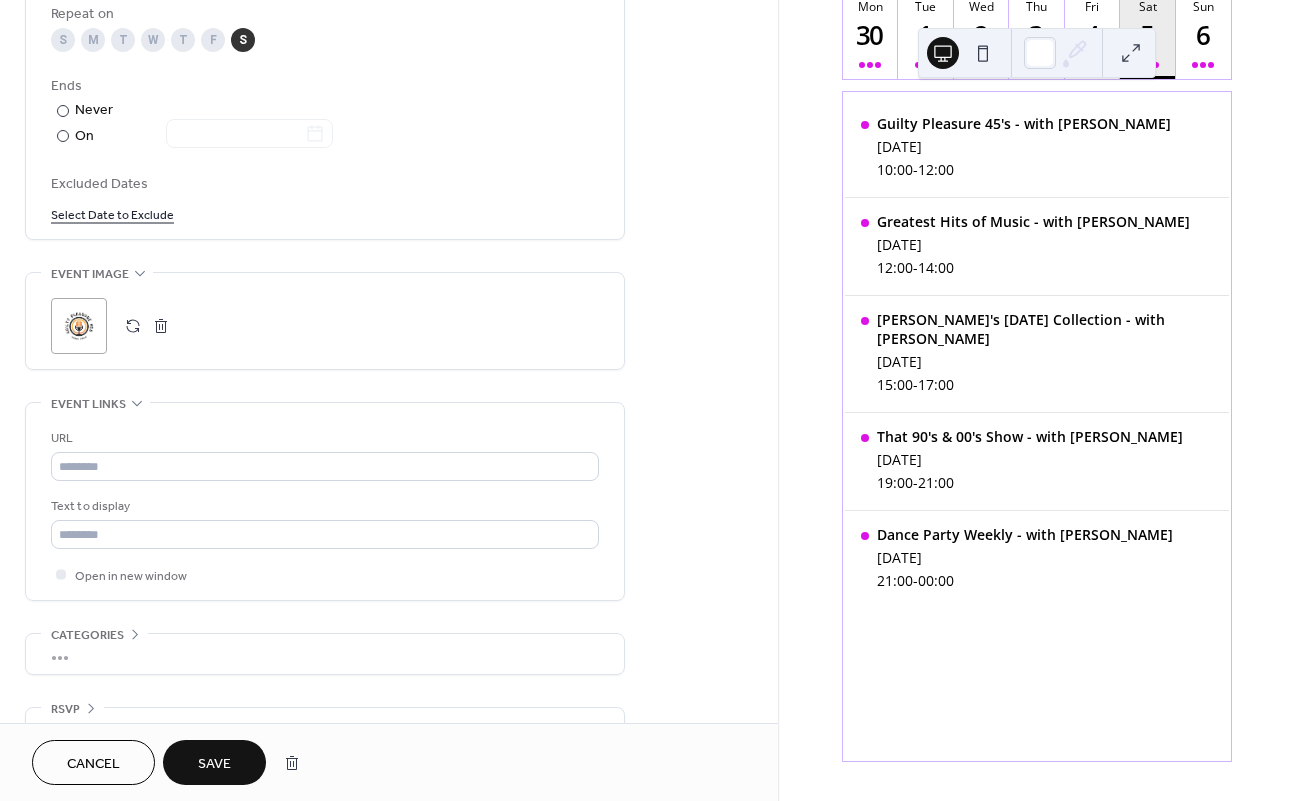 click on "Save" at bounding box center [214, 764] 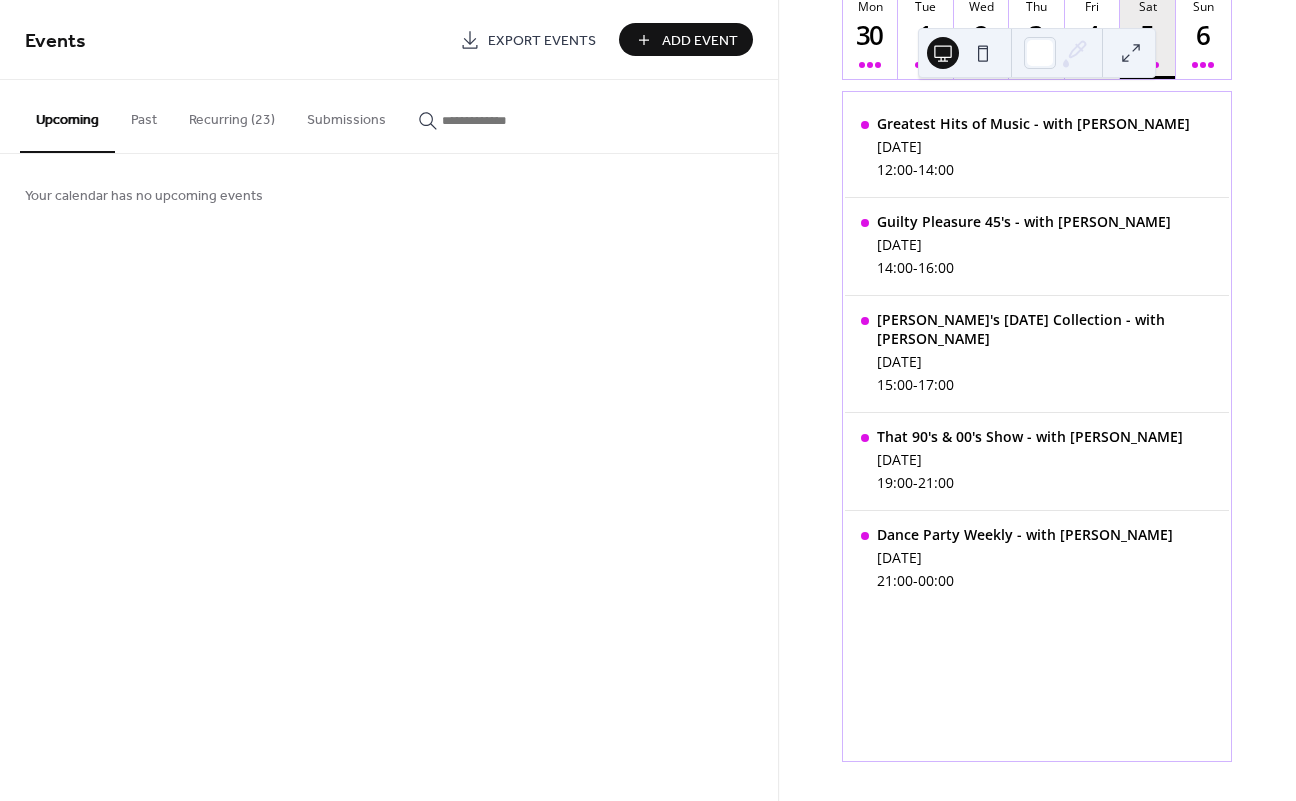 click on "Recurring  (23)" at bounding box center [232, 115] 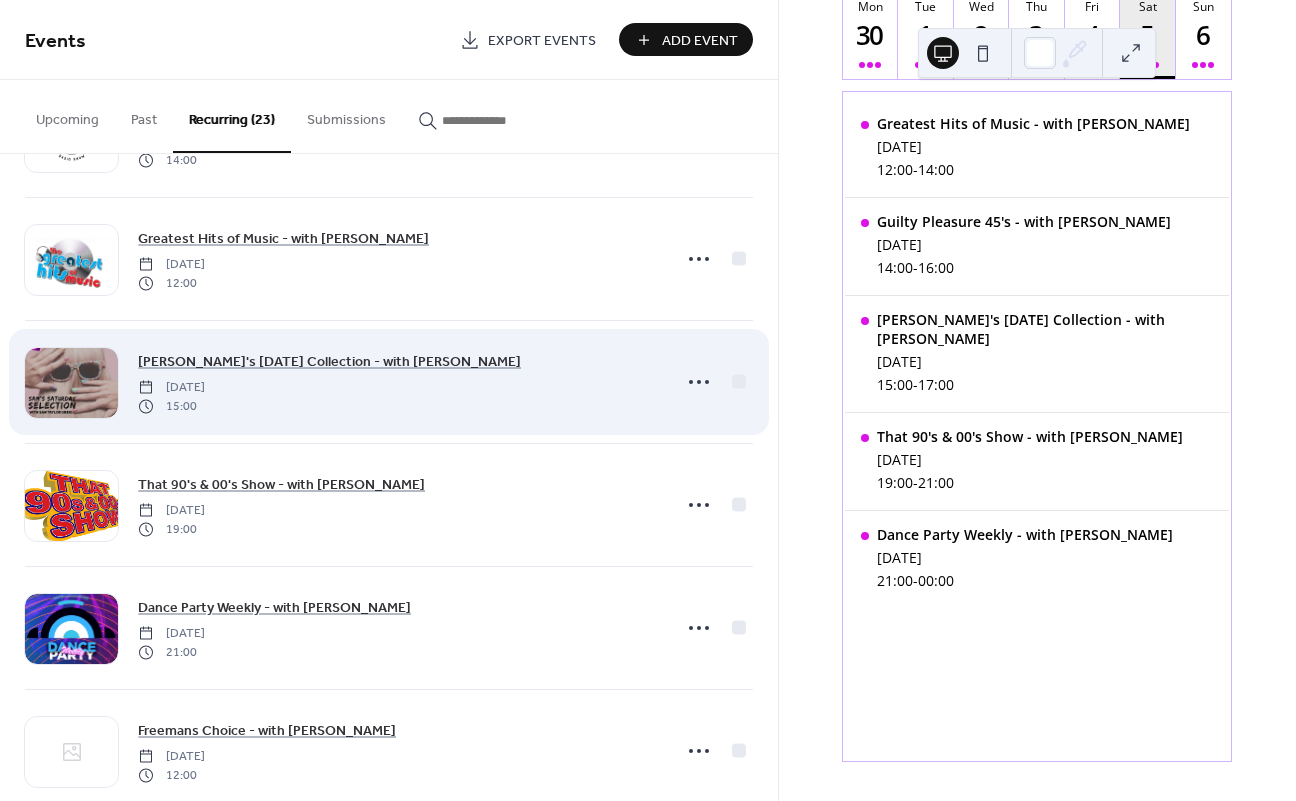 scroll, scrollTop: 112, scrollLeft: 0, axis: vertical 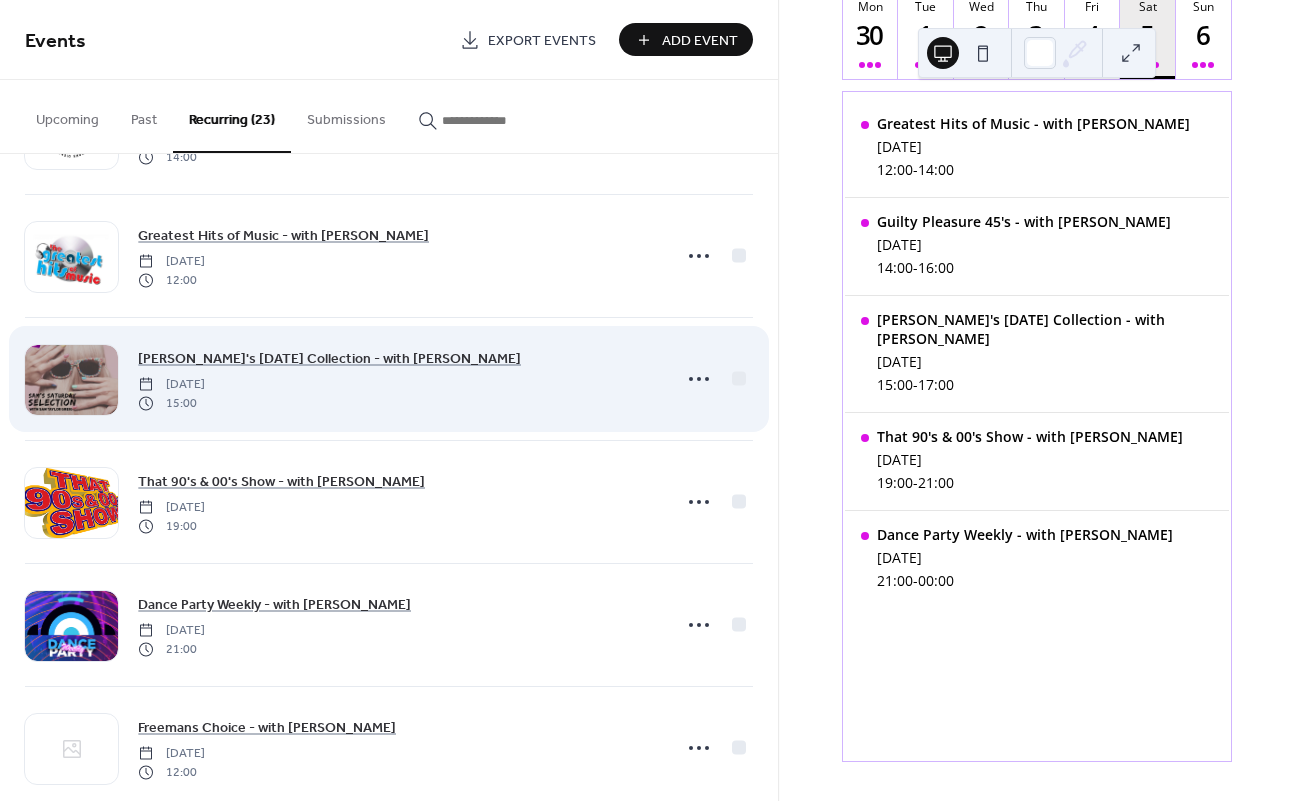 click on "Sam's Saturday Collection - with Sam Taylor Grieg Saturday, June 21, 2025 15:00" at bounding box center (389, 379) 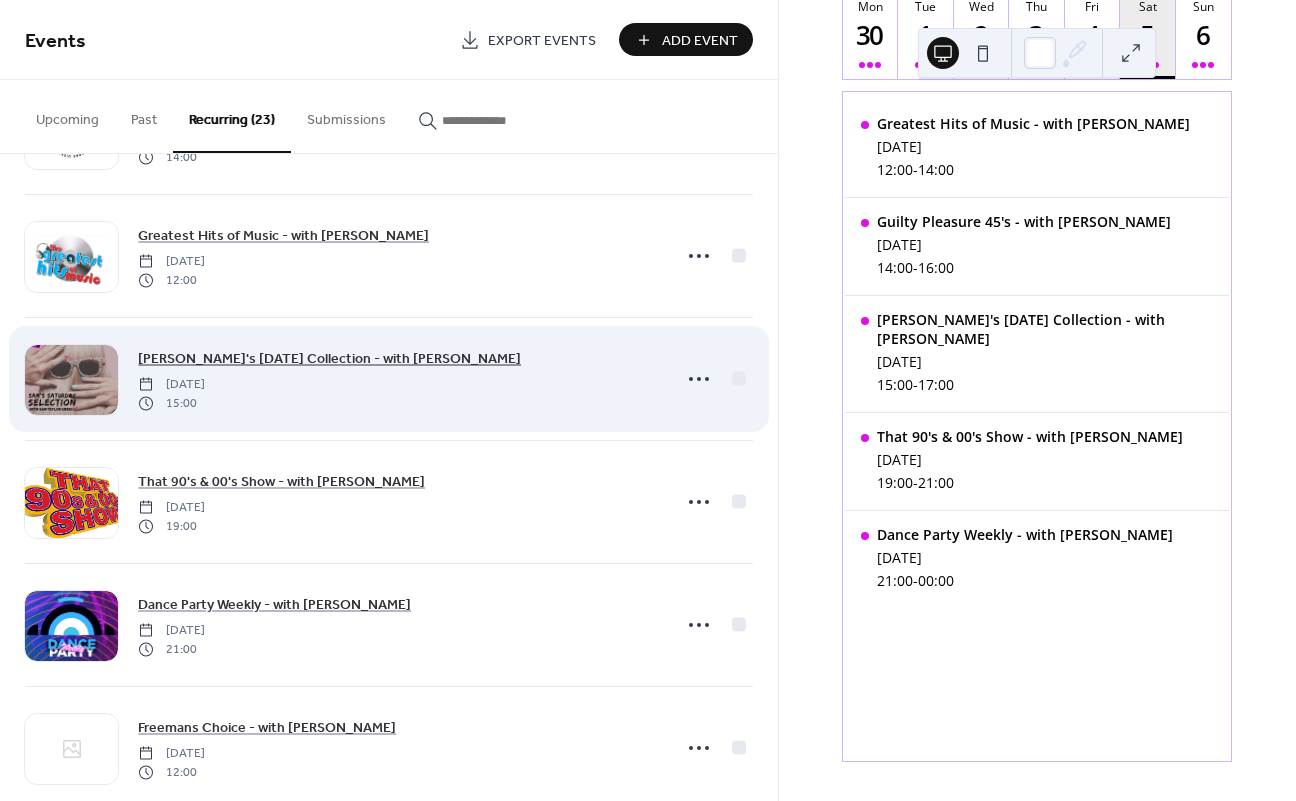 click on "[PERSON_NAME]'s [DATE] Collection - with [PERSON_NAME]" at bounding box center (329, 359) 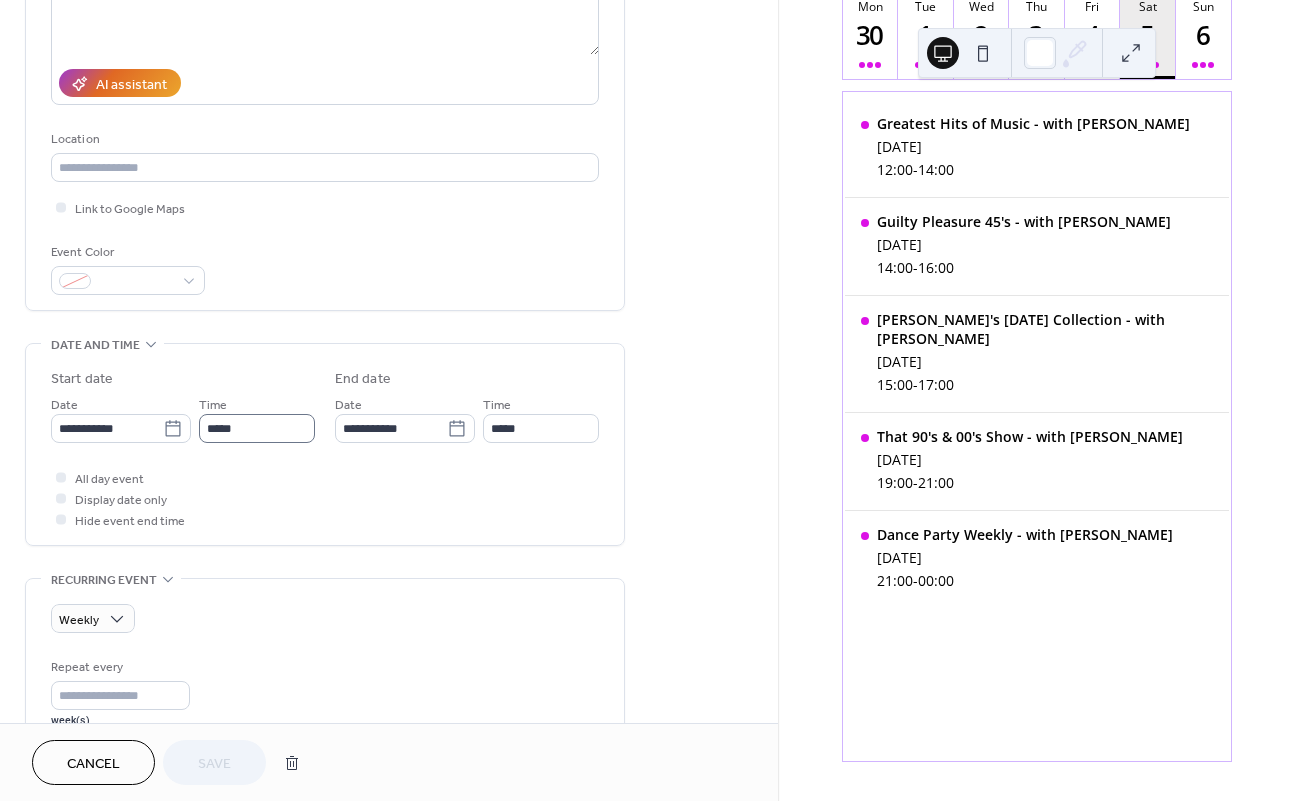 scroll, scrollTop: 321, scrollLeft: 0, axis: vertical 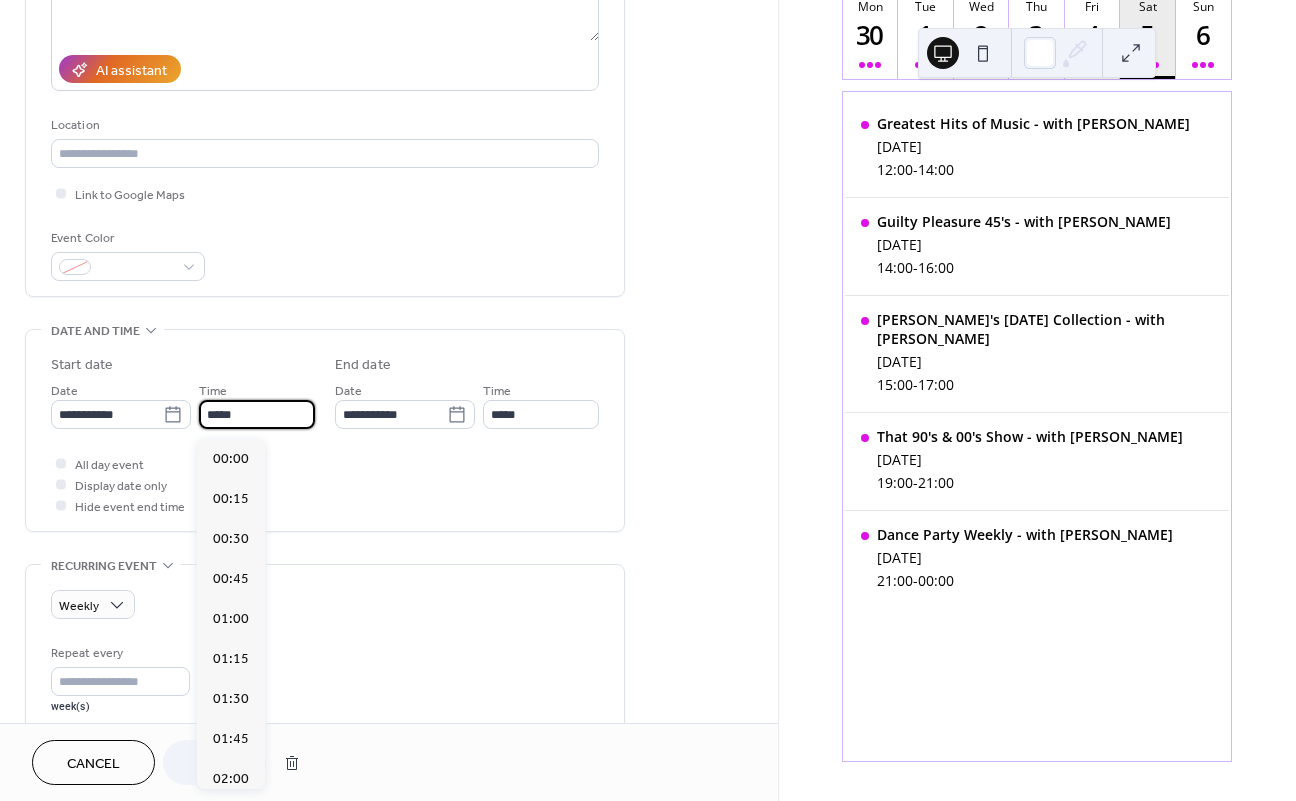 click on "*****" at bounding box center (257, 414) 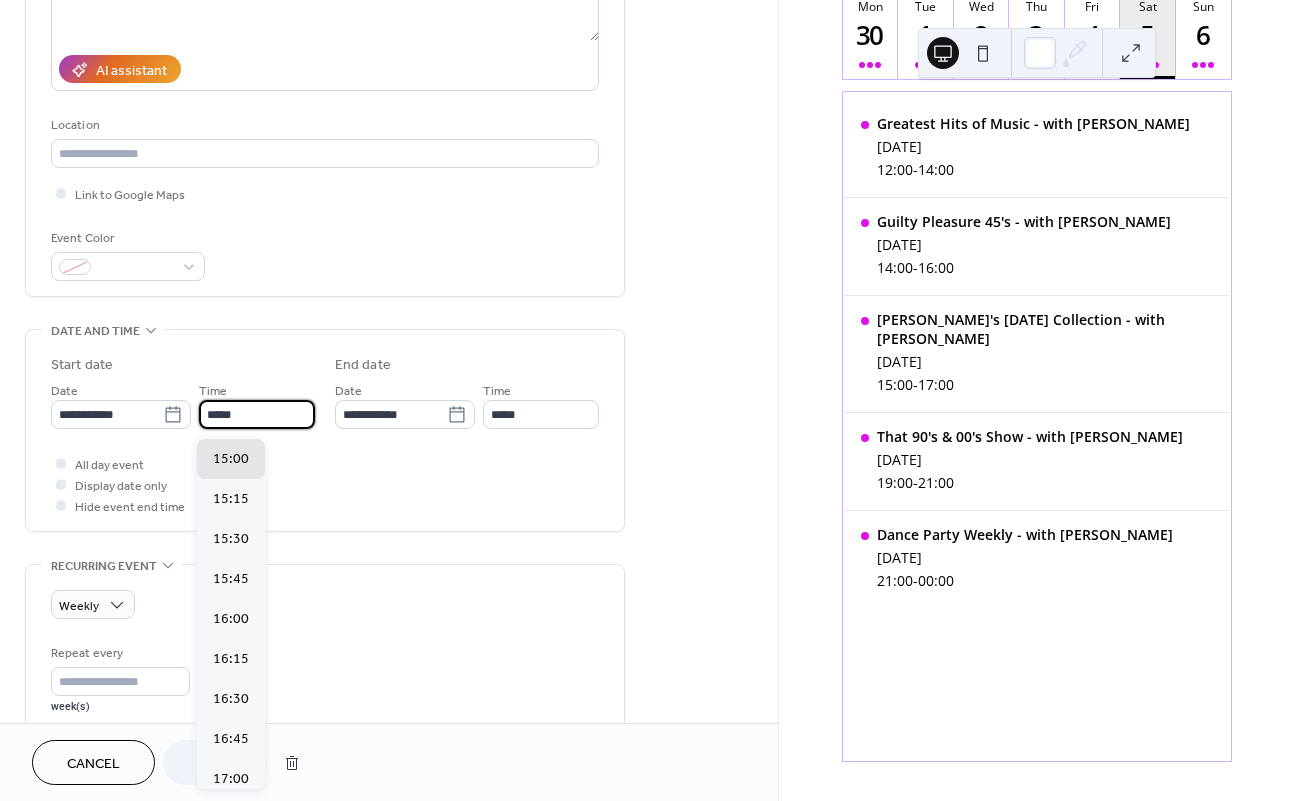 click on "*****" at bounding box center (257, 414) 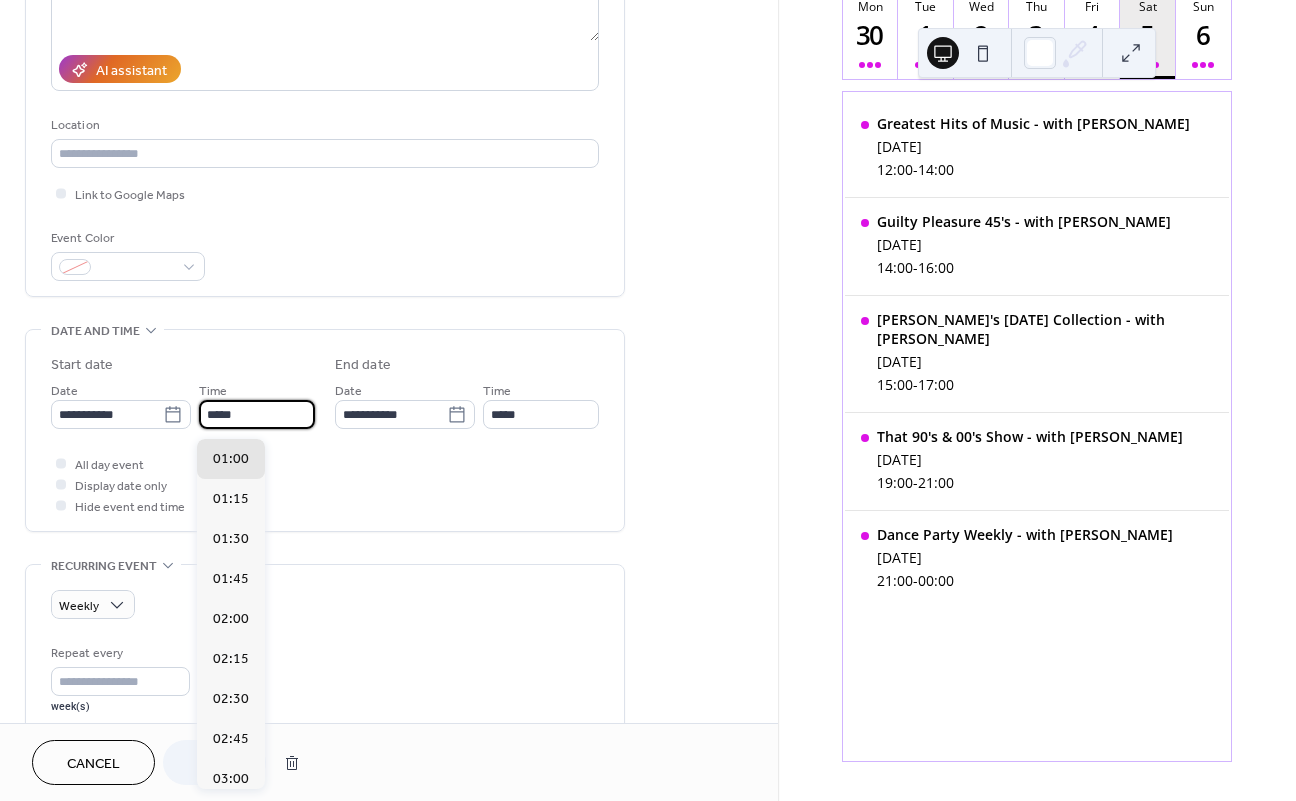 scroll, scrollTop: 2560, scrollLeft: 0, axis: vertical 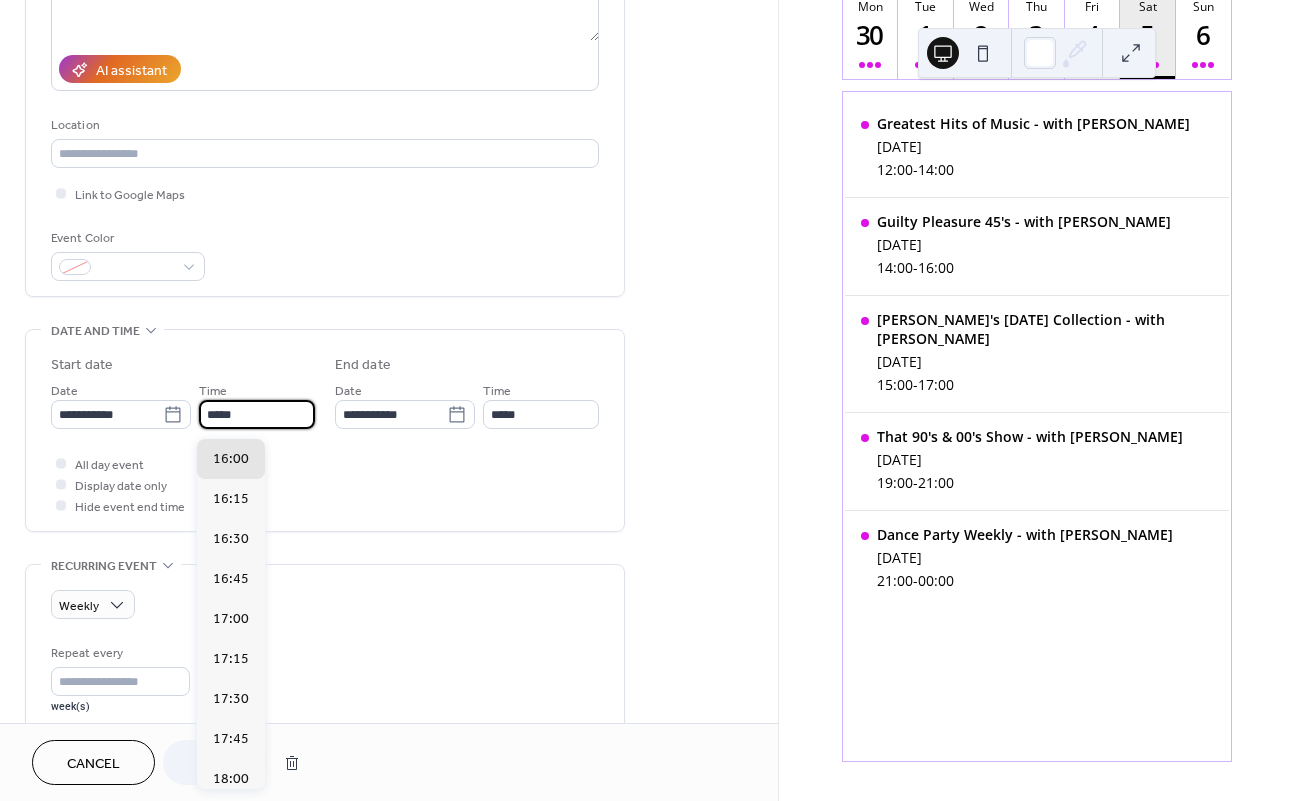 type on "*****" 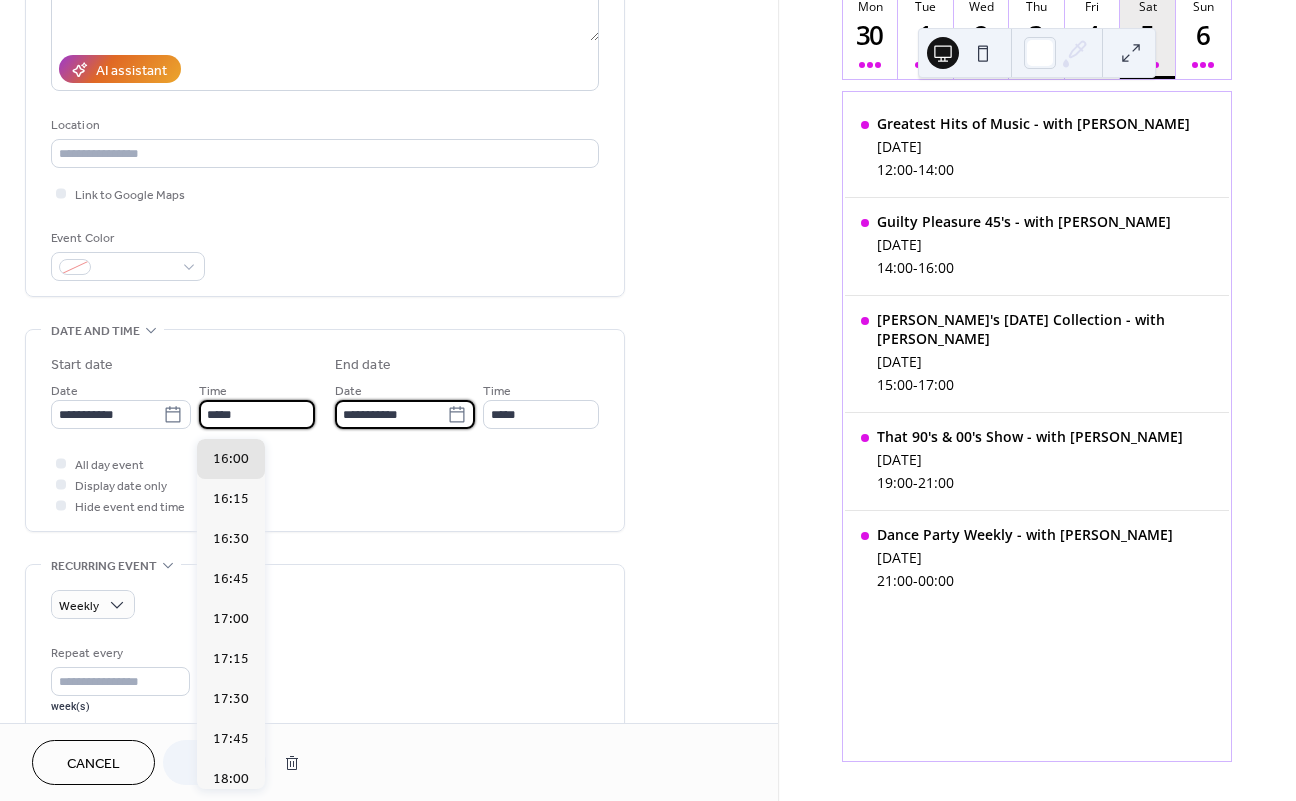 type on "*****" 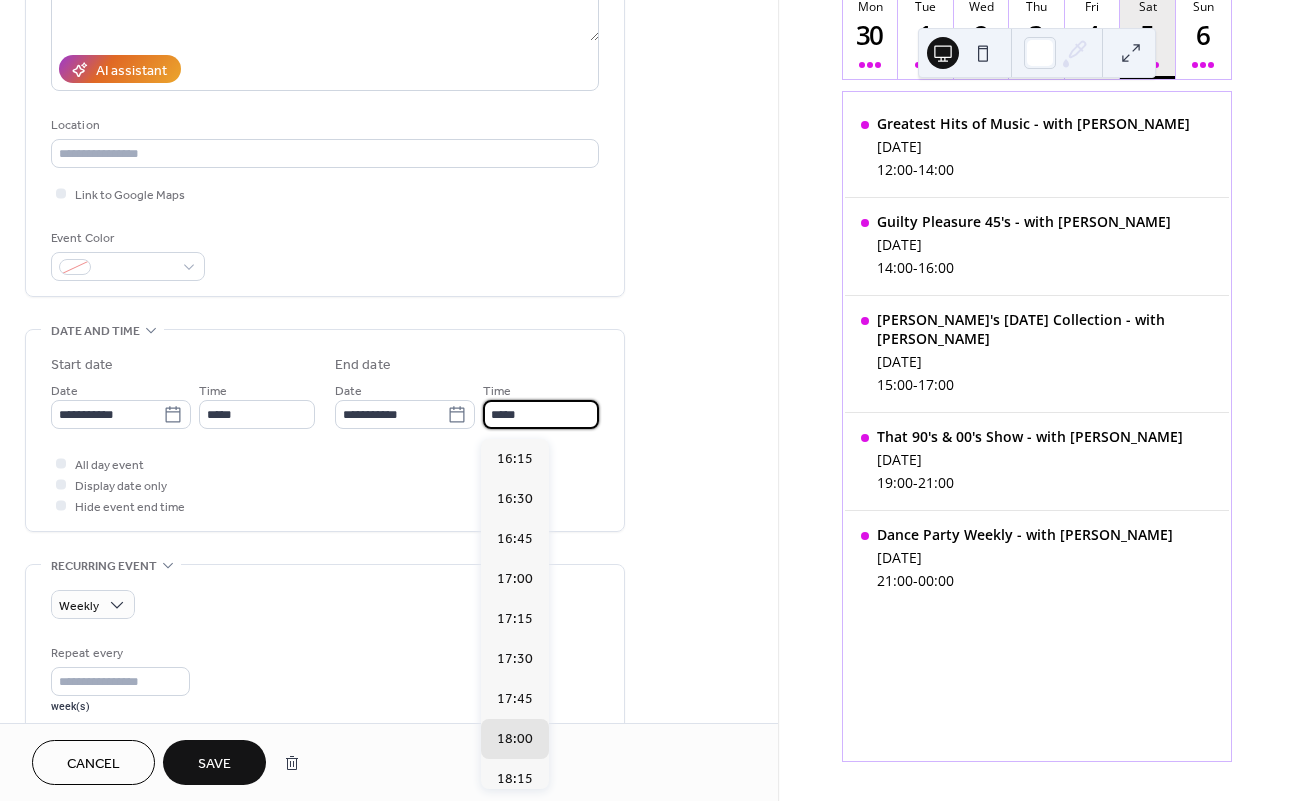 click on "**********" at bounding box center [389, 646] 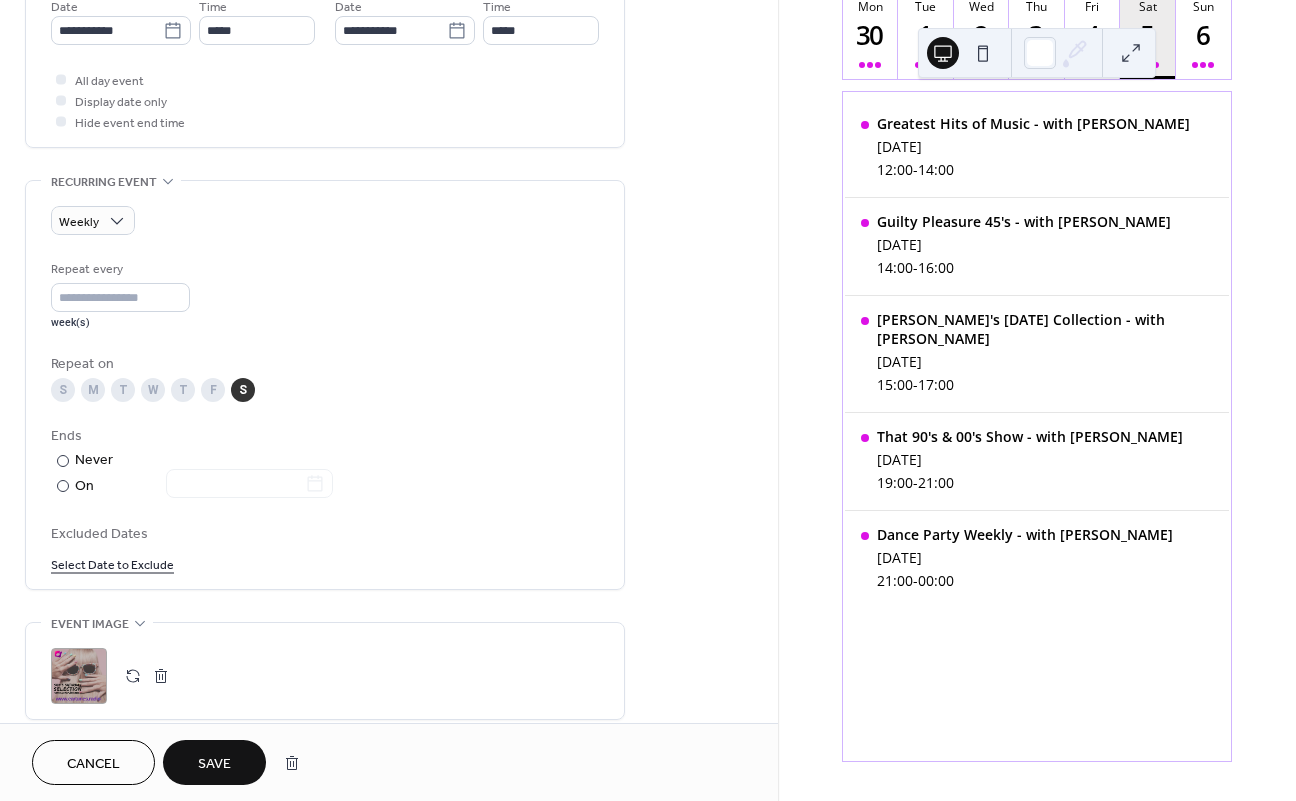 scroll, scrollTop: 759, scrollLeft: 0, axis: vertical 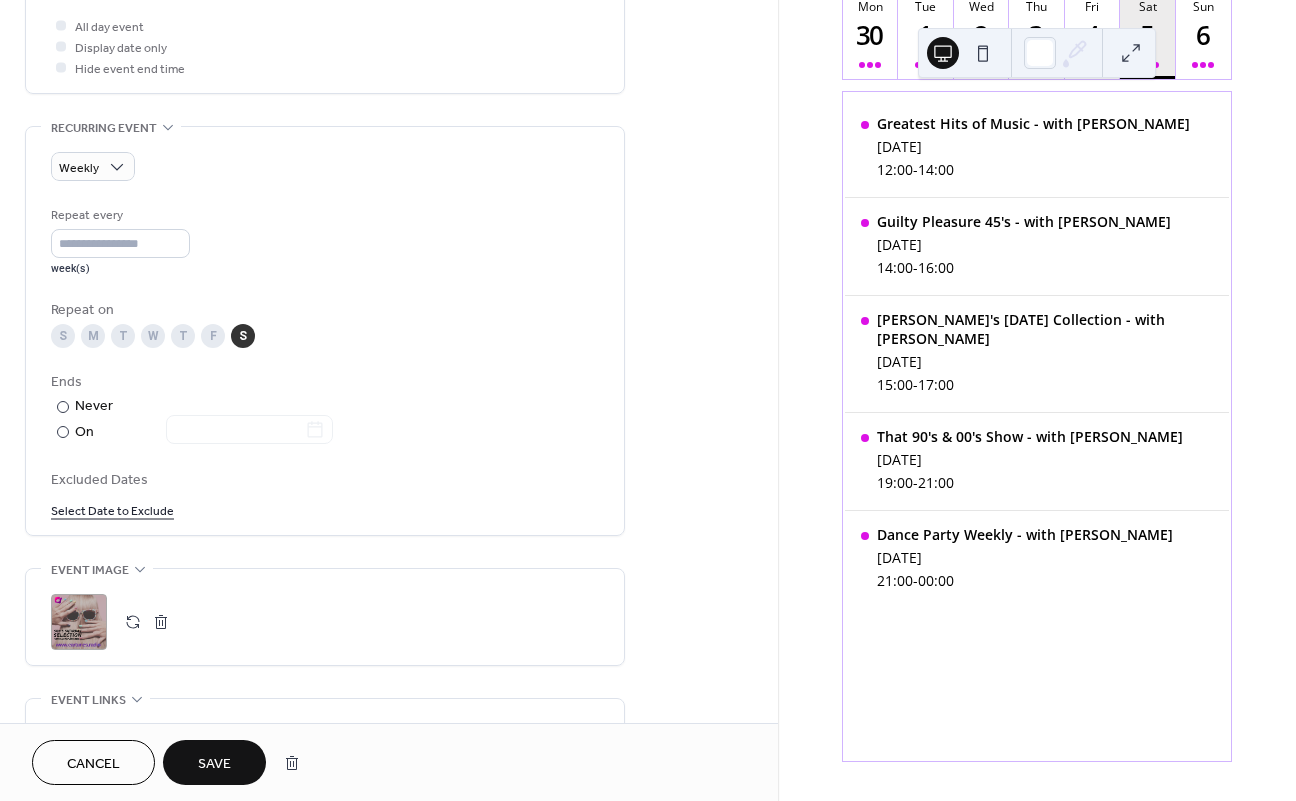 click on "Save" at bounding box center (214, 764) 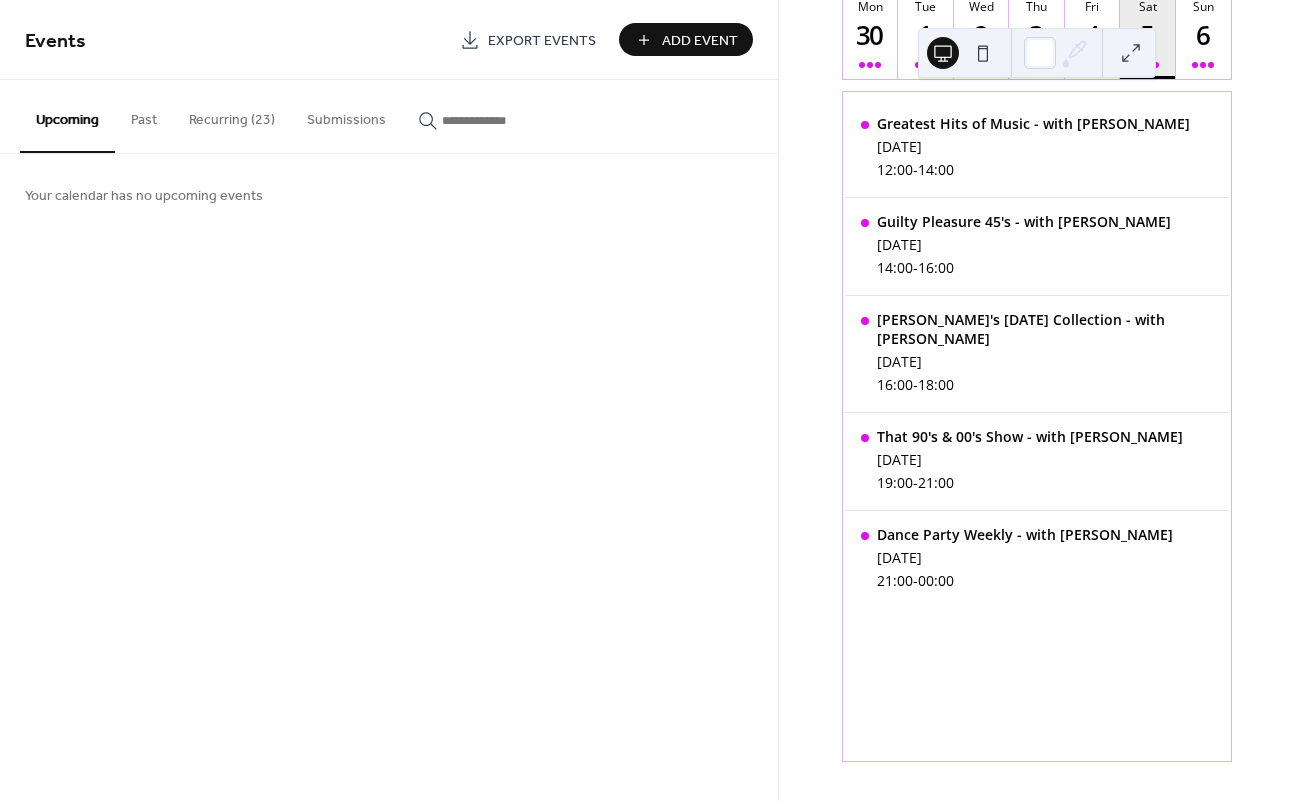 click on "Mon 30 Tue 1 Wed 2 Thu 3 Fri 4 Sat 5 Sun 6 Greatest Hits of Music - with James Ross Saturday, July 5, 2025 12:00 - 14:00 Guilty Pleasure 45's - with Neil Greaves Saturday, July 5, 2025 14:00 - 16:00 Sam's Saturday Collection - with Sam Taylor Grieg Saturday, July 5, 2025 16:00 - 18:00 That 90's & 00's Show - with Mick Hall Saturday, July 5, 2025 19:00 - 21:00 Dance Party Weekly - with Lee Everest Saturday, July 5, 2025 21:00 - 00:00" at bounding box center (1037, 375) 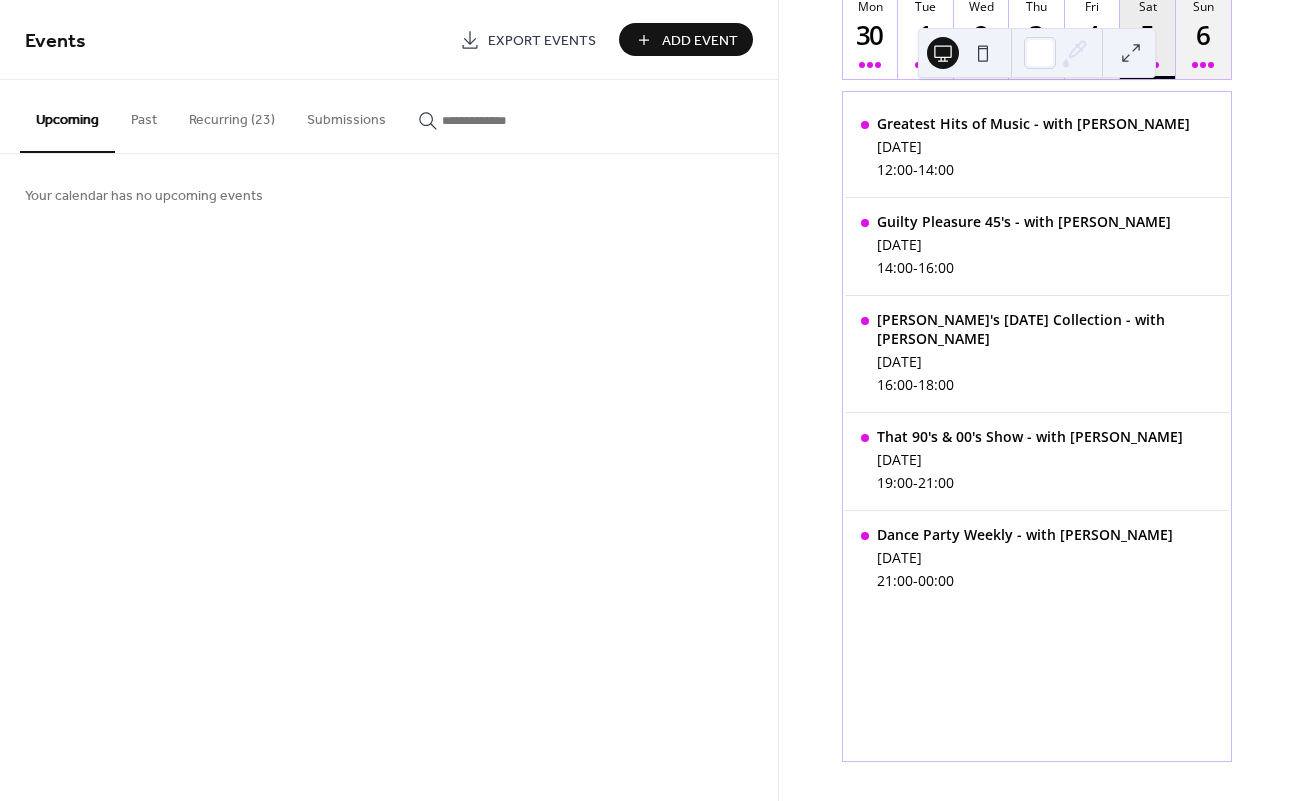 click on "Sun 6" at bounding box center (1203, 33) 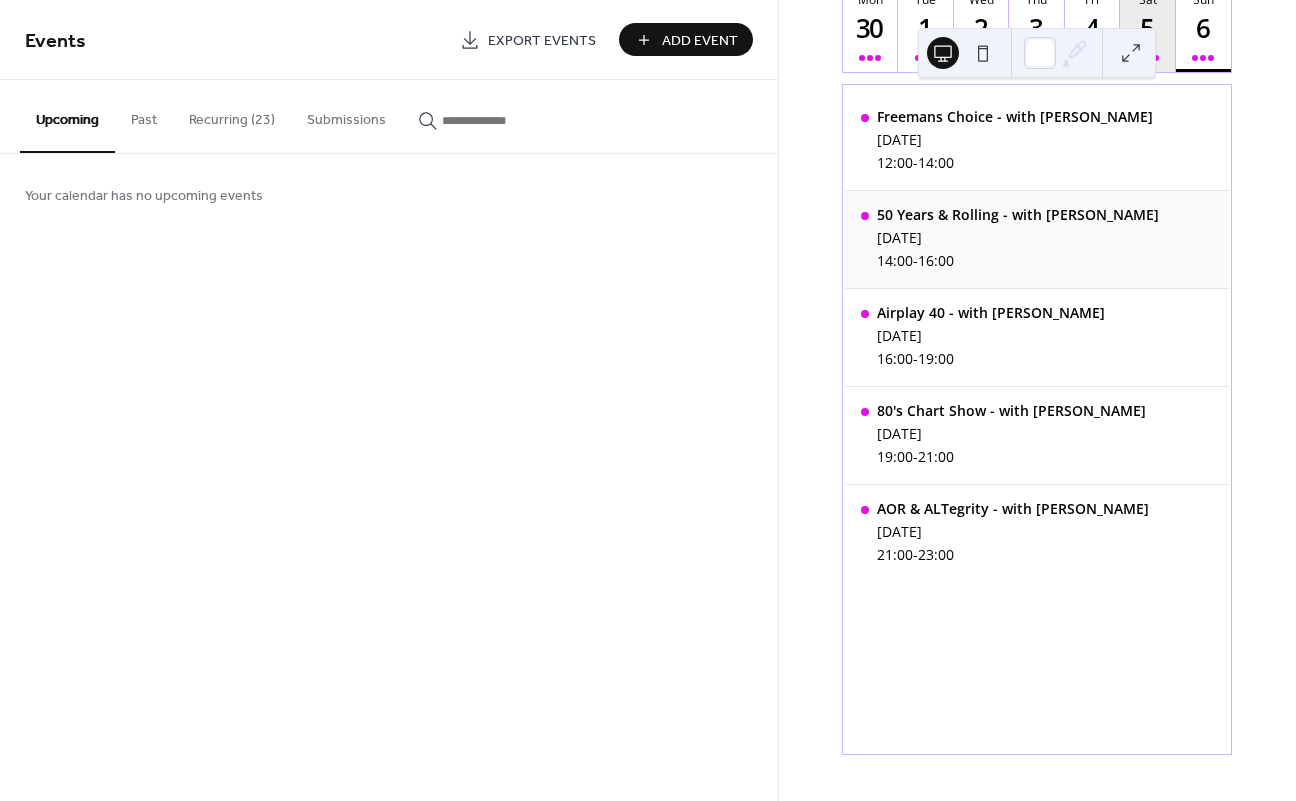 scroll, scrollTop: 138, scrollLeft: 0, axis: vertical 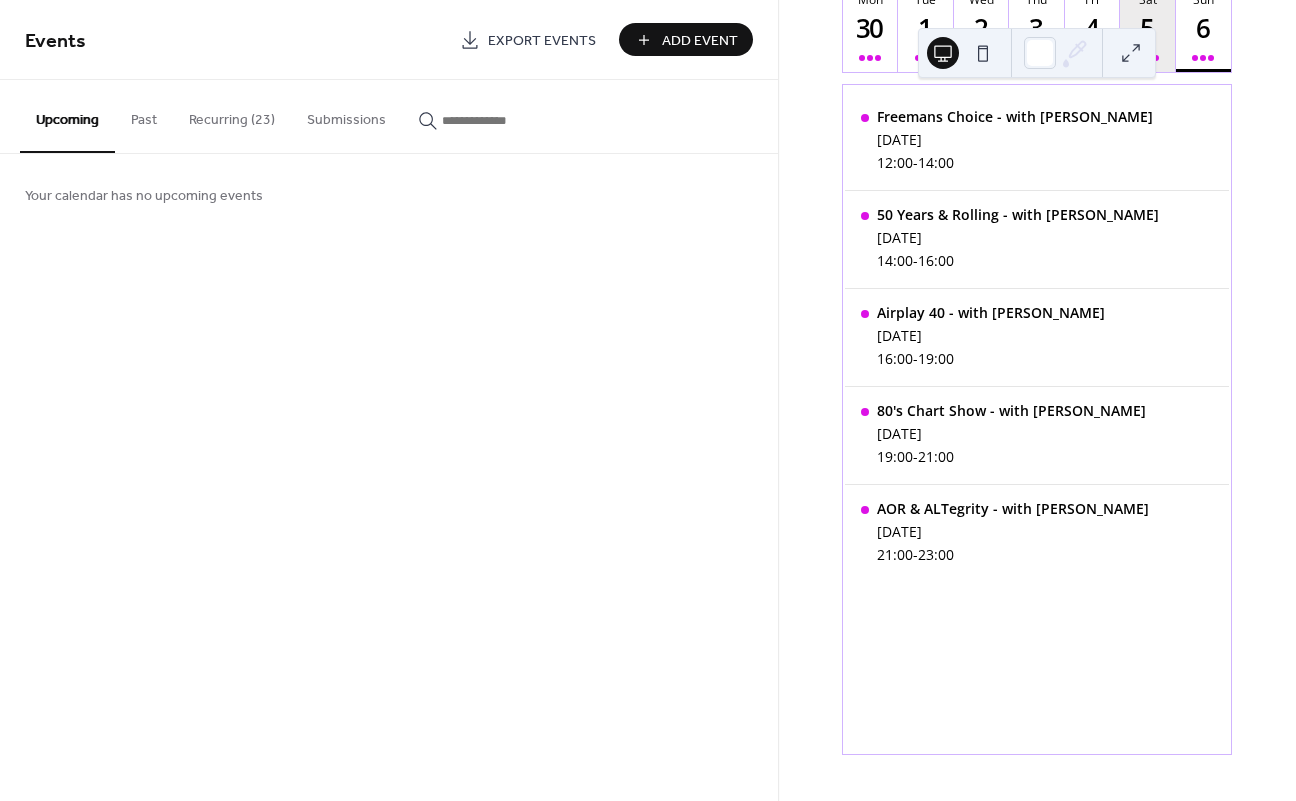 click on "Recurring  (23)" at bounding box center (232, 115) 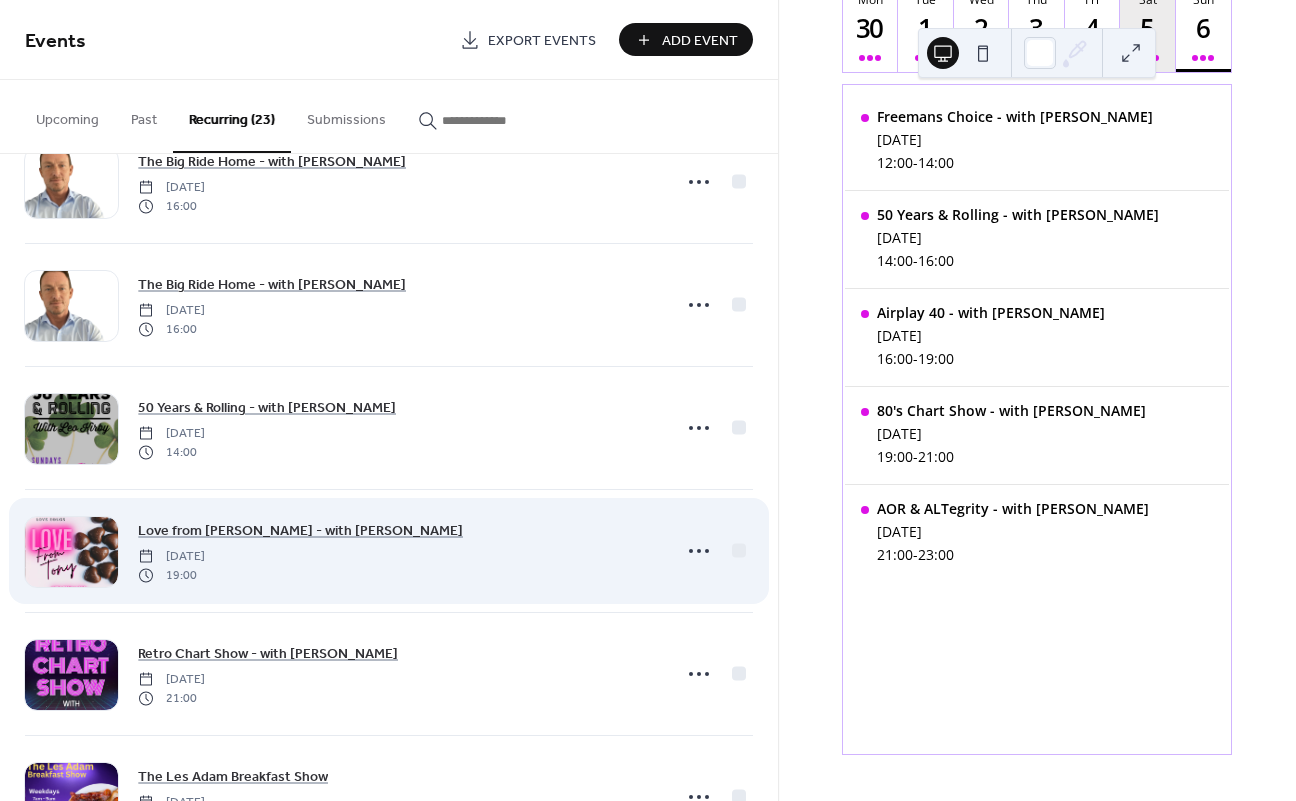 scroll, scrollTop: 2138, scrollLeft: 0, axis: vertical 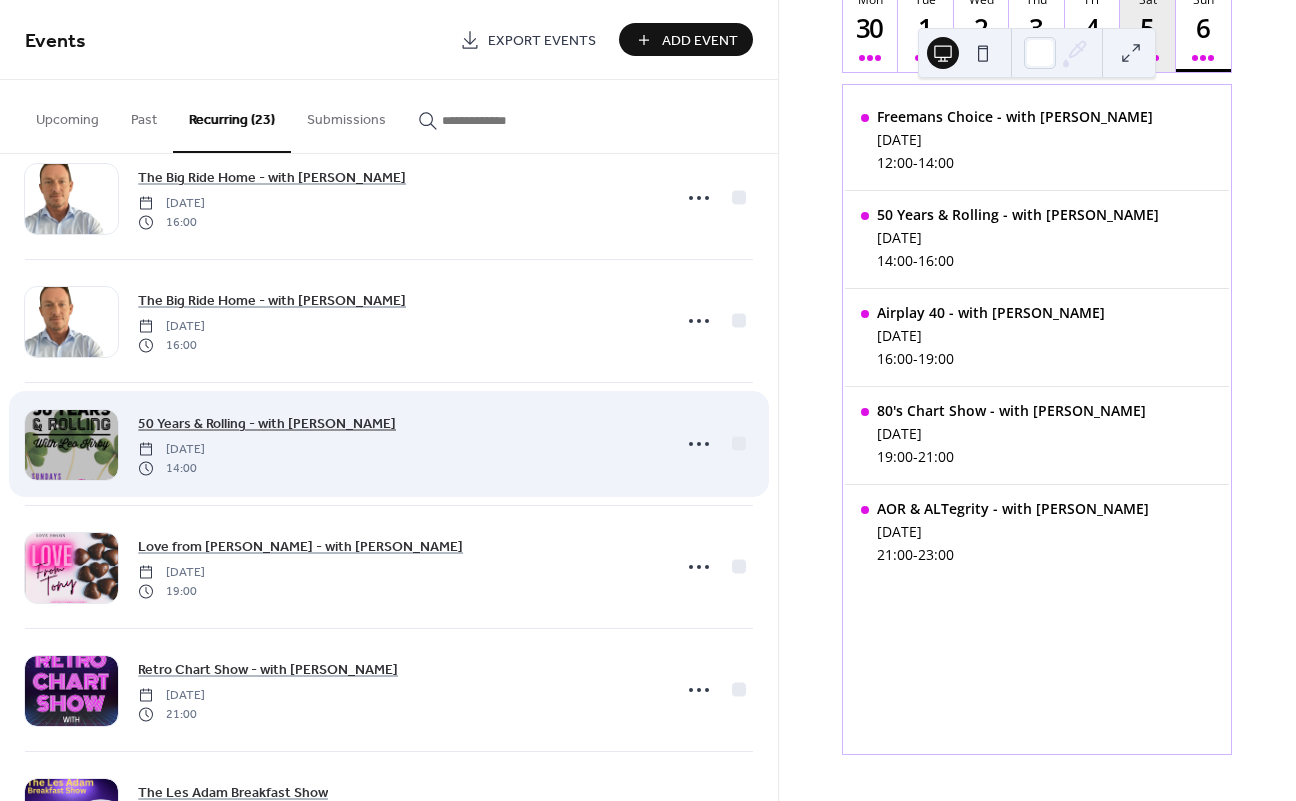 click on "50 Years & Rolling - with [PERSON_NAME]" at bounding box center (267, 424) 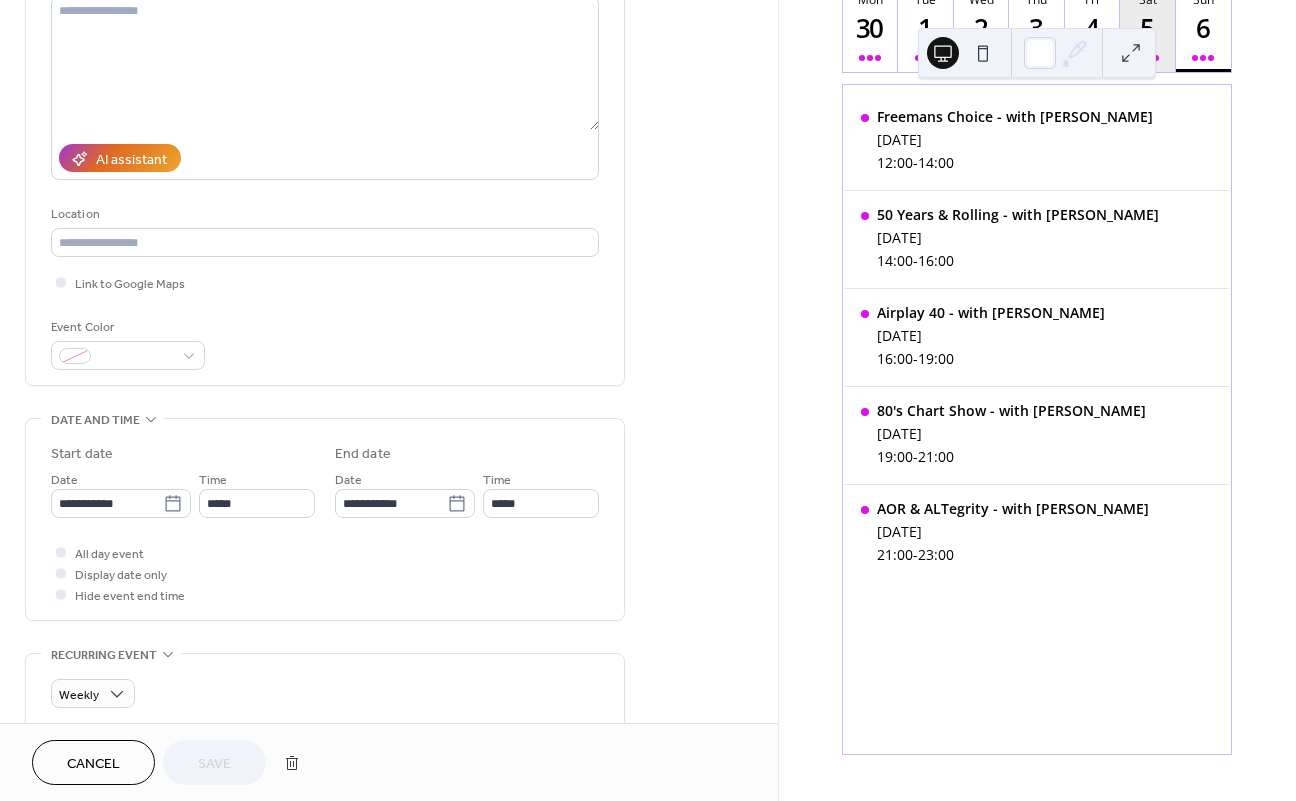 scroll, scrollTop: 258, scrollLeft: 0, axis: vertical 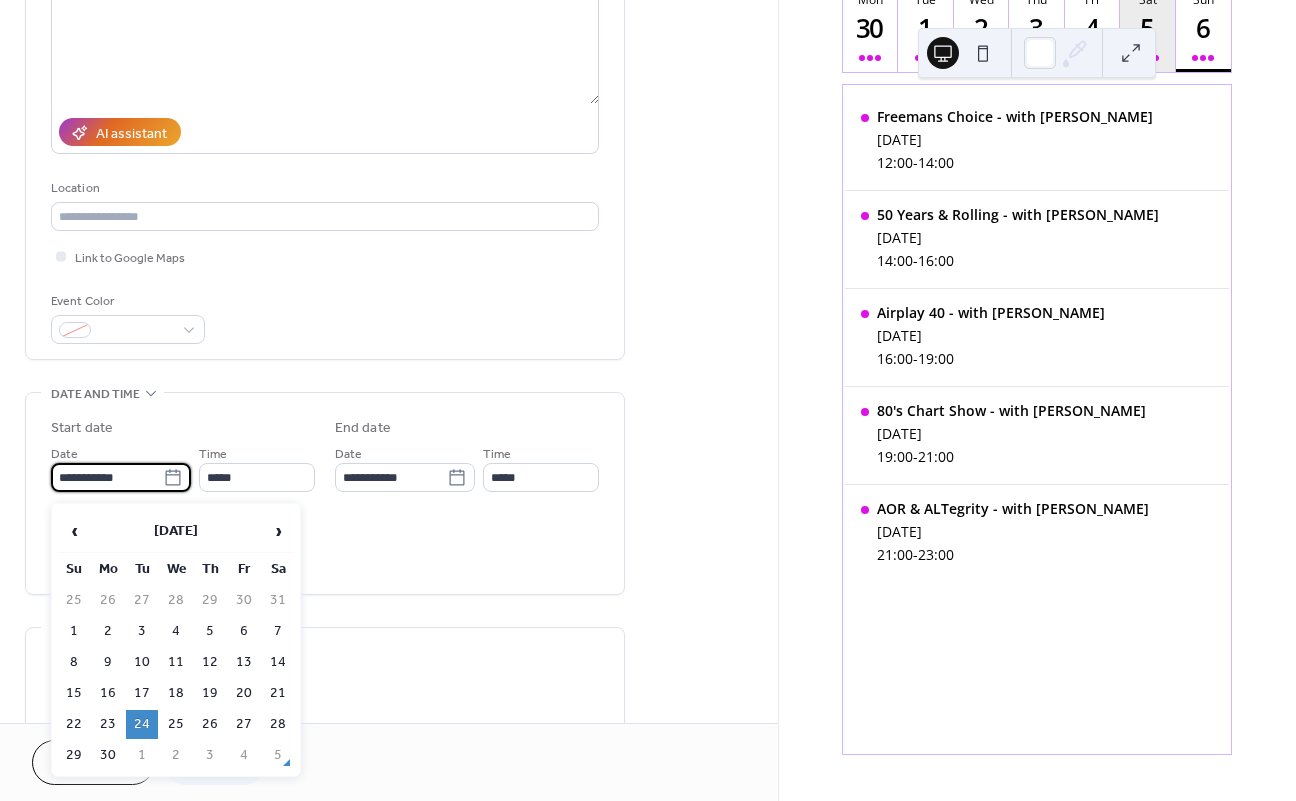 click on "**********" at bounding box center [107, 477] 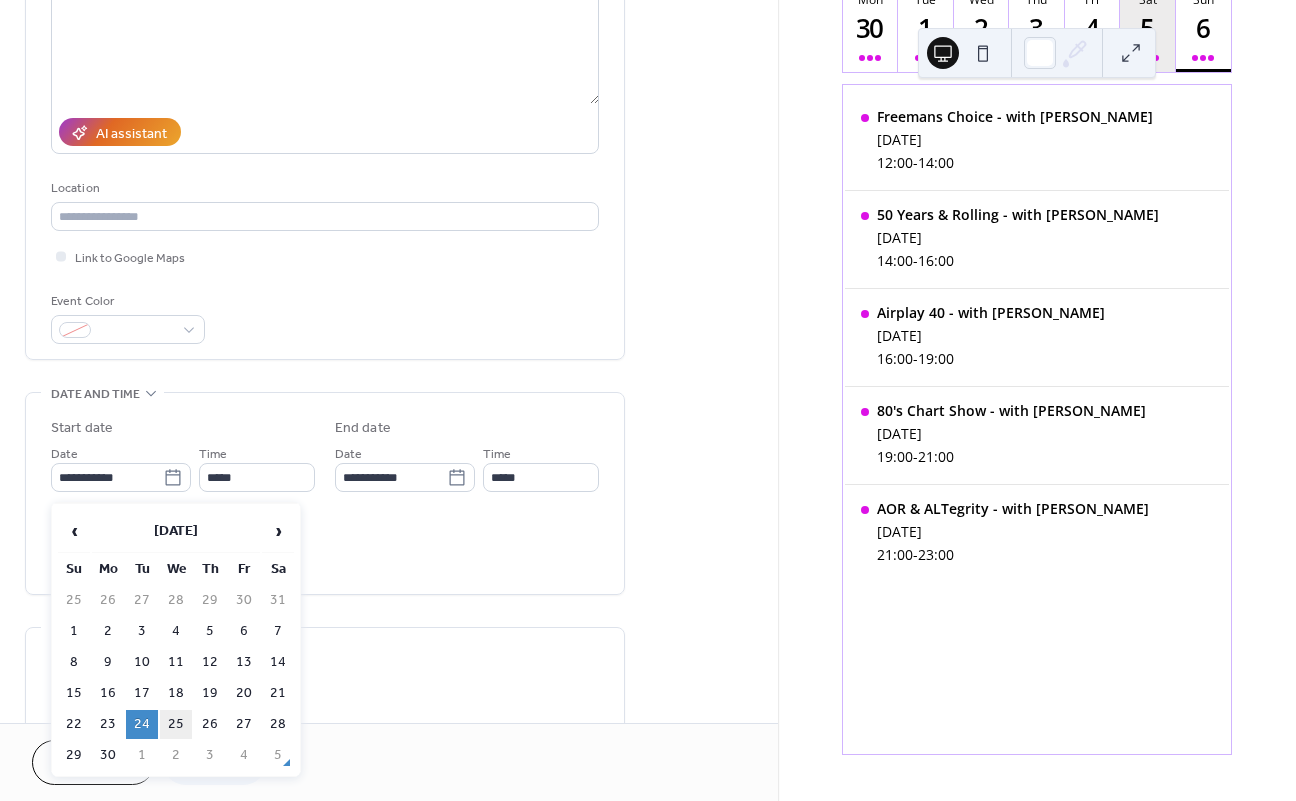click on "25" at bounding box center [176, 724] 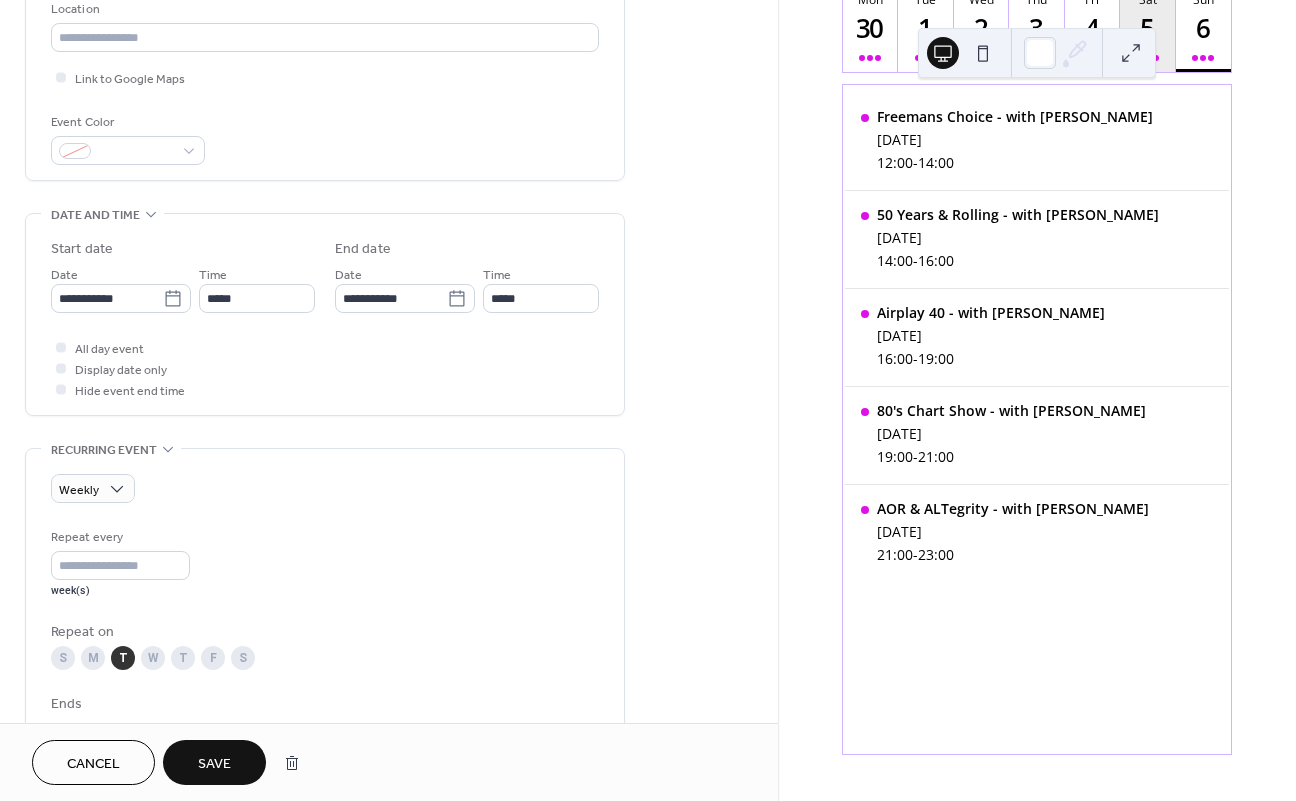 scroll, scrollTop: 448, scrollLeft: 0, axis: vertical 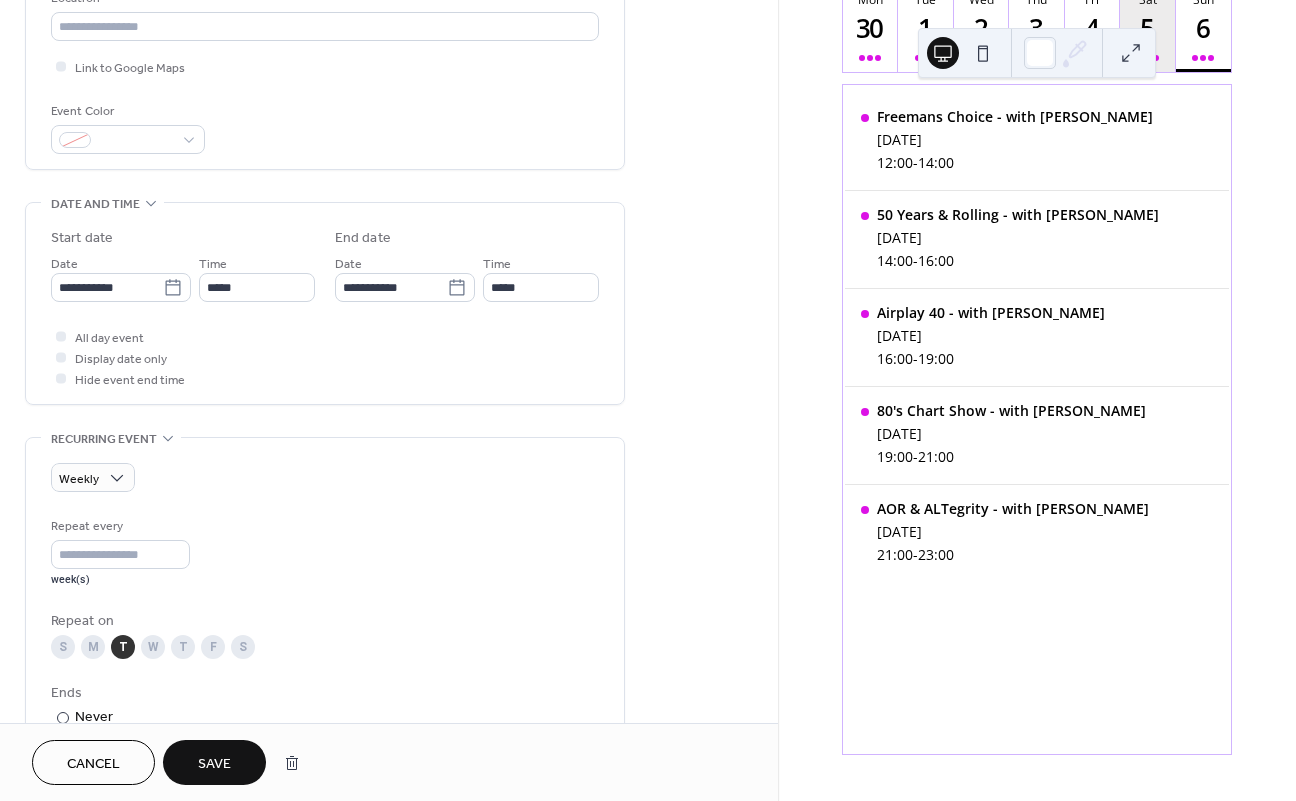 click on "W" at bounding box center [153, 647] 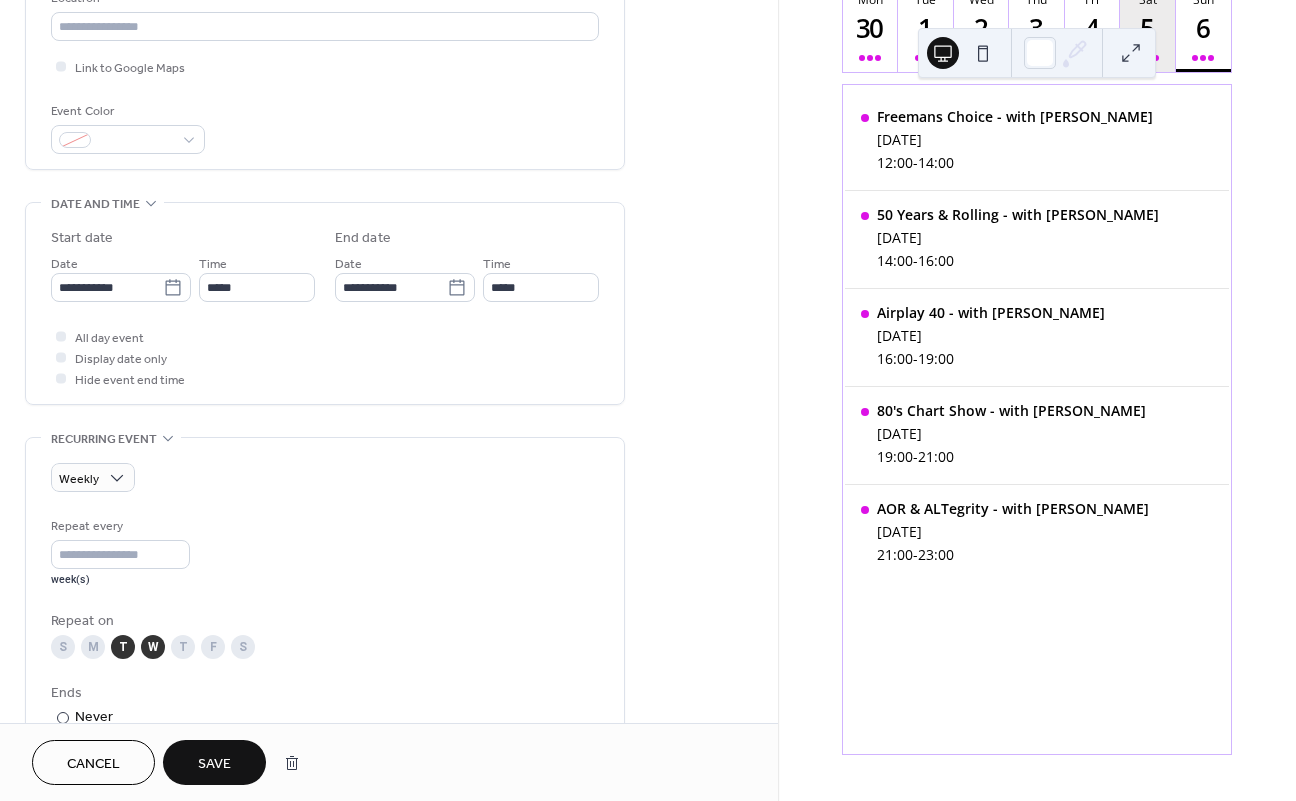 click on "T" at bounding box center (123, 647) 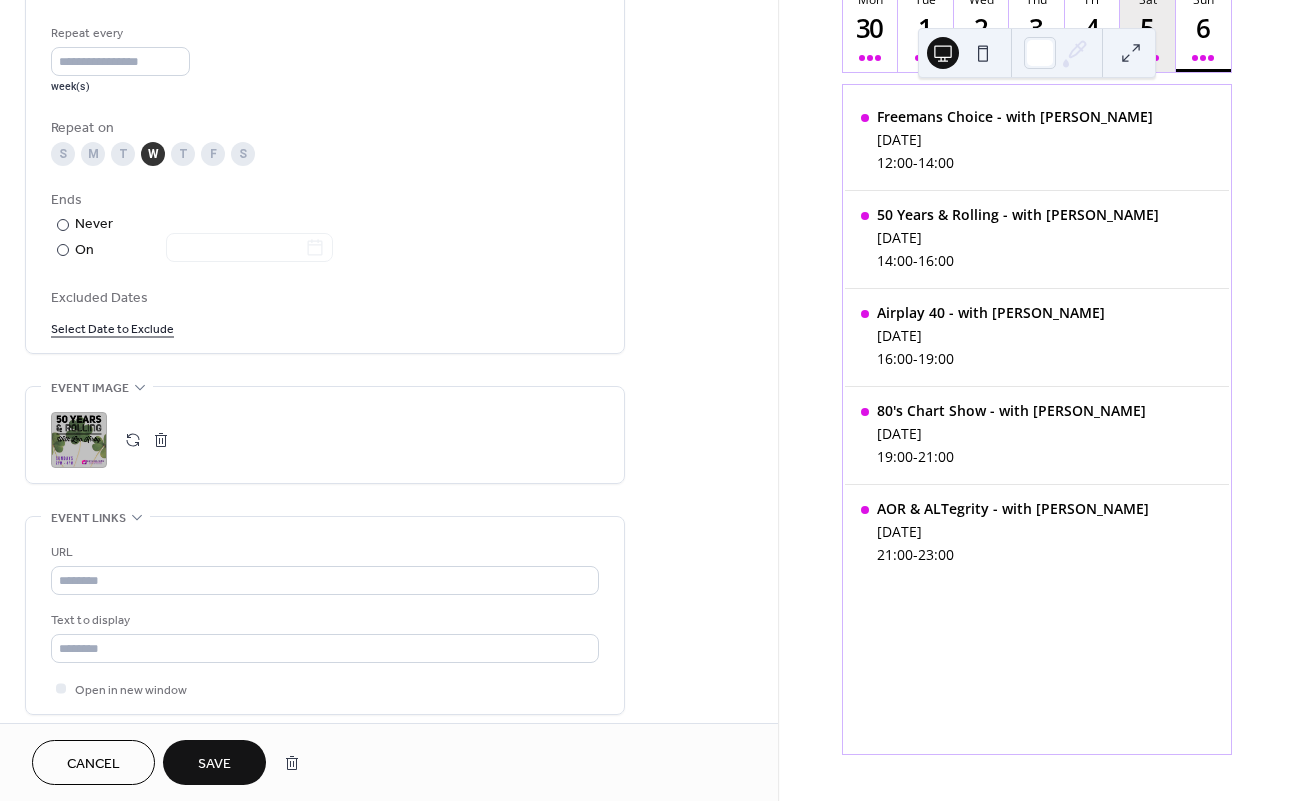 scroll, scrollTop: 951, scrollLeft: 0, axis: vertical 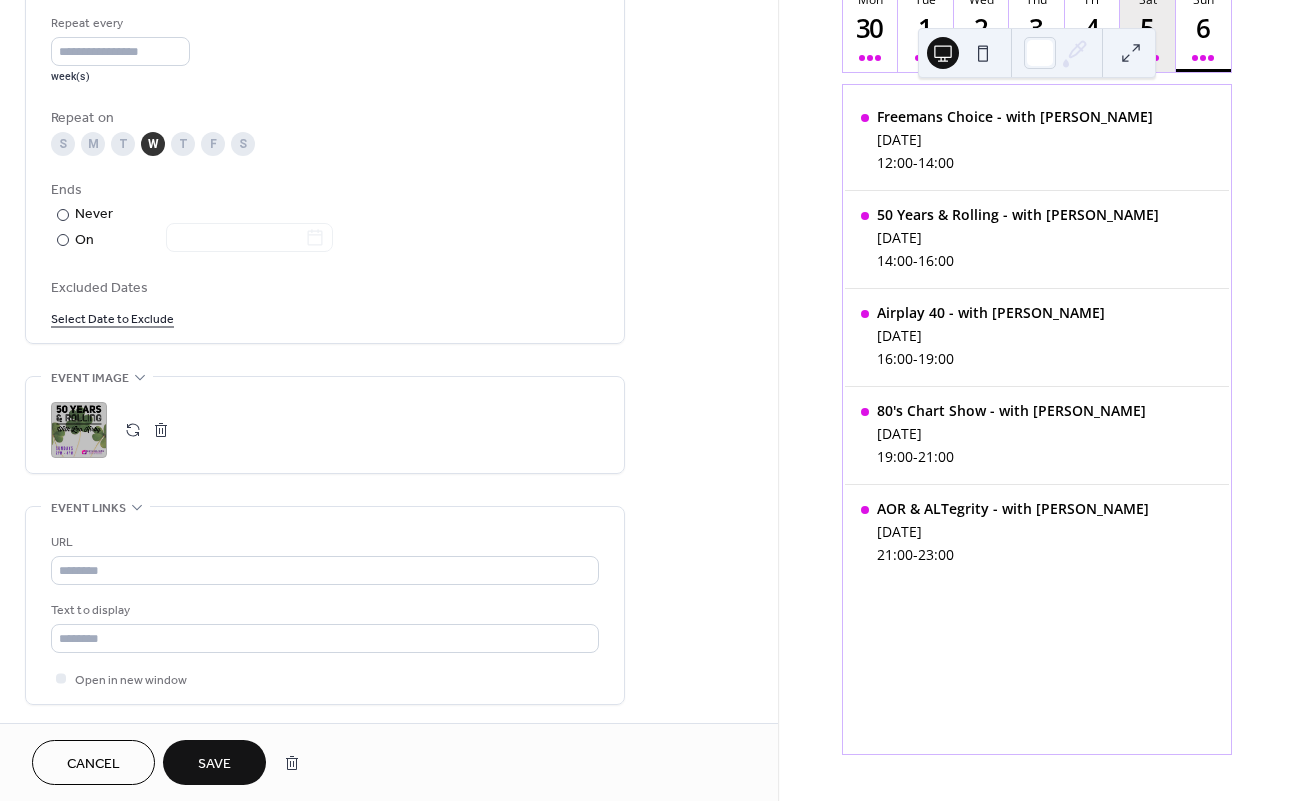 click on "Save" at bounding box center (214, 764) 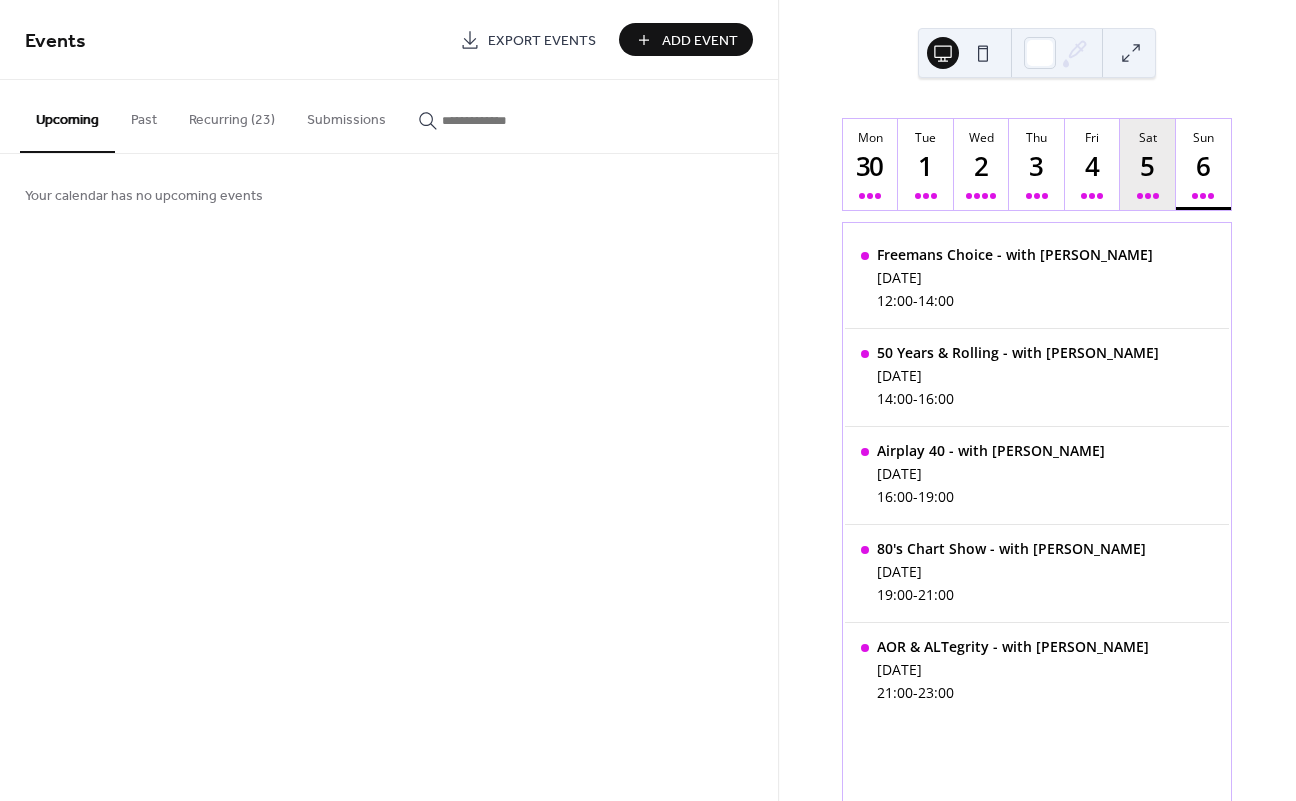 scroll, scrollTop: 0, scrollLeft: 0, axis: both 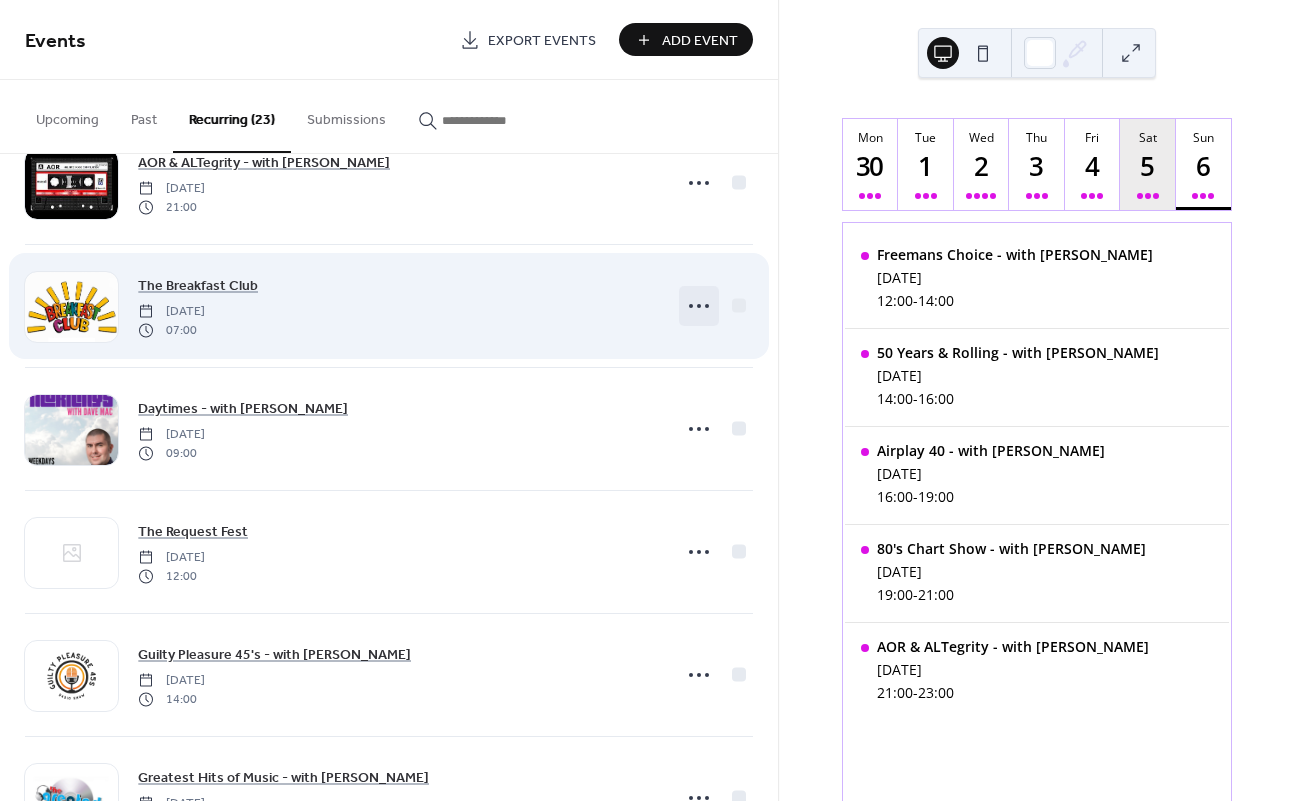 click 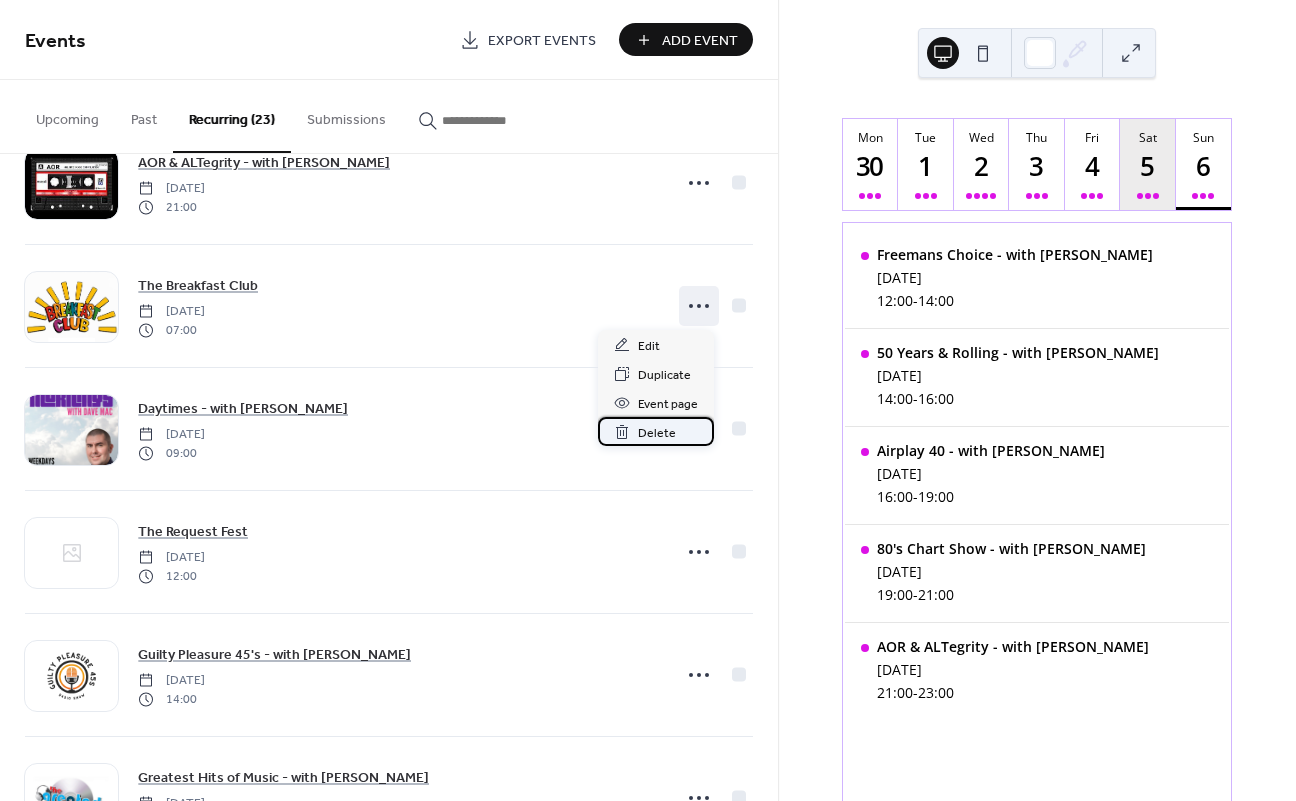 click on "Delete" at bounding box center (657, 433) 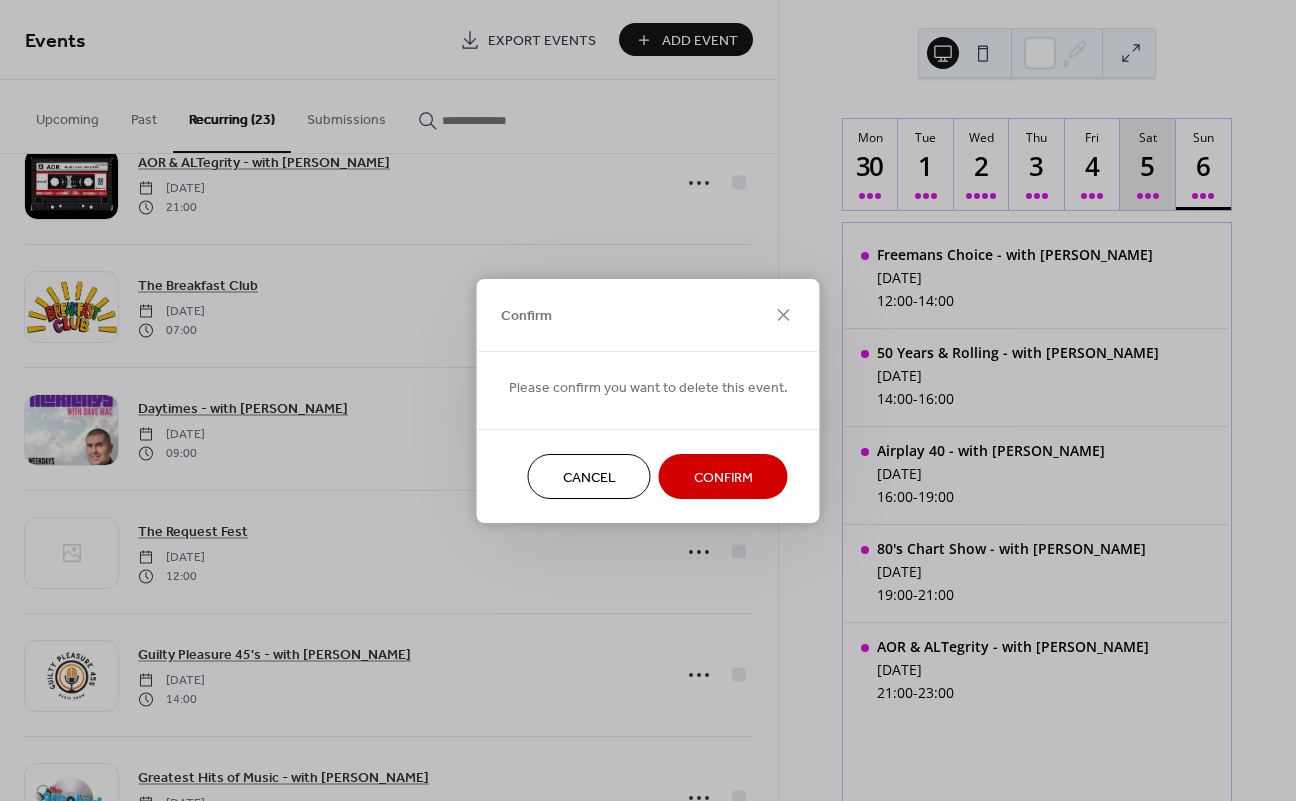 click on "Confirm" at bounding box center (723, 477) 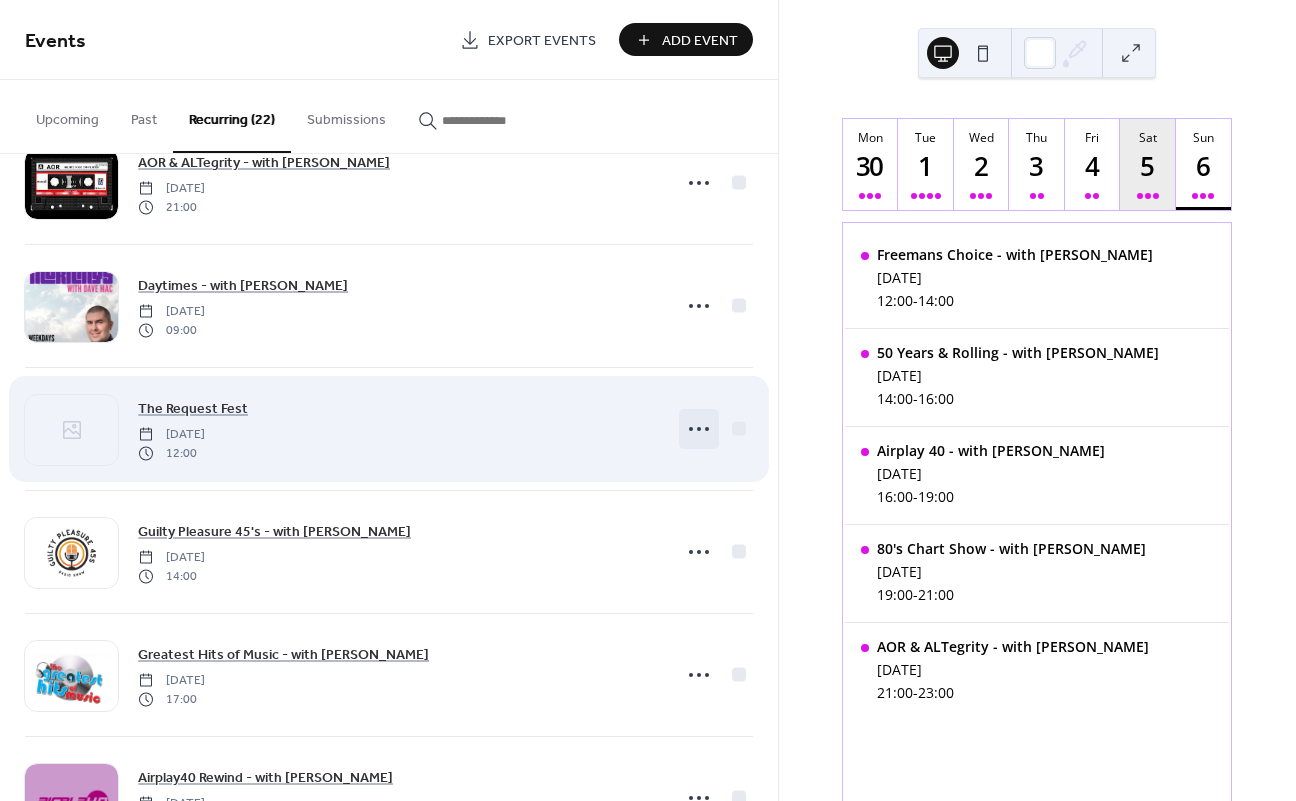 click 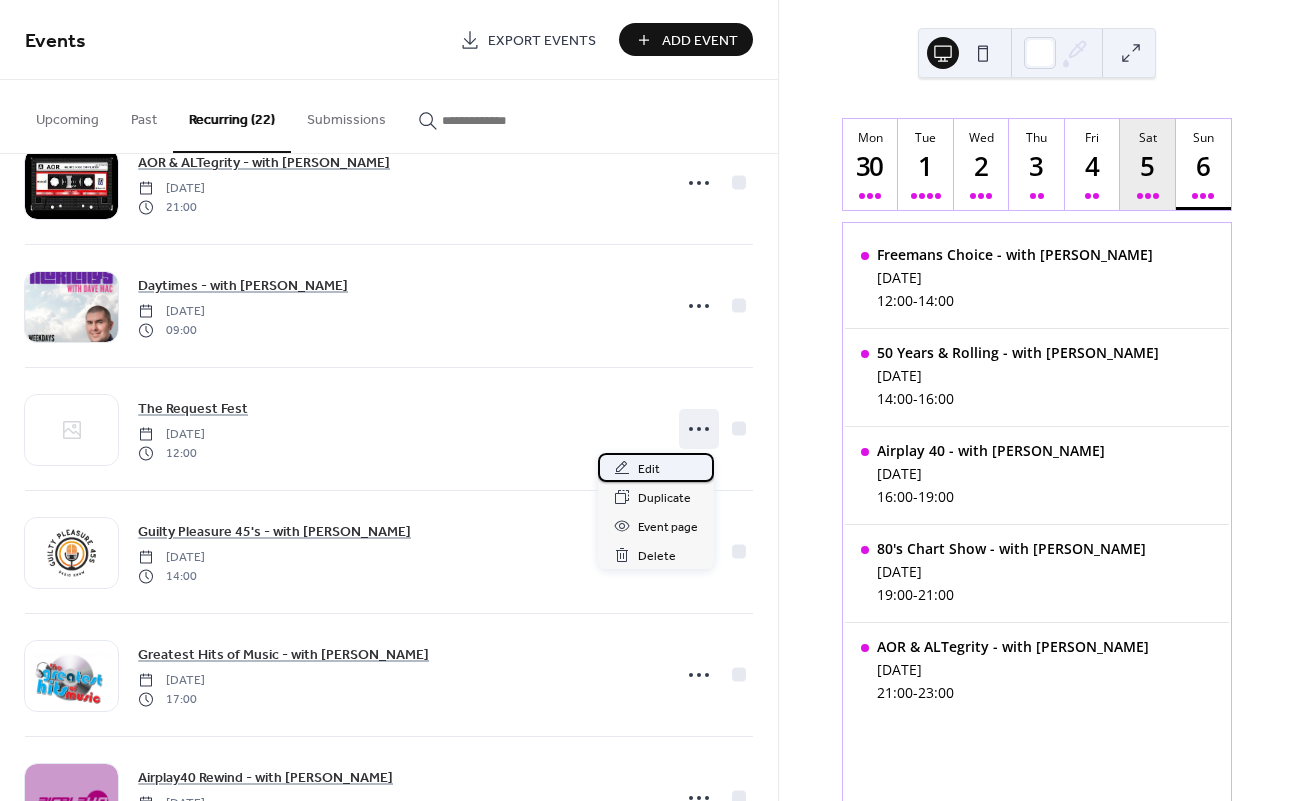 click on "Edit" at bounding box center (656, 467) 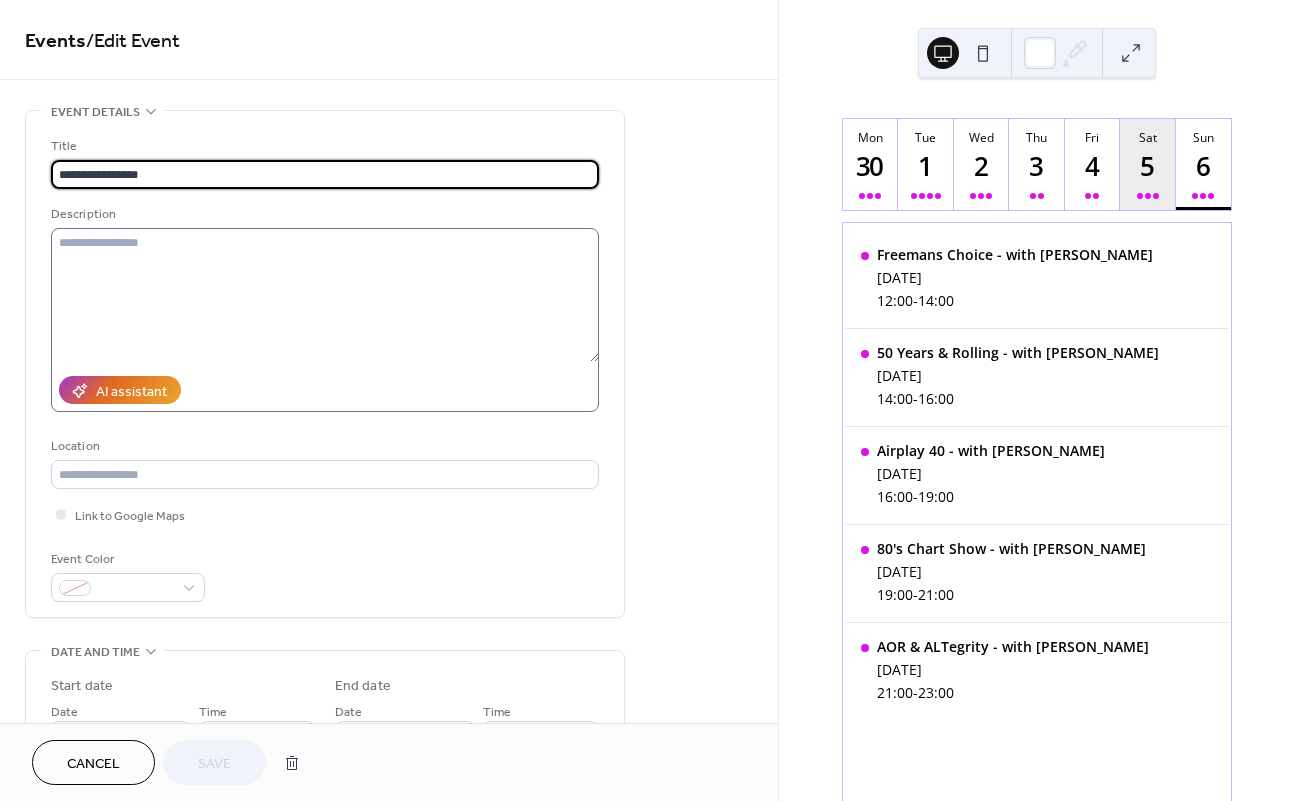 scroll, scrollTop: 0, scrollLeft: 0, axis: both 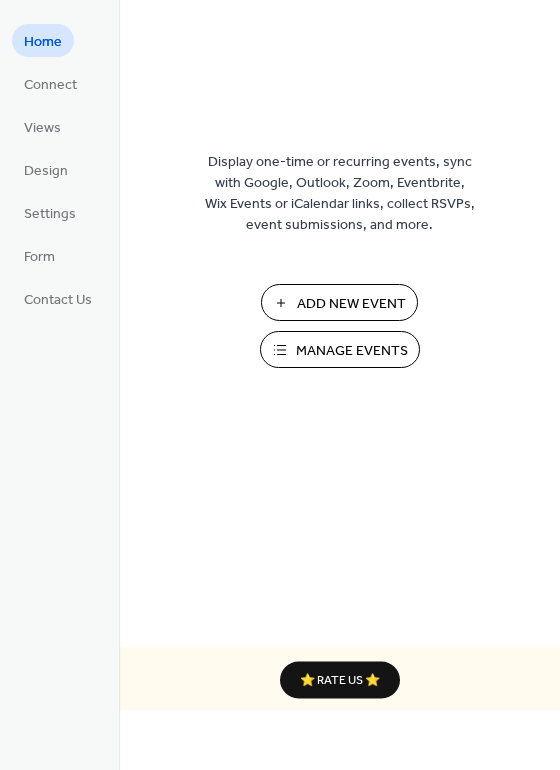 click on "Manage Events" at bounding box center (352, 351) 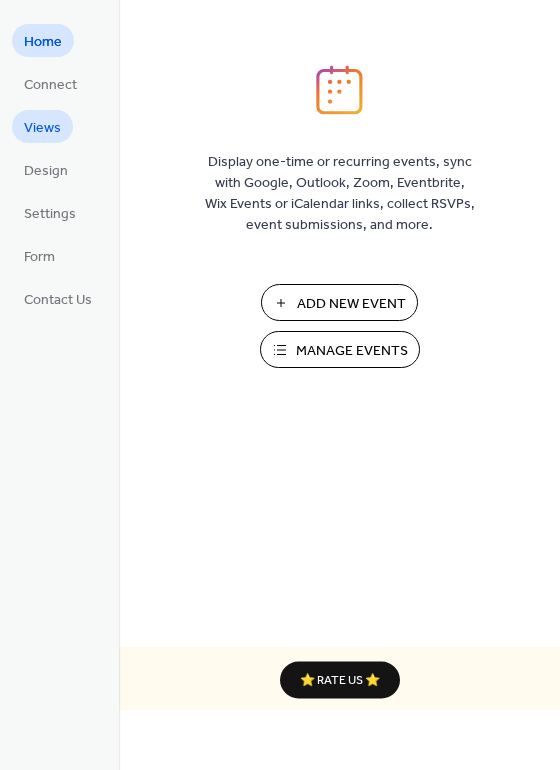 click on "Views" at bounding box center (42, 128) 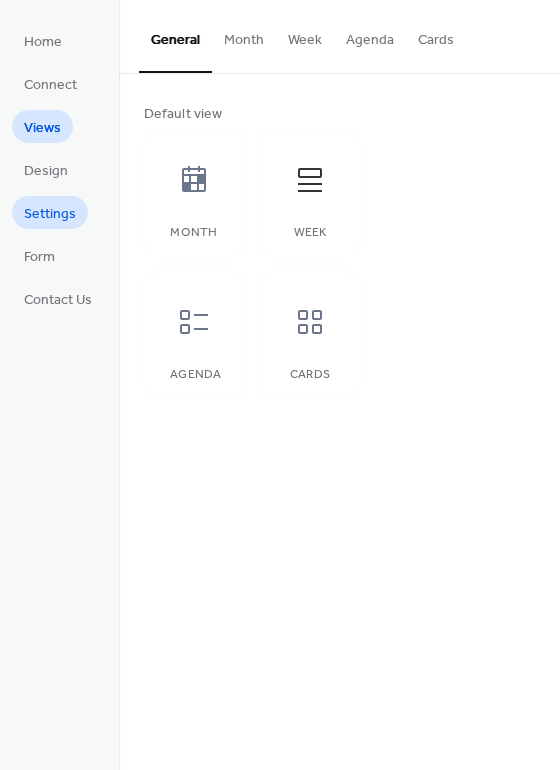 click on "Settings" at bounding box center [50, 214] 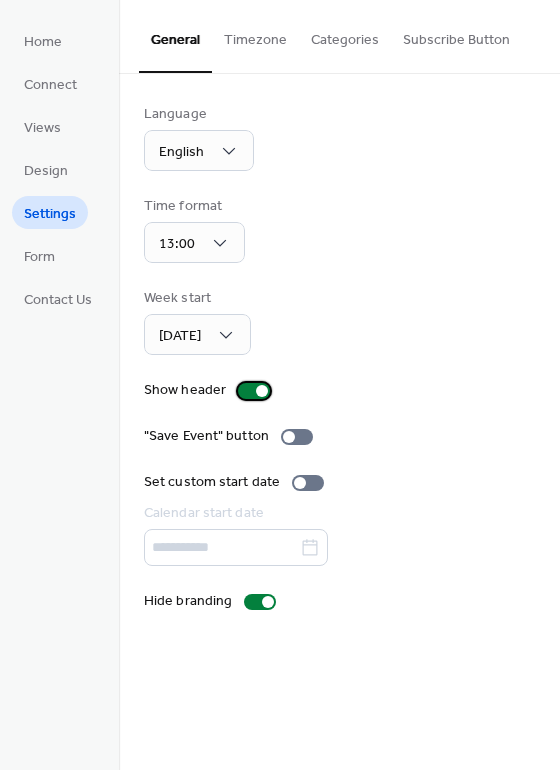click at bounding box center [262, 391] 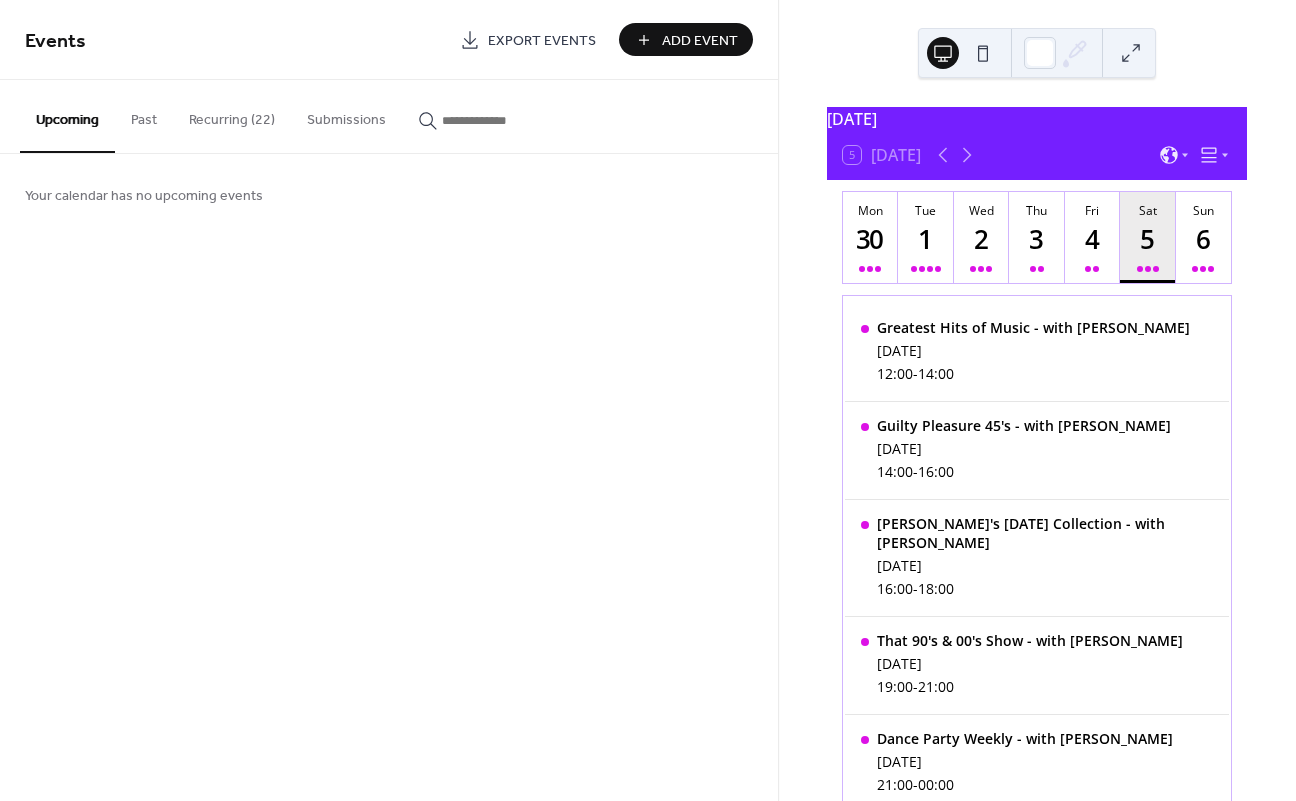 scroll, scrollTop: 0, scrollLeft: 0, axis: both 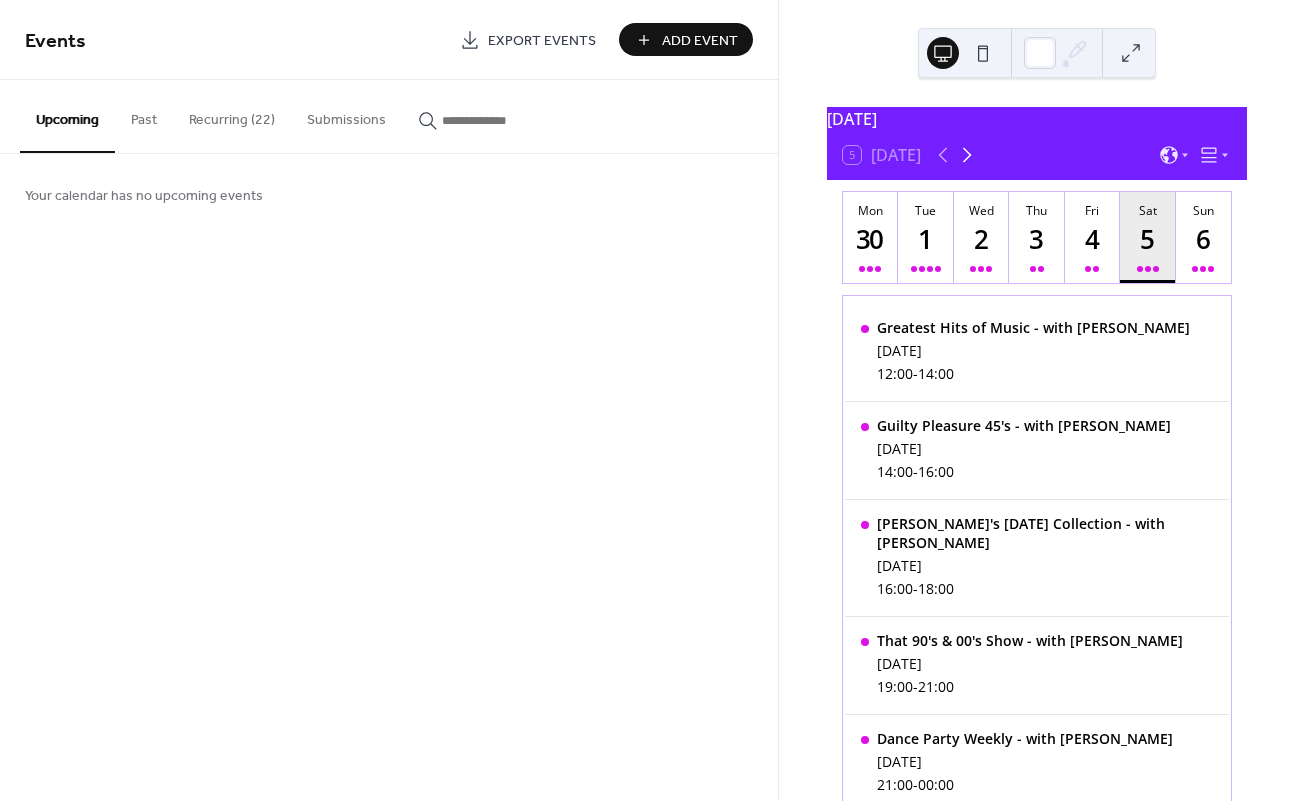 click 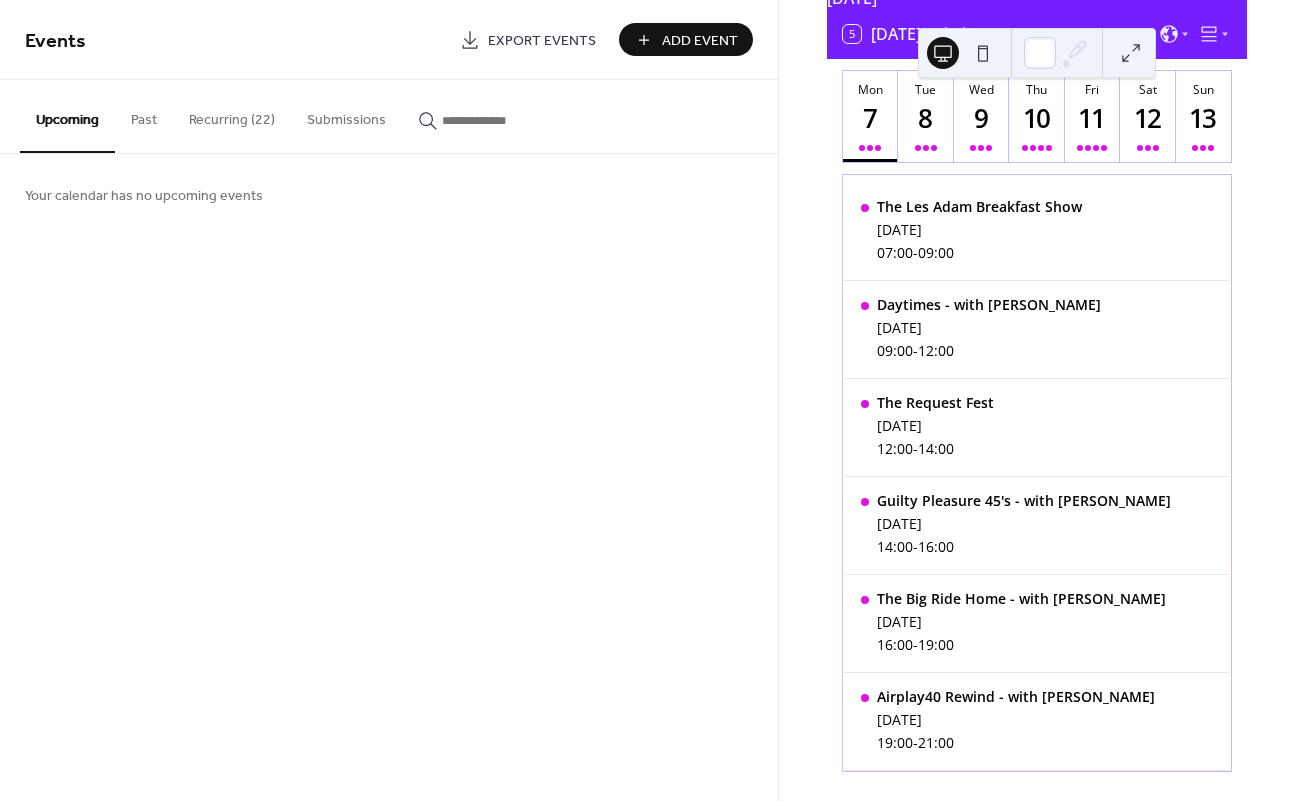 scroll, scrollTop: 123, scrollLeft: 0, axis: vertical 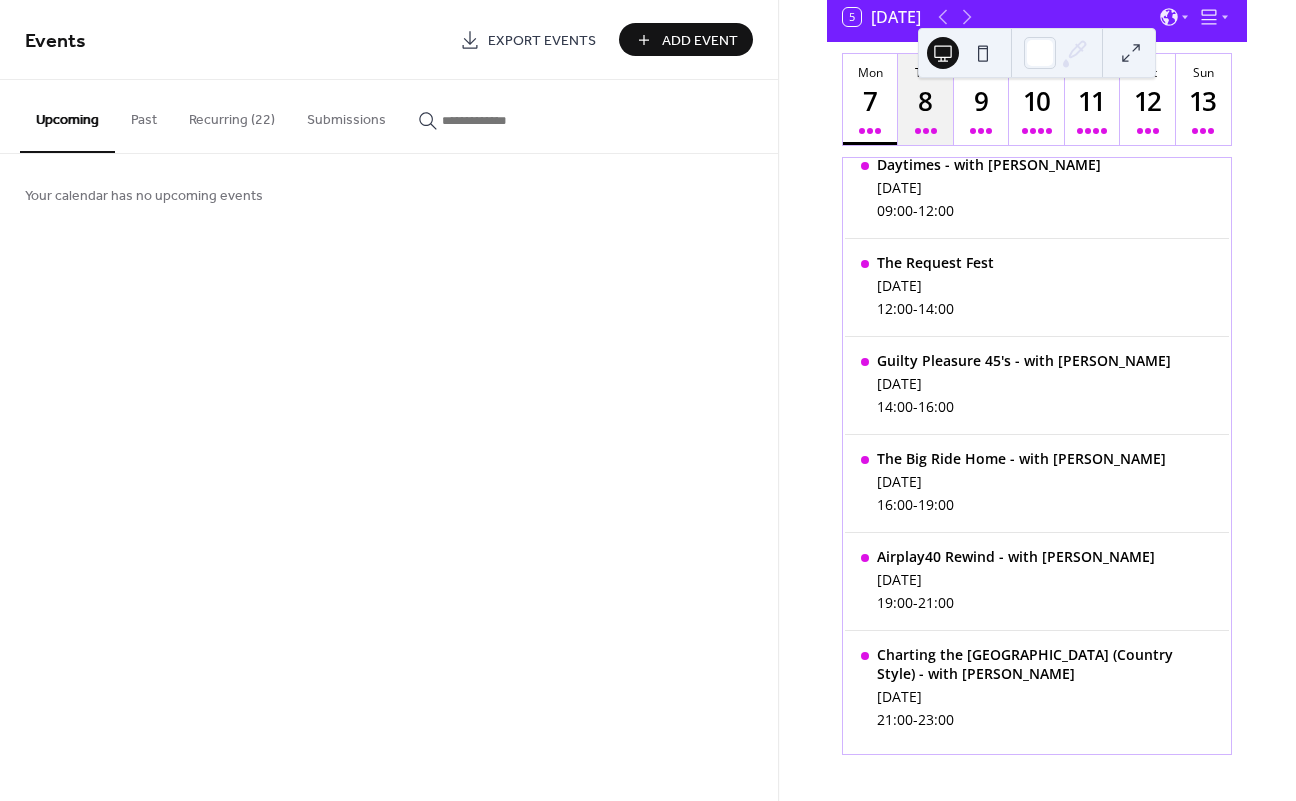 click on "Tue 8" at bounding box center [925, 99] 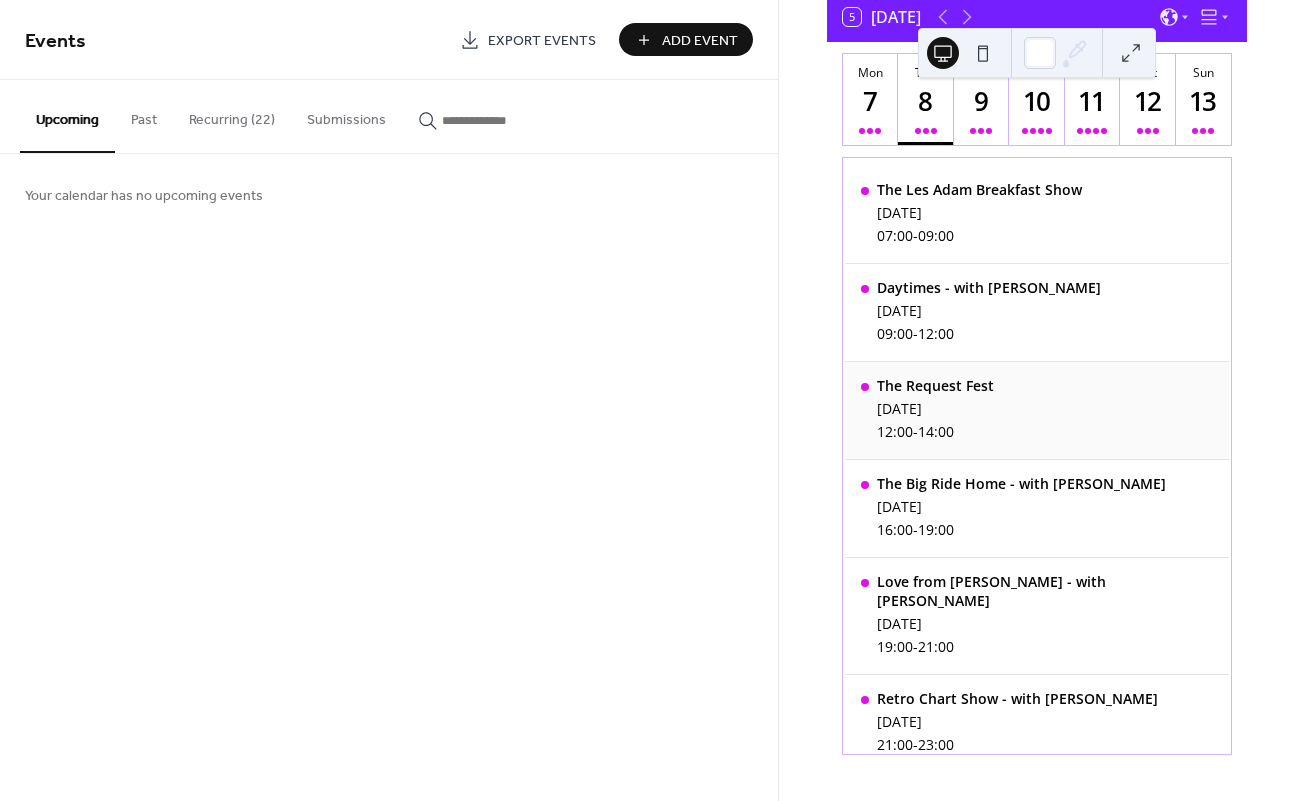 scroll, scrollTop: 0, scrollLeft: 0, axis: both 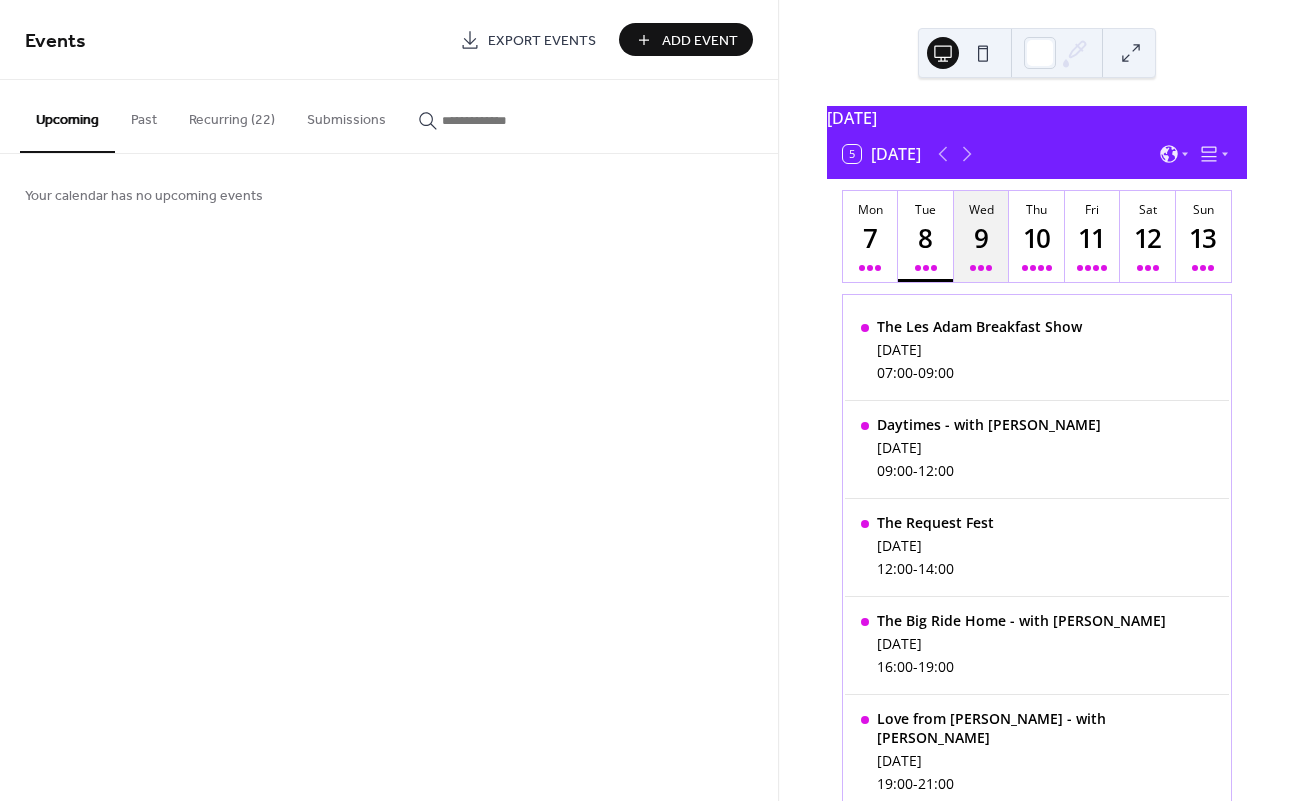 click on "9" at bounding box center [980, 238] 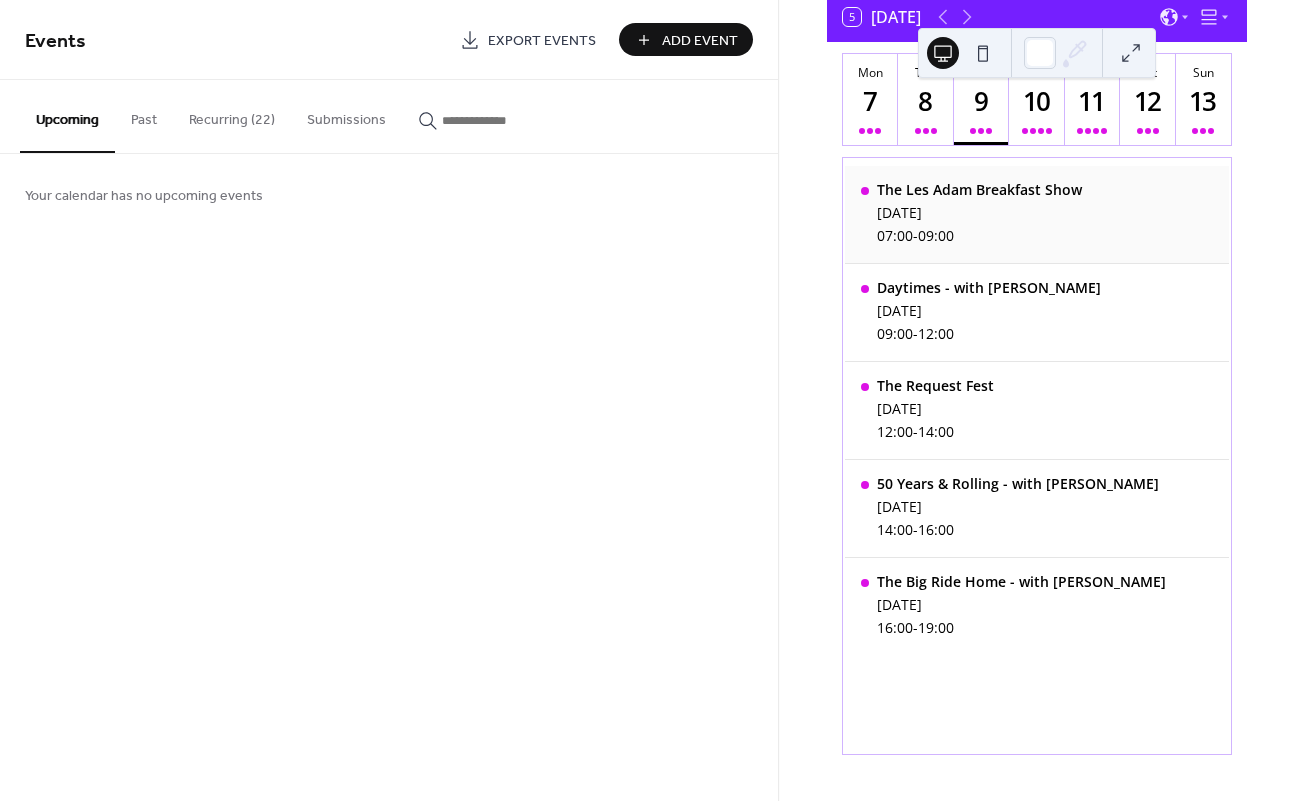 scroll, scrollTop: 138, scrollLeft: 0, axis: vertical 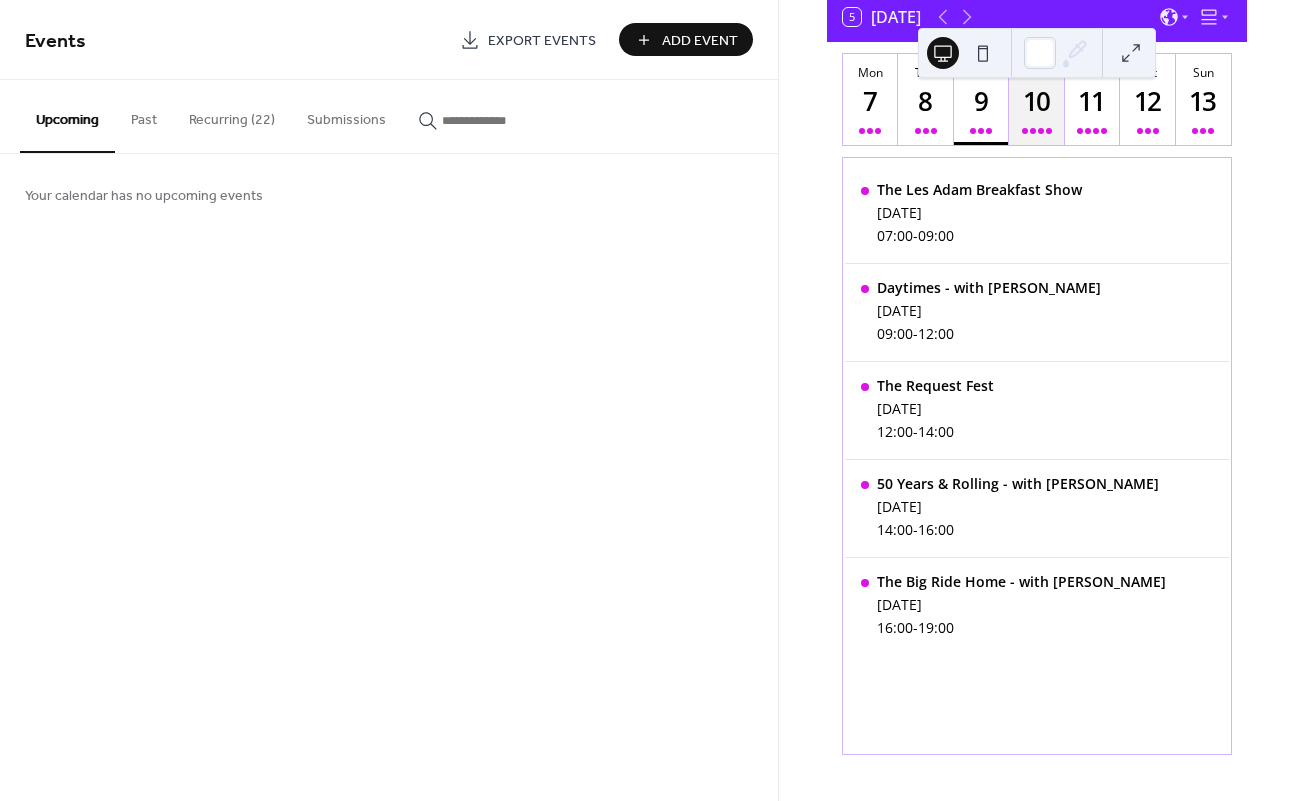 click at bounding box center [1037, 131] 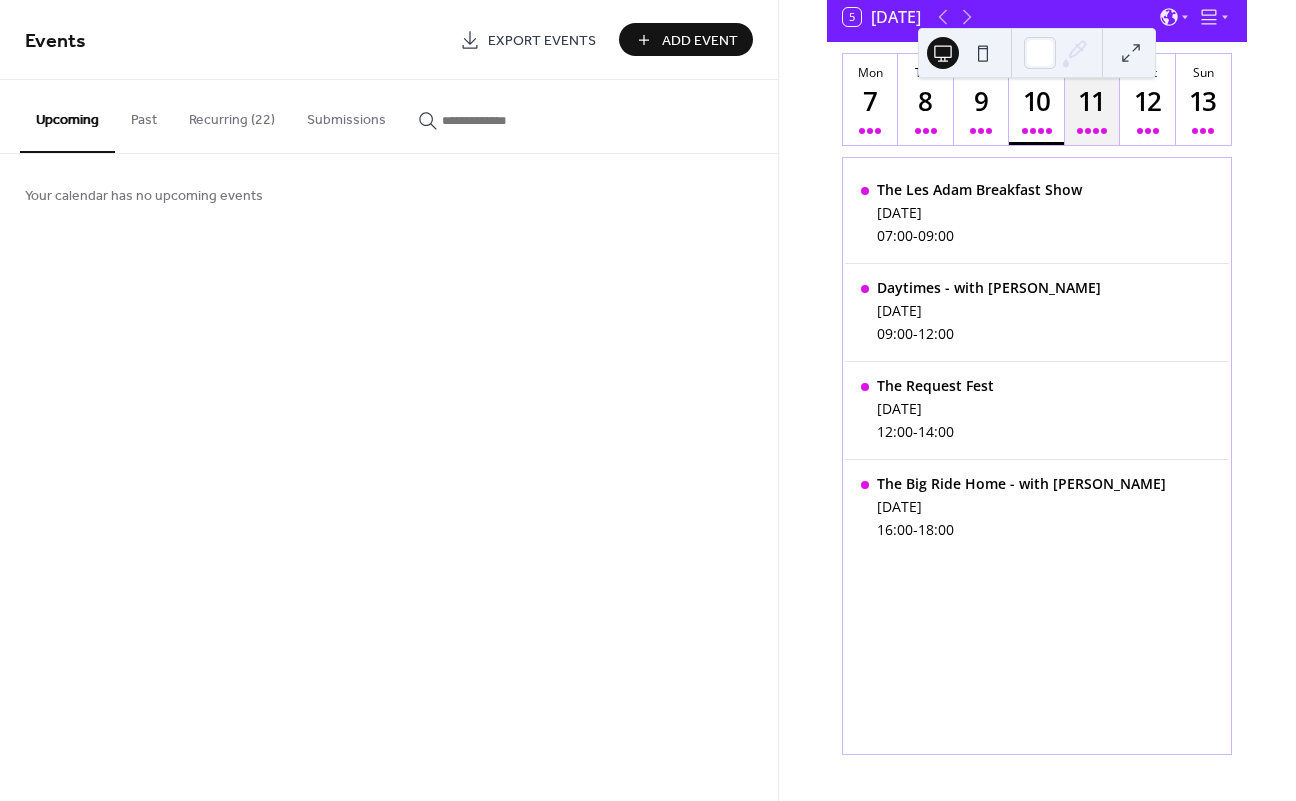 click on "11" at bounding box center [1091, 101] 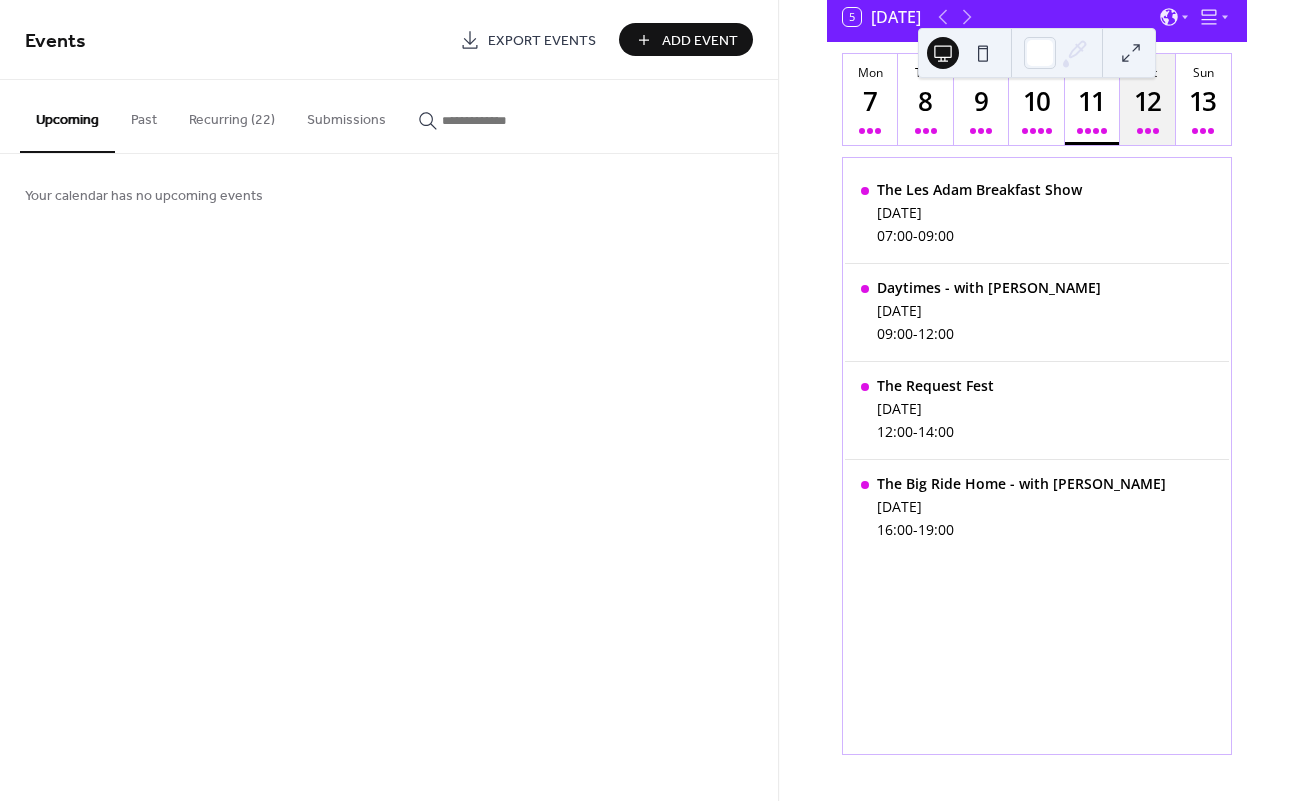 click on "12" at bounding box center [1146, 101] 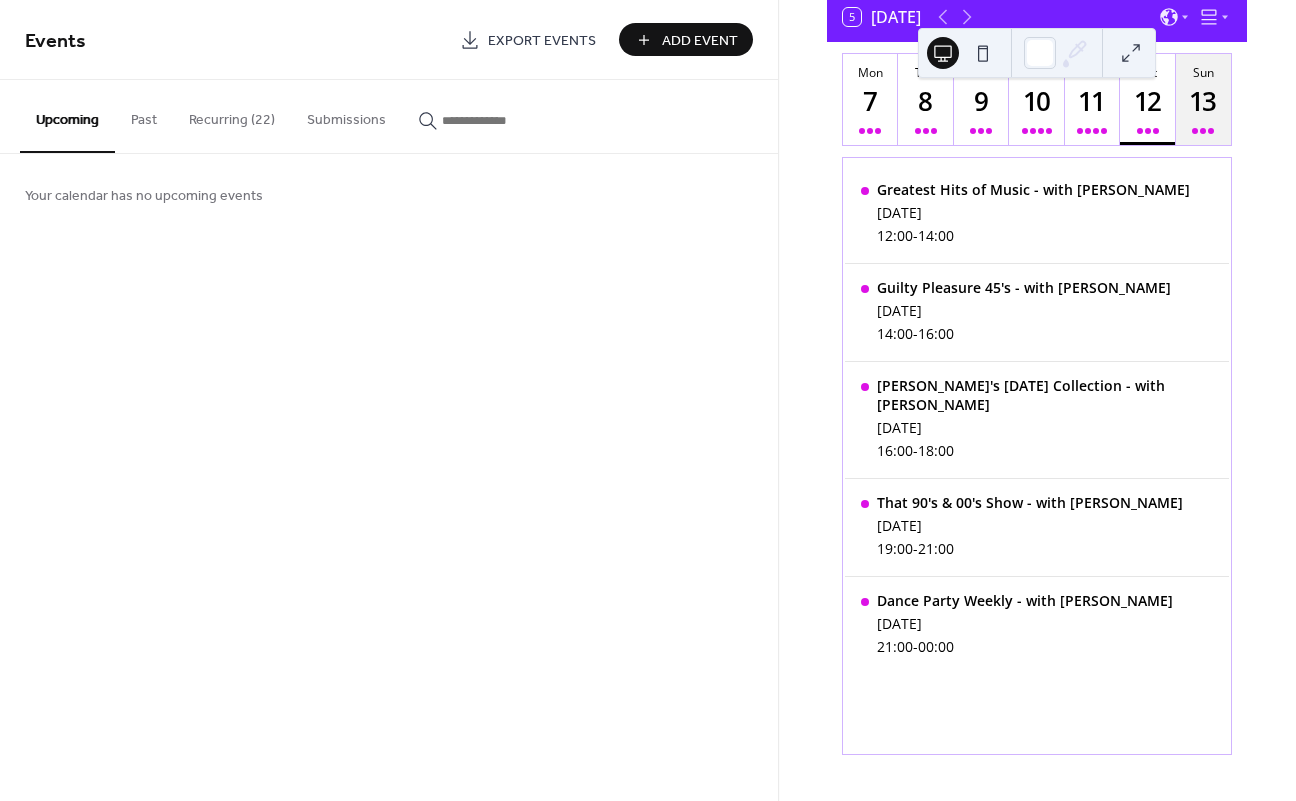 click on "13" at bounding box center [1202, 101] 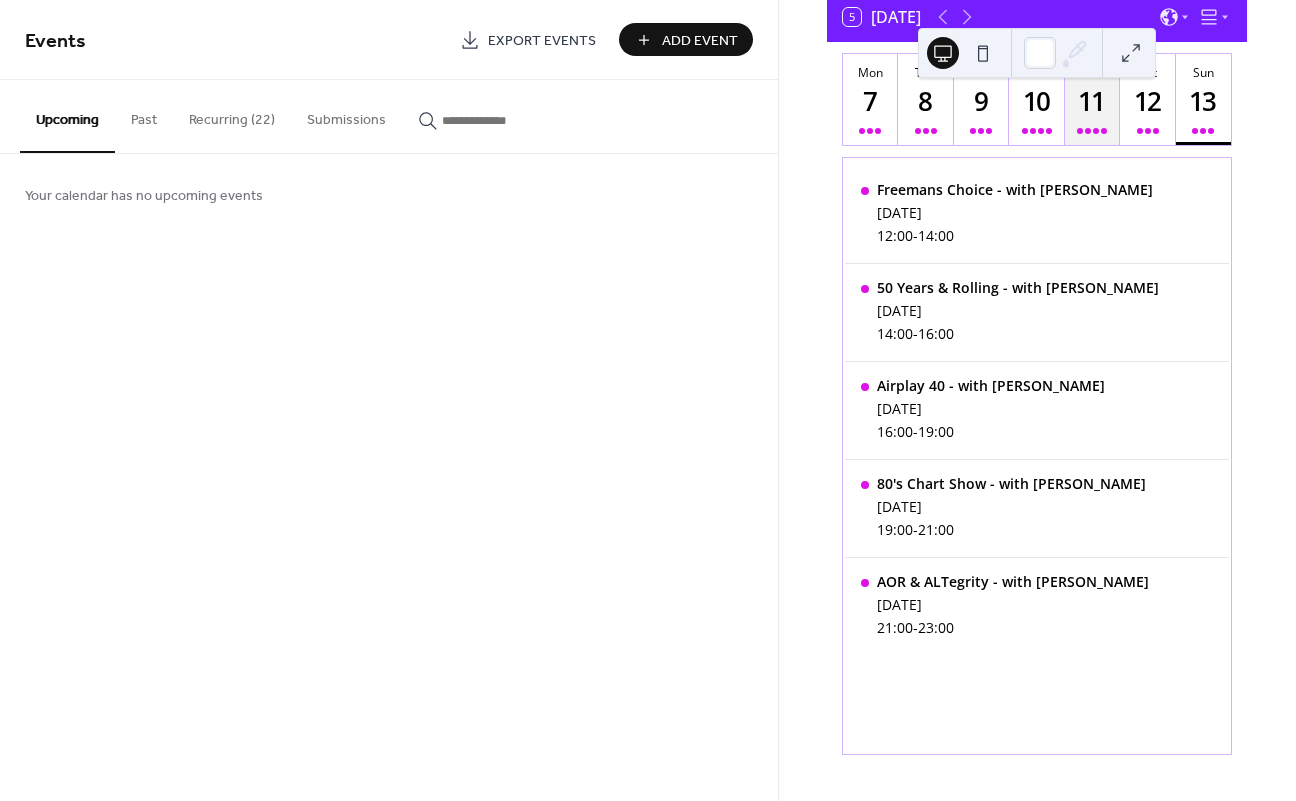 click on "Fri 11" at bounding box center (1092, 99) 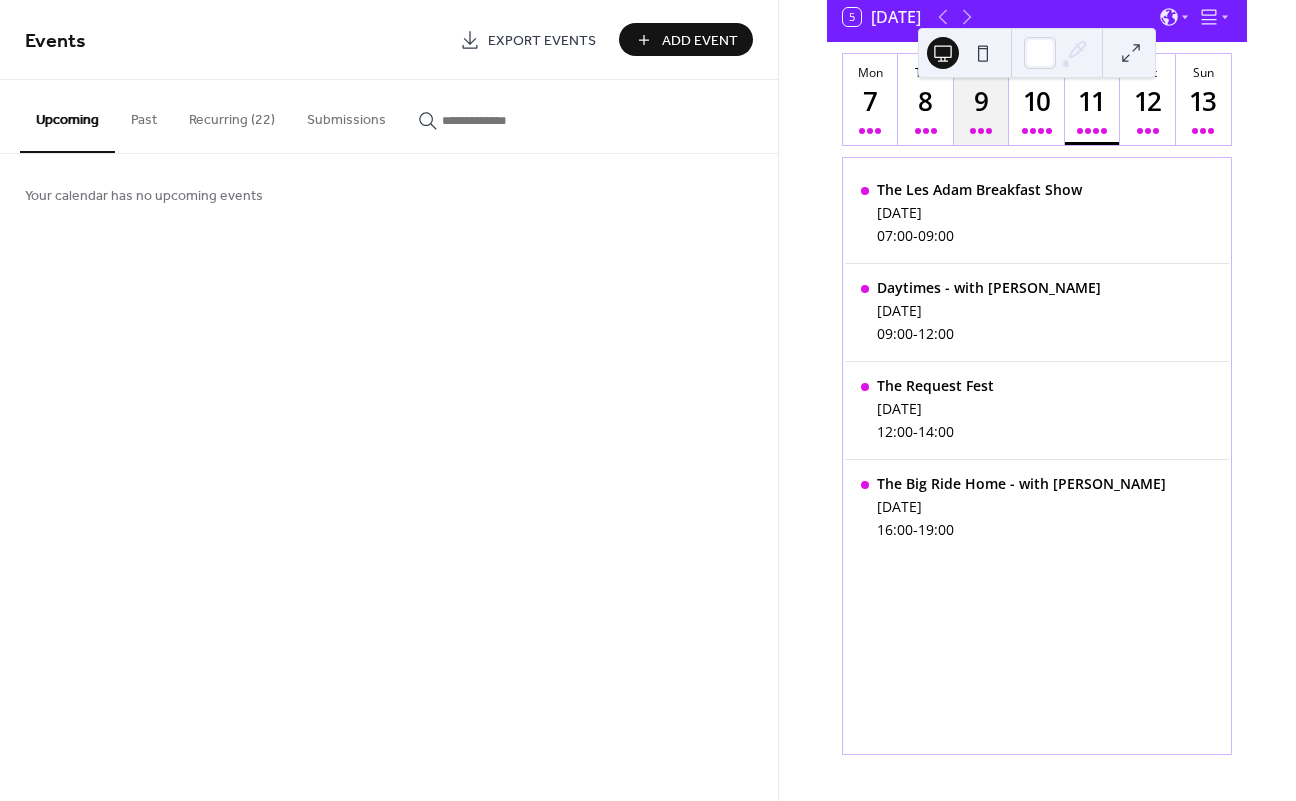 click on "Wed 9" at bounding box center (981, 99) 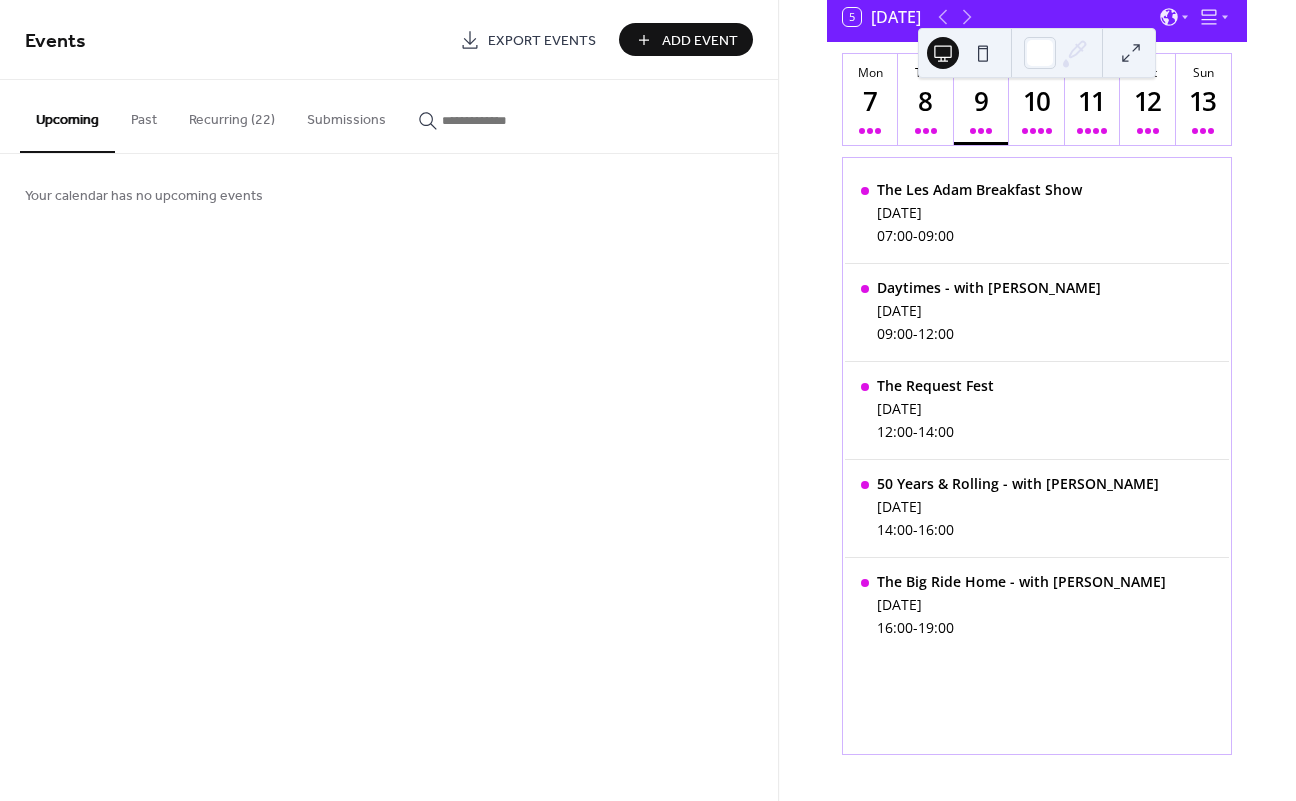 click on "Add Event" at bounding box center (700, 41) 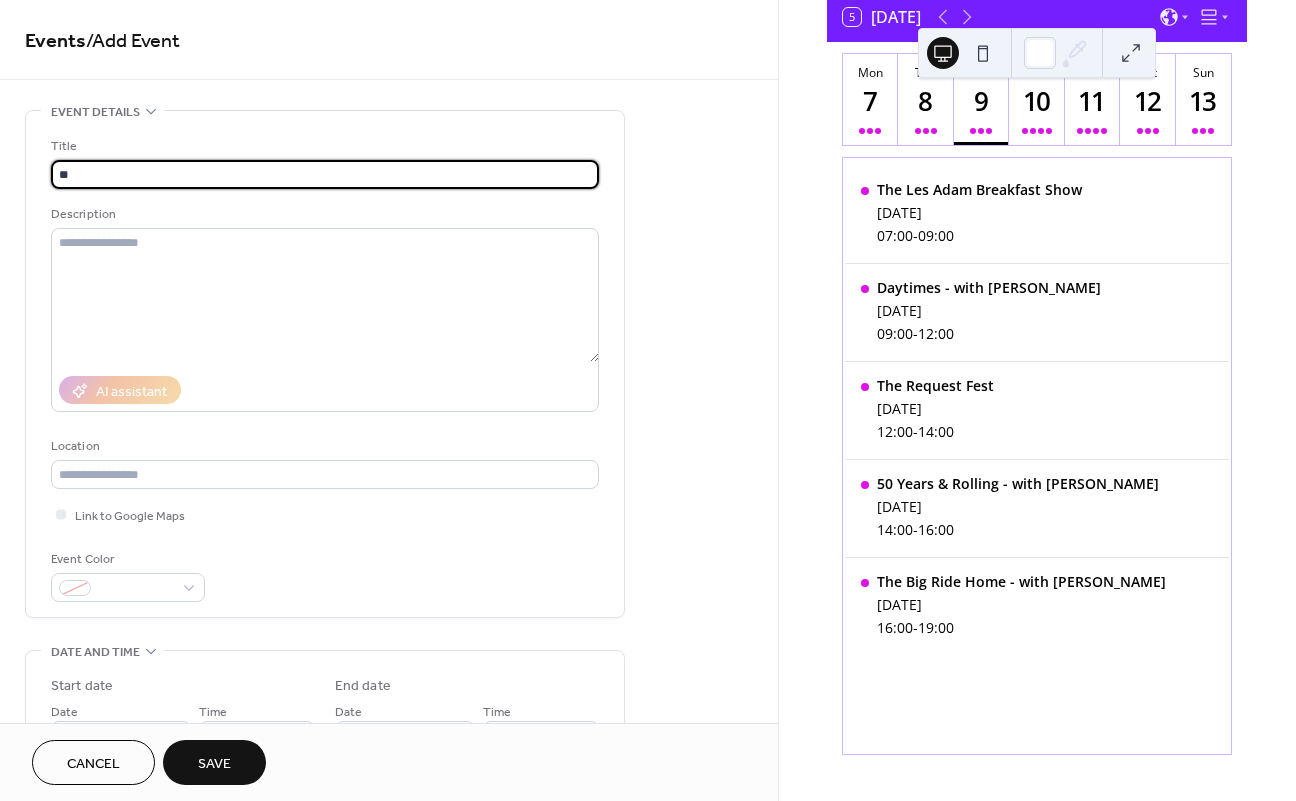 type on "*" 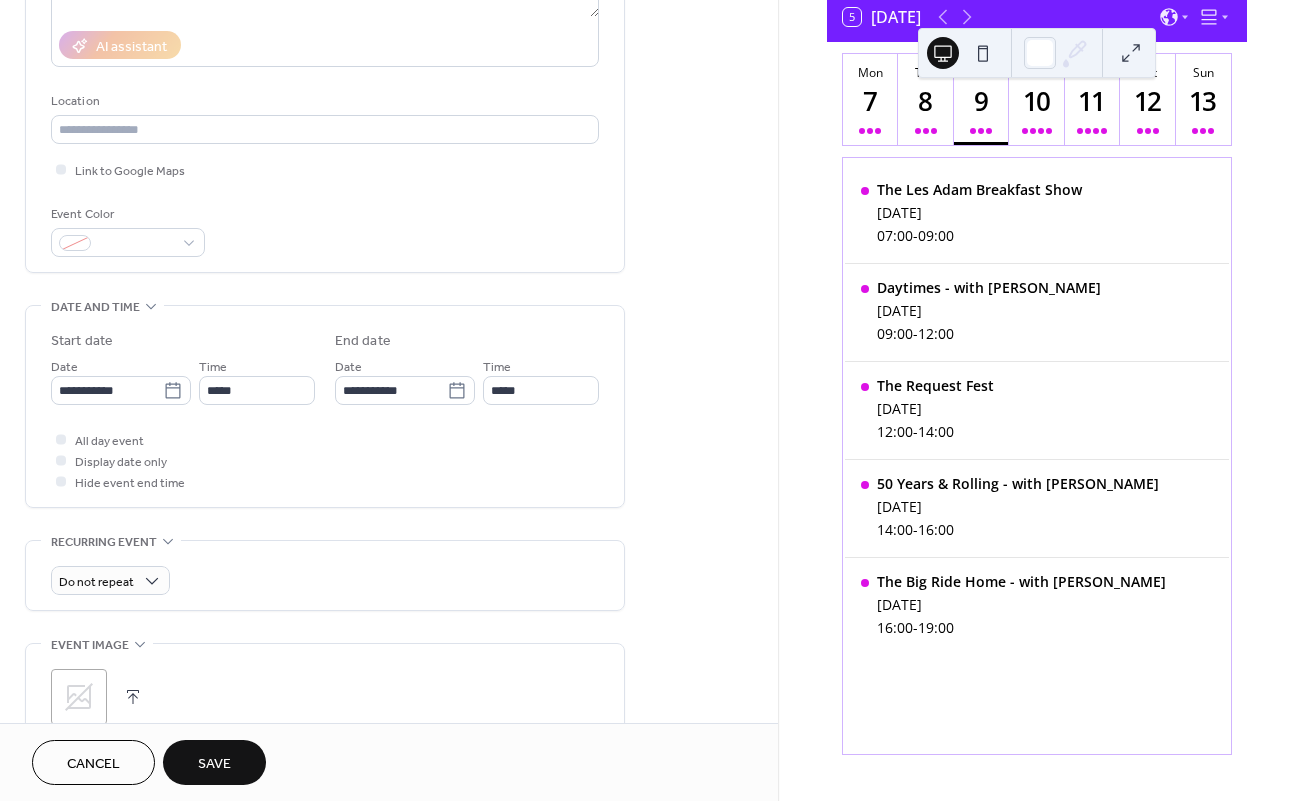 scroll, scrollTop: 375, scrollLeft: 0, axis: vertical 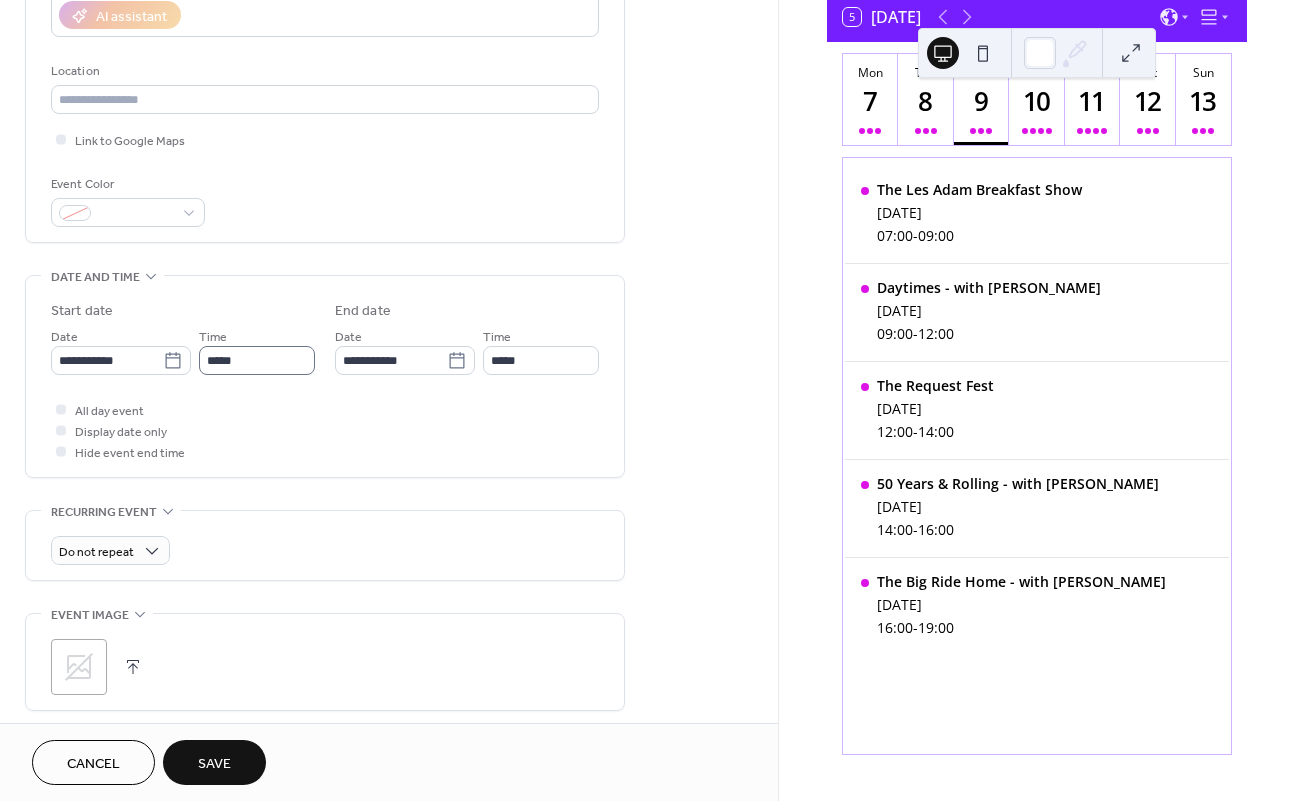 type on "**********" 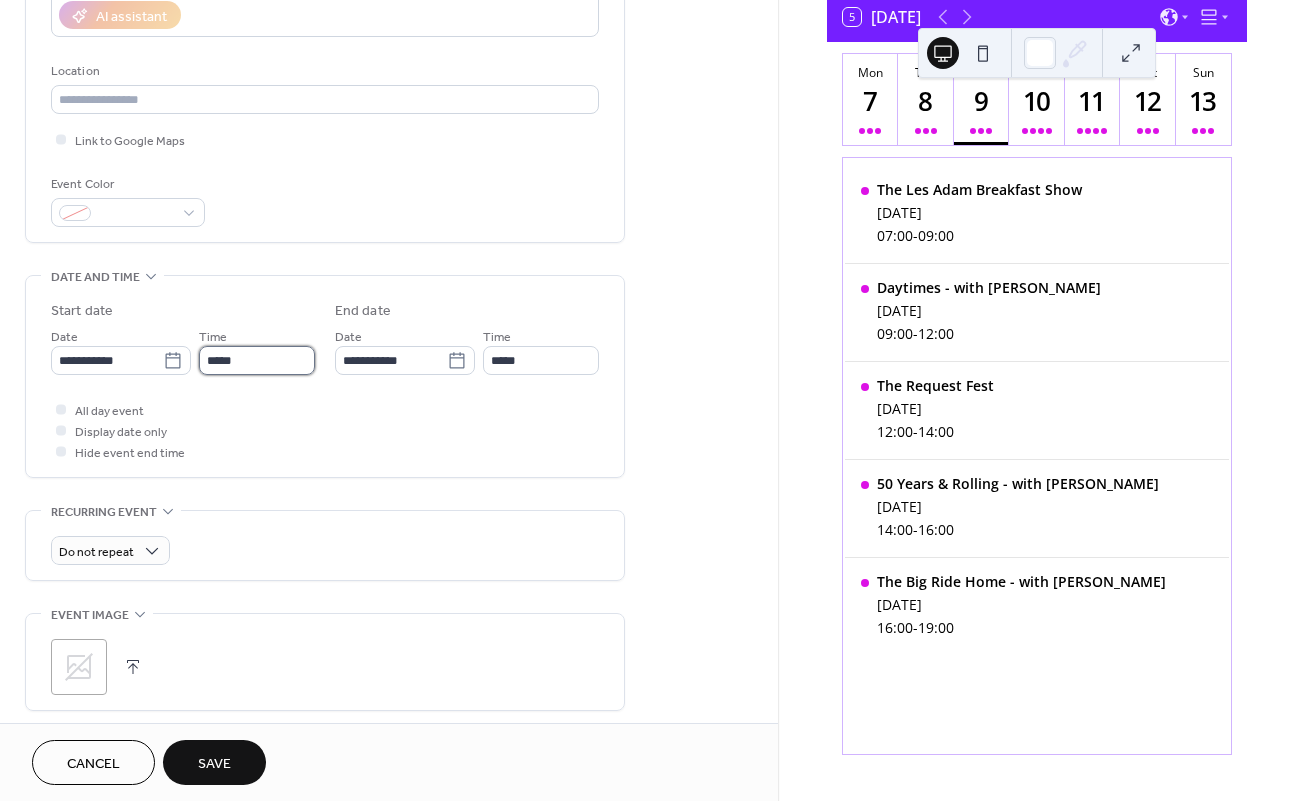 click on "*****" at bounding box center (257, 360) 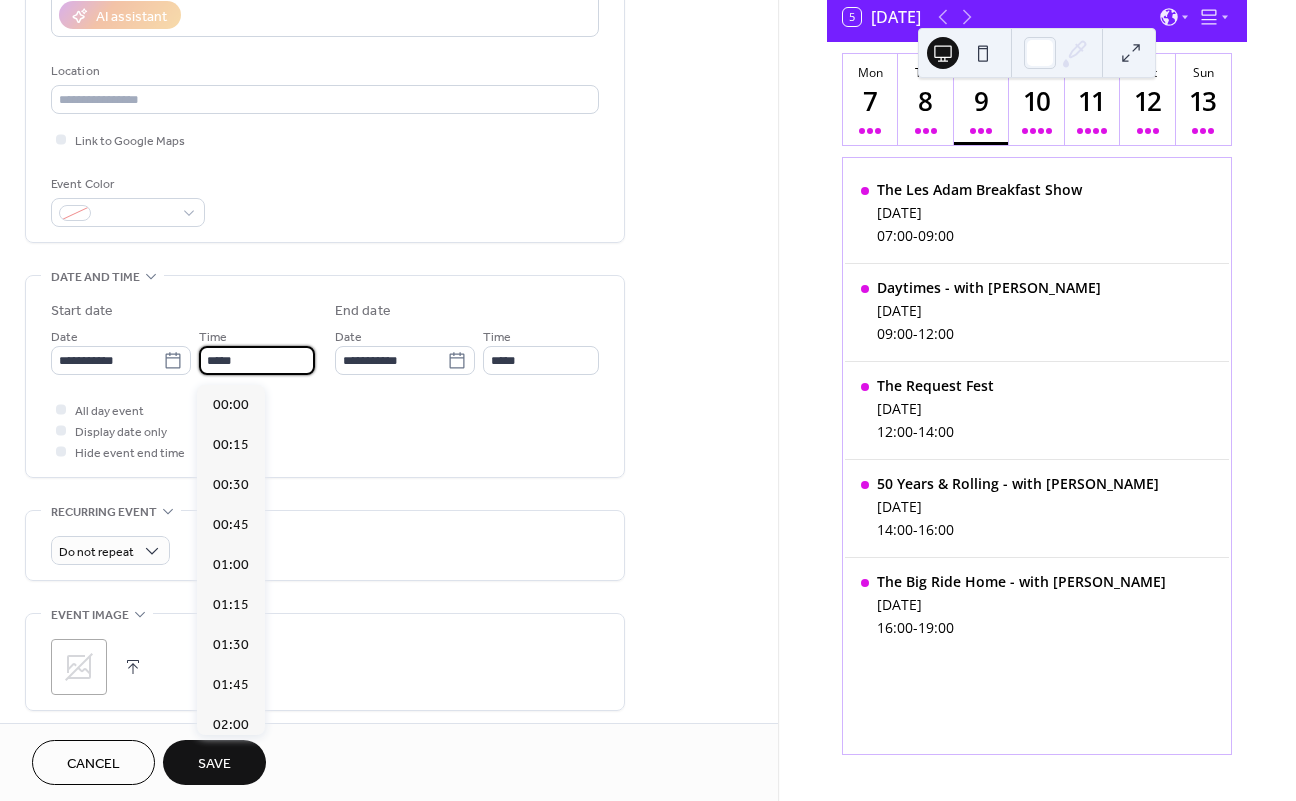 scroll, scrollTop: 1920, scrollLeft: 0, axis: vertical 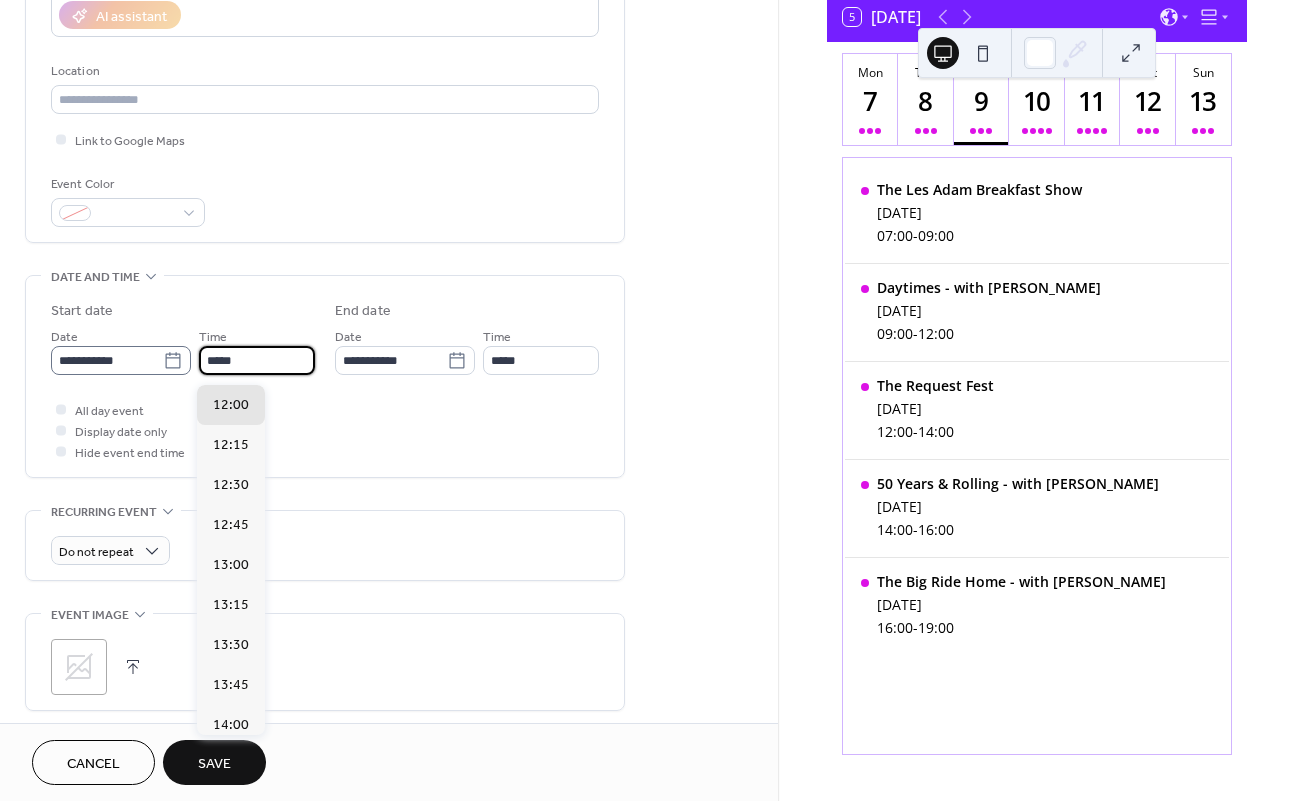 drag, startPoint x: 215, startPoint y: 369, endPoint x: 172, endPoint y: 363, distance: 43.416588 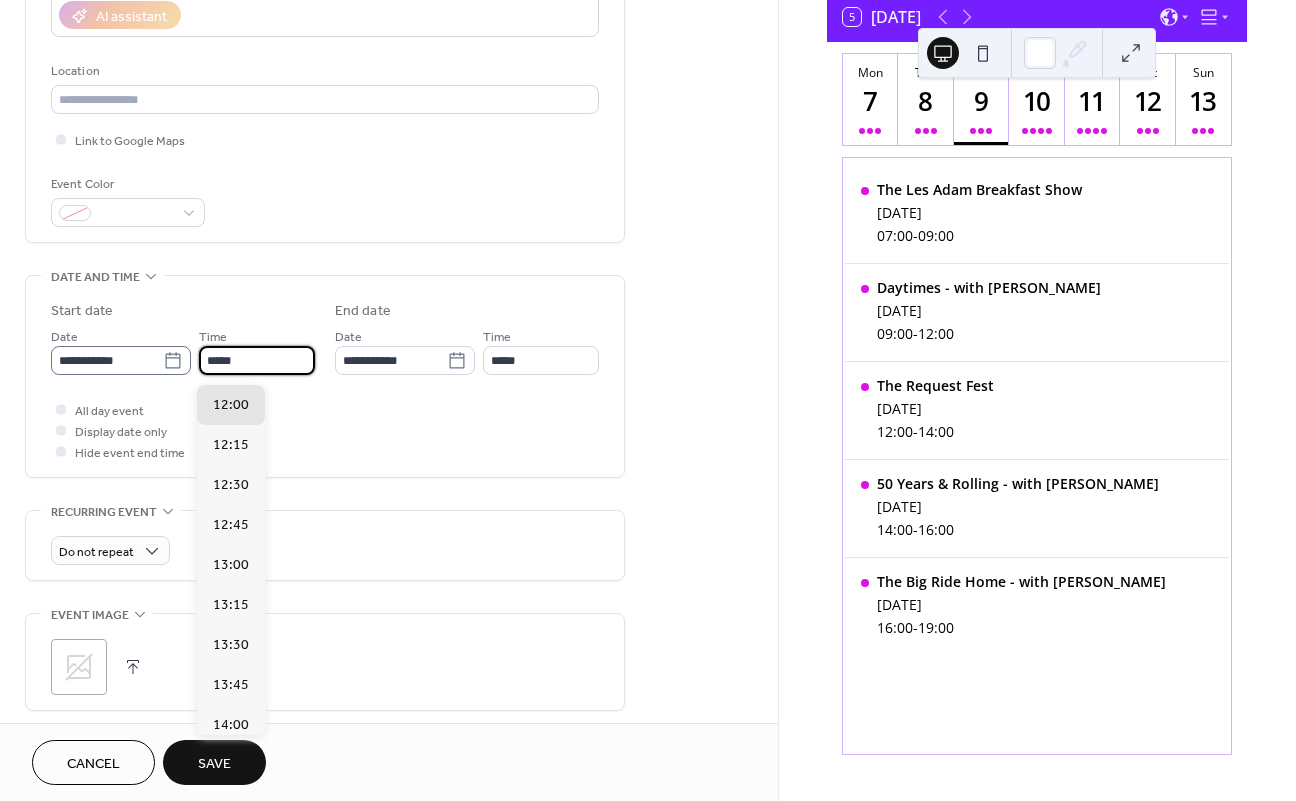 click on "**********" at bounding box center [183, 350] 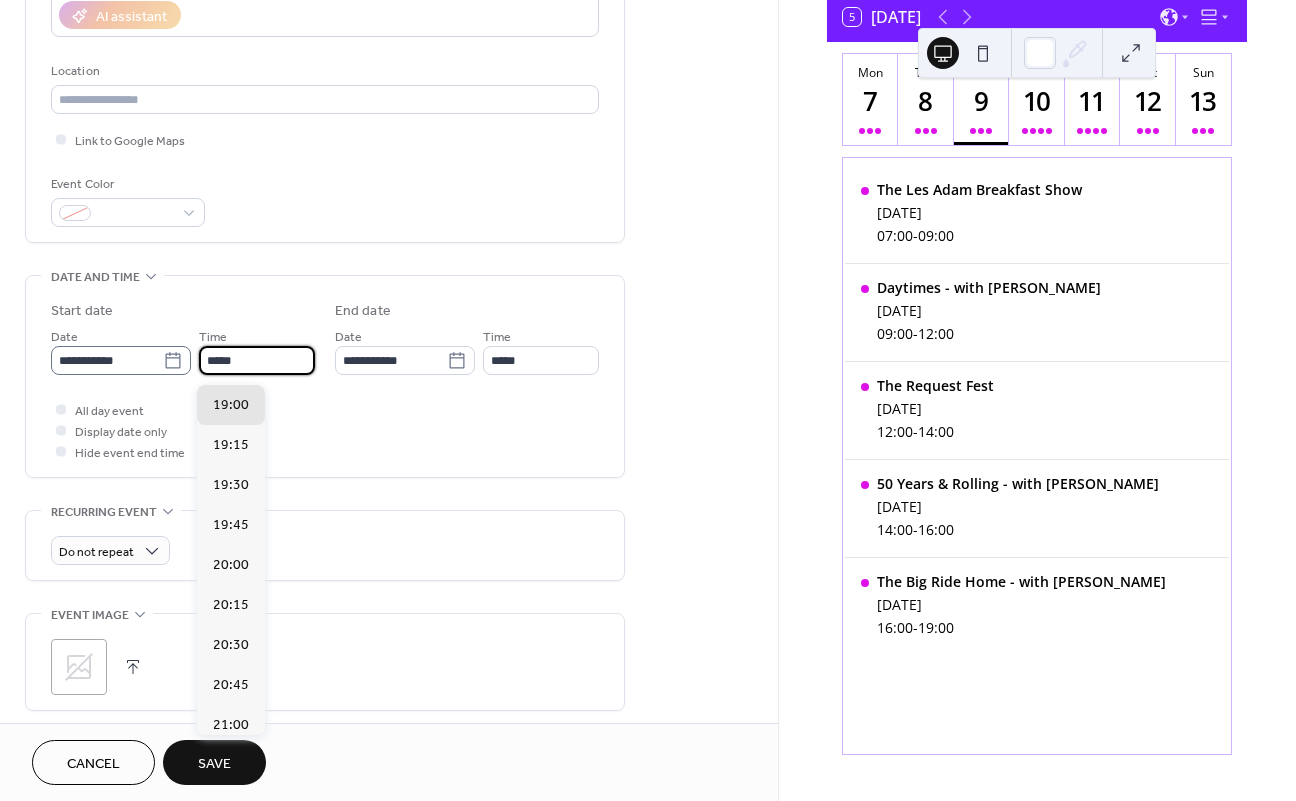 type on "*****" 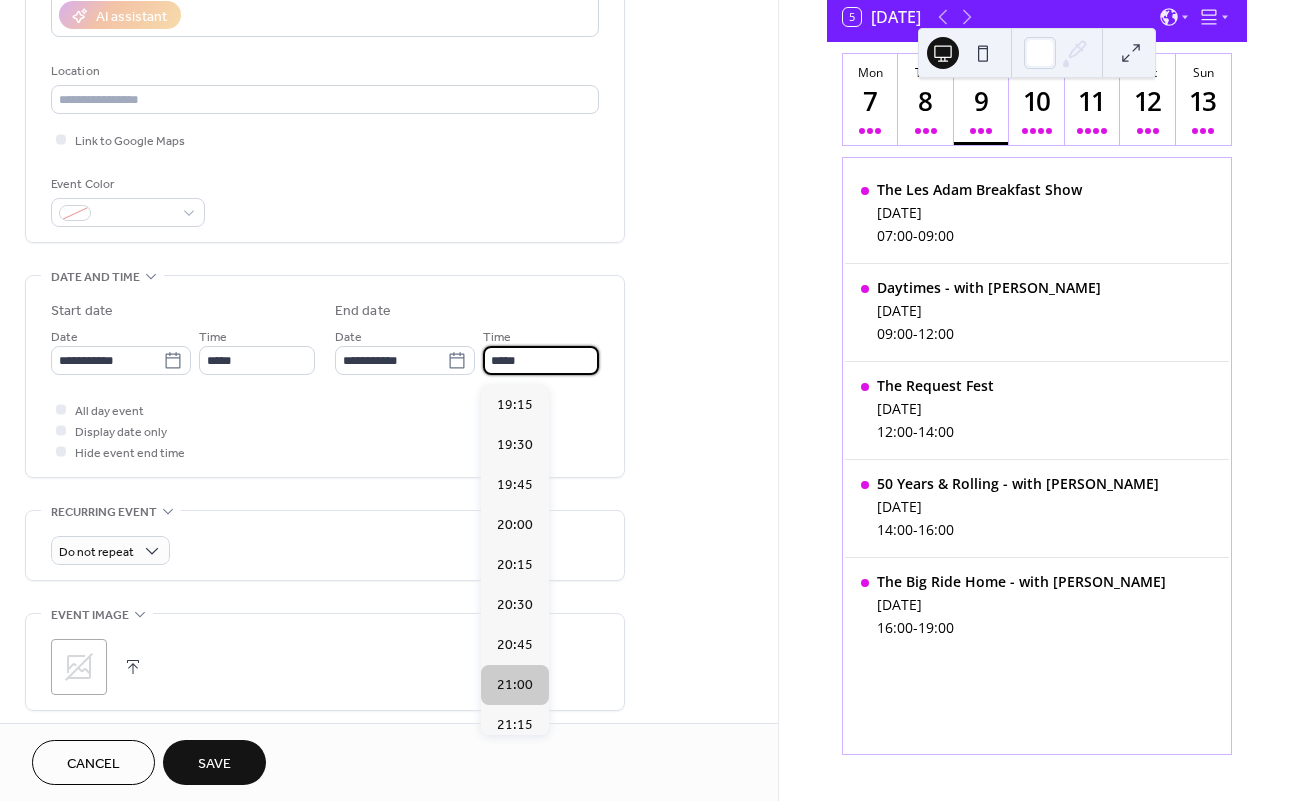 scroll, scrollTop: 389, scrollLeft: 0, axis: vertical 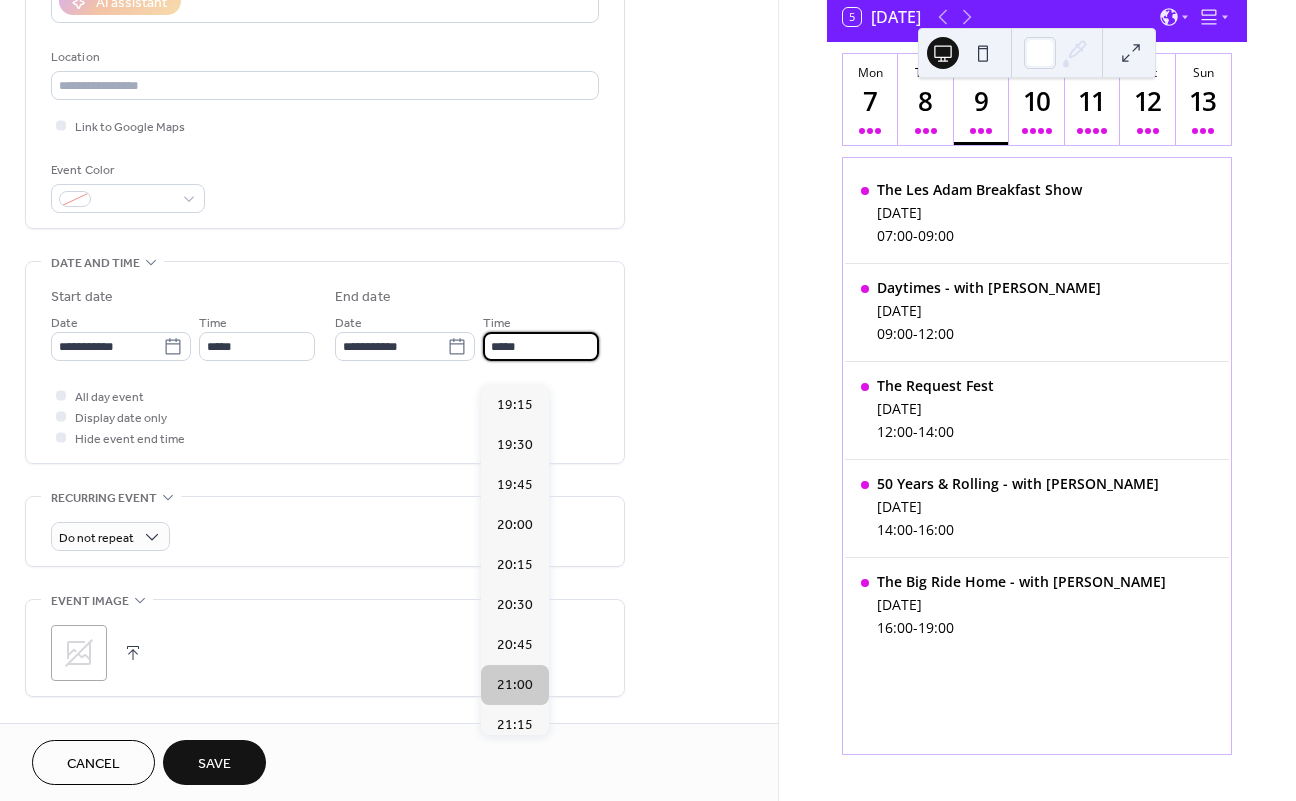 type on "*****" 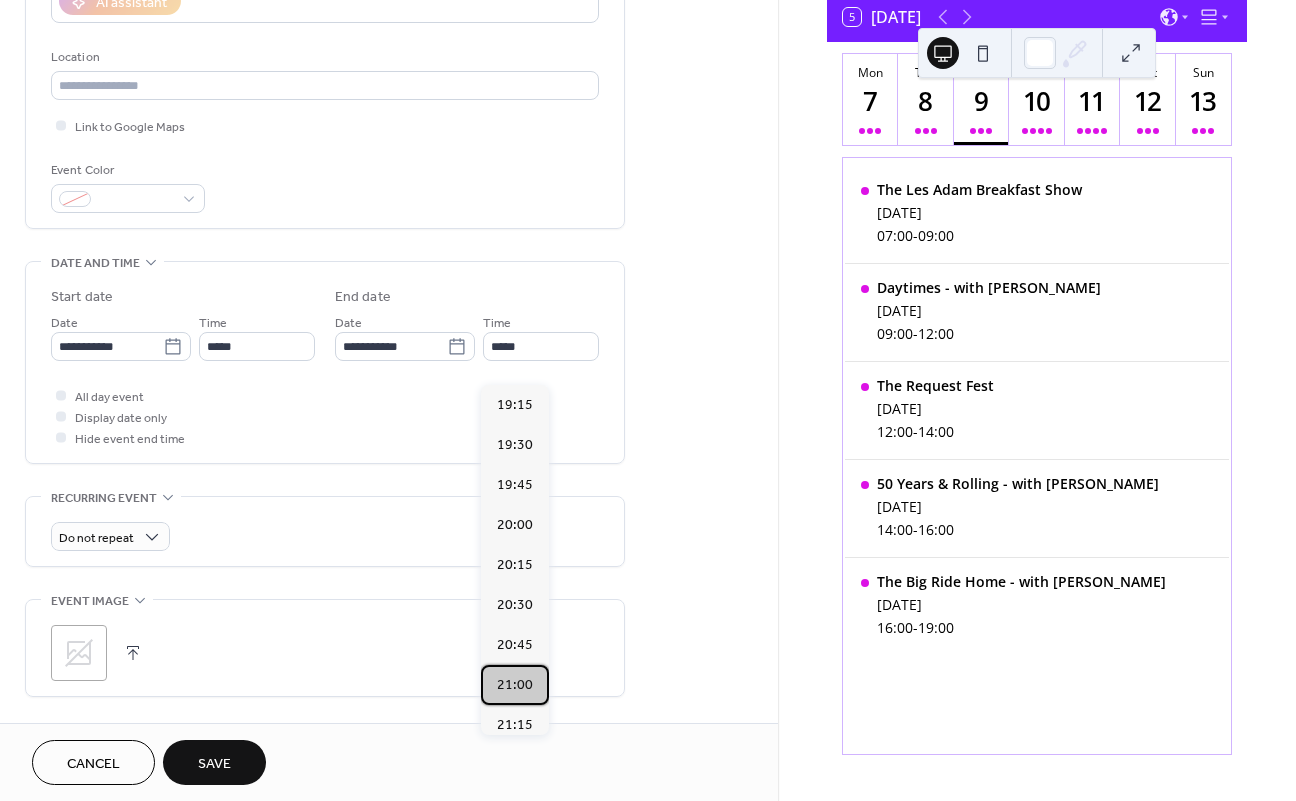 click on "21:00" at bounding box center [515, 685] 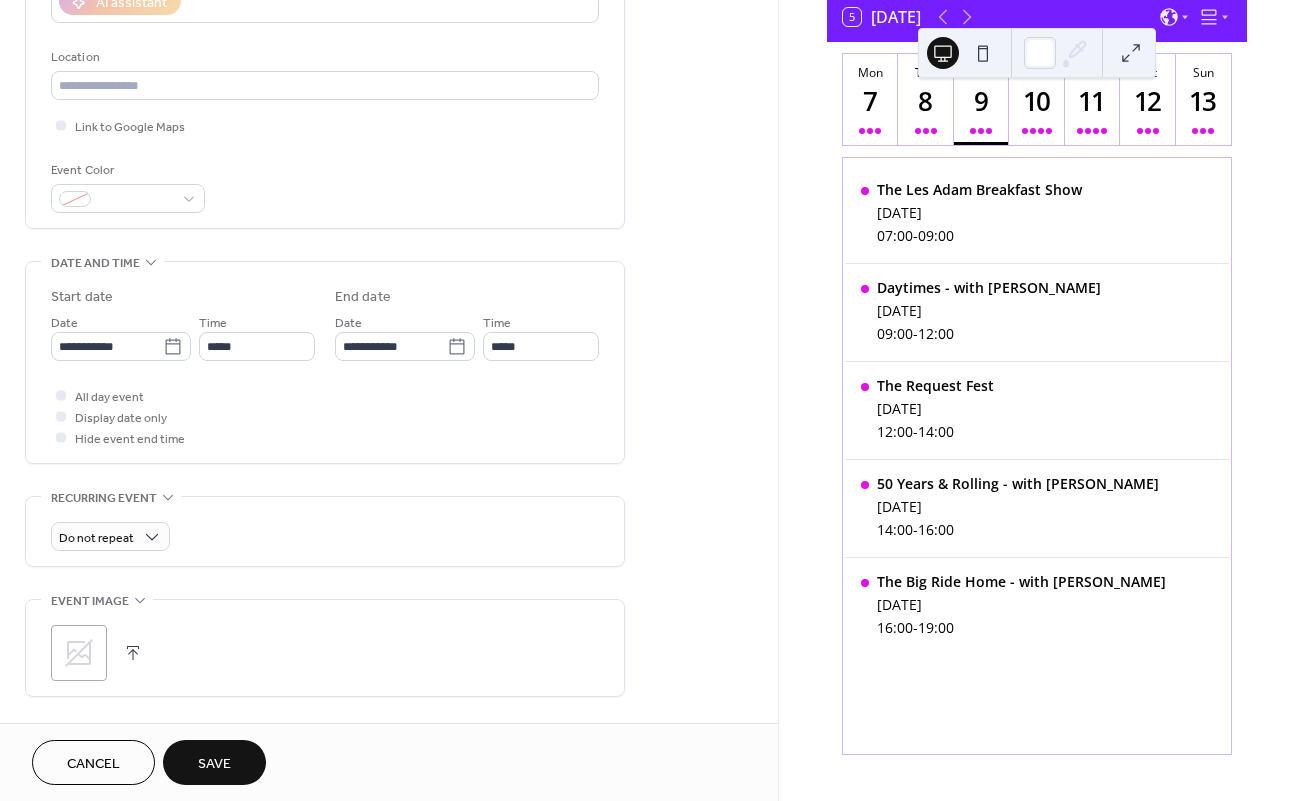 scroll, scrollTop: 424, scrollLeft: 0, axis: vertical 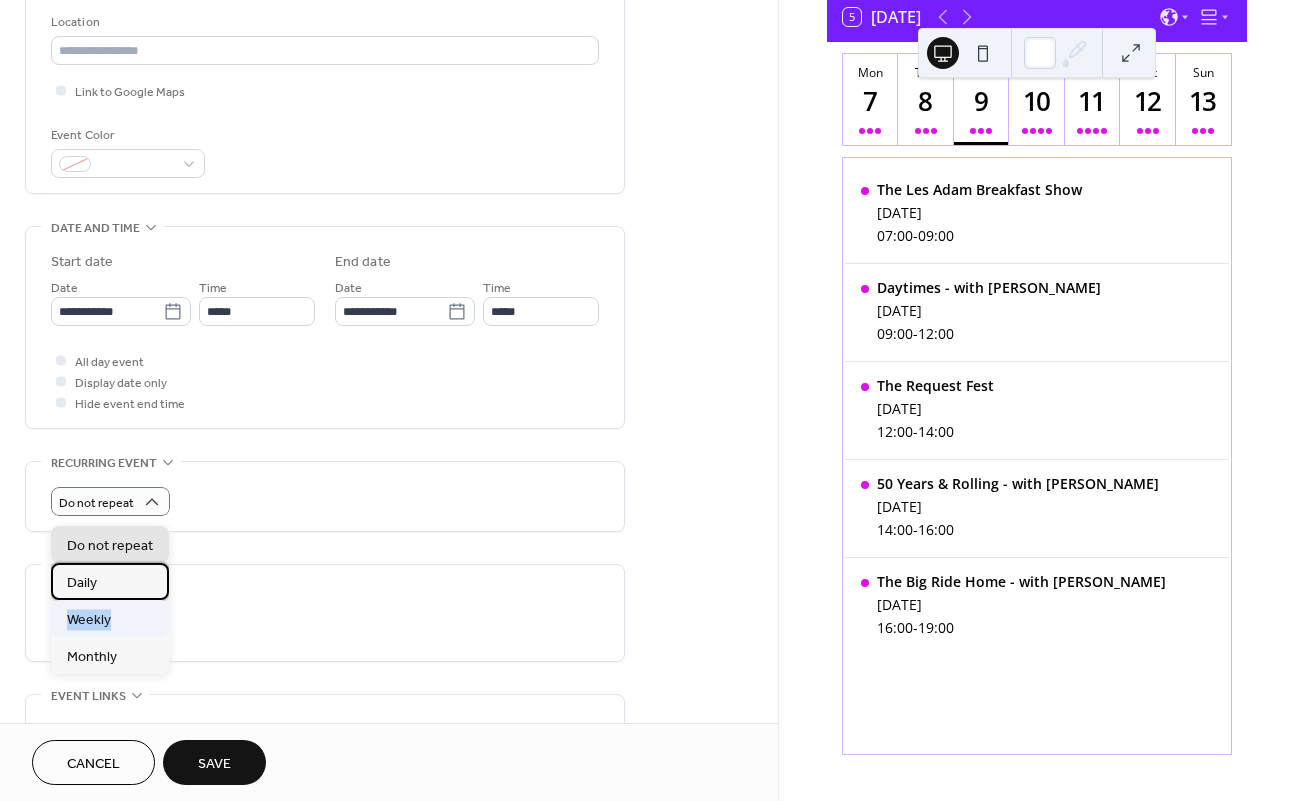 drag, startPoint x: 109, startPoint y: 579, endPoint x: 109, endPoint y: 610, distance: 31 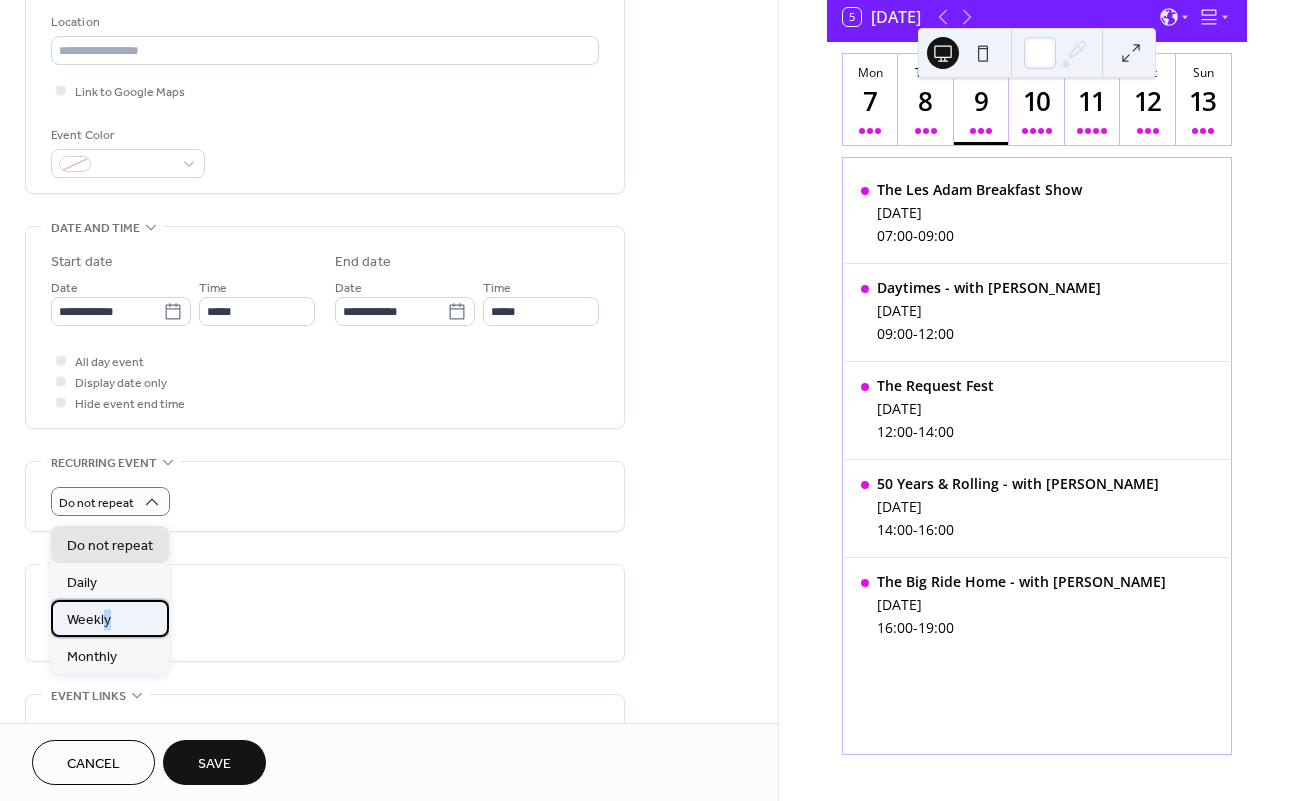 click on "Weekly" at bounding box center (89, 620) 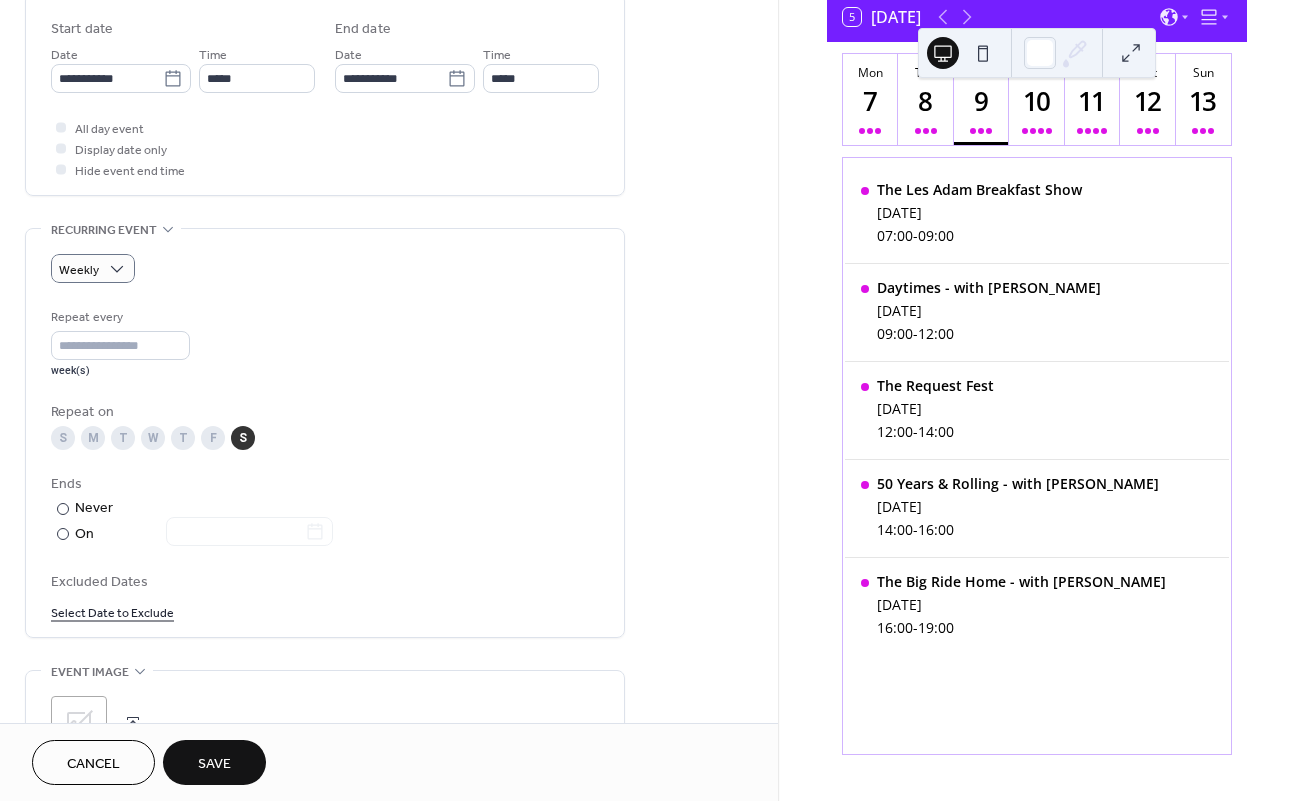 scroll, scrollTop: 690, scrollLeft: 0, axis: vertical 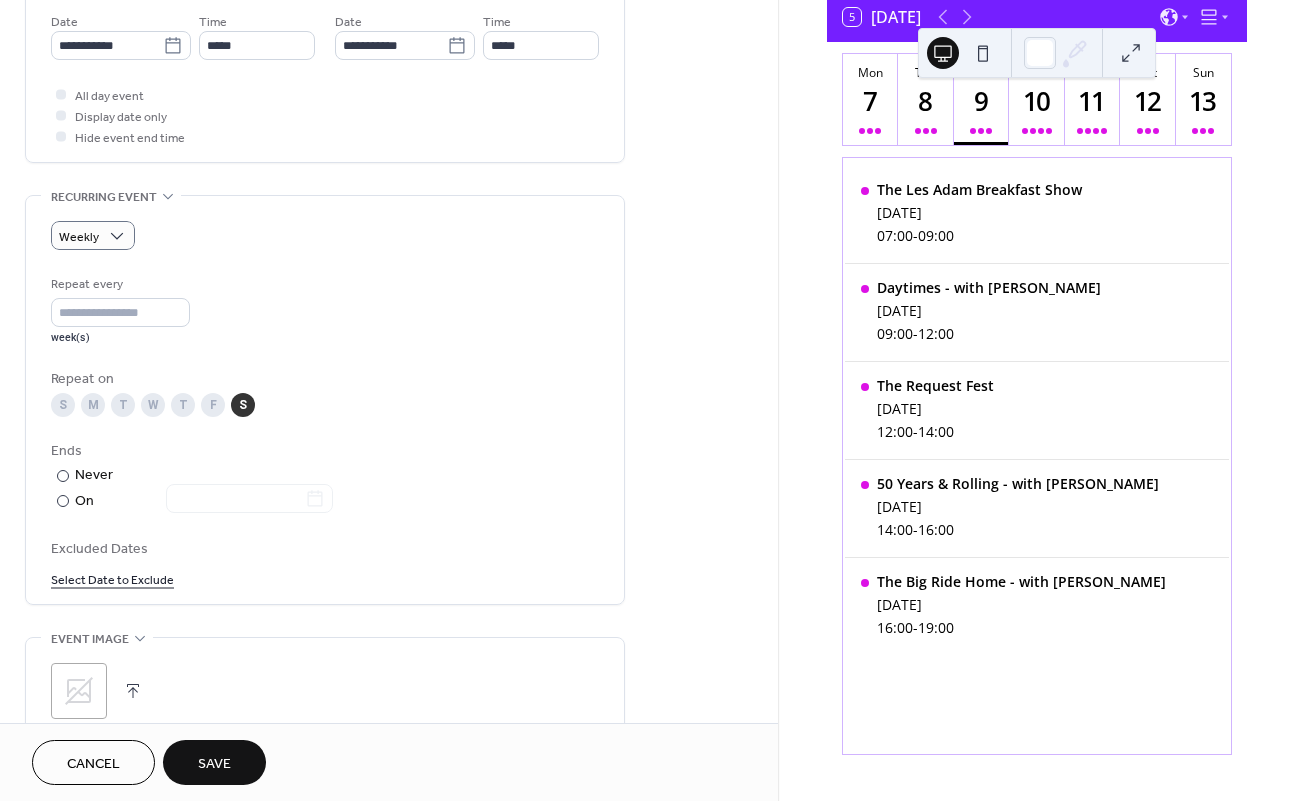 click on "W" at bounding box center [153, 405] 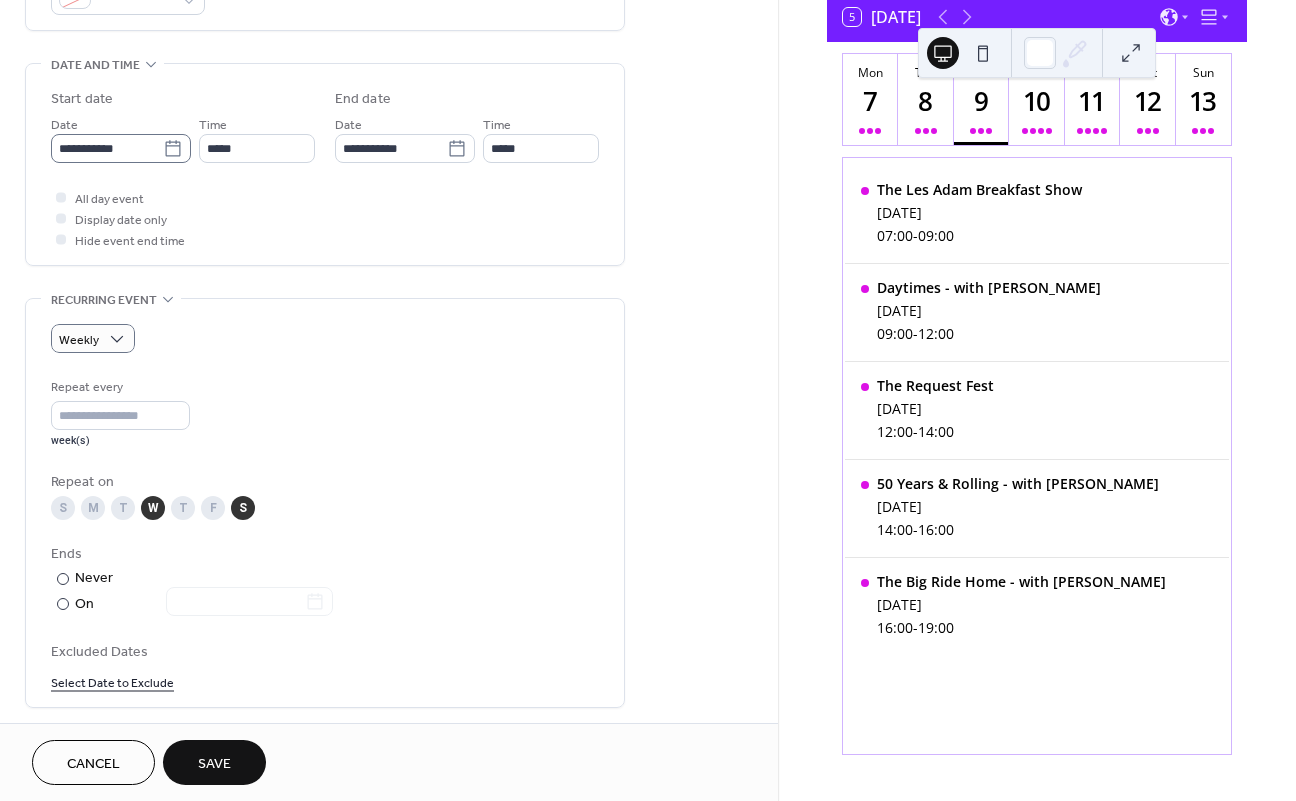 scroll, scrollTop: 580, scrollLeft: 0, axis: vertical 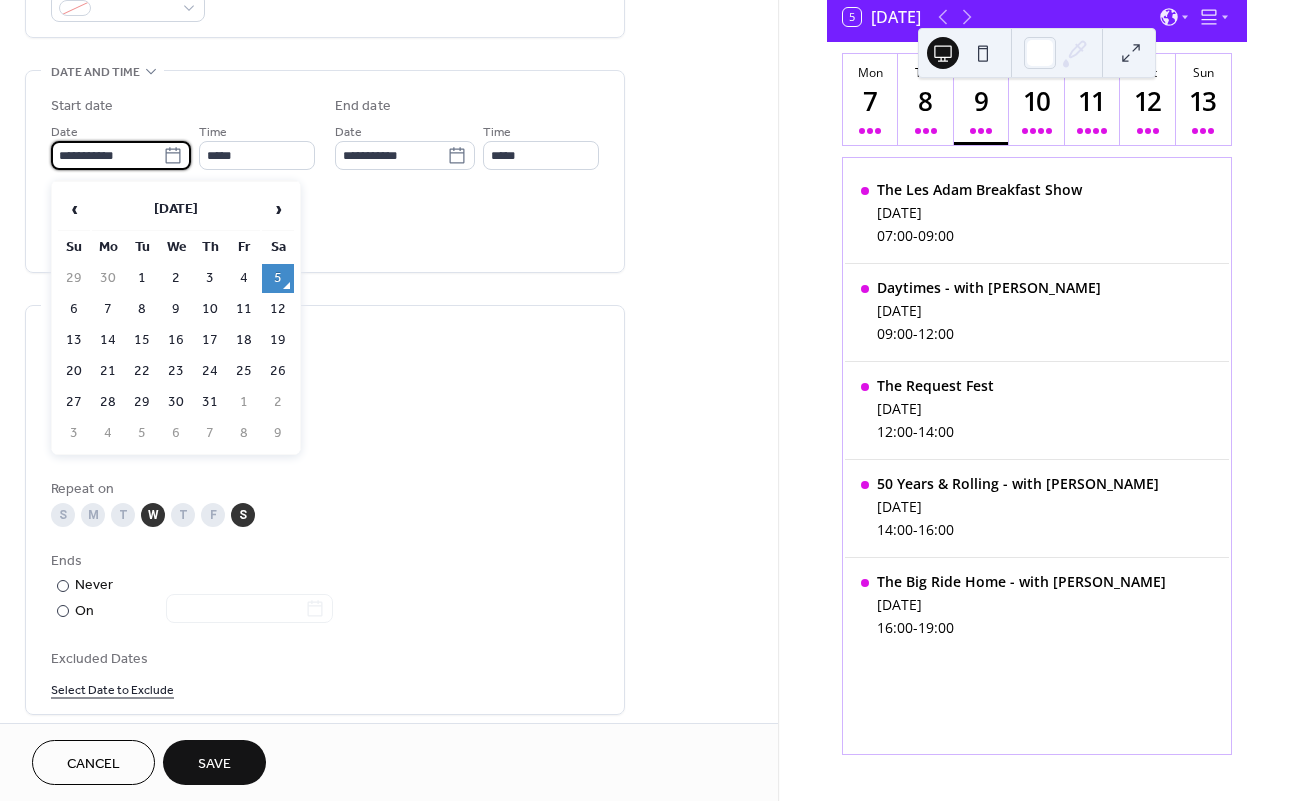 click on "**********" at bounding box center [107, 155] 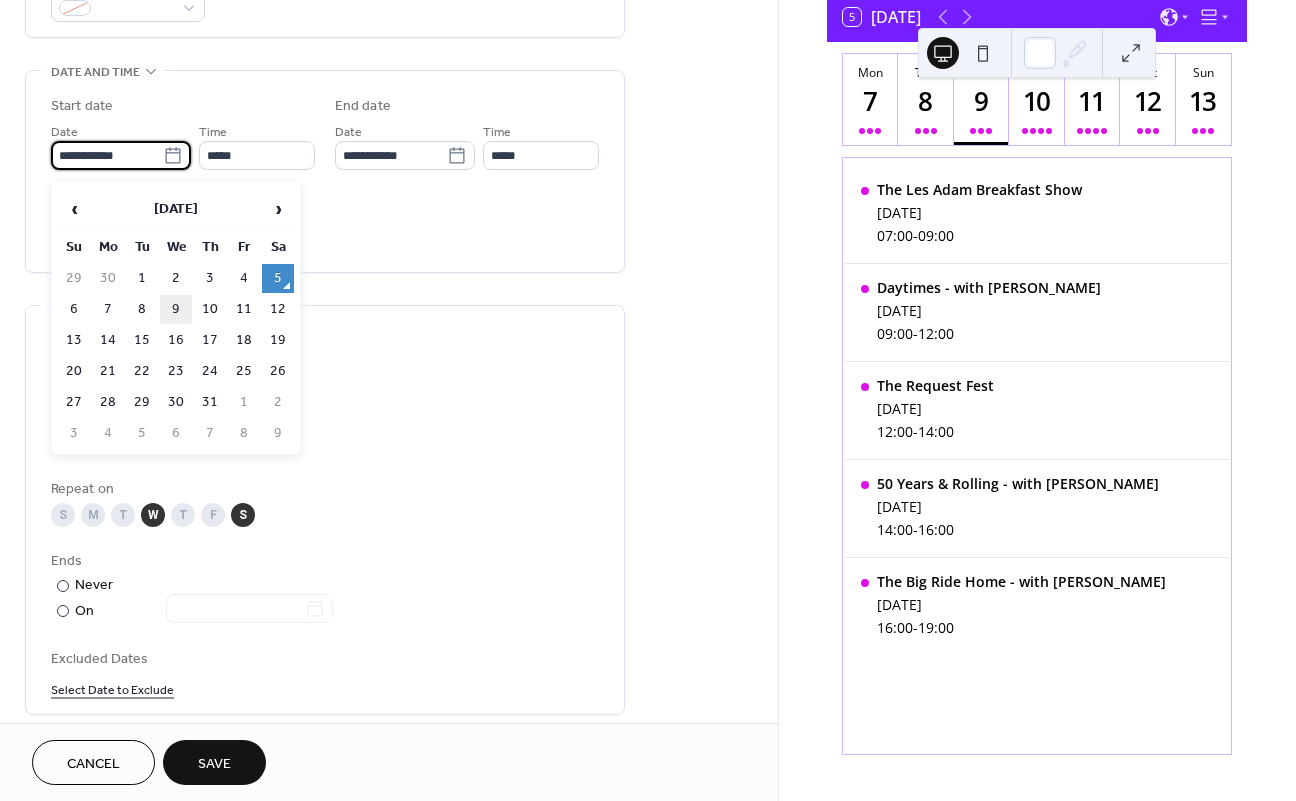 click on "9" at bounding box center (176, 309) 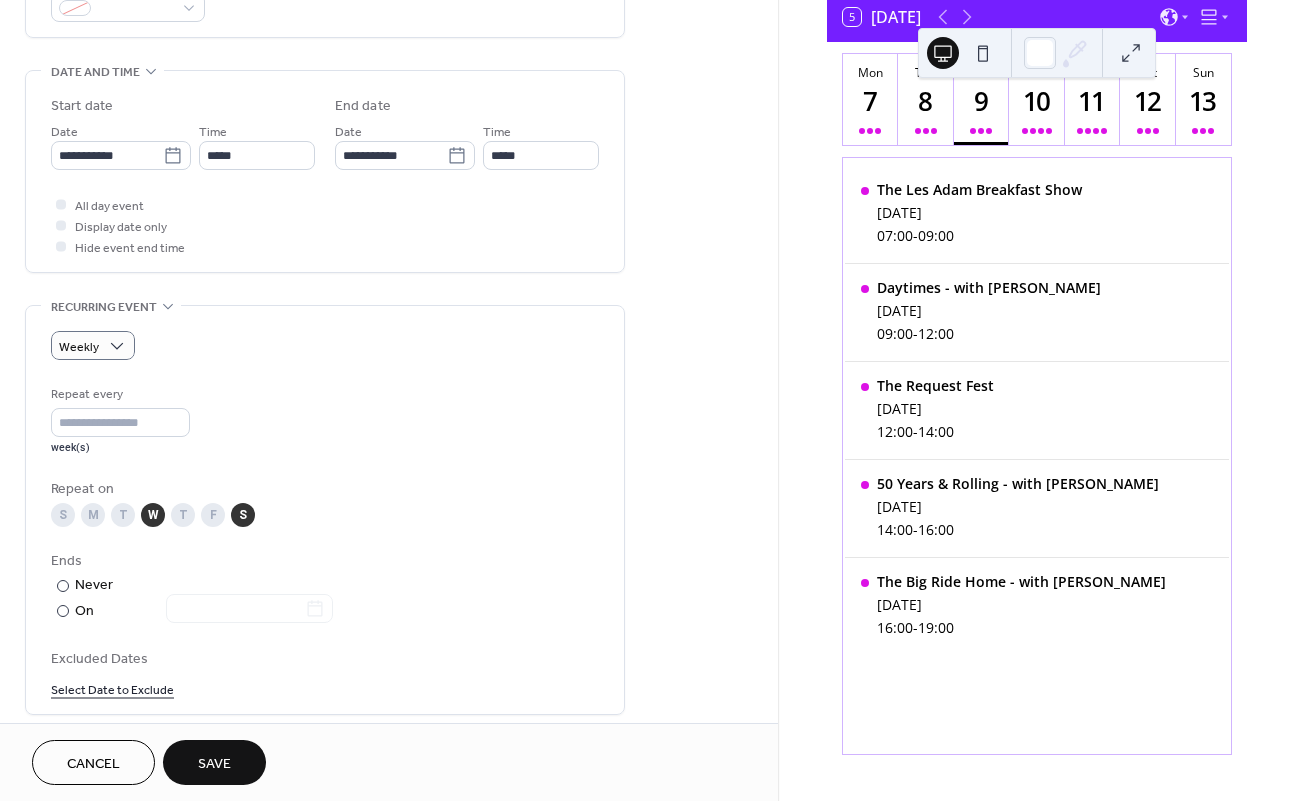 type on "**********" 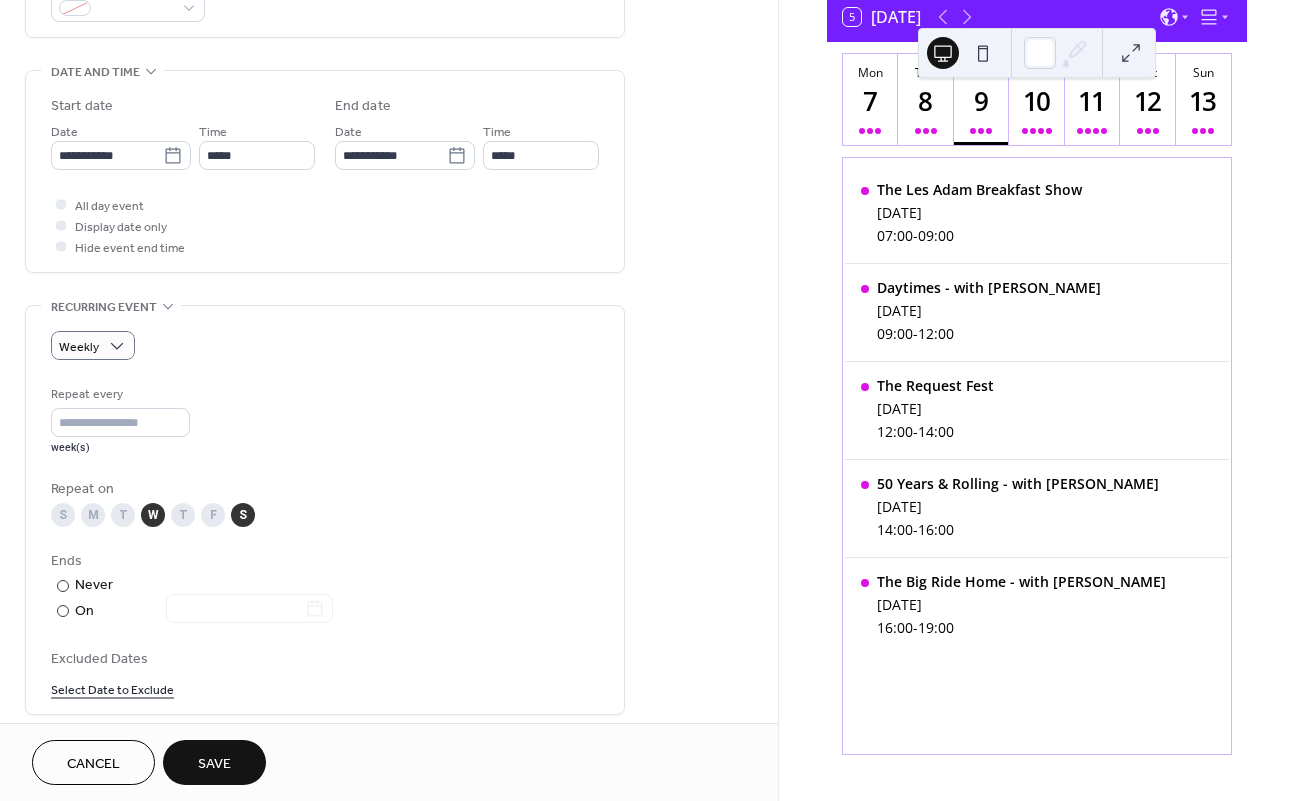 type on "**********" 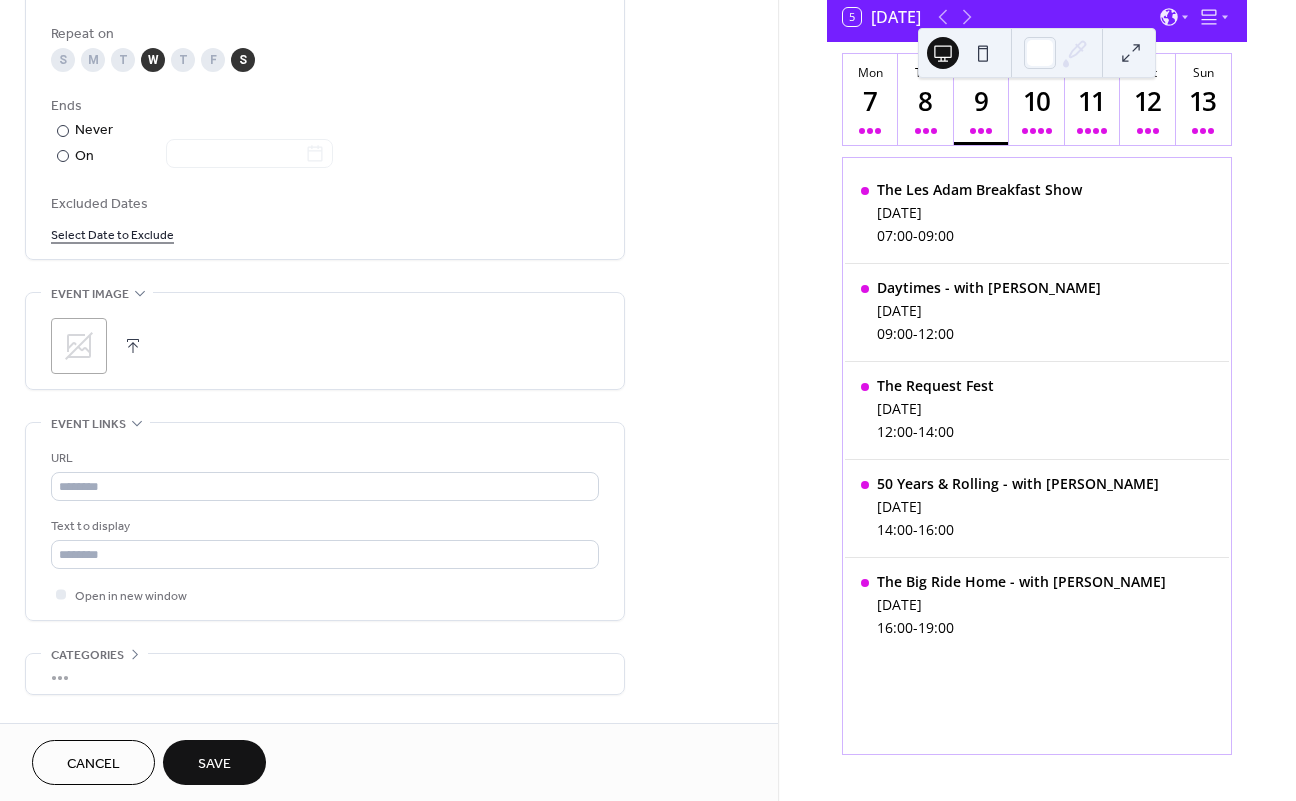 scroll, scrollTop: 1039, scrollLeft: 0, axis: vertical 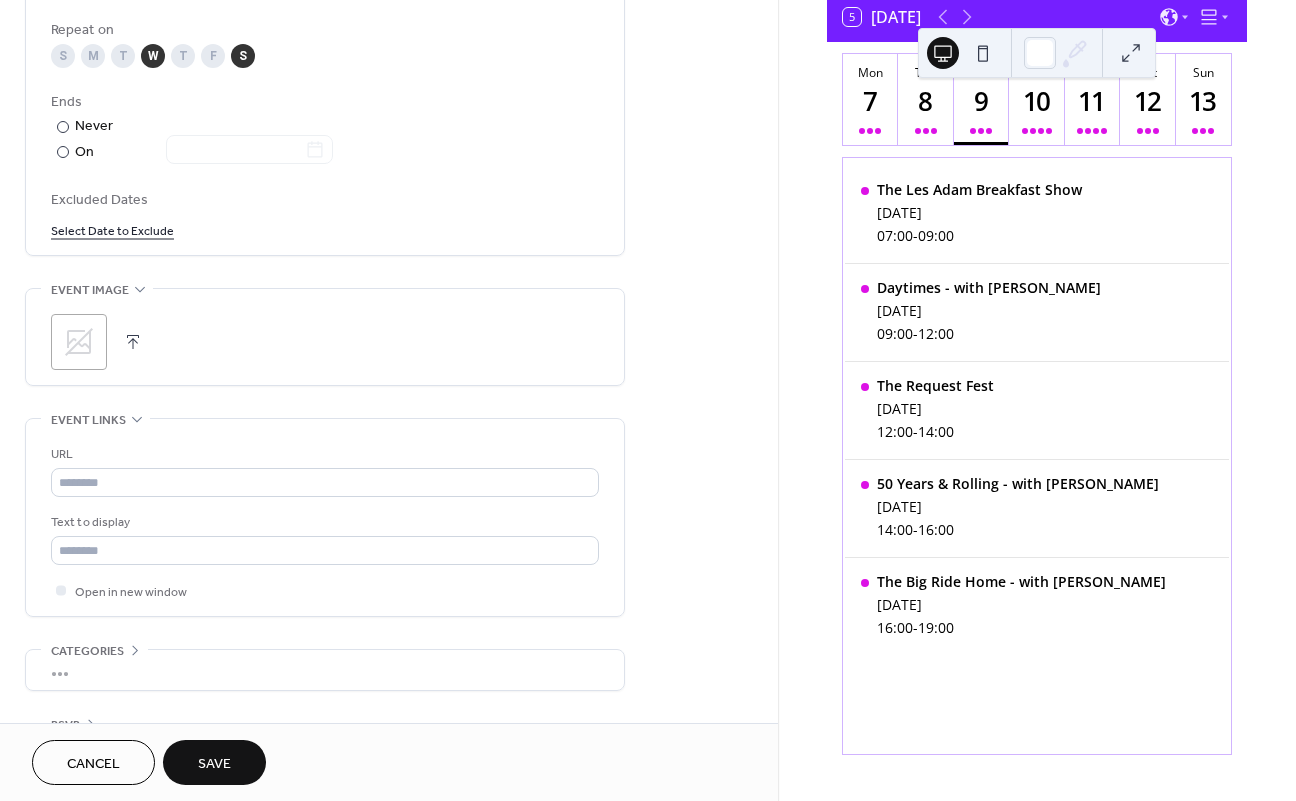click 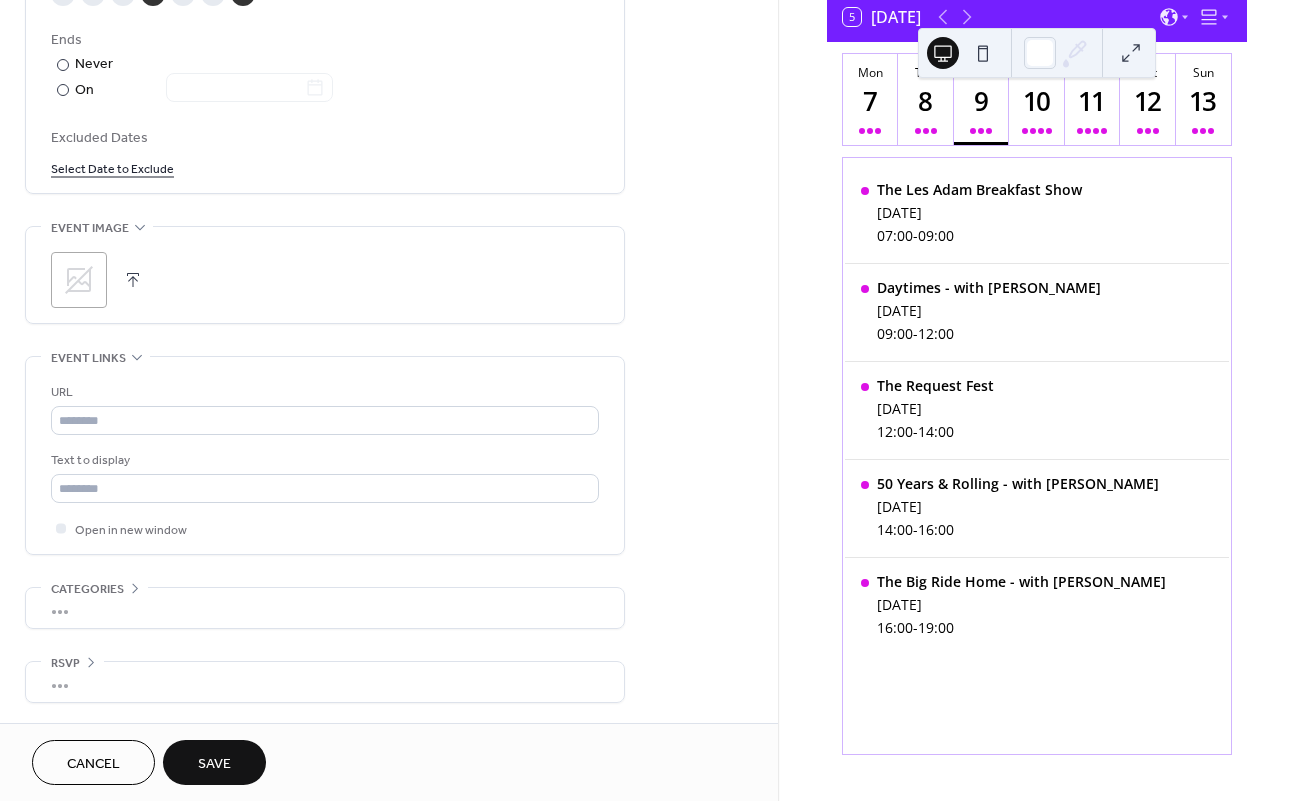 scroll, scrollTop: 1115, scrollLeft: 0, axis: vertical 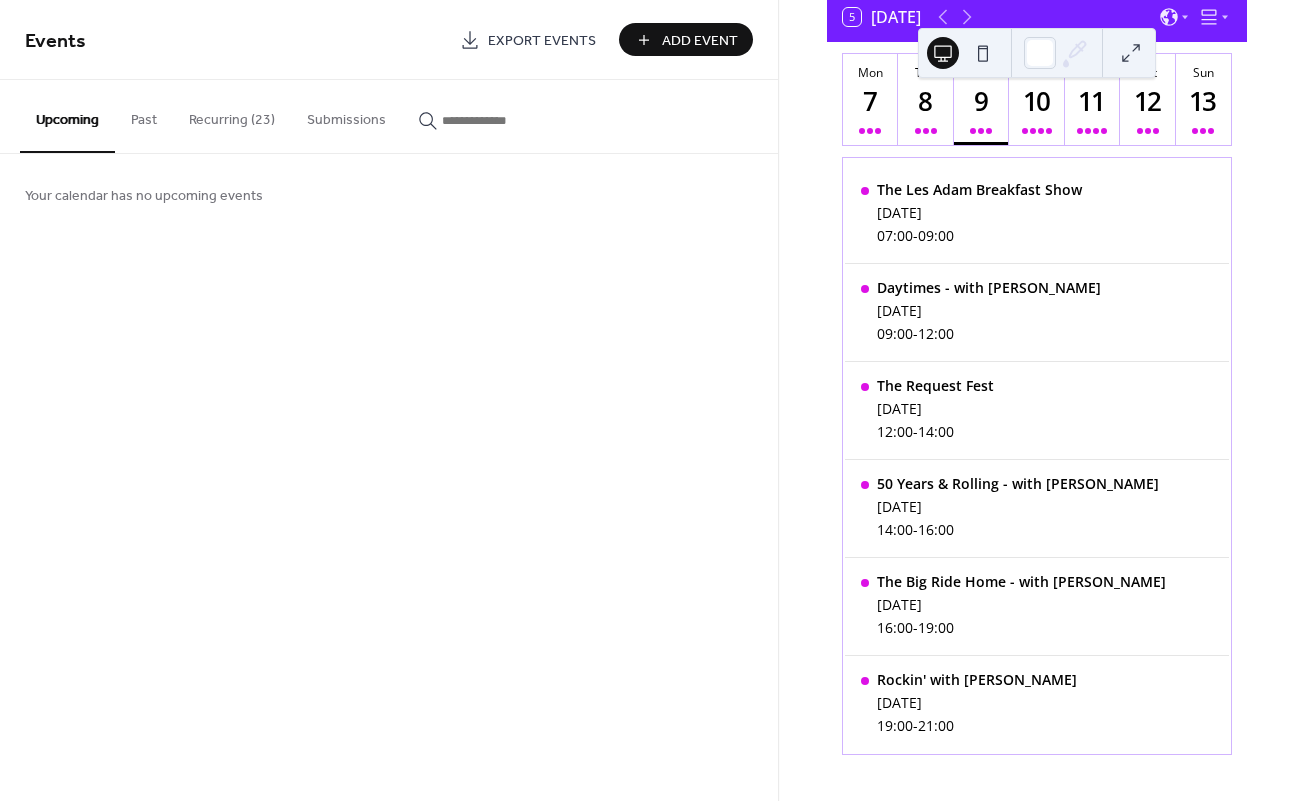 click on "Add Event" at bounding box center (700, 41) 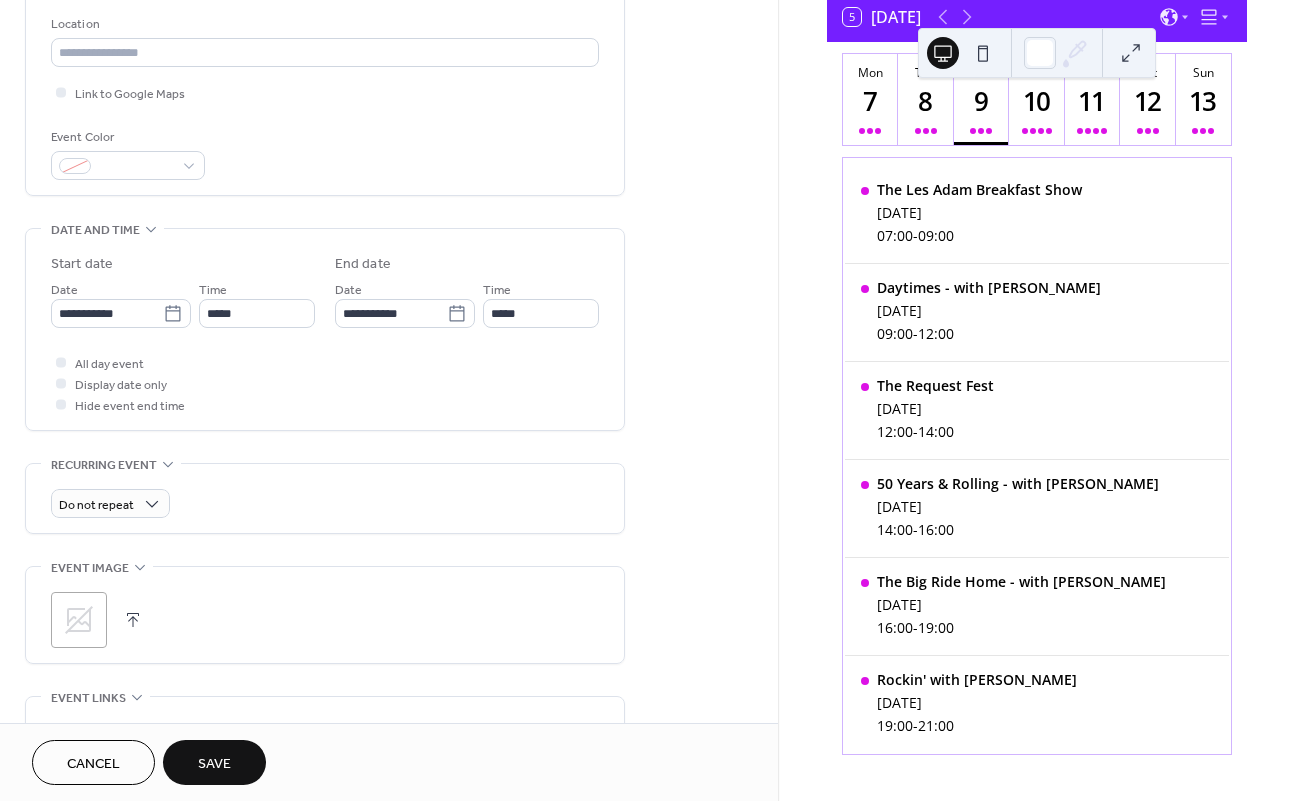 scroll, scrollTop: 474, scrollLeft: 0, axis: vertical 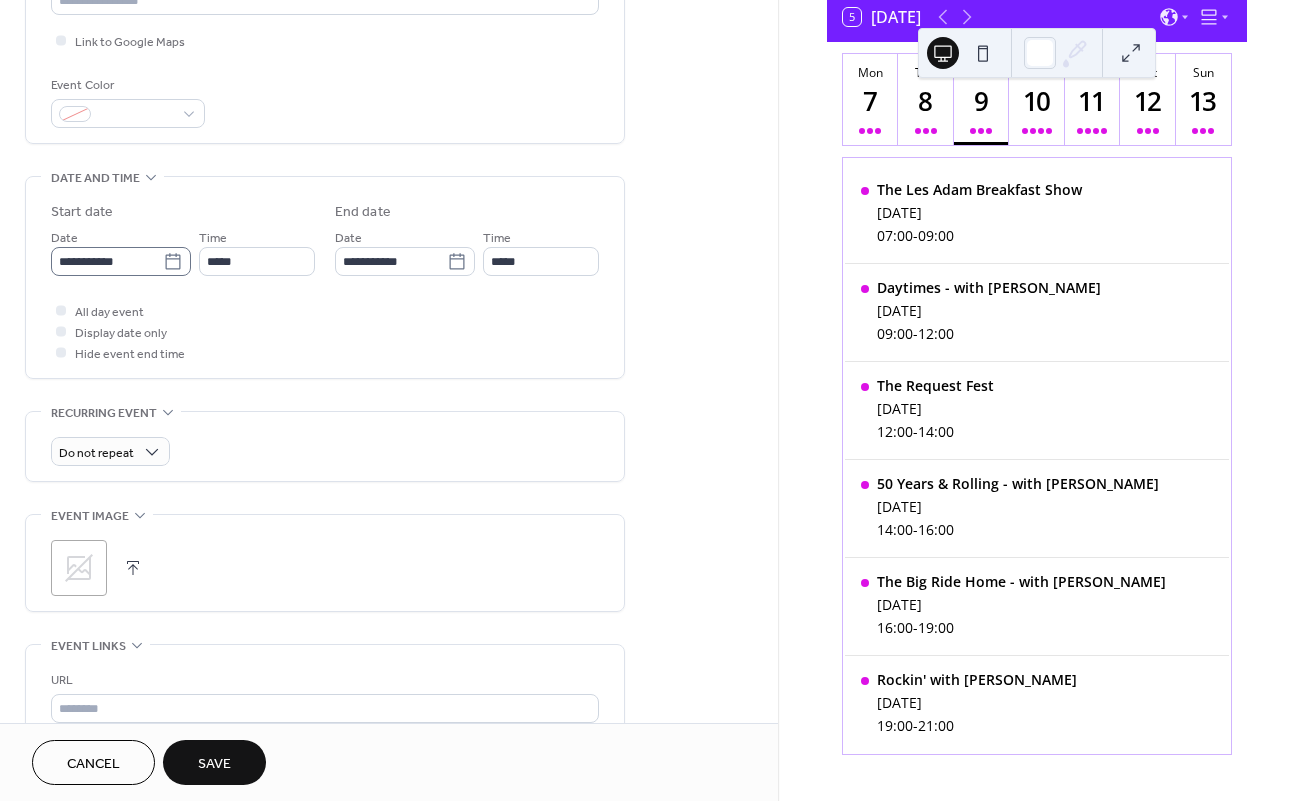 type on "**********" 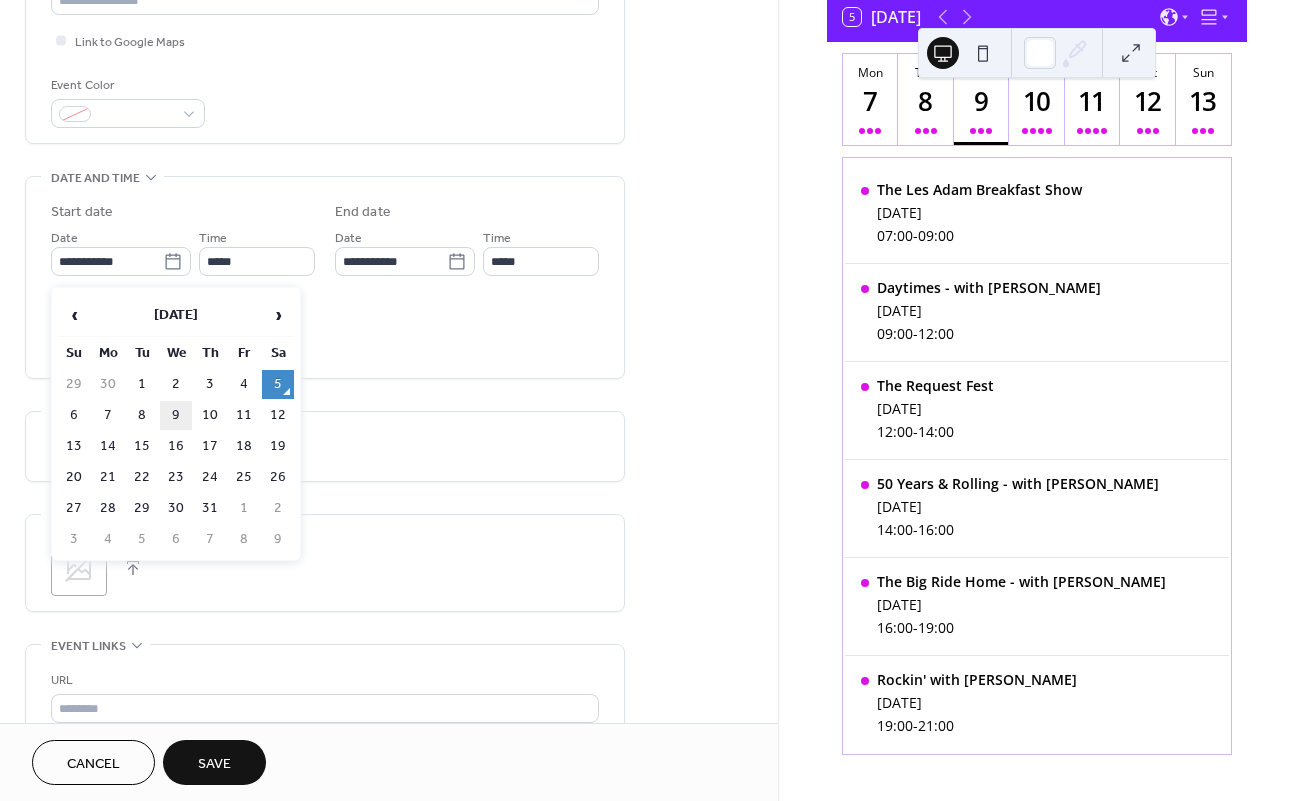 click on "9" at bounding box center (176, 415) 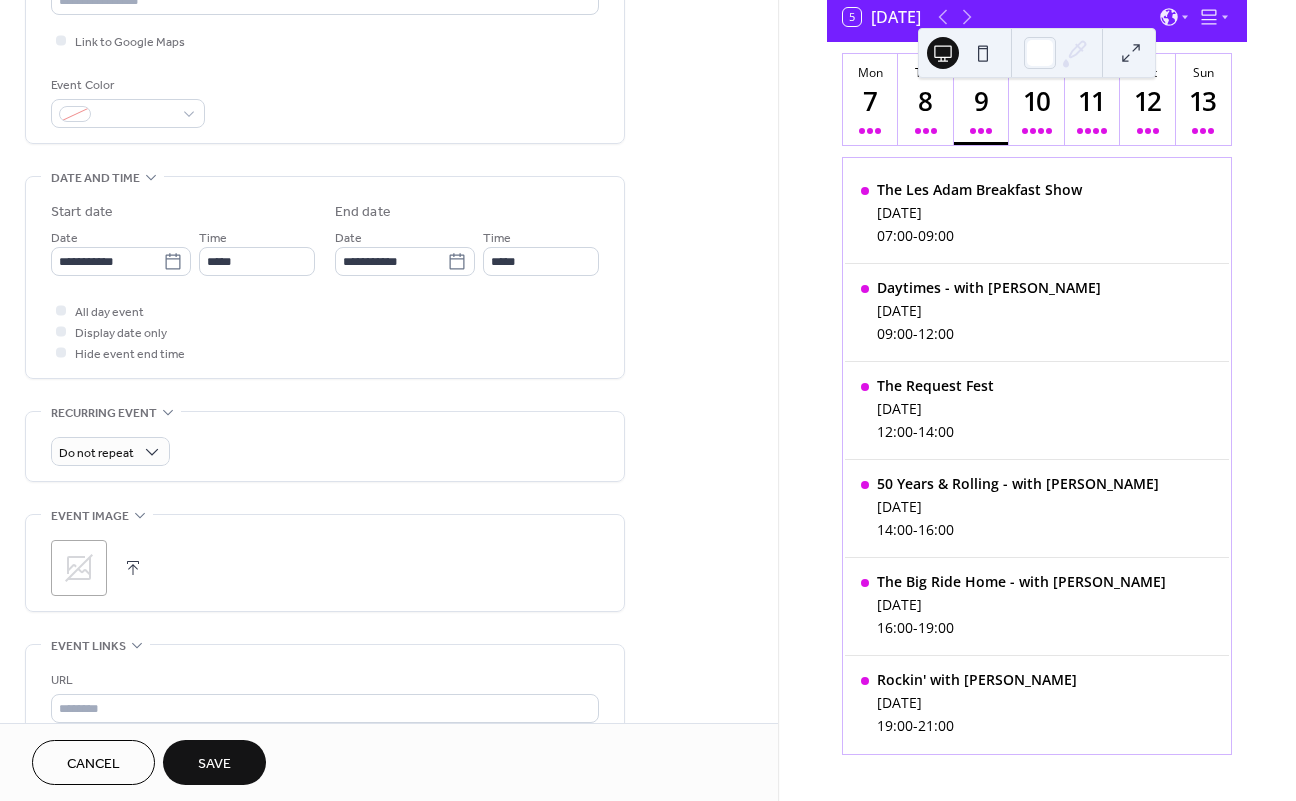 type on "**********" 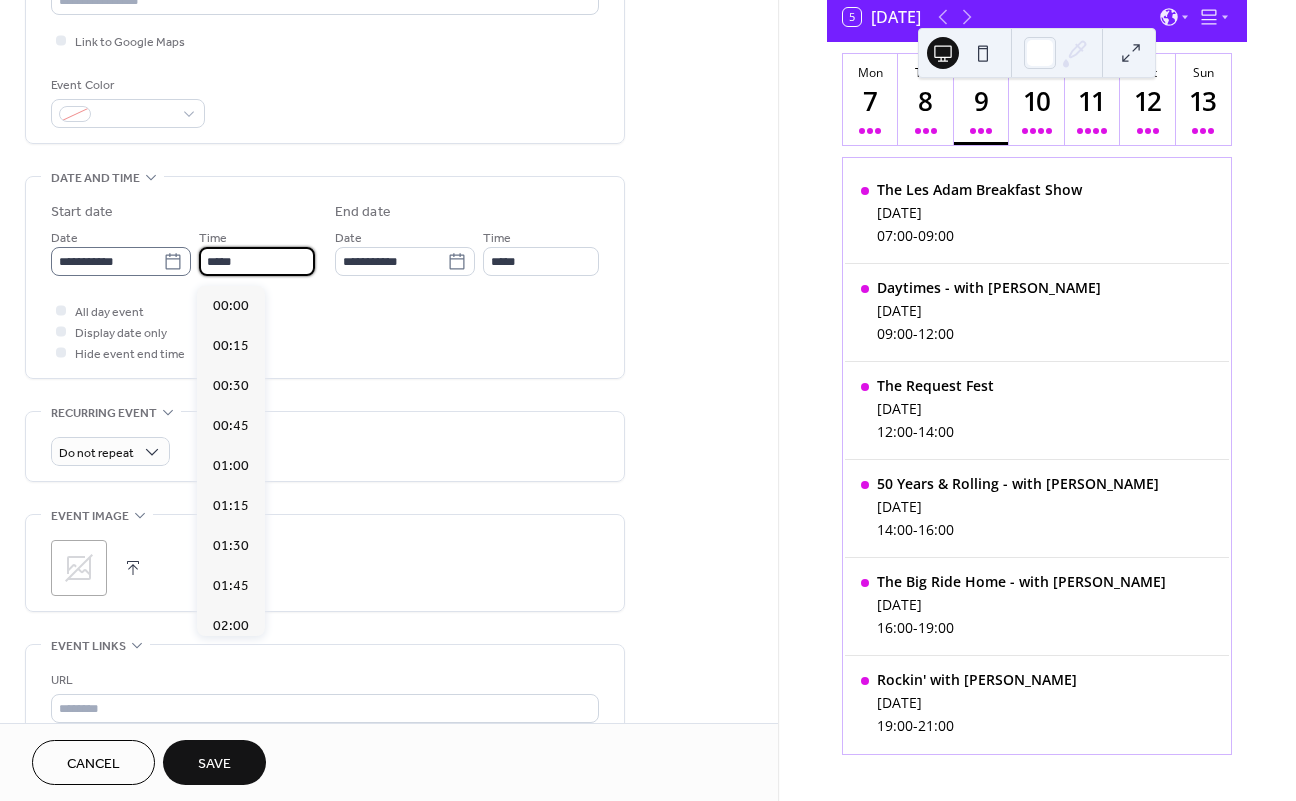 scroll, scrollTop: 1920, scrollLeft: 0, axis: vertical 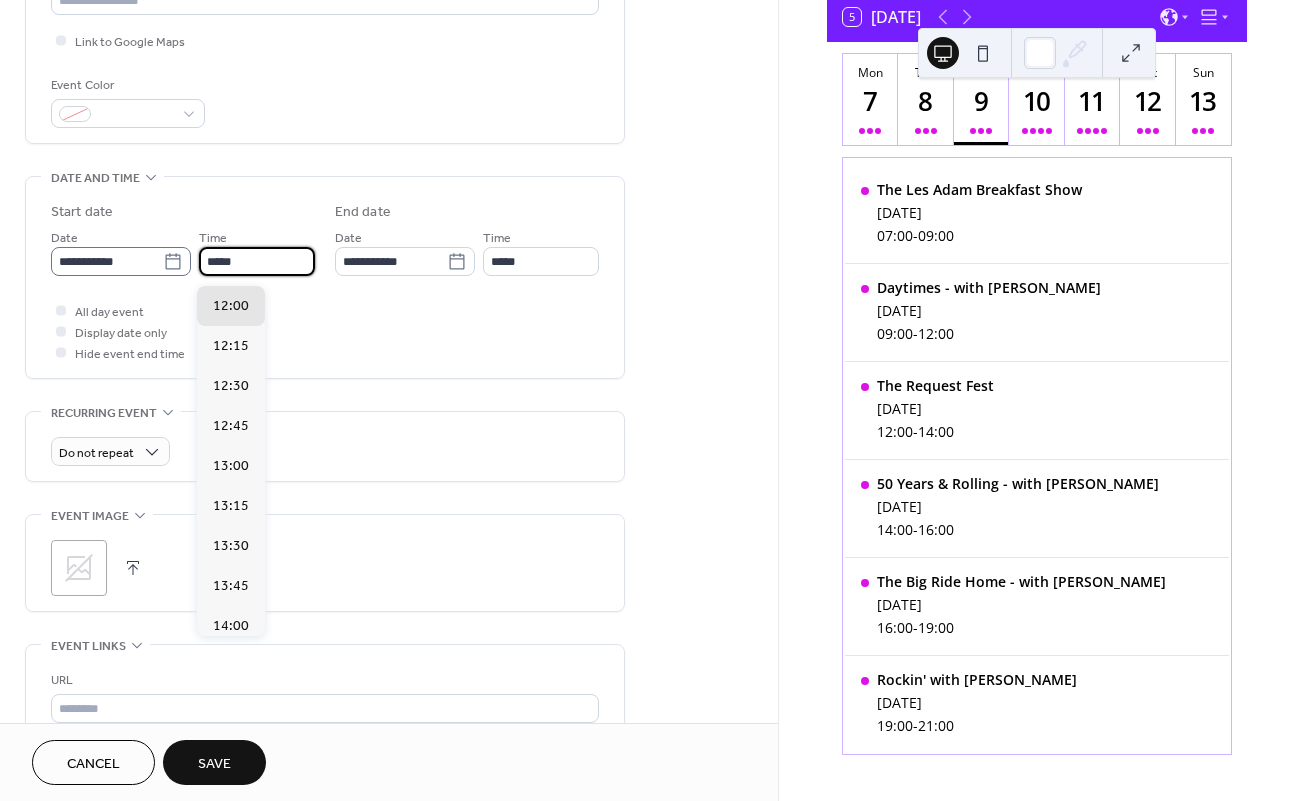 drag, startPoint x: 238, startPoint y: 268, endPoint x: 180, endPoint y: 269, distance: 58.00862 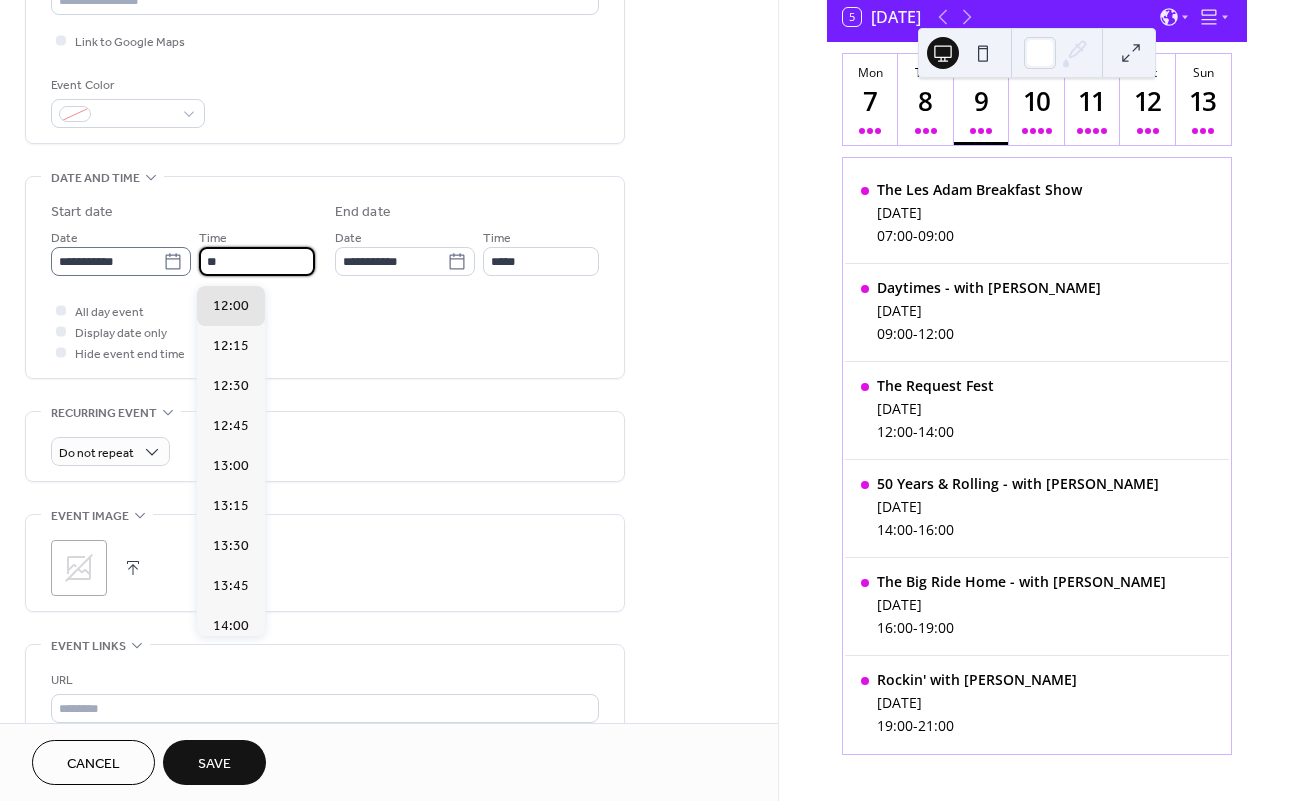 scroll, scrollTop: 3360, scrollLeft: 0, axis: vertical 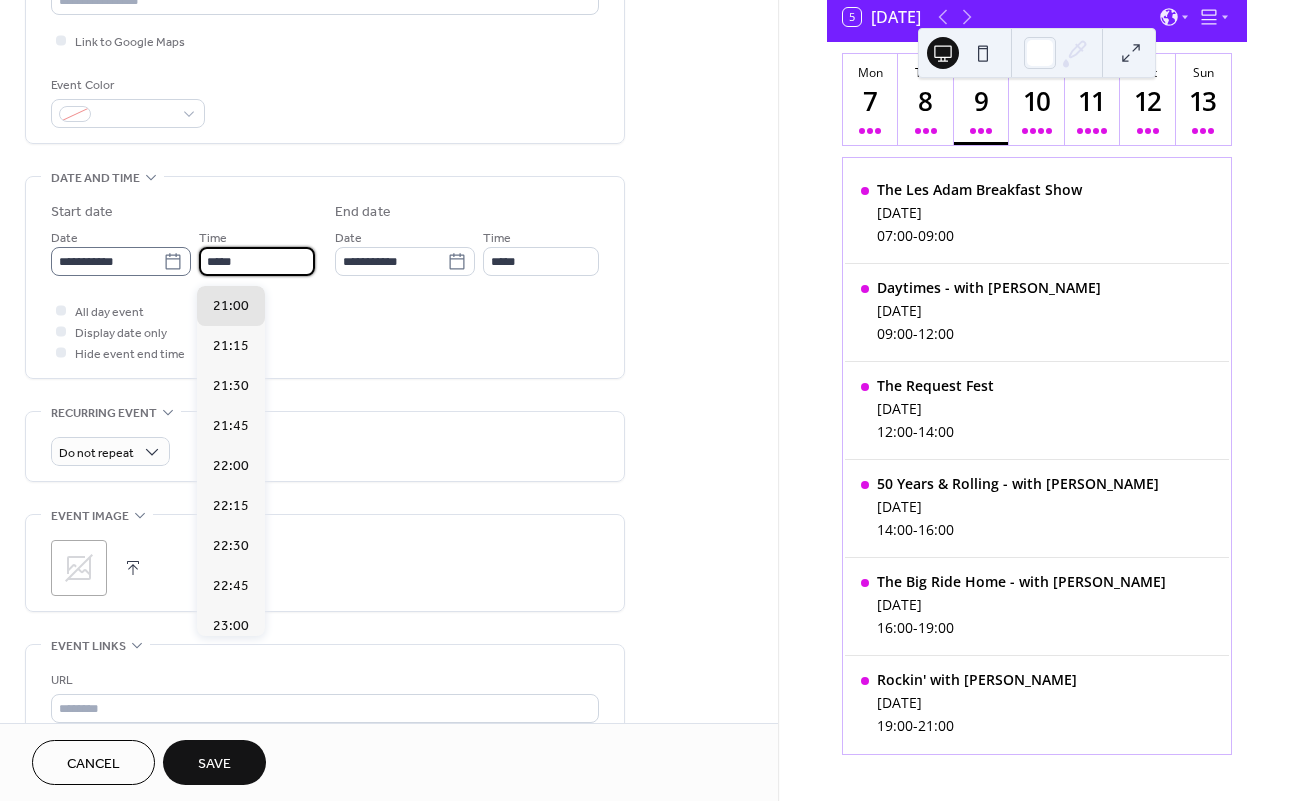 type on "*****" 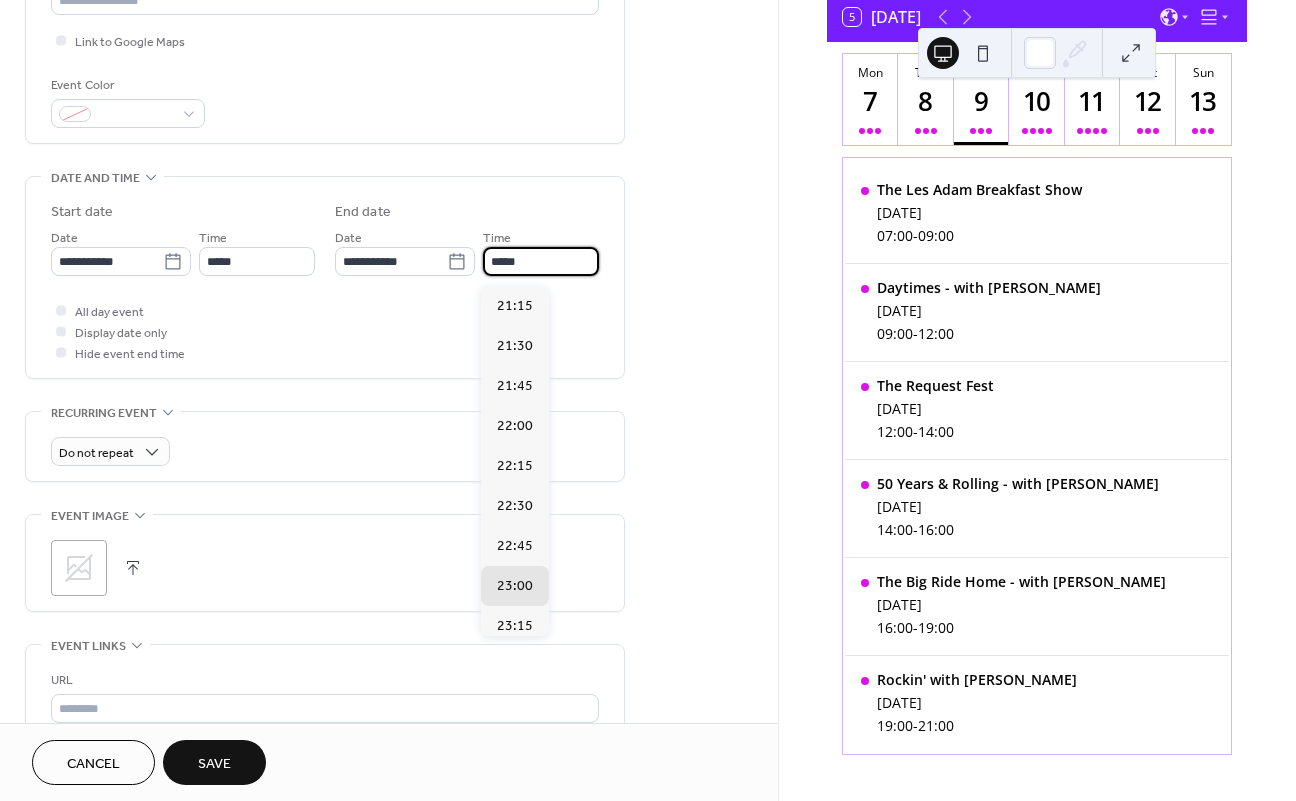 type on "*****" 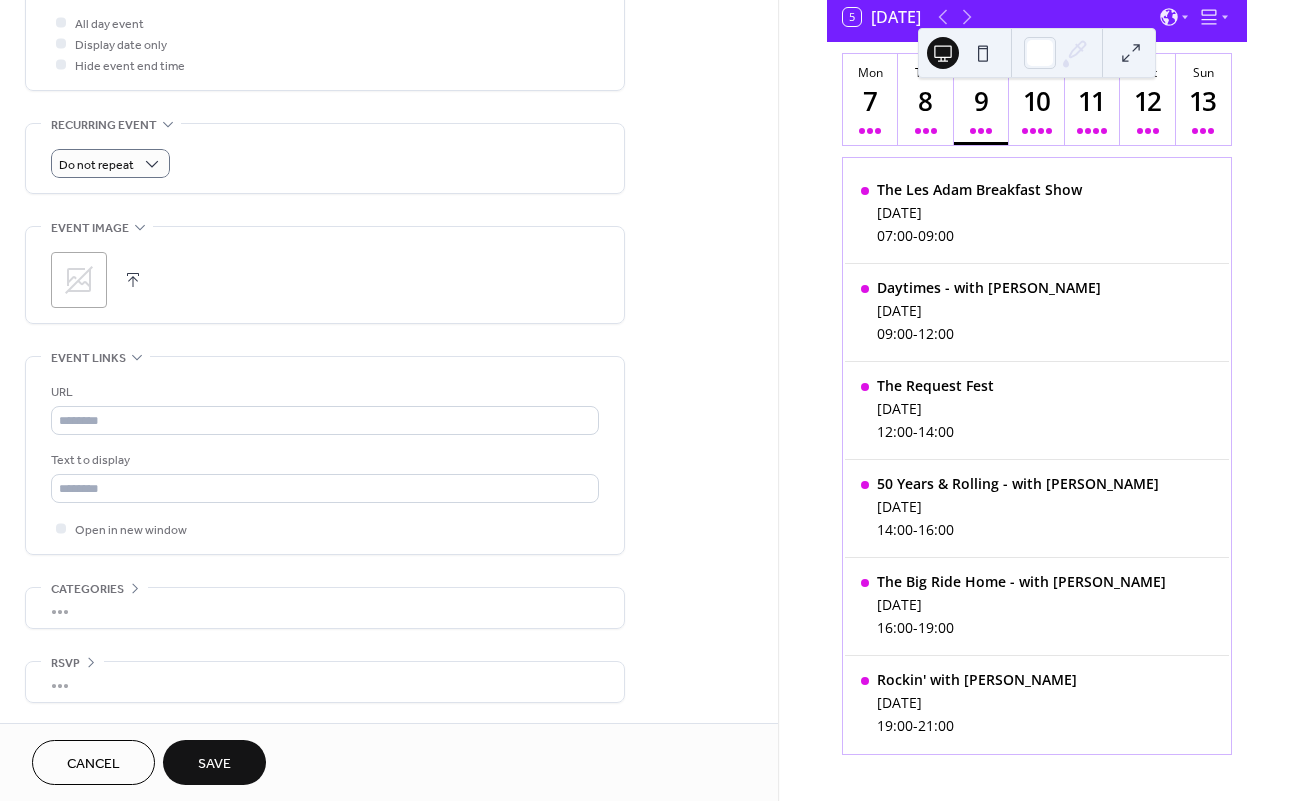 scroll, scrollTop: 772, scrollLeft: 0, axis: vertical 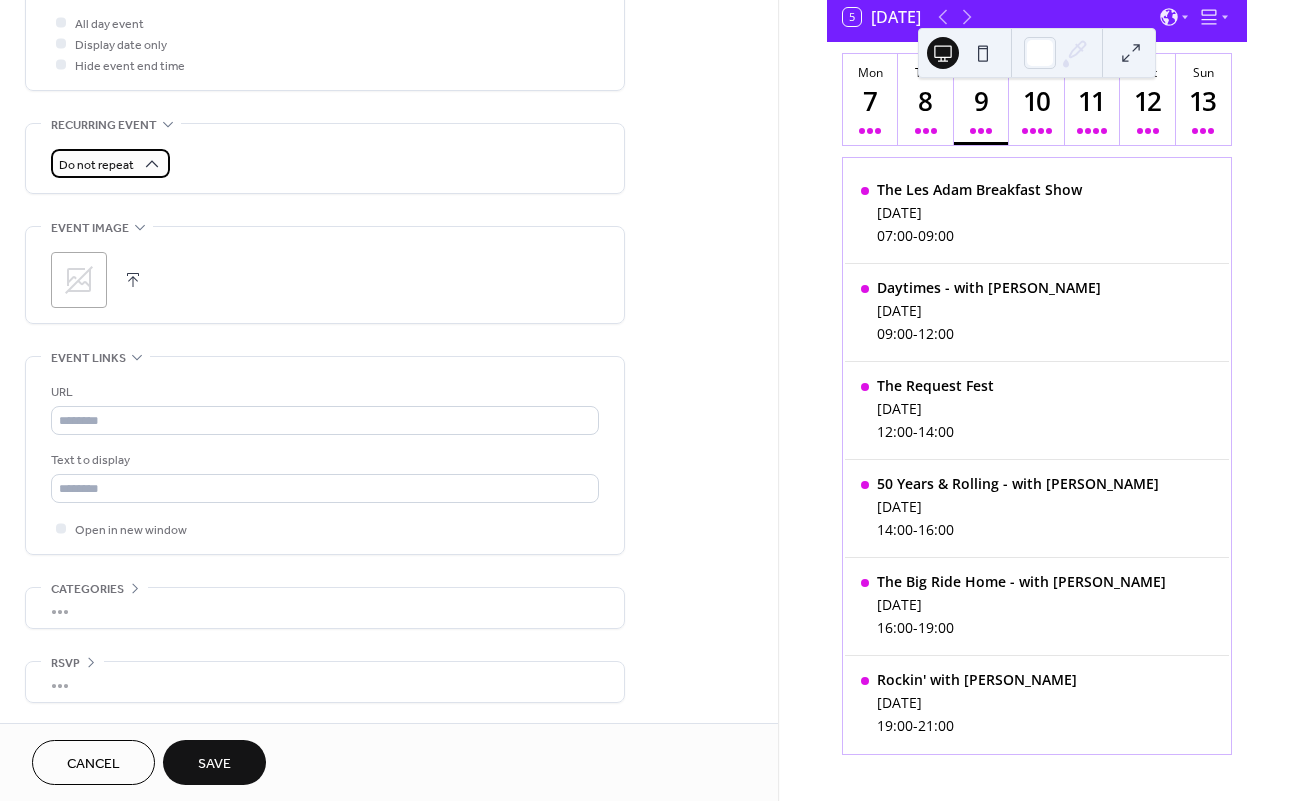 click on "Do not repeat" at bounding box center (96, 165) 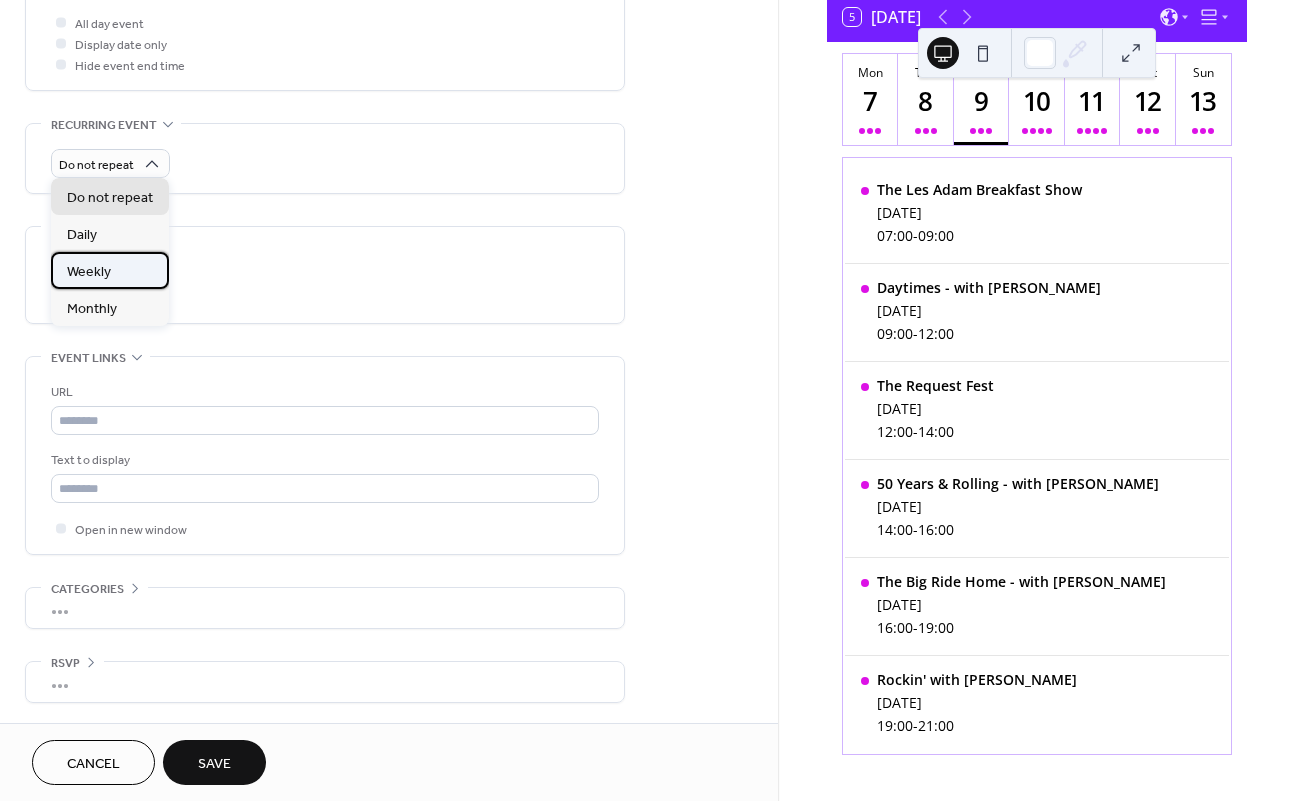 click on "Weekly" at bounding box center [89, 272] 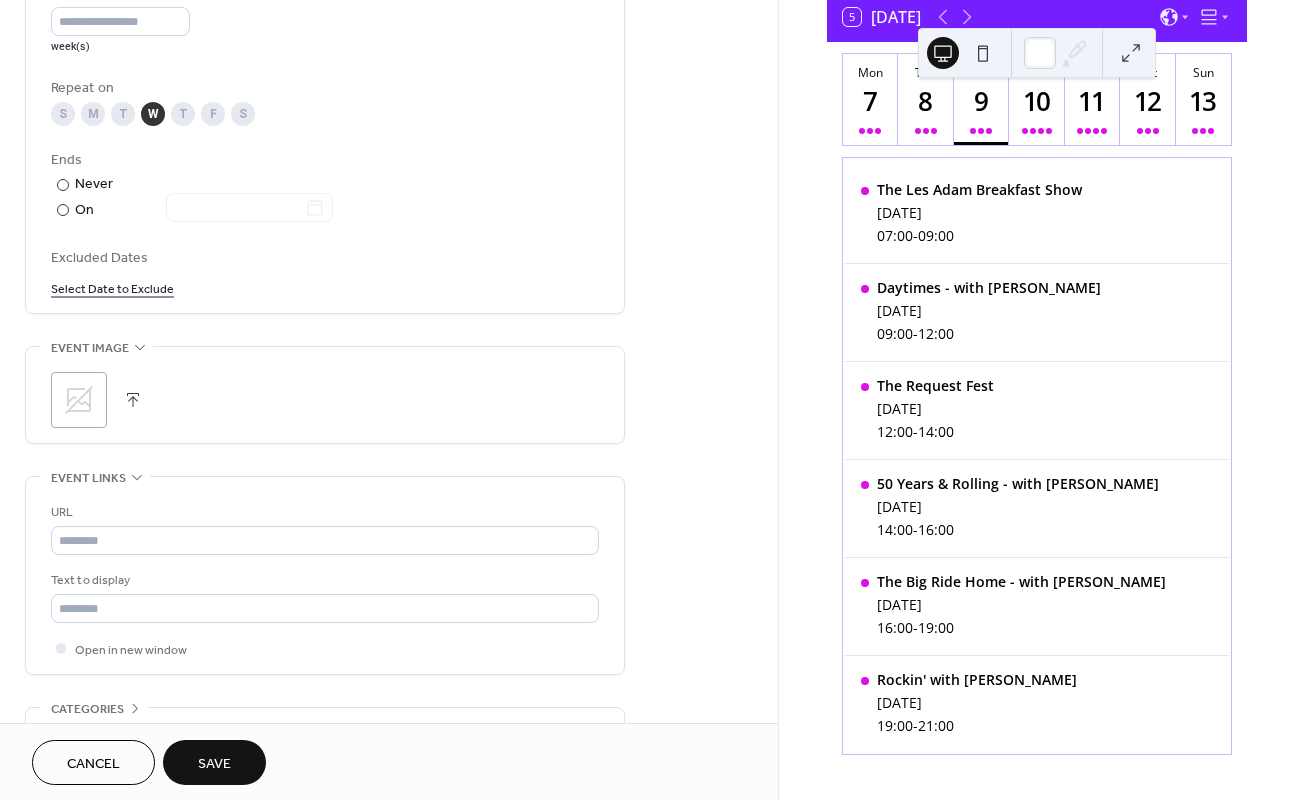 scroll, scrollTop: 986, scrollLeft: 0, axis: vertical 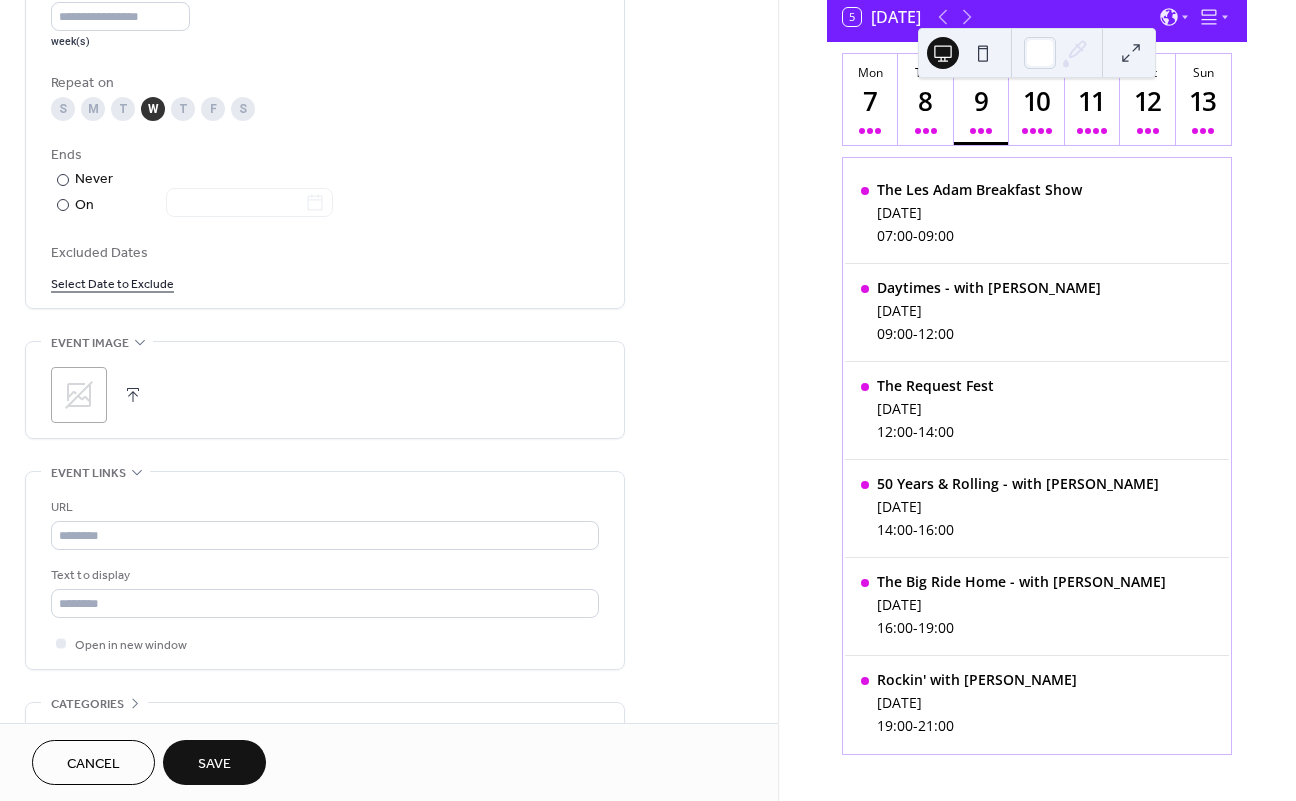 click on "Save" at bounding box center (214, 762) 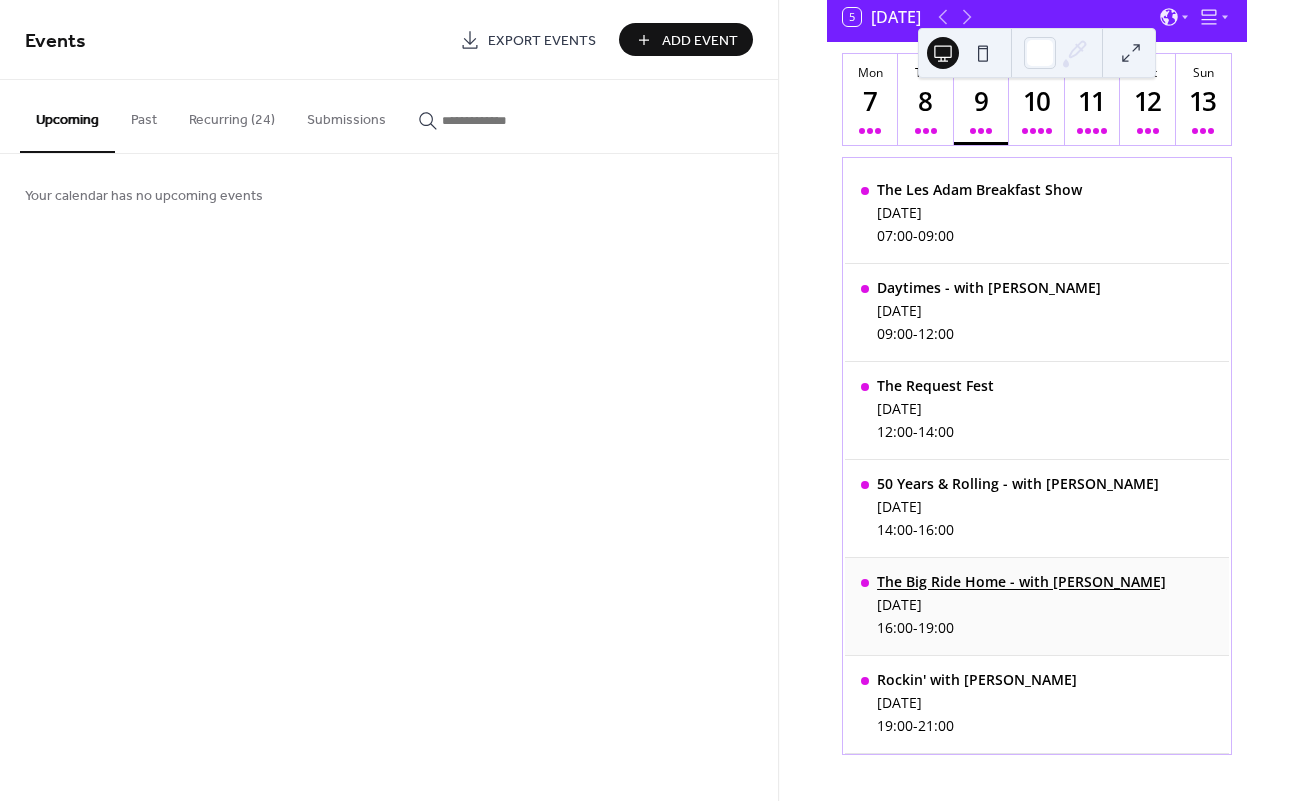 scroll, scrollTop: 0, scrollLeft: 0, axis: both 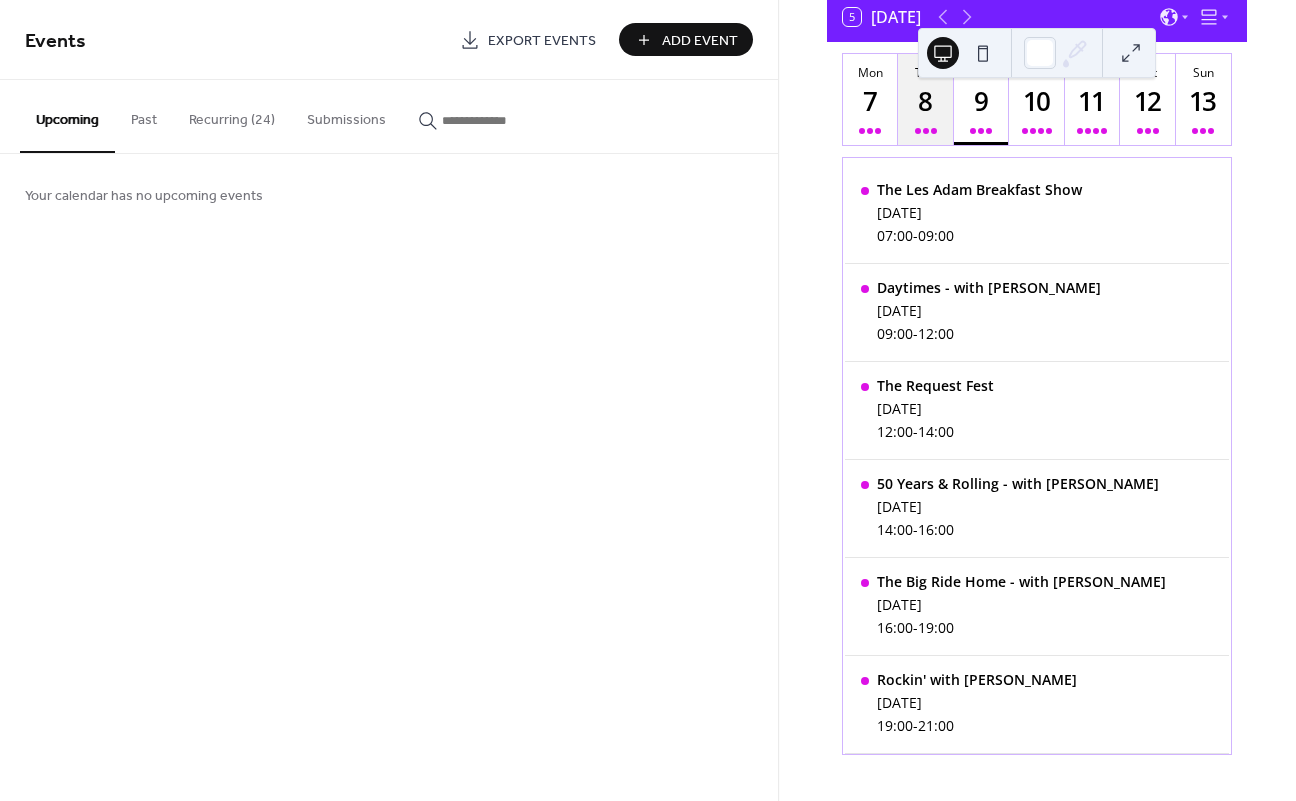 click on "8" at bounding box center [924, 101] 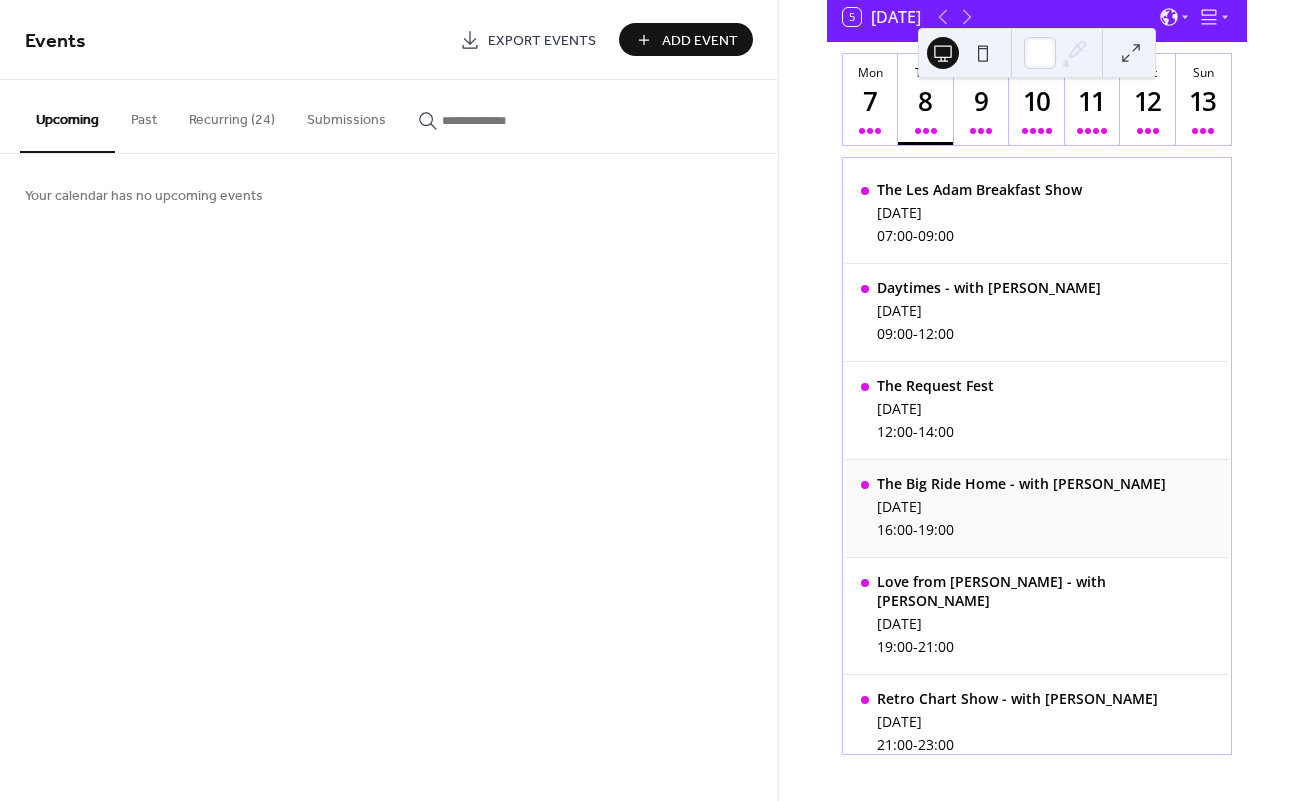 scroll, scrollTop: 0, scrollLeft: 0, axis: both 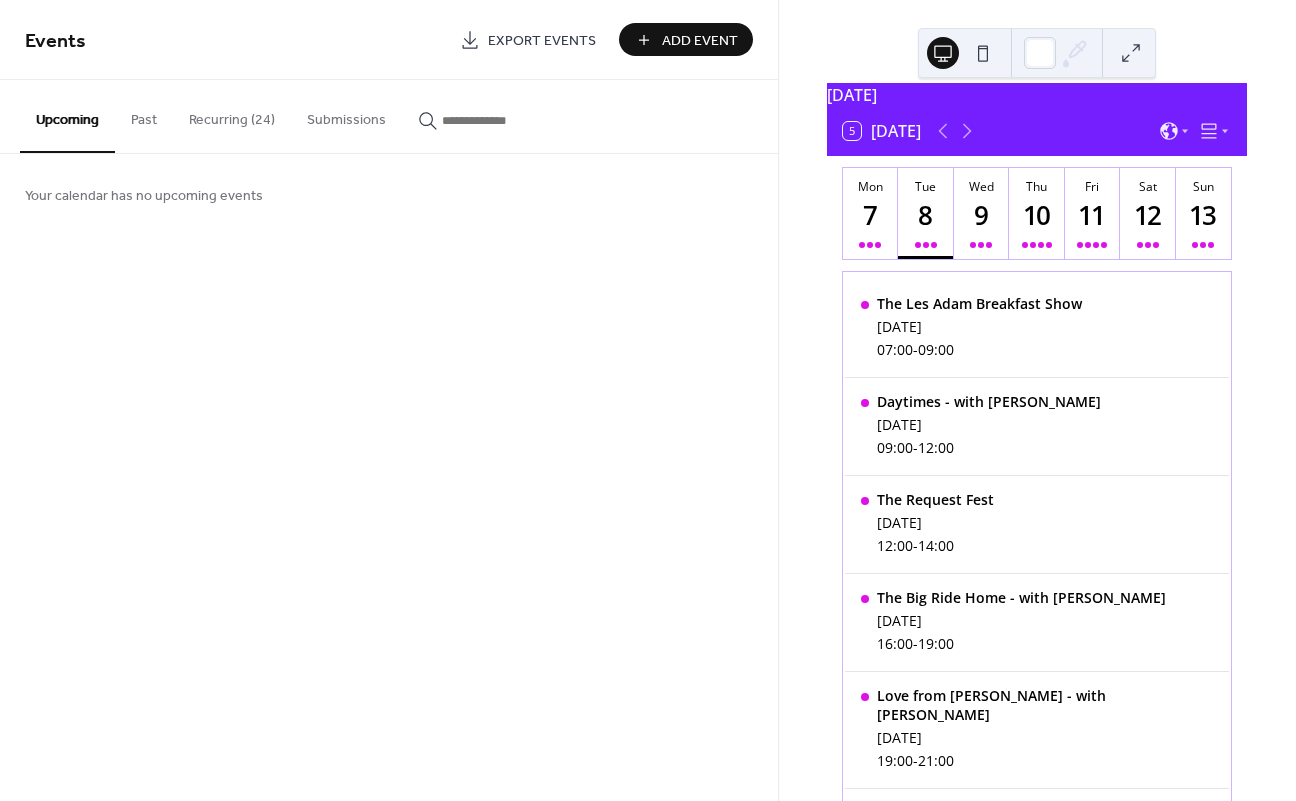 click on "Add Event" at bounding box center (700, 41) 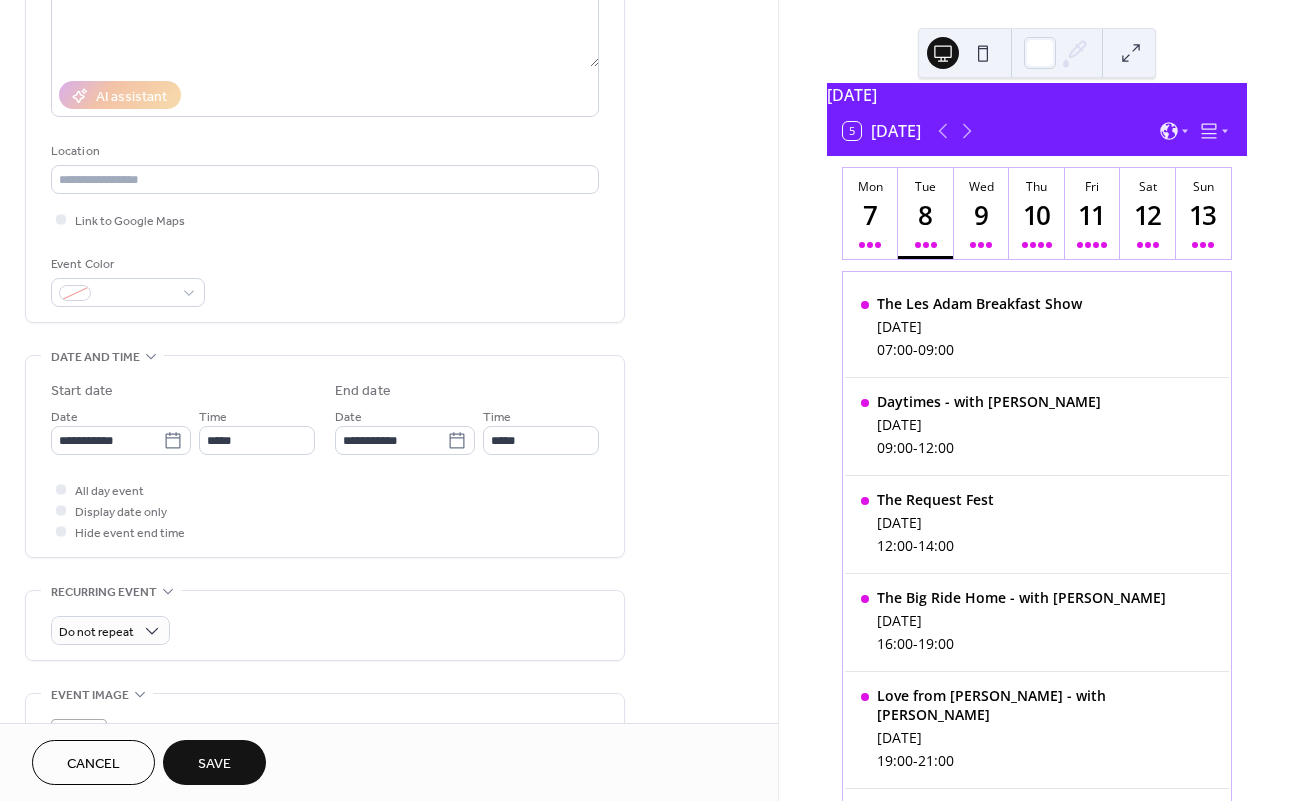 scroll, scrollTop: 319, scrollLeft: 0, axis: vertical 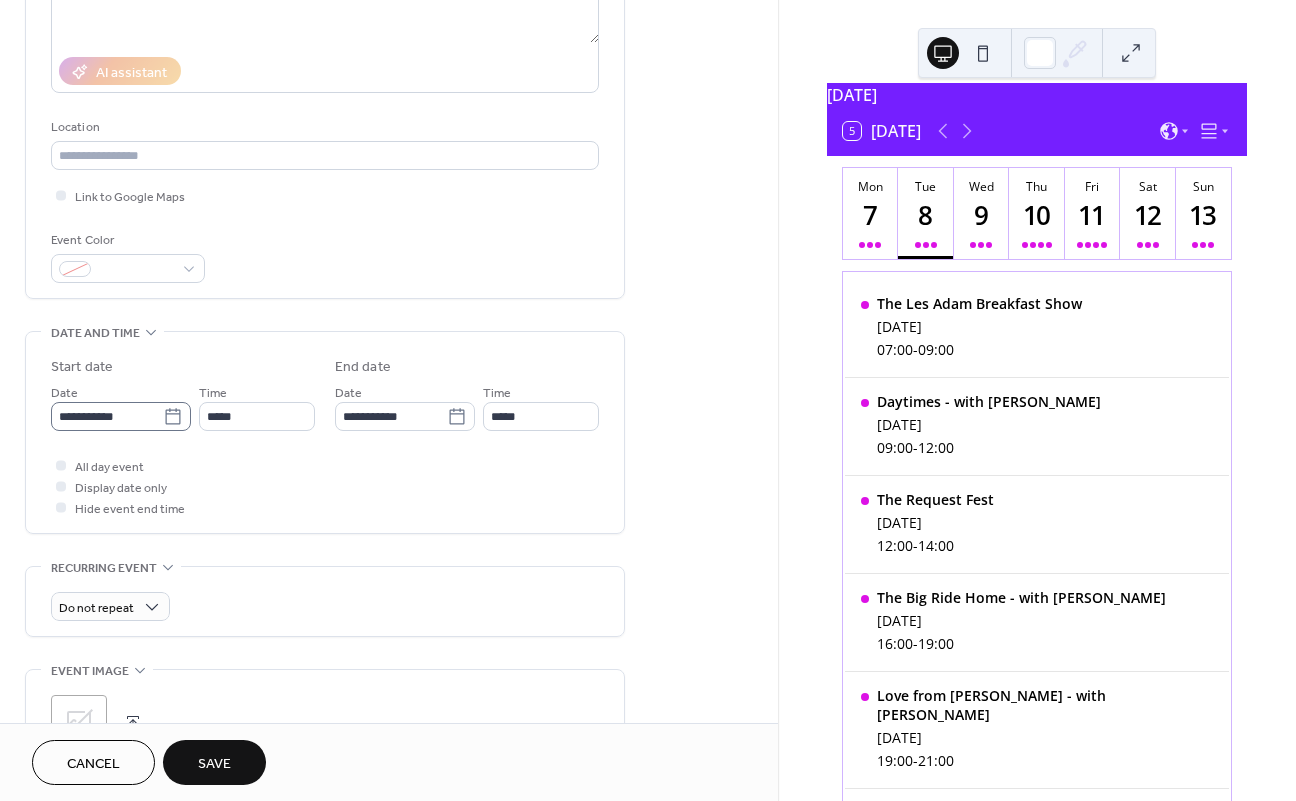type on "**********" 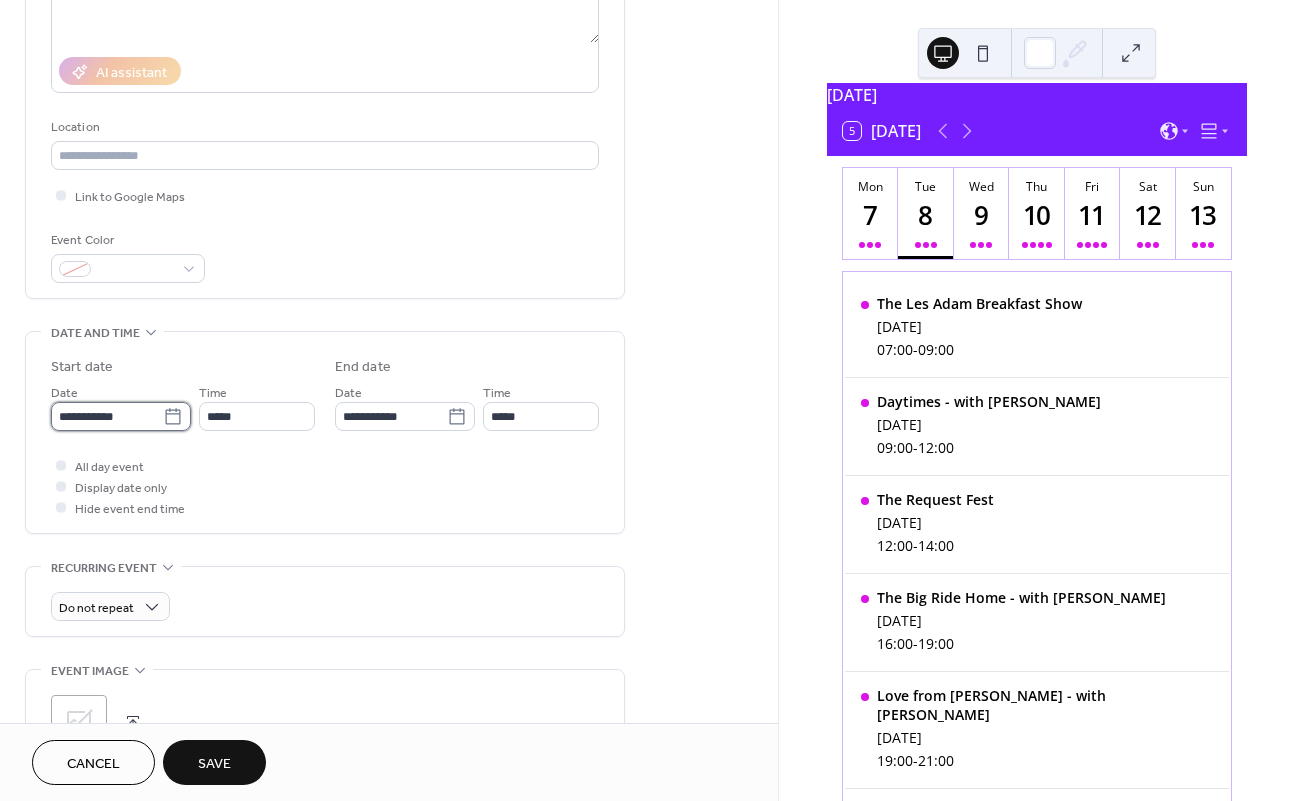 click on "**********" at bounding box center [107, 416] 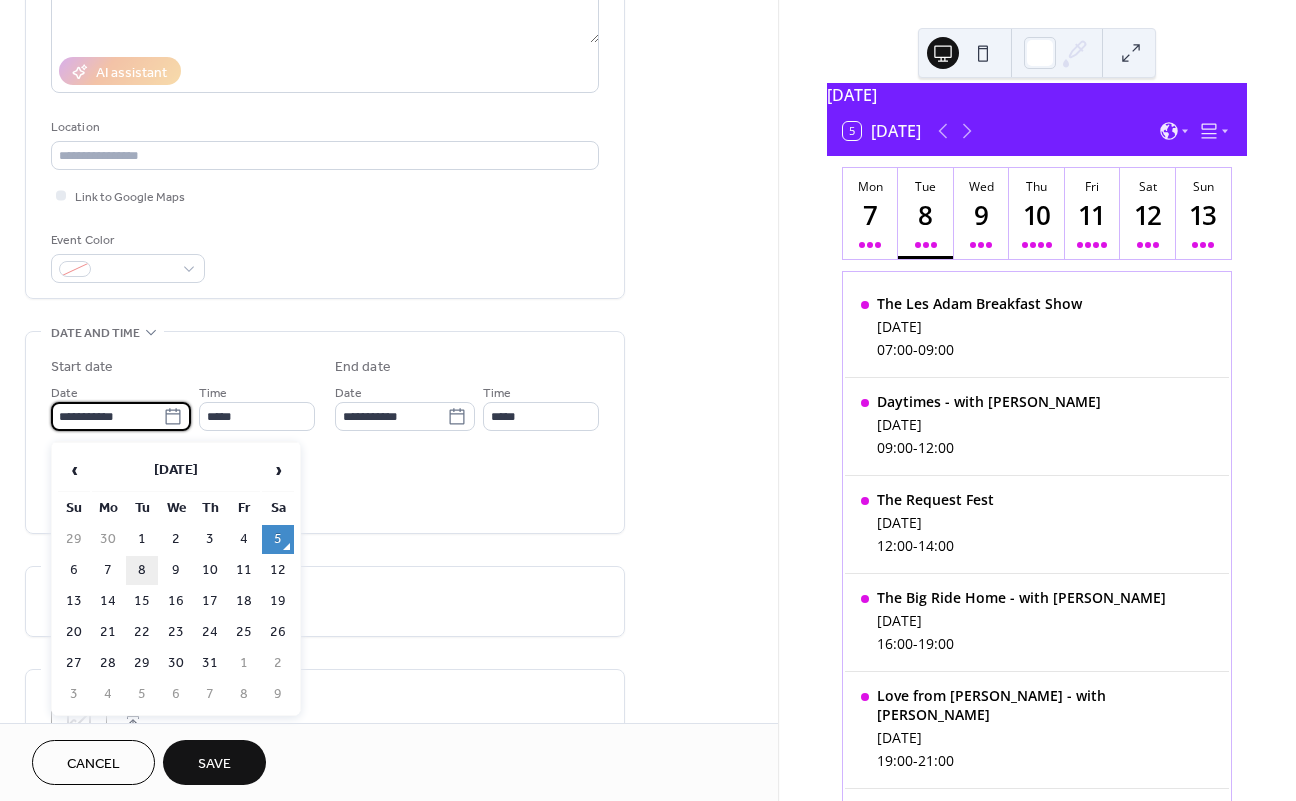 click on "8" at bounding box center [142, 570] 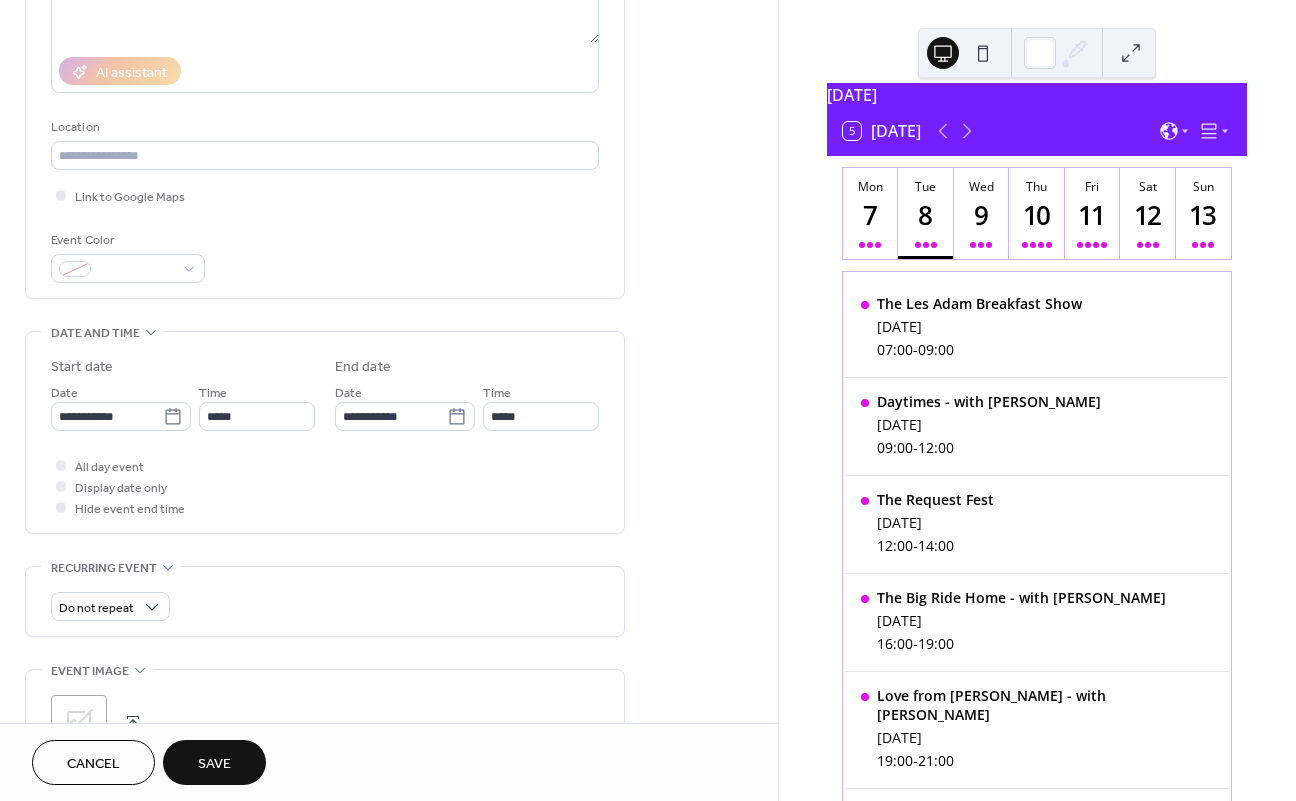 type on "**********" 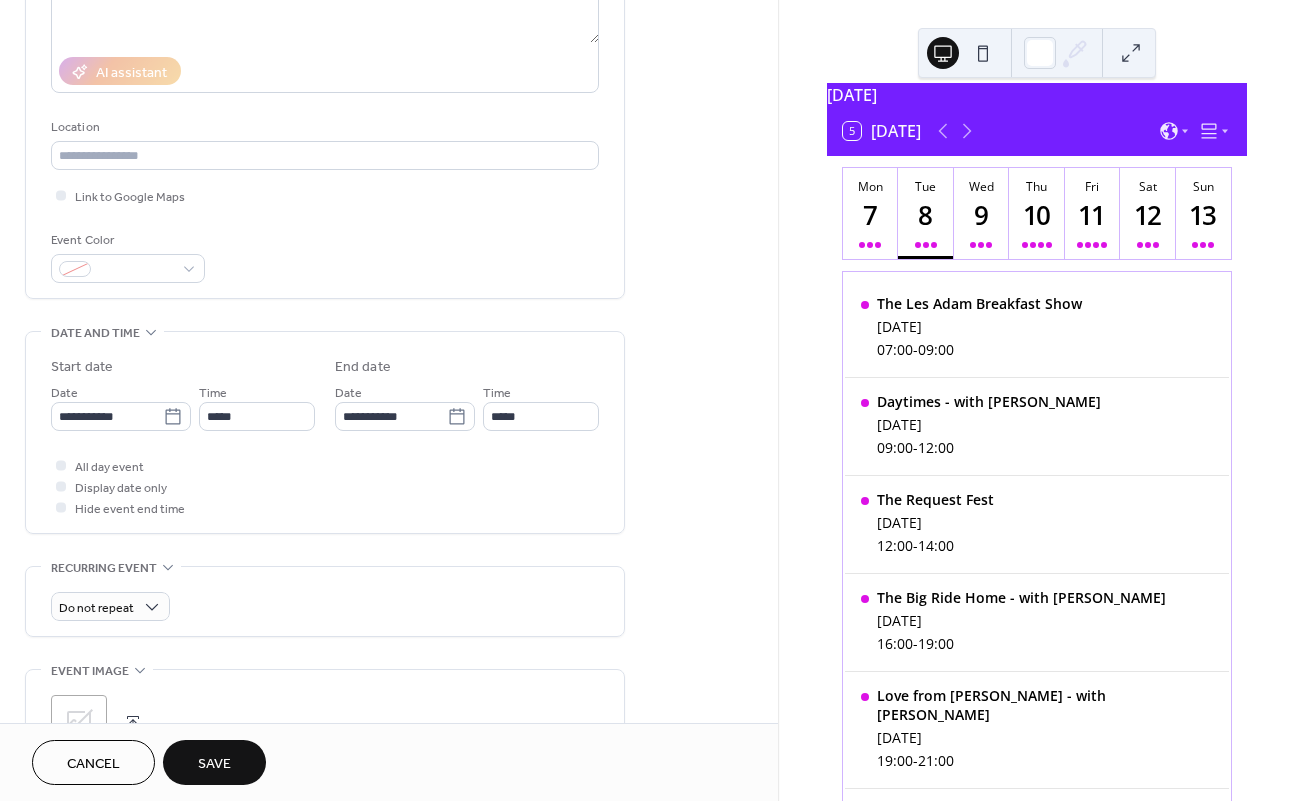 type on "**********" 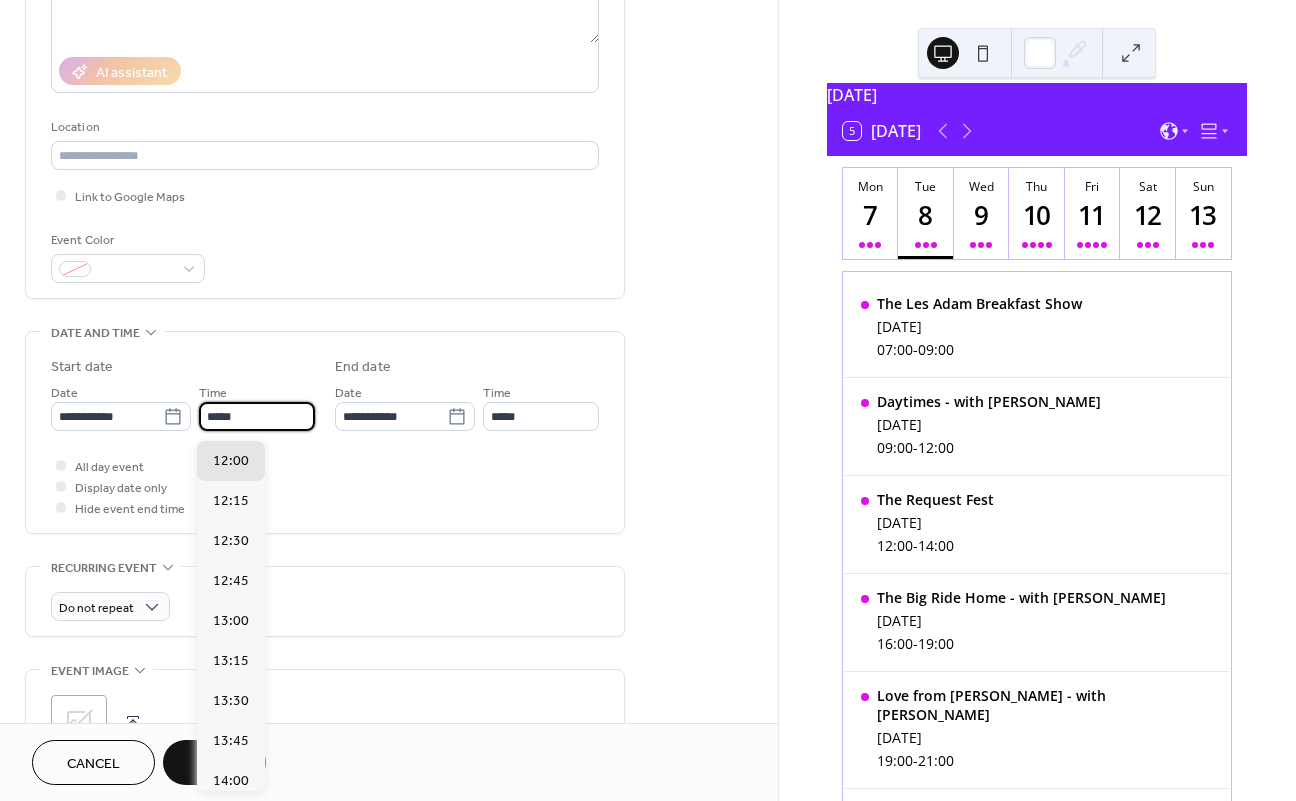 drag, startPoint x: 216, startPoint y: 421, endPoint x: 192, endPoint y: 423, distance: 24.083189 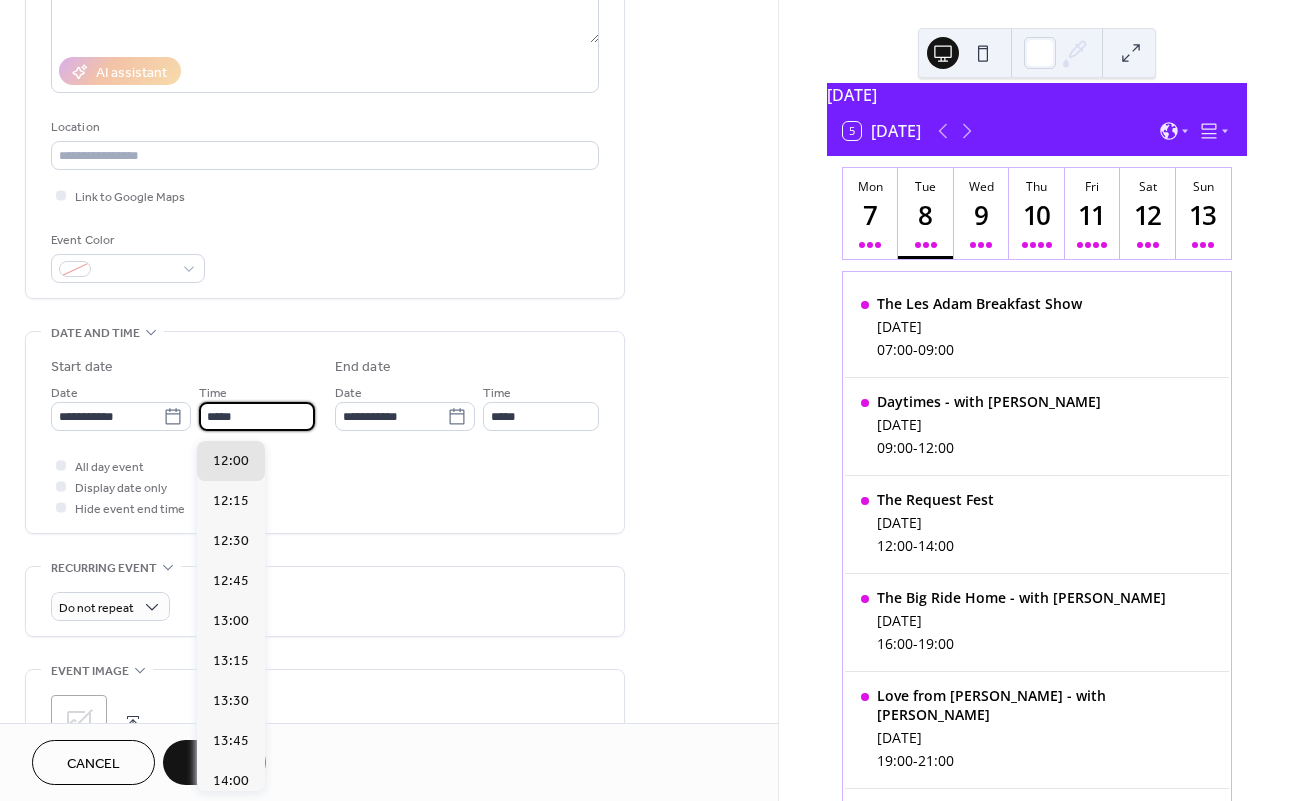 click on "**********" at bounding box center (183, 406) 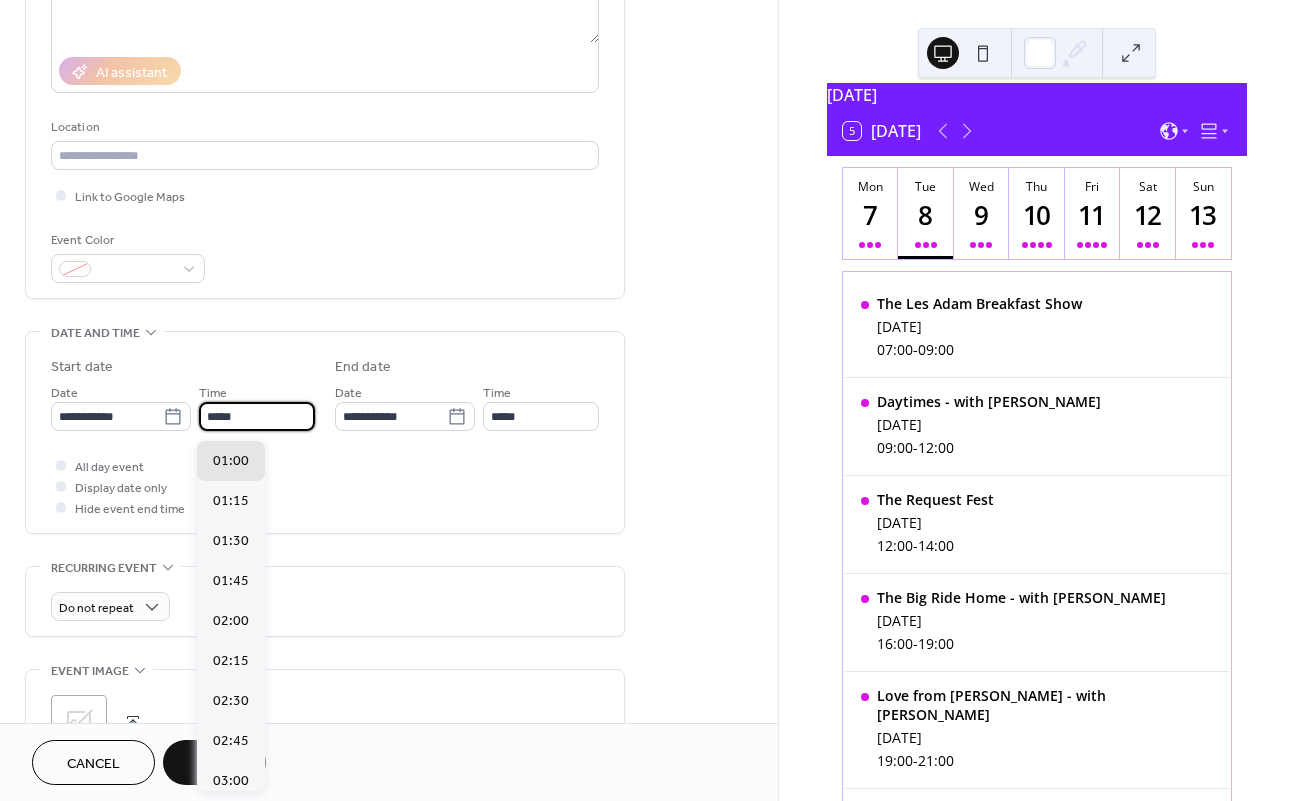 scroll, scrollTop: 2240, scrollLeft: 0, axis: vertical 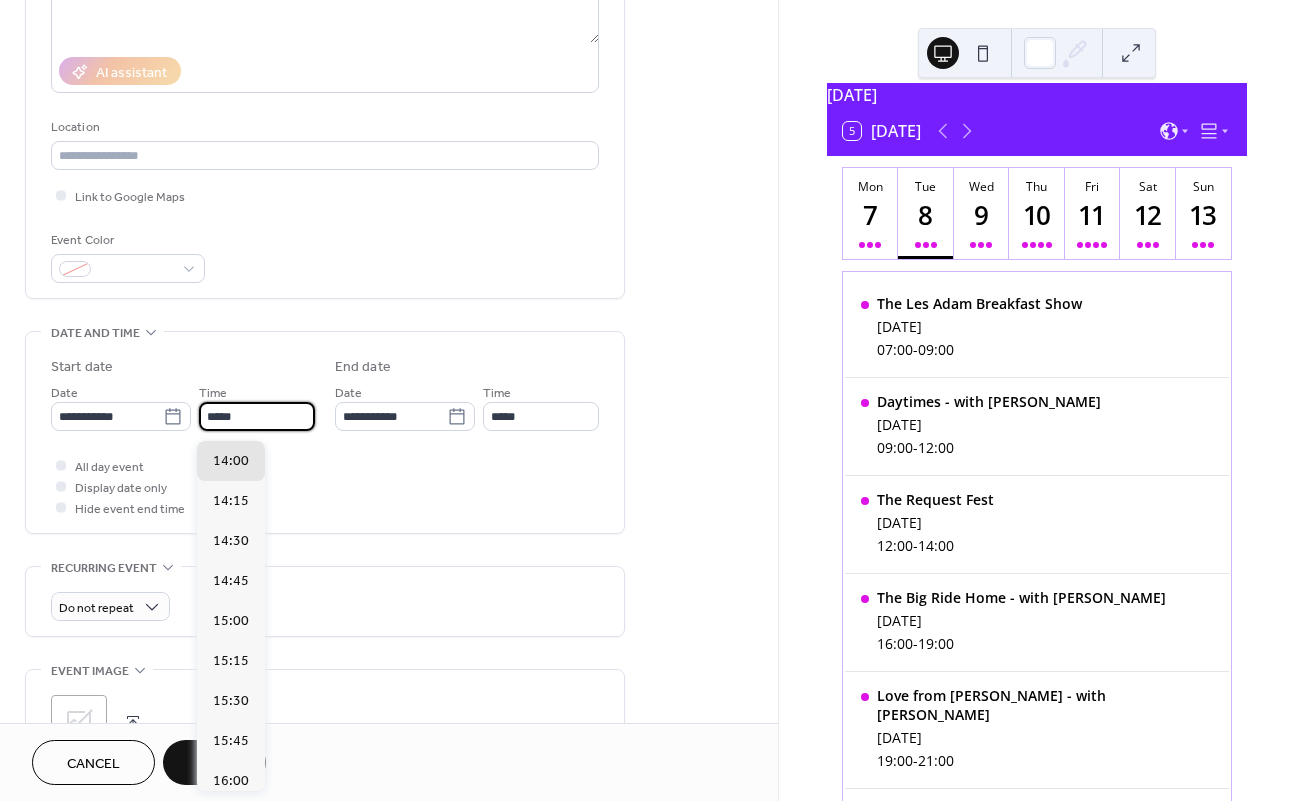 type on "*****" 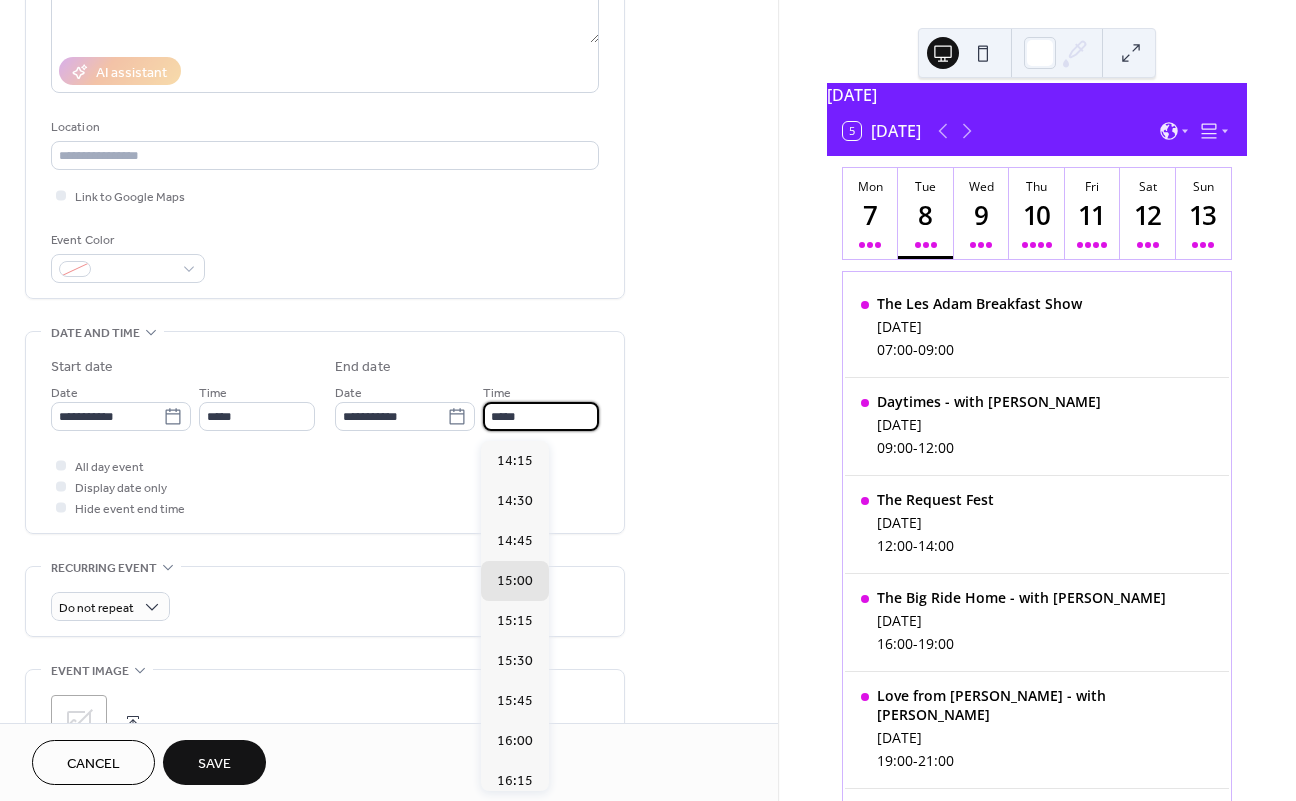 drag, startPoint x: 502, startPoint y: 424, endPoint x: 482, endPoint y: 422, distance: 20.09975 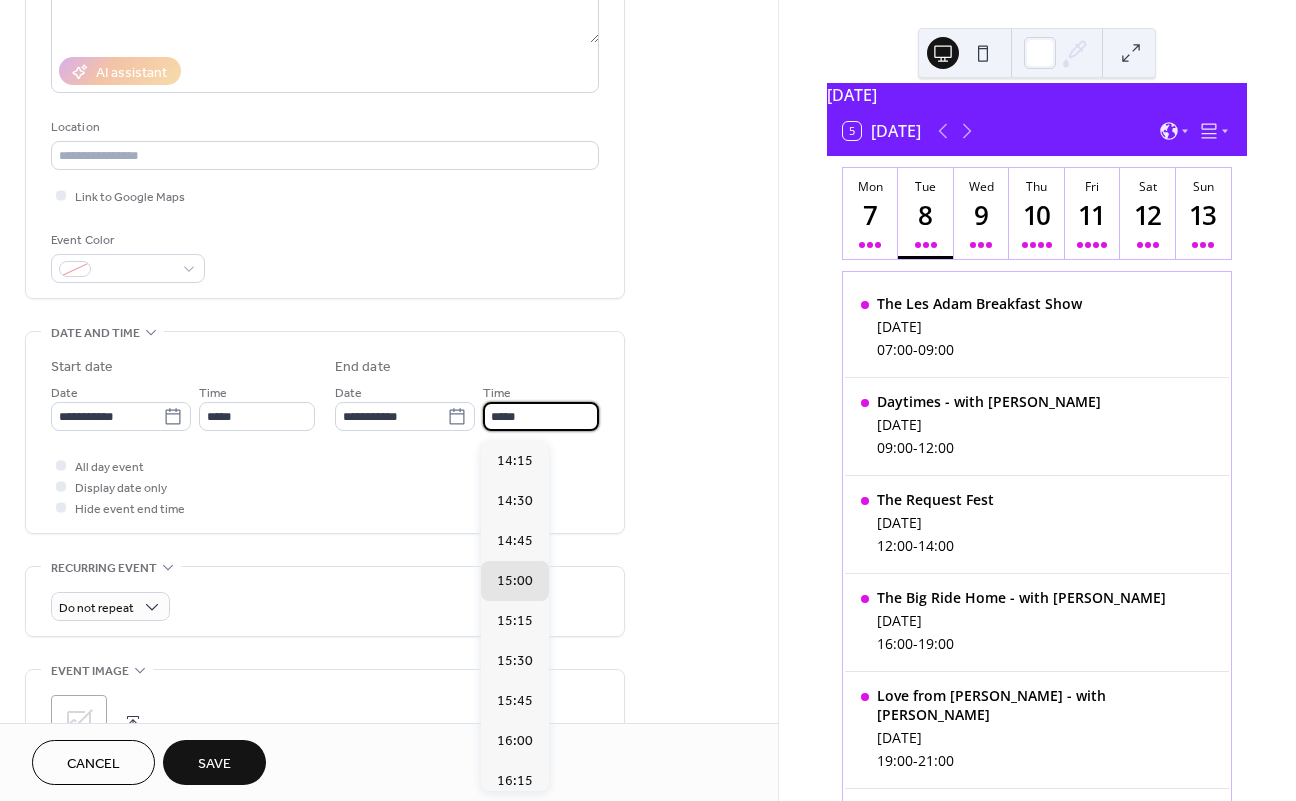 click on "*****" at bounding box center [541, 416] 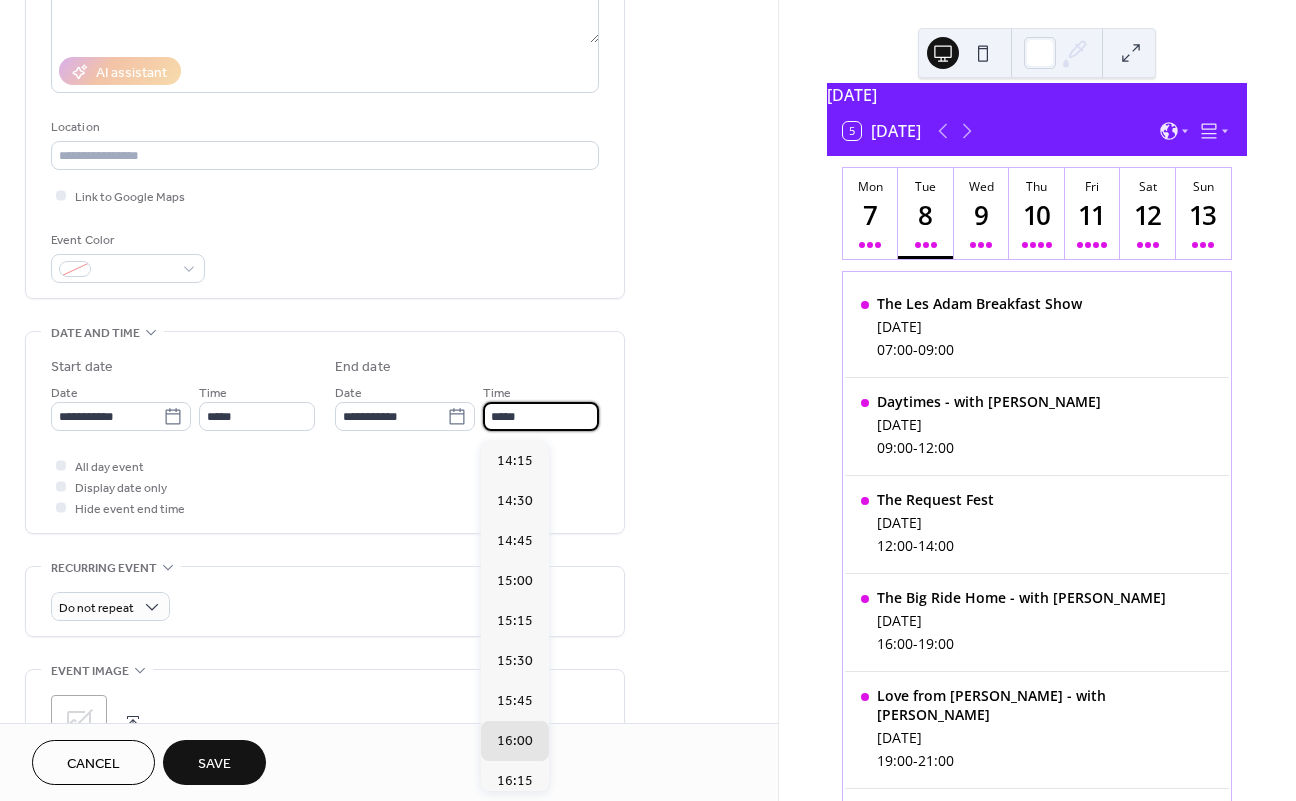 type on "*****" 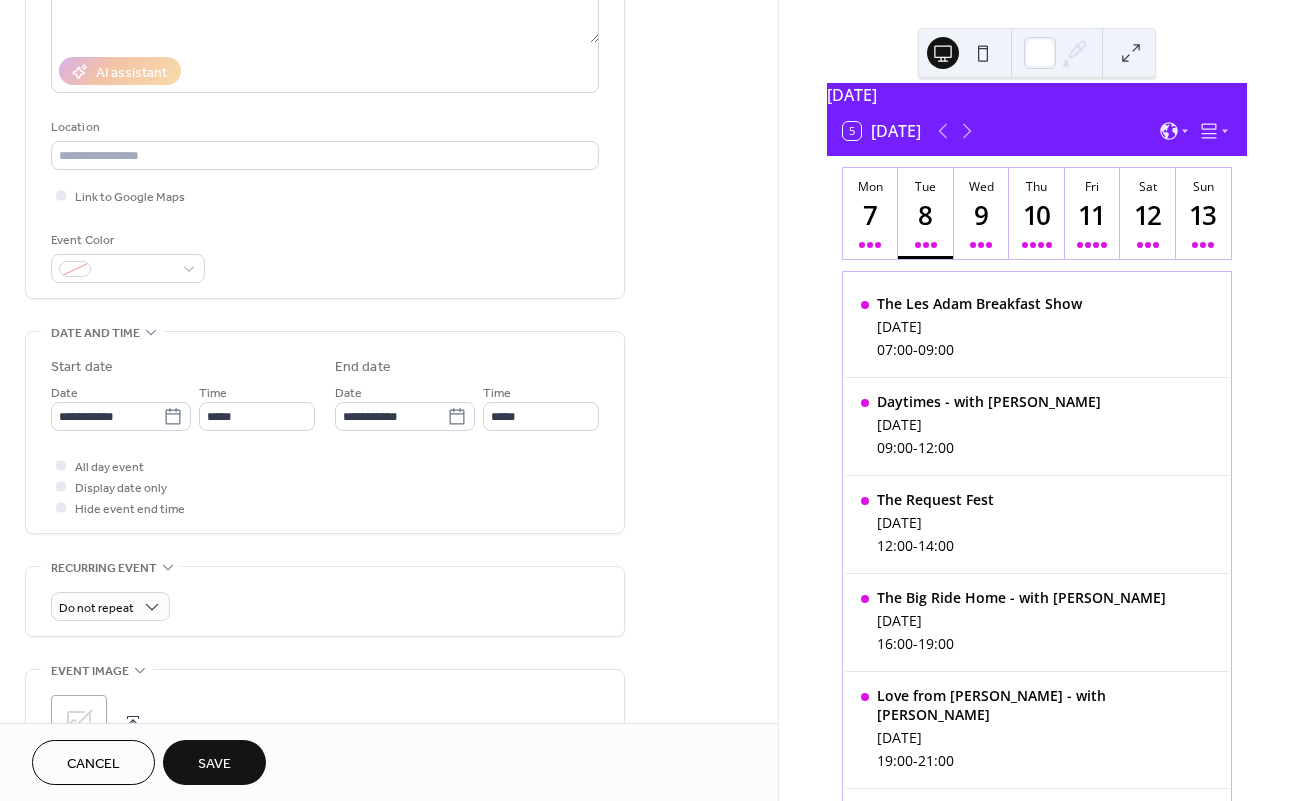 scroll, scrollTop: 352, scrollLeft: 0, axis: vertical 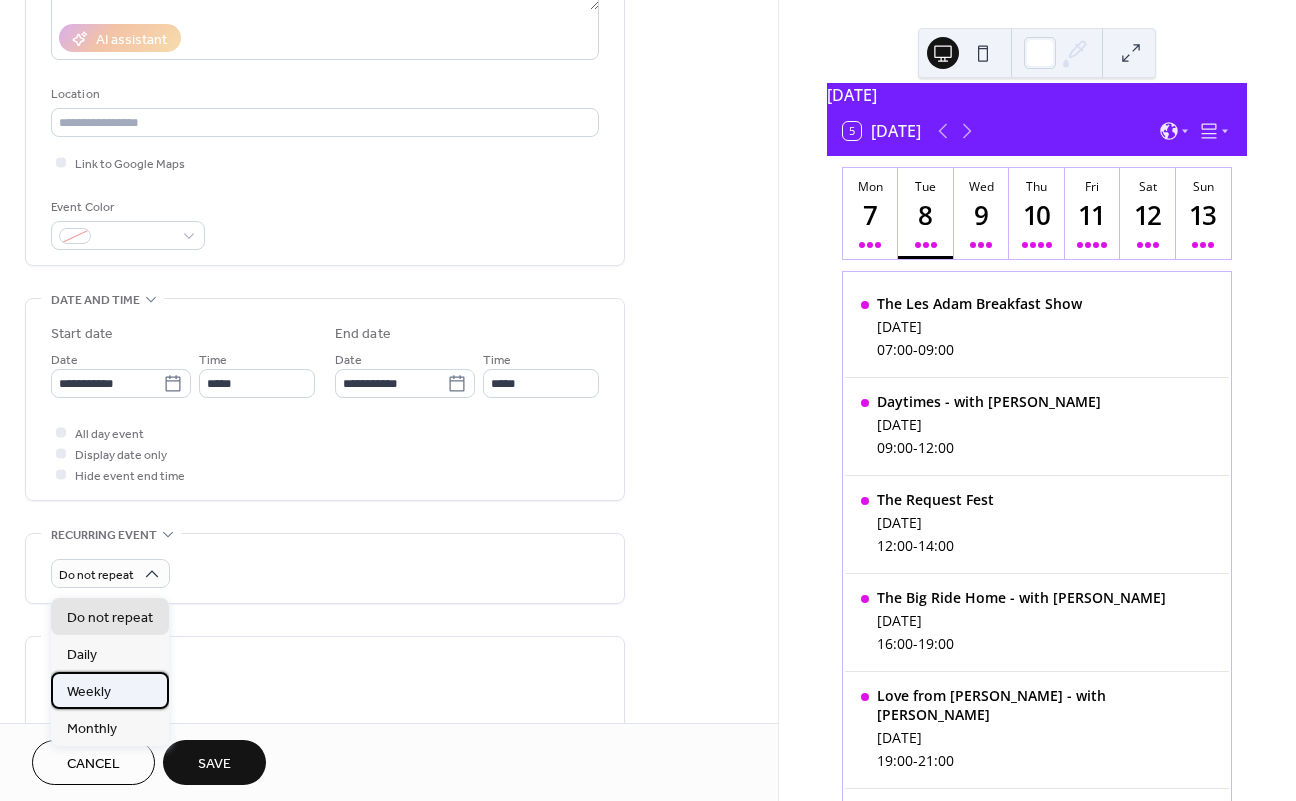 click on "Weekly" at bounding box center (110, 690) 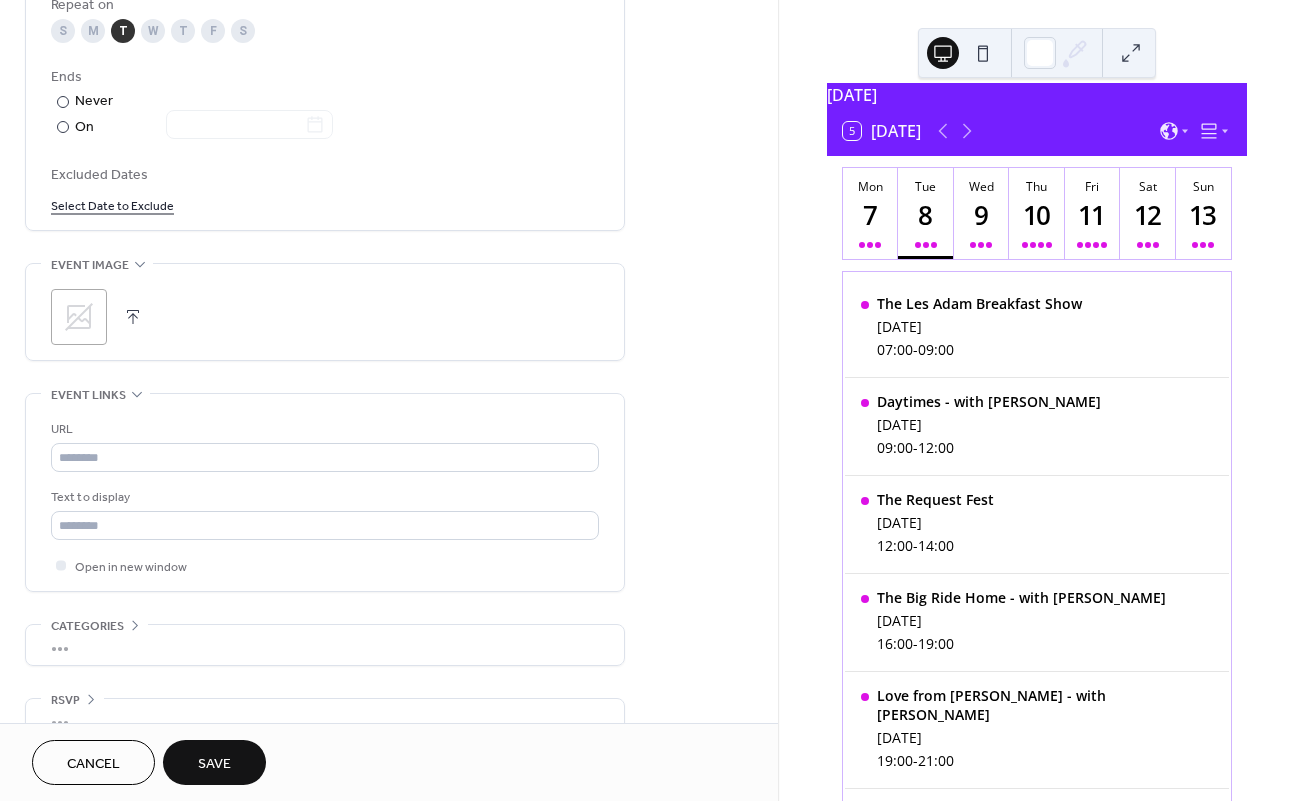 scroll, scrollTop: 1090, scrollLeft: 0, axis: vertical 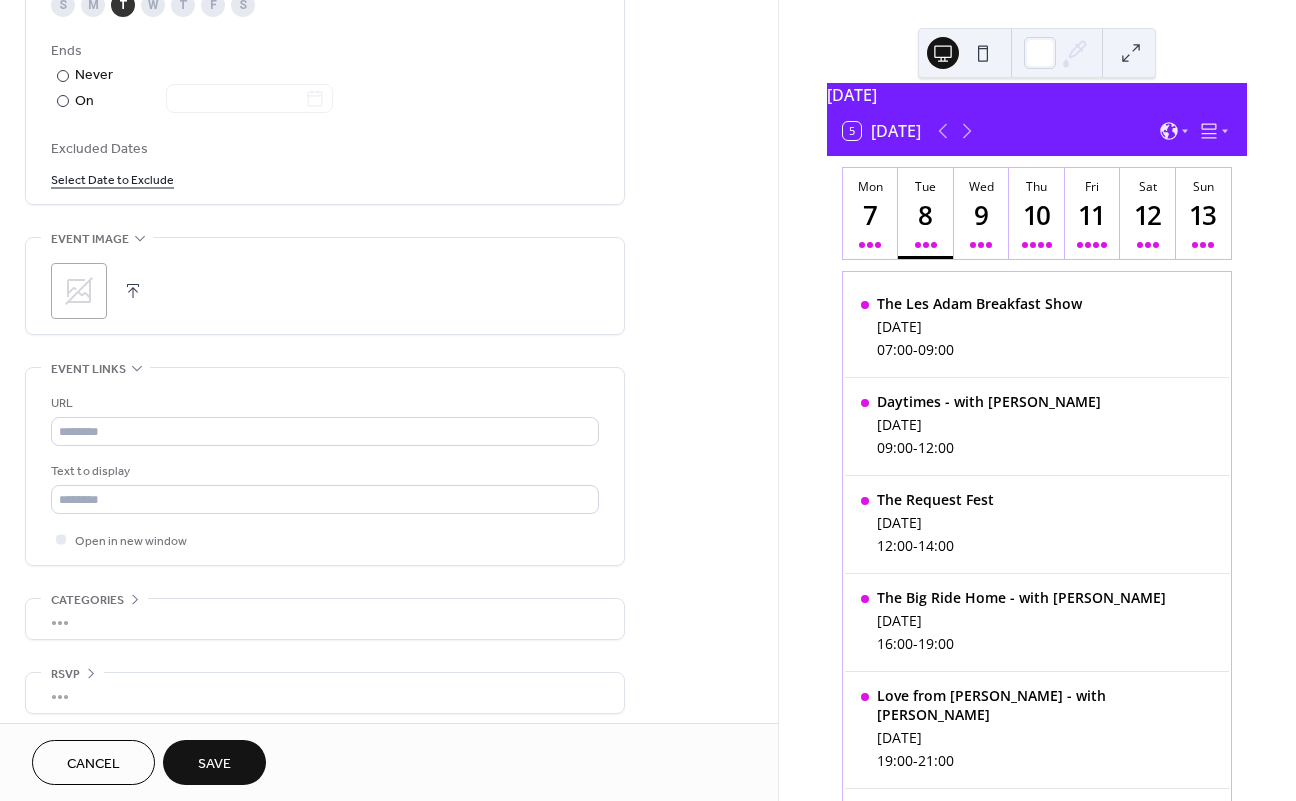 click on "Save" at bounding box center [214, 764] 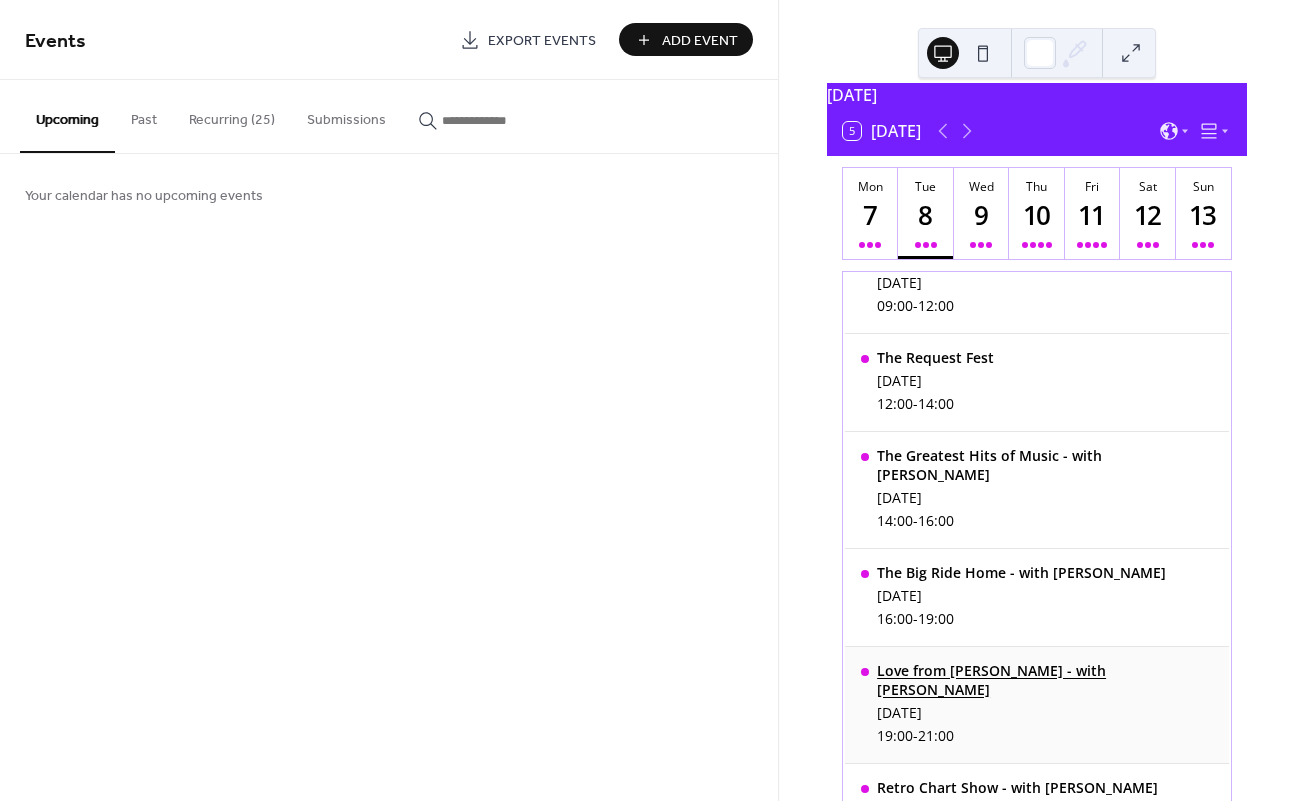 scroll, scrollTop: 116, scrollLeft: 0, axis: vertical 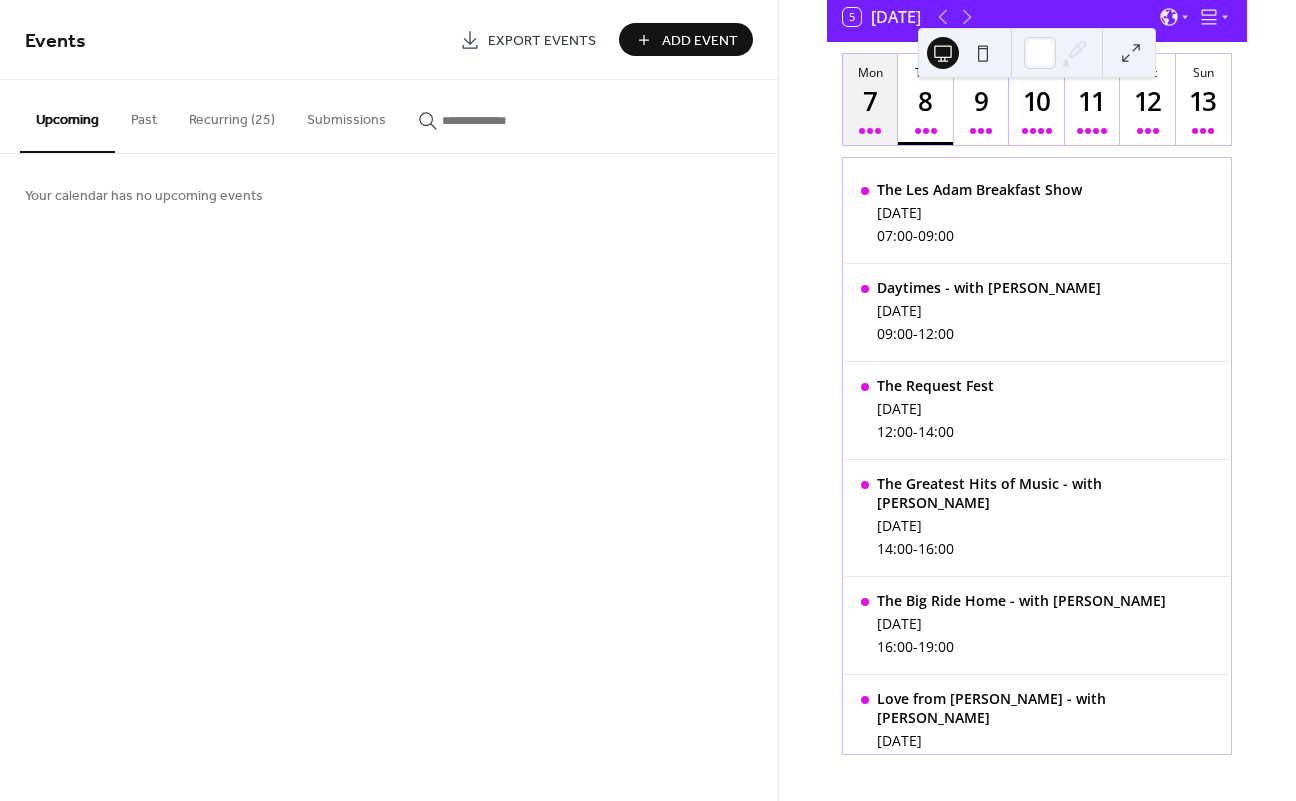 click on "7" at bounding box center (869, 101) 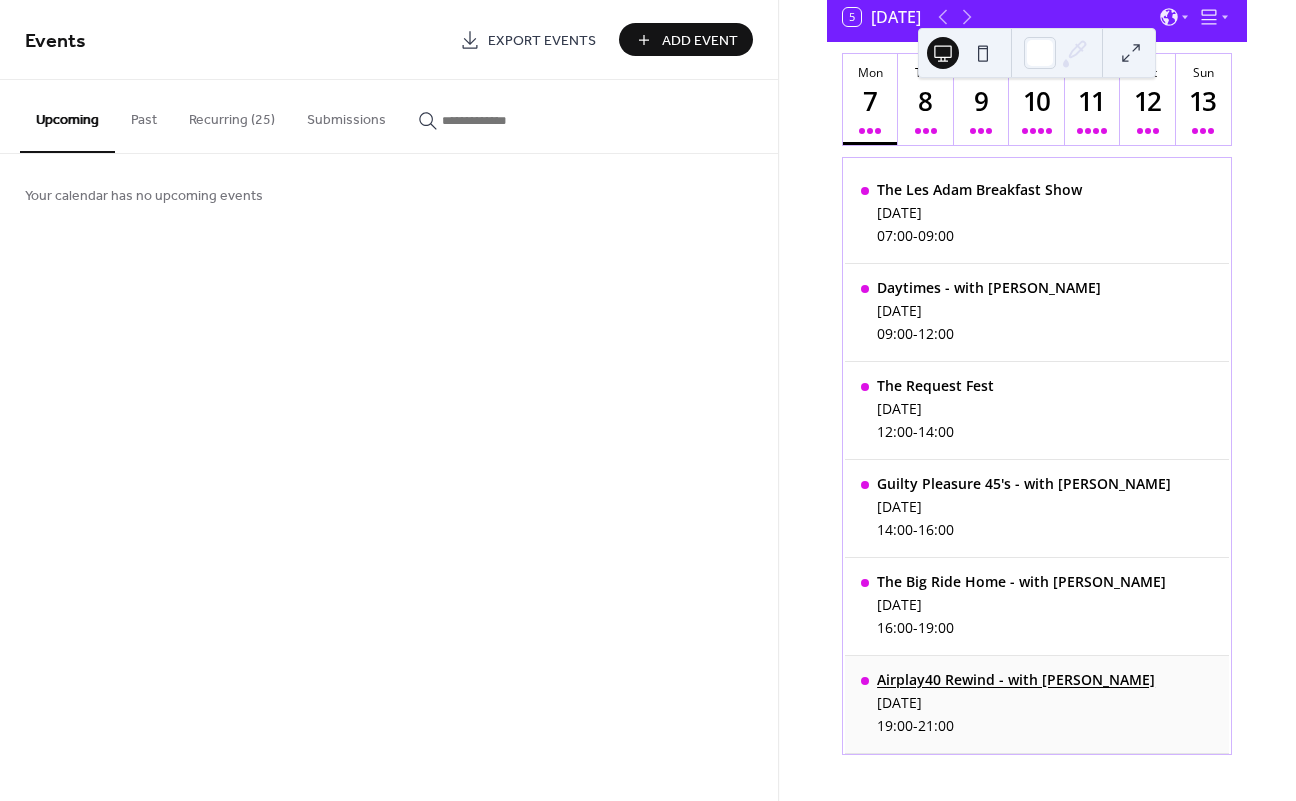 scroll, scrollTop: 0, scrollLeft: 0, axis: both 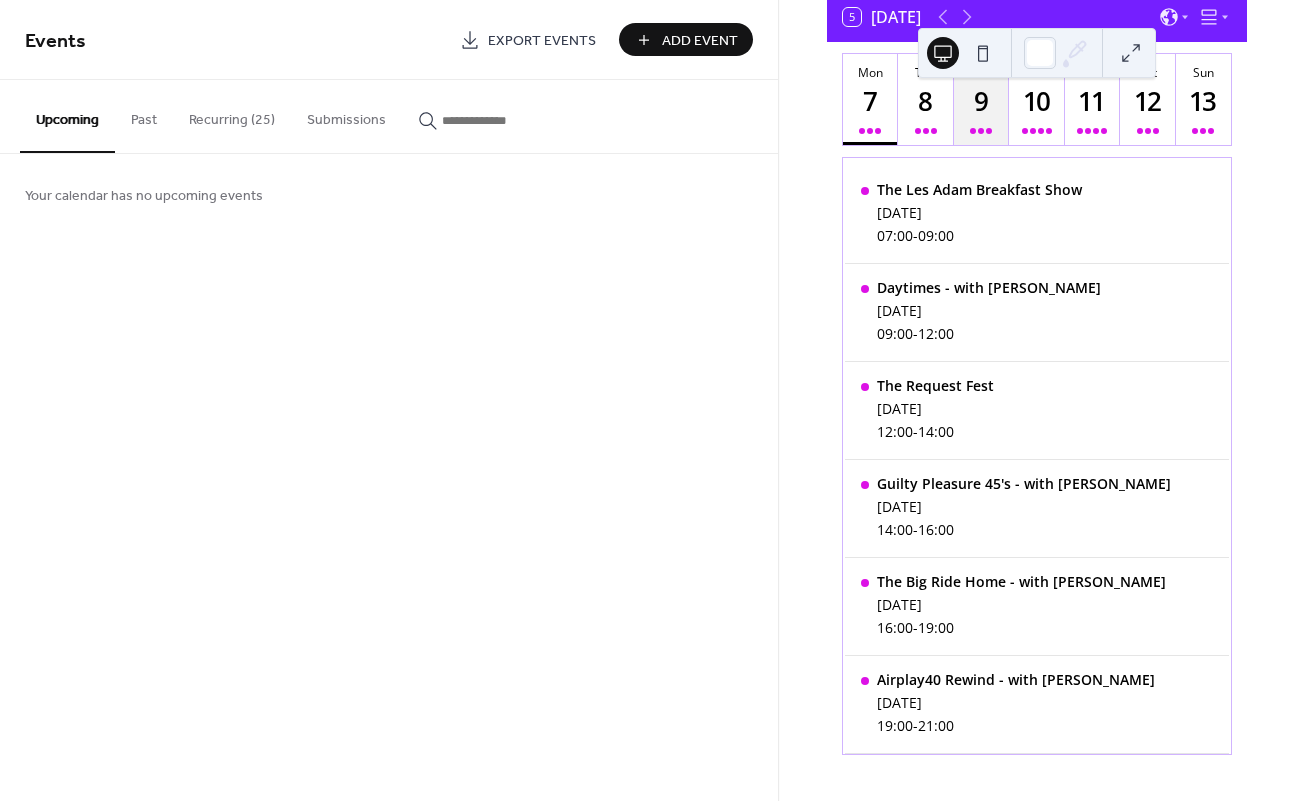 click on "Wed 9" at bounding box center (981, 99) 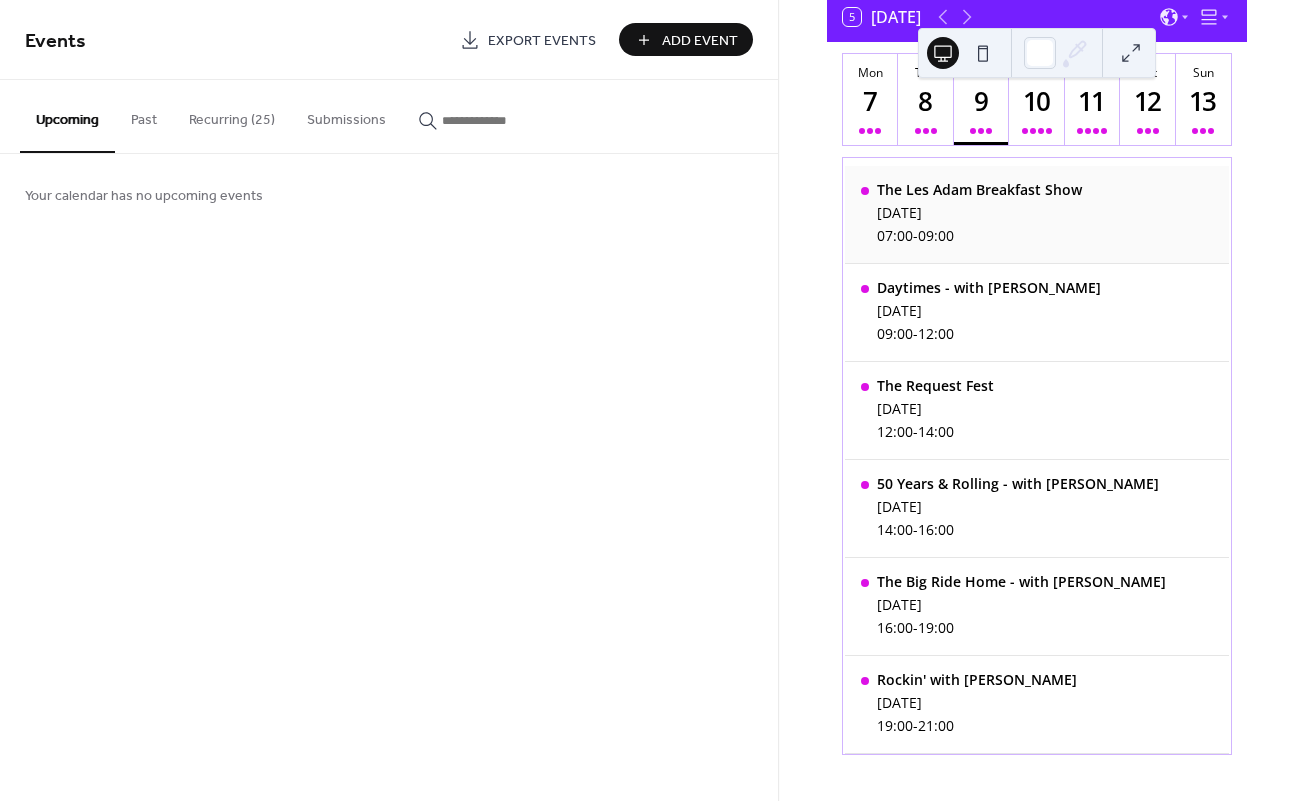 scroll, scrollTop: 0, scrollLeft: 0, axis: both 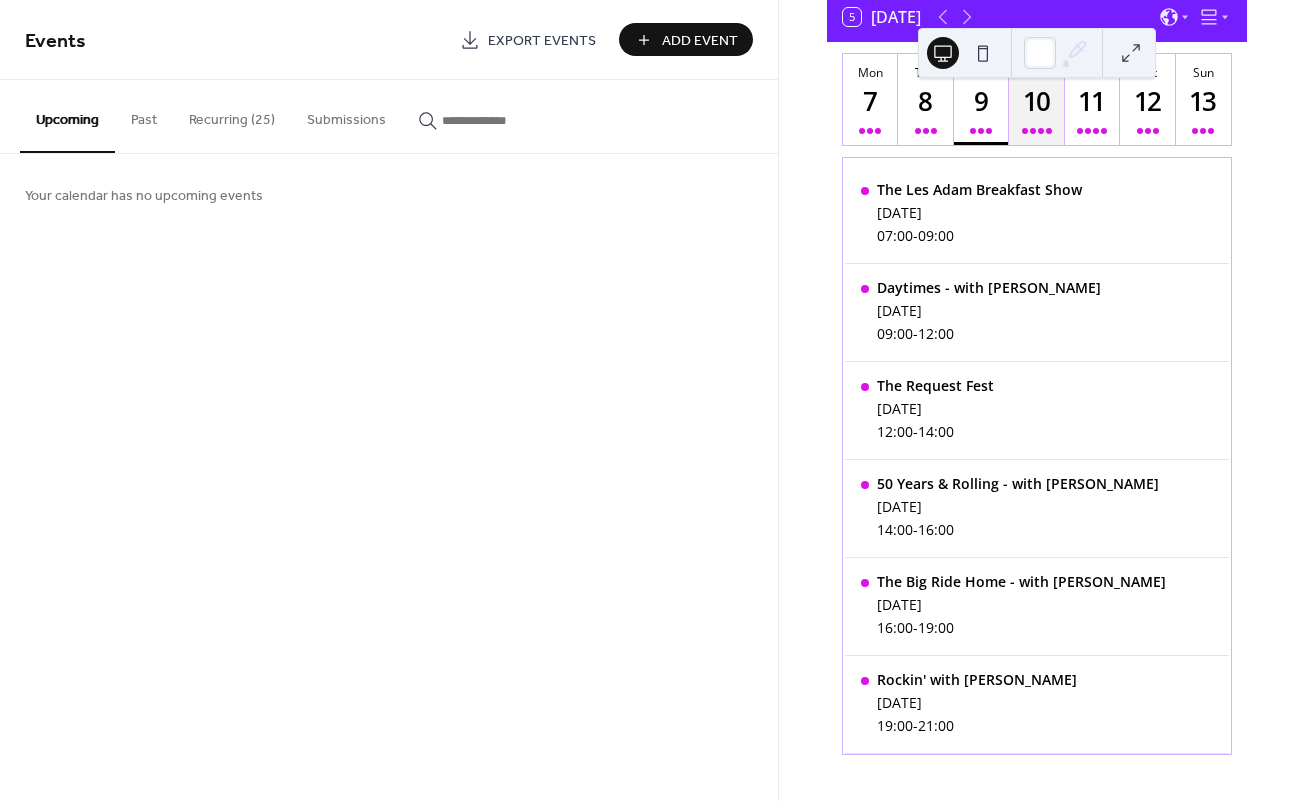 click on "Thu 10" at bounding box center (1036, 99) 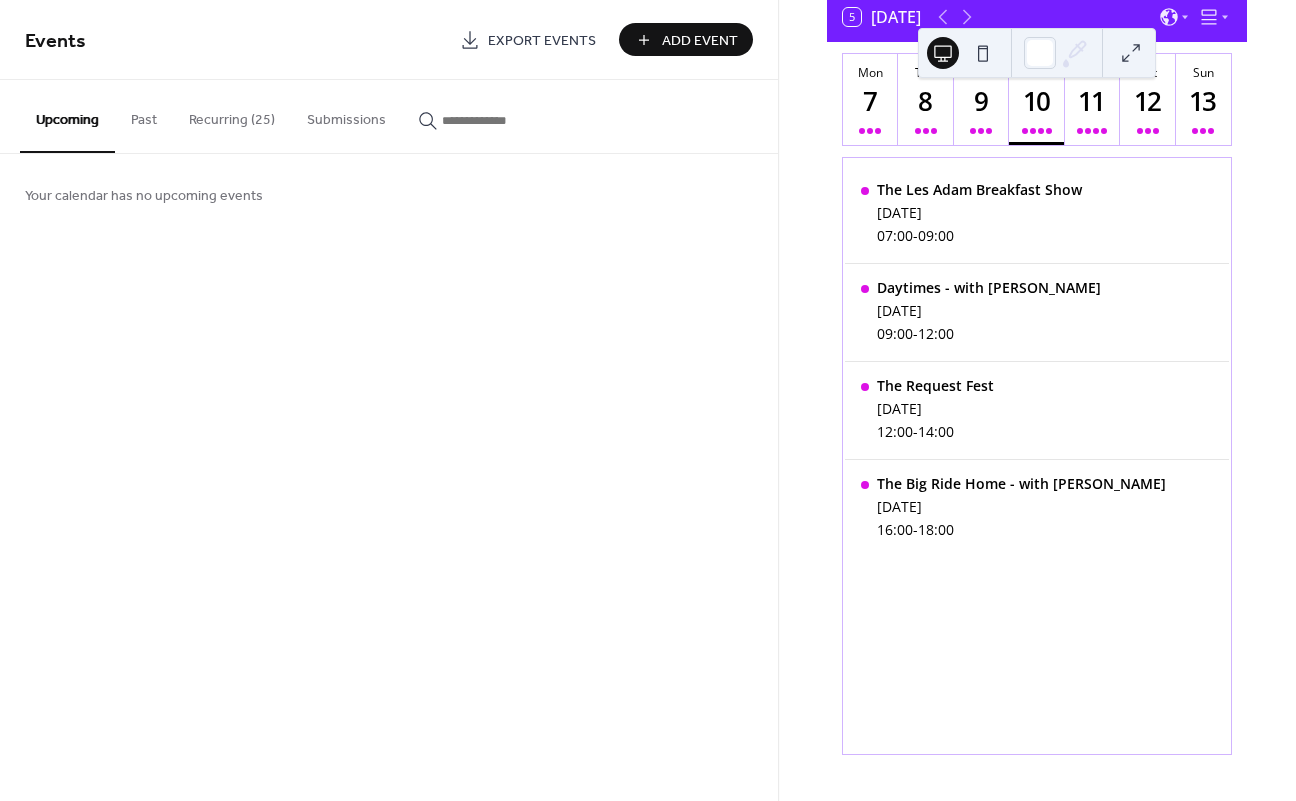click on "Add Event" at bounding box center (700, 41) 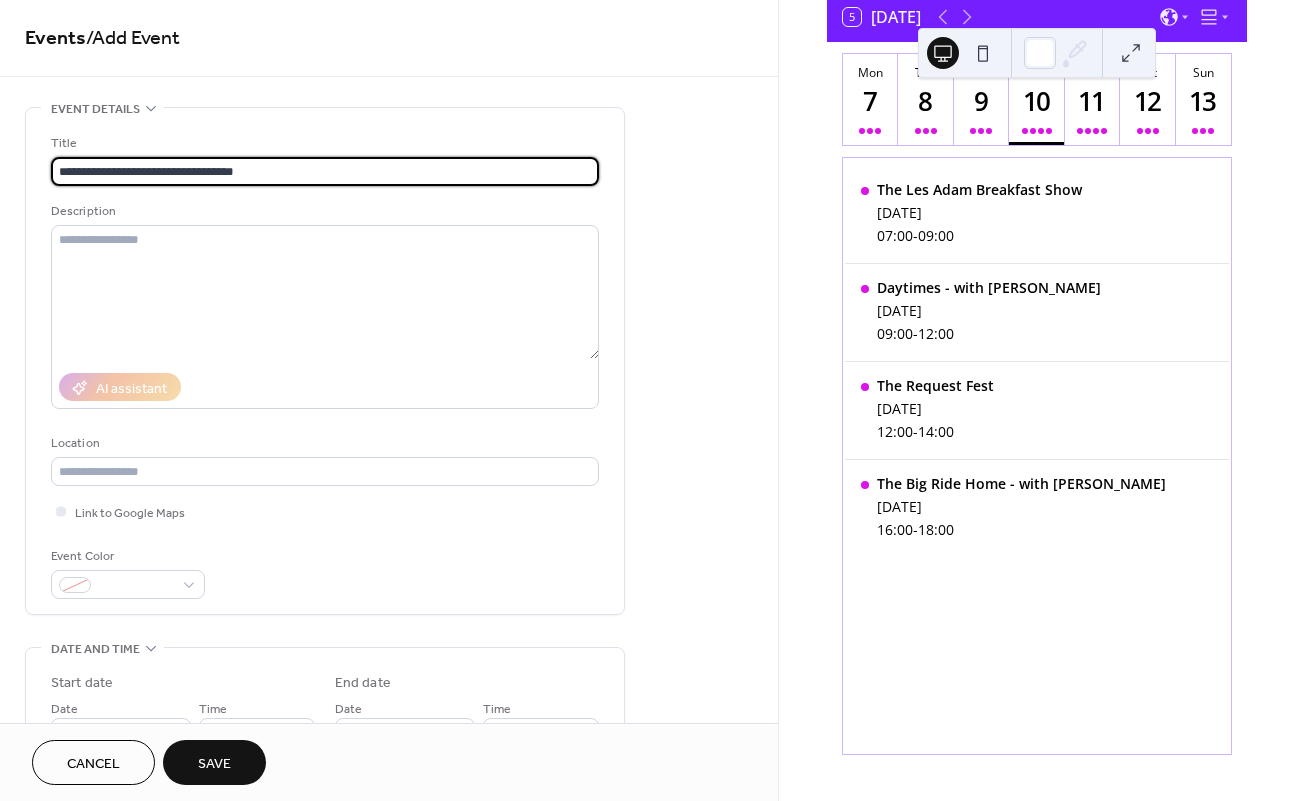 type on "**********" 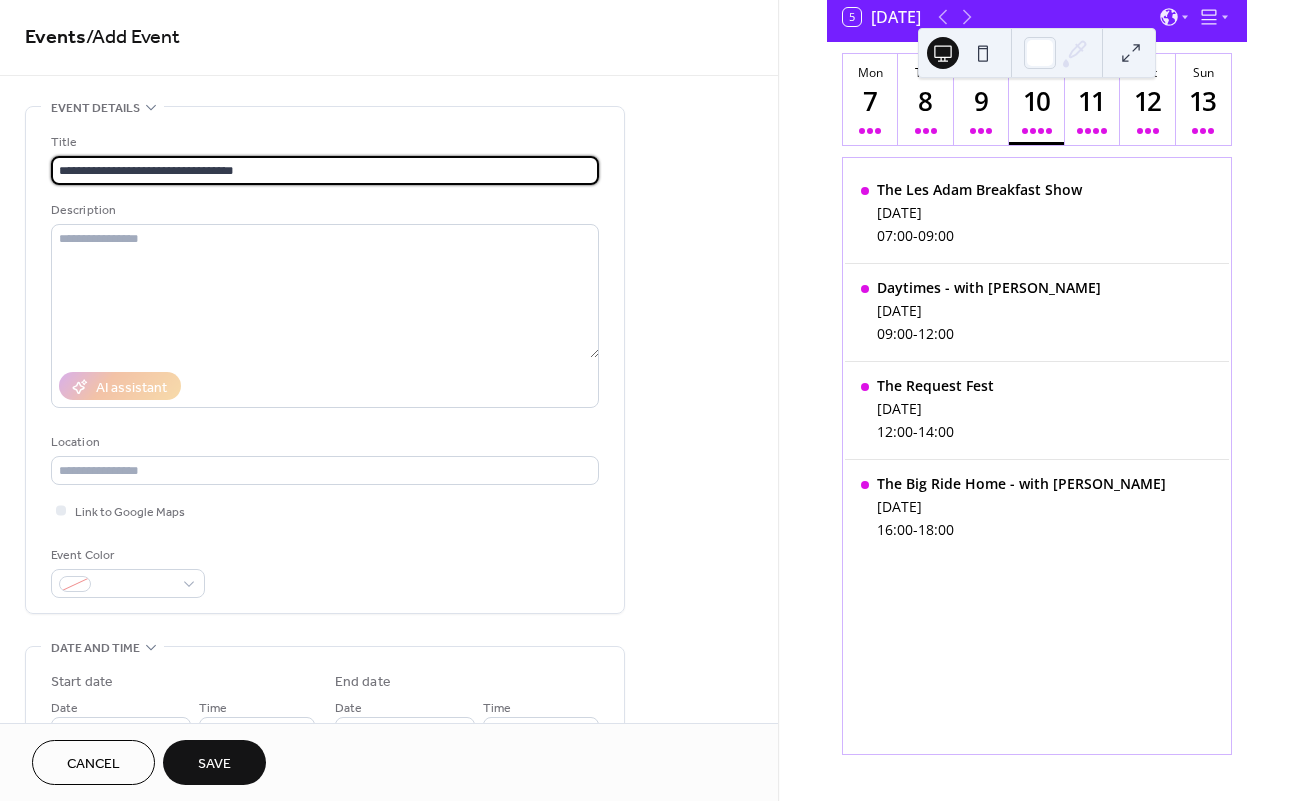 click on "Location" at bounding box center [323, 442] 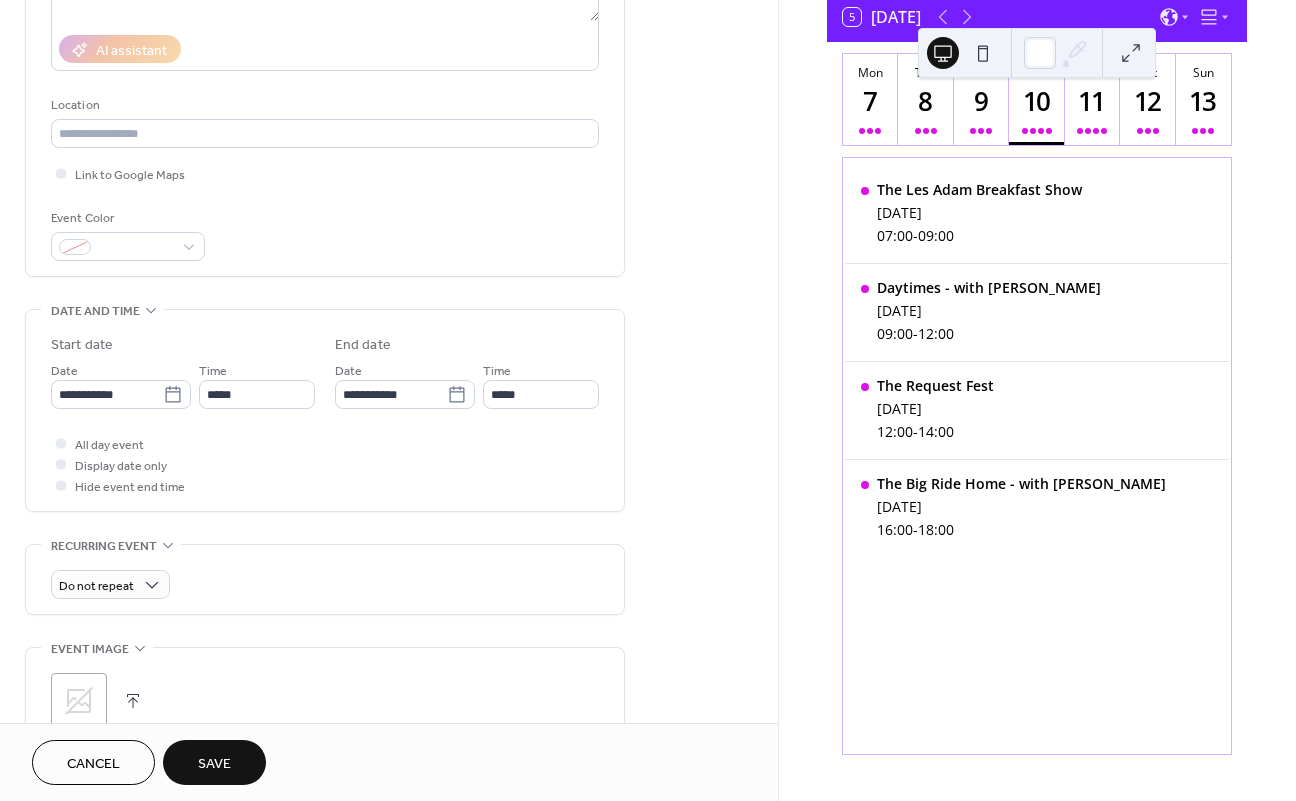 scroll, scrollTop: 407, scrollLeft: 0, axis: vertical 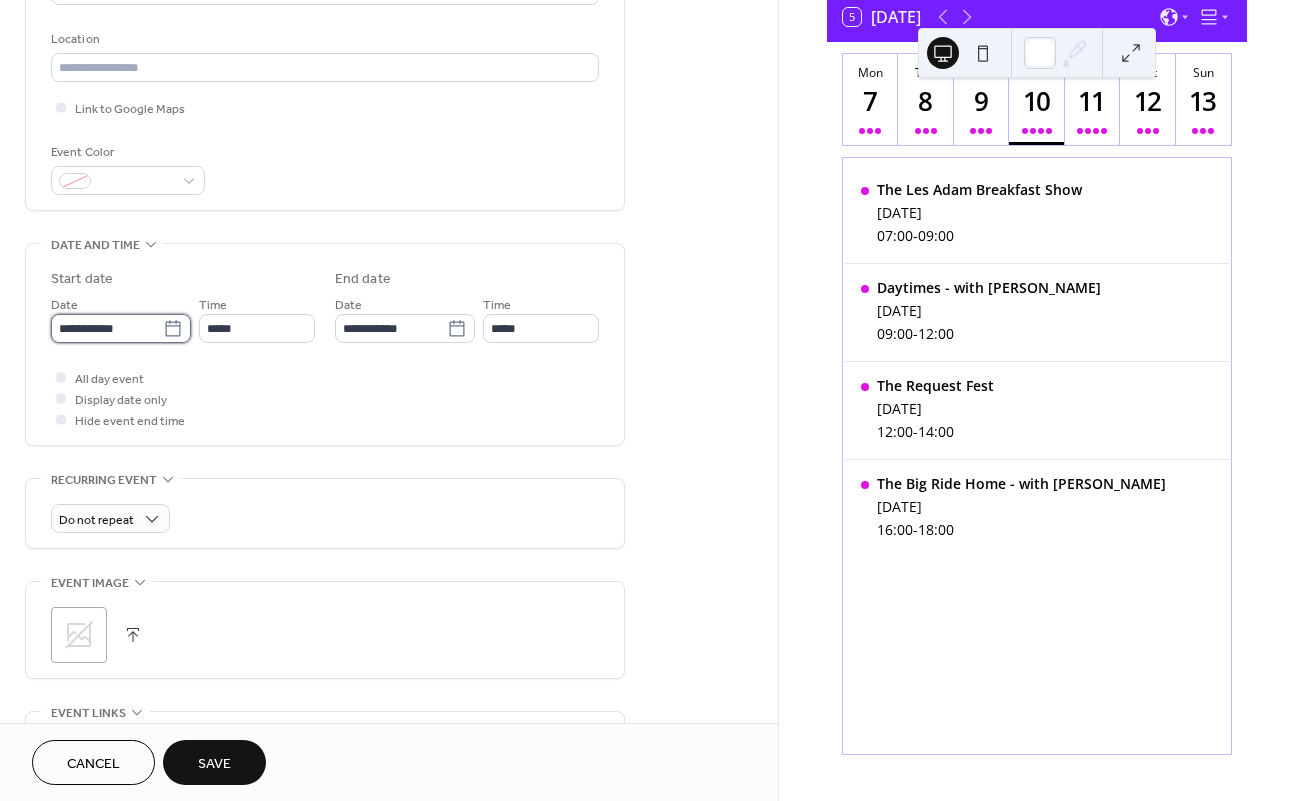 click on "**********" at bounding box center (107, 328) 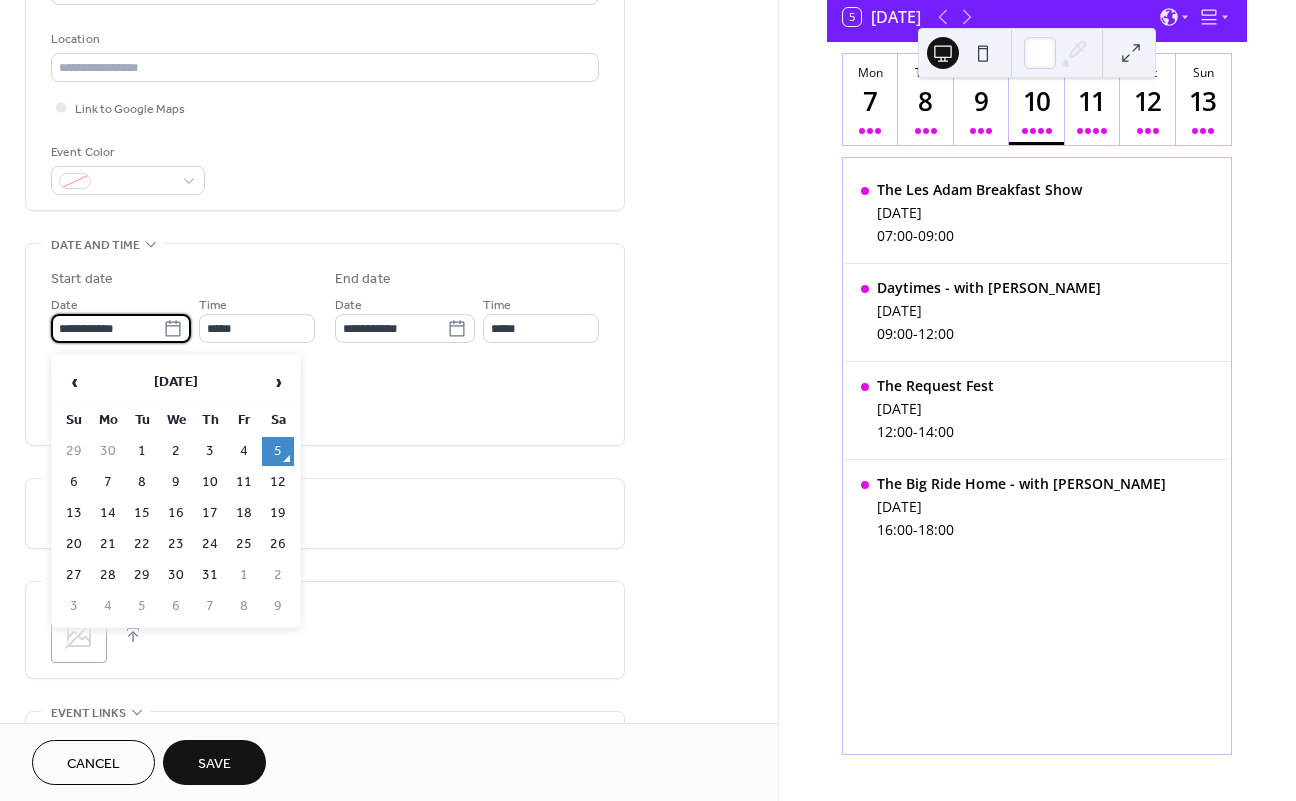 click 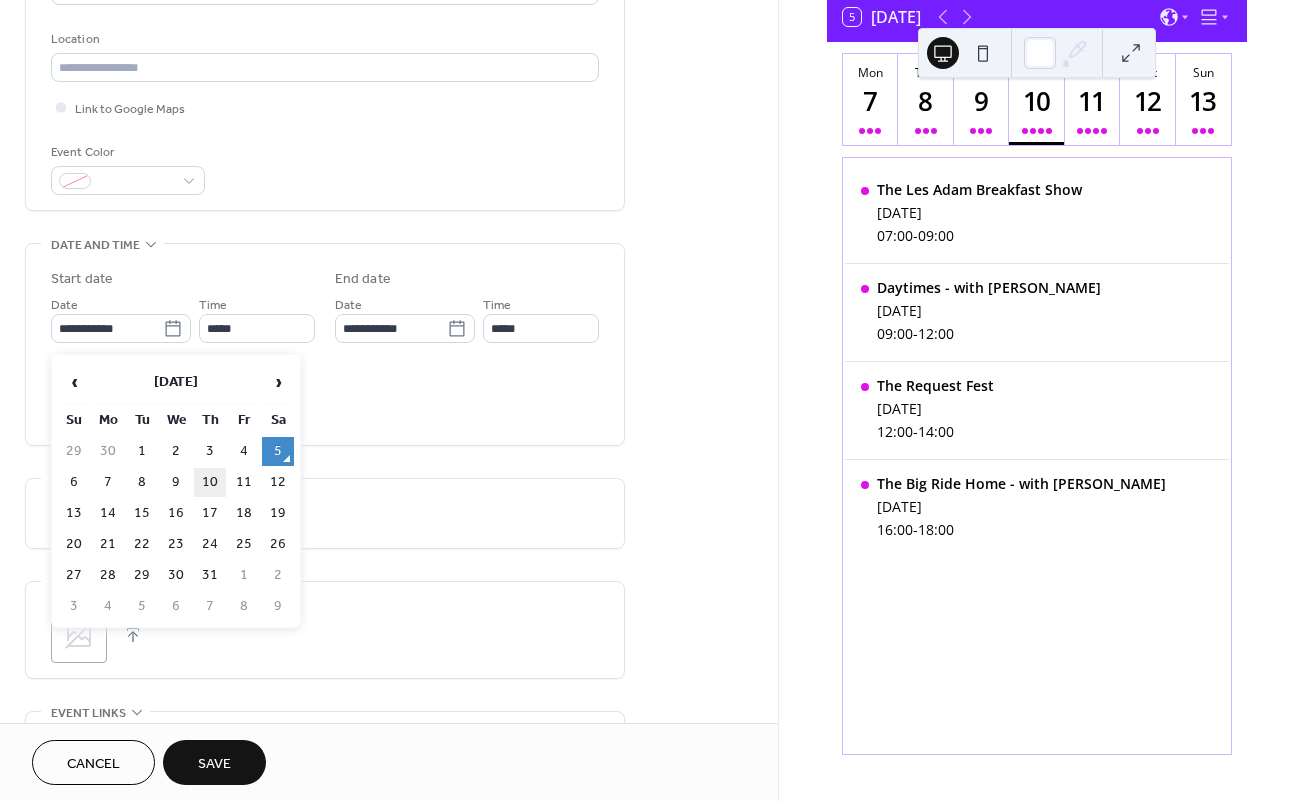 click on "10" at bounding box center [210, 482] 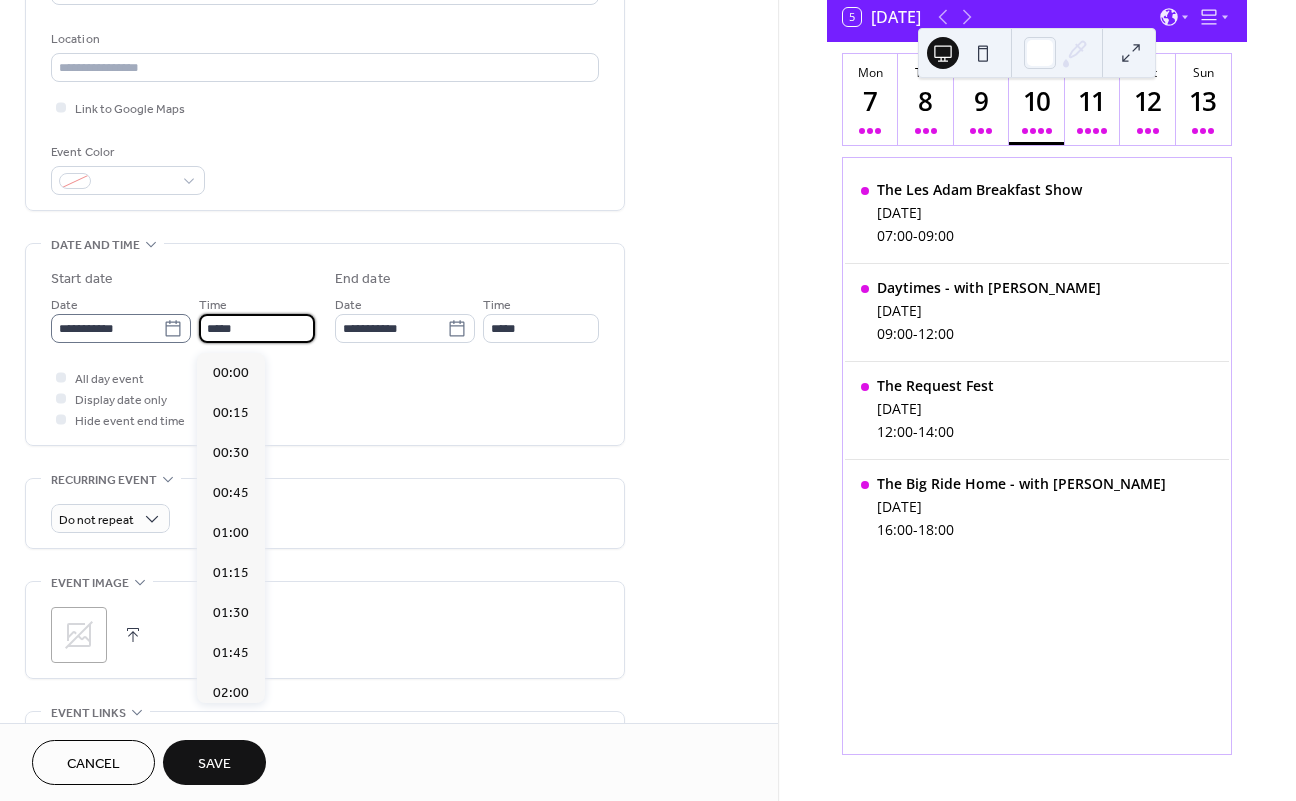 scroll, scrollTop: 1920, scrollLeft: 0, axis: vertical 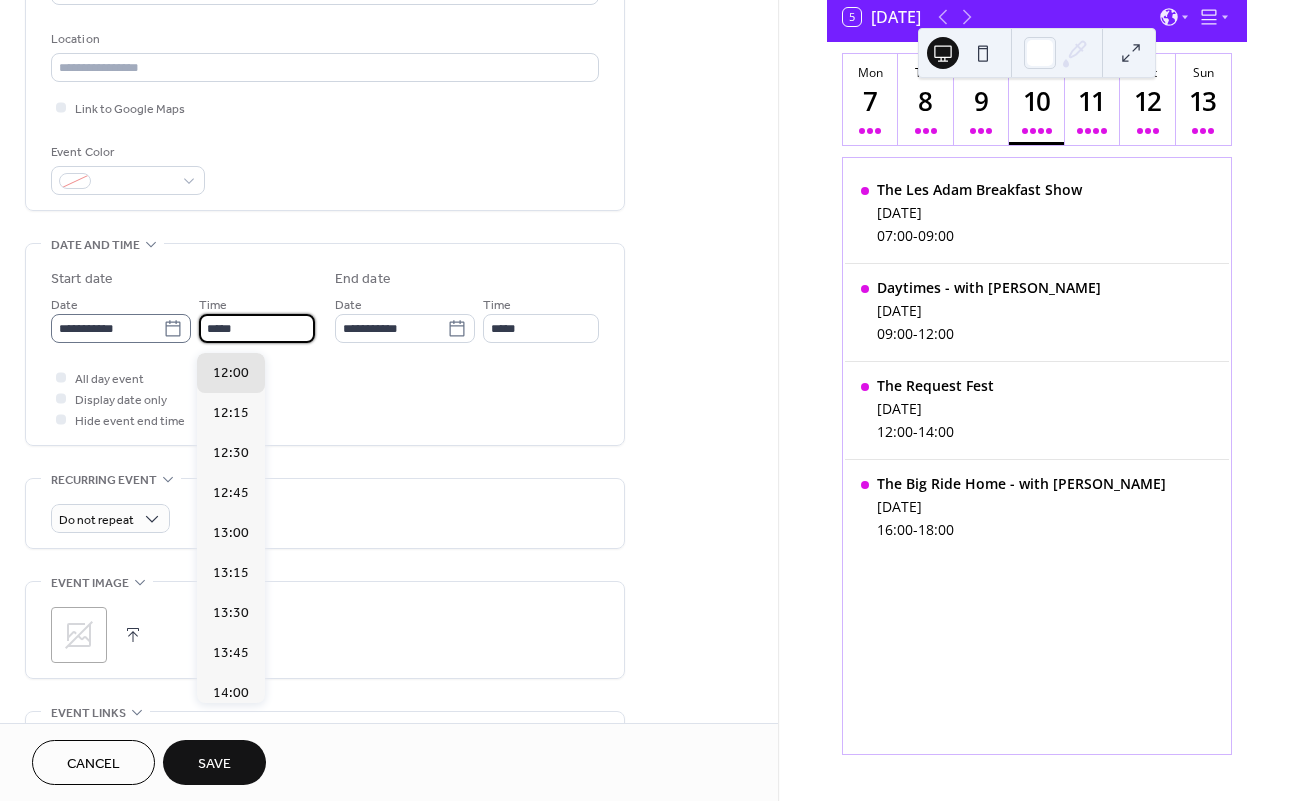 drag, startPoint x: 220, startPoint y: 337, endPoint x: 161, endPoint y: 332, distance: 59.211487 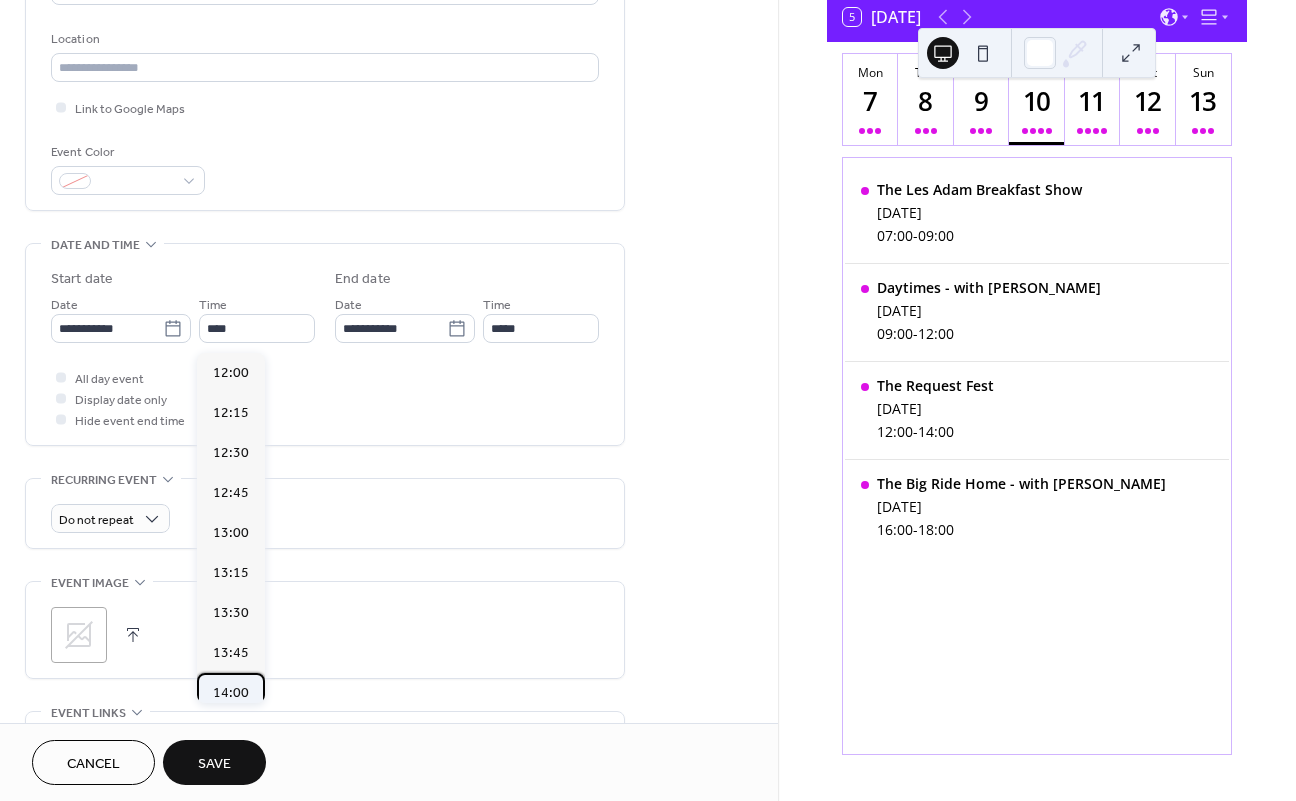 click on "14:00" at bounding box center (231, 693) 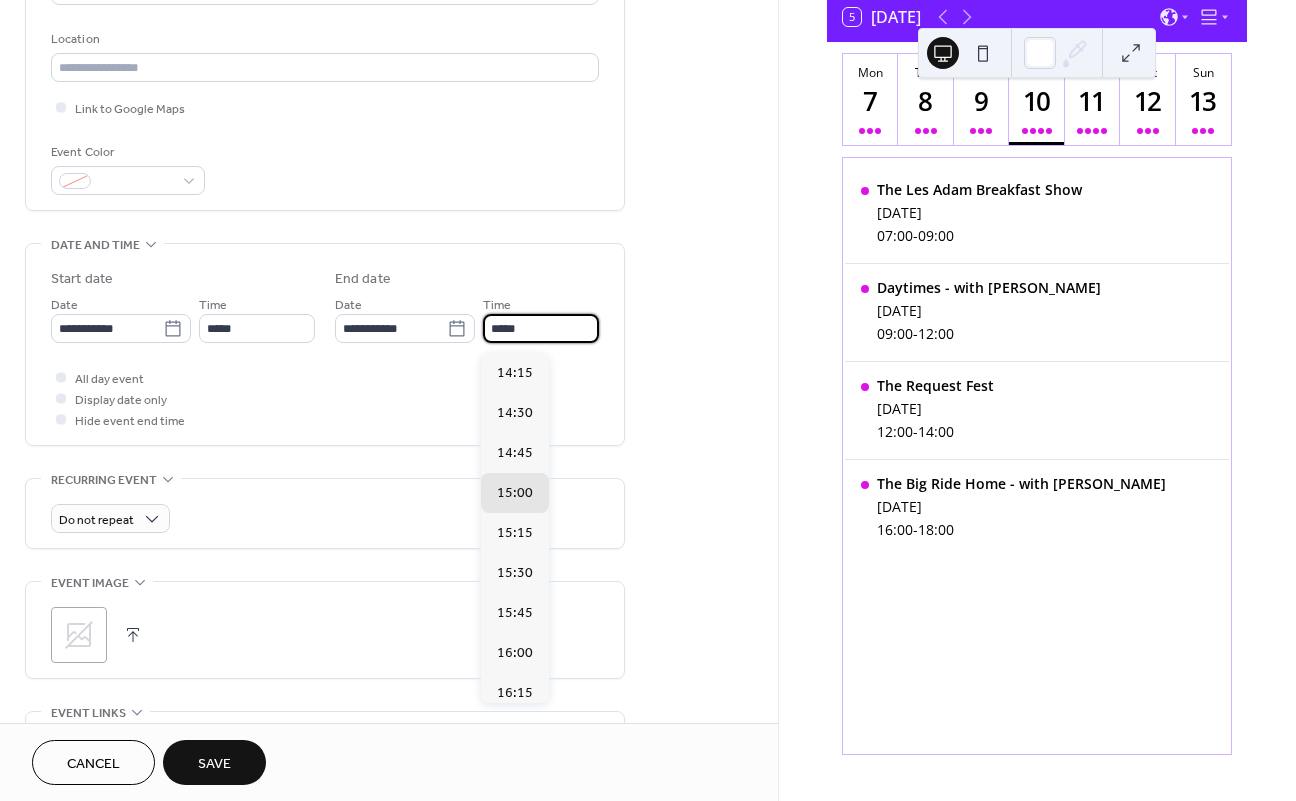 click on "*****" at bounding box center [541, 328] 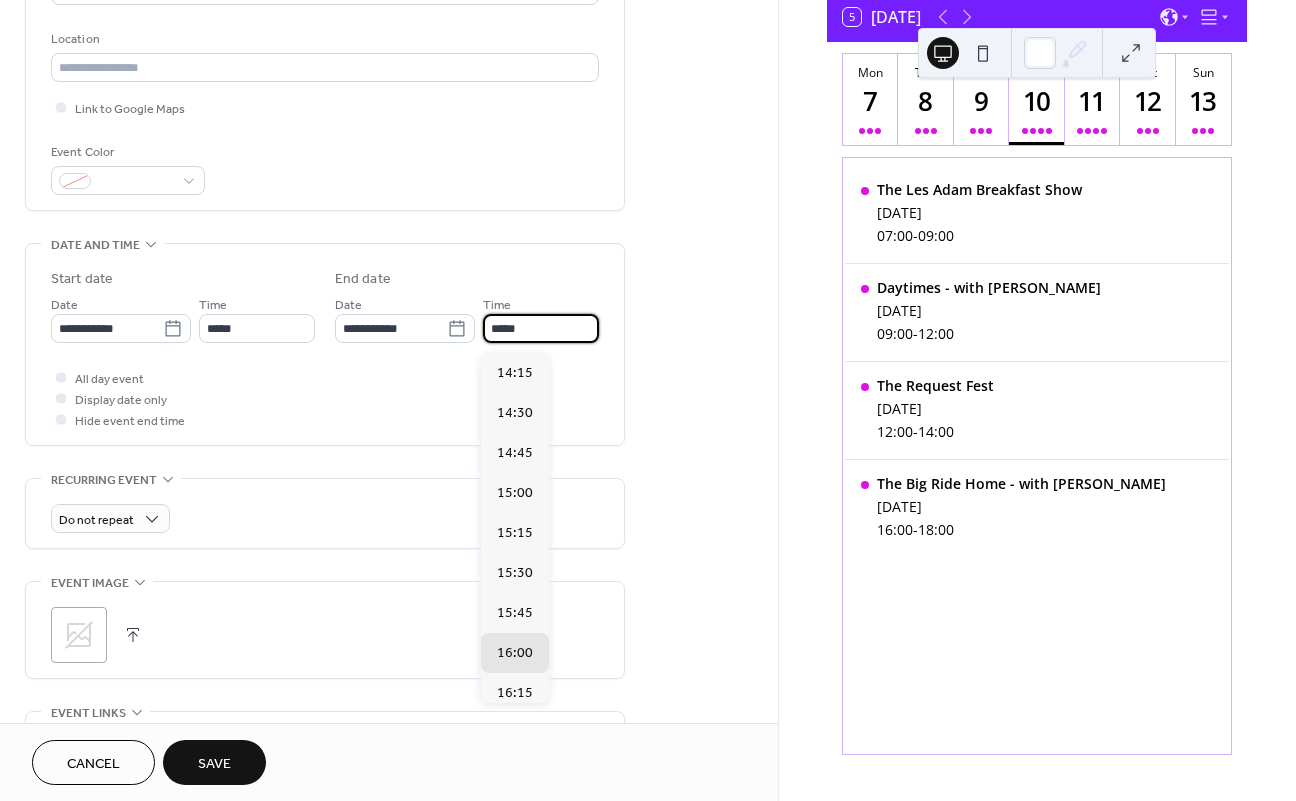 type on "*****" 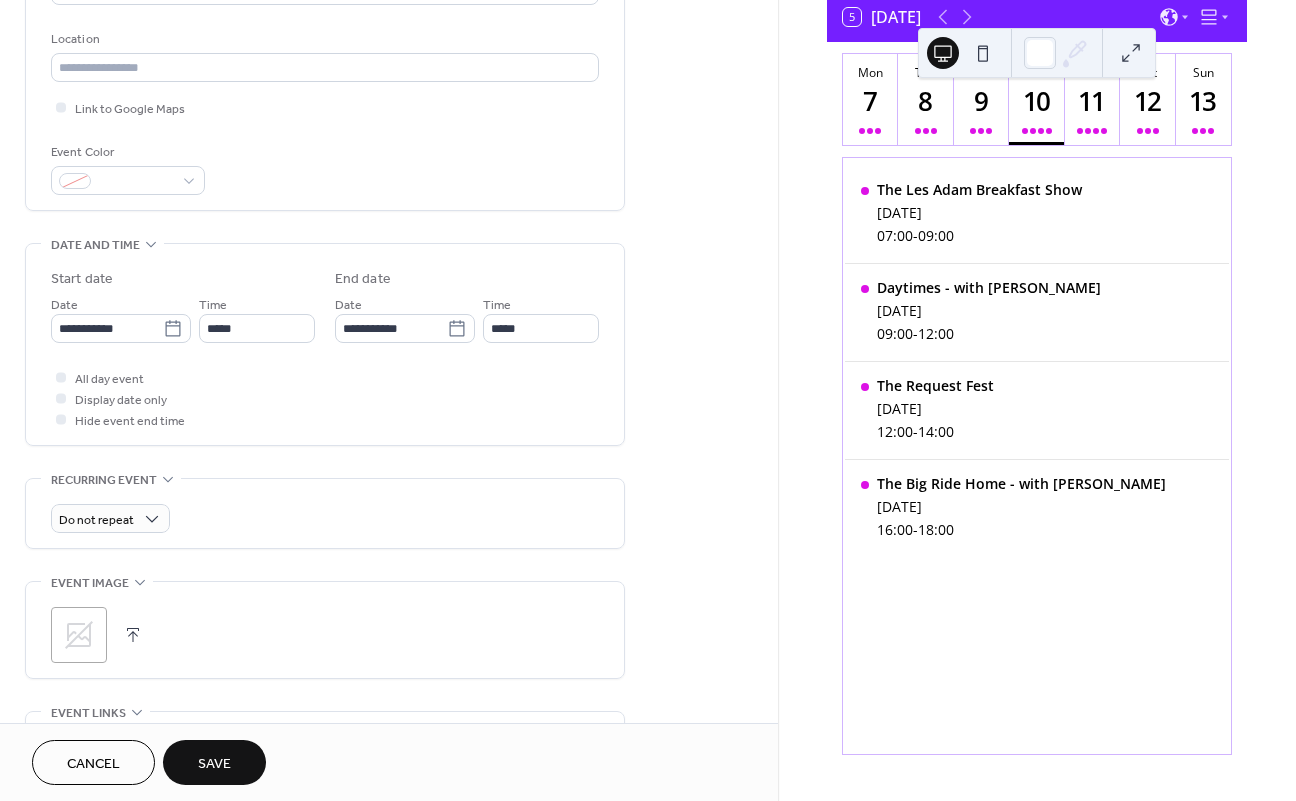 click on "All day event Display date only Hide event end time" at bounding box center [325, 398] 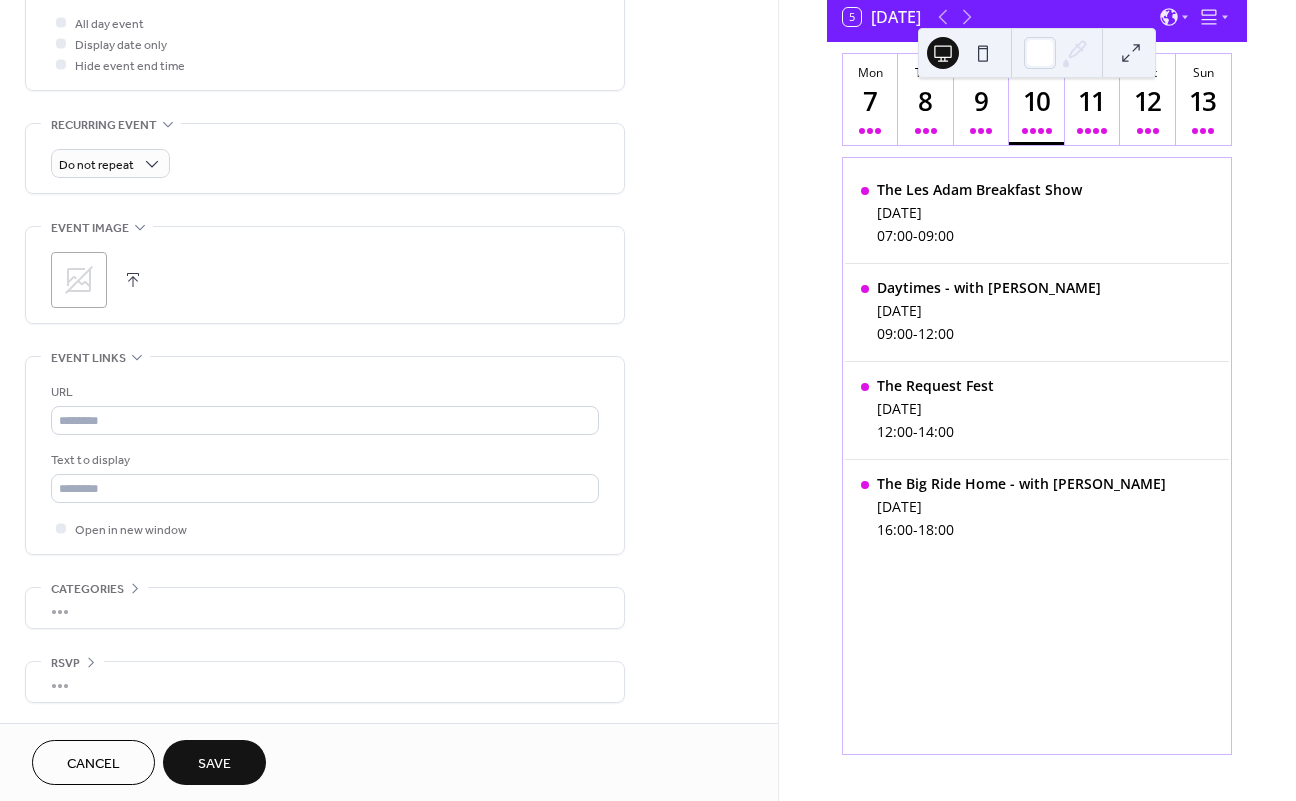 scroll, scrollTop: 772, scrollLeft: 0, axis: vertical 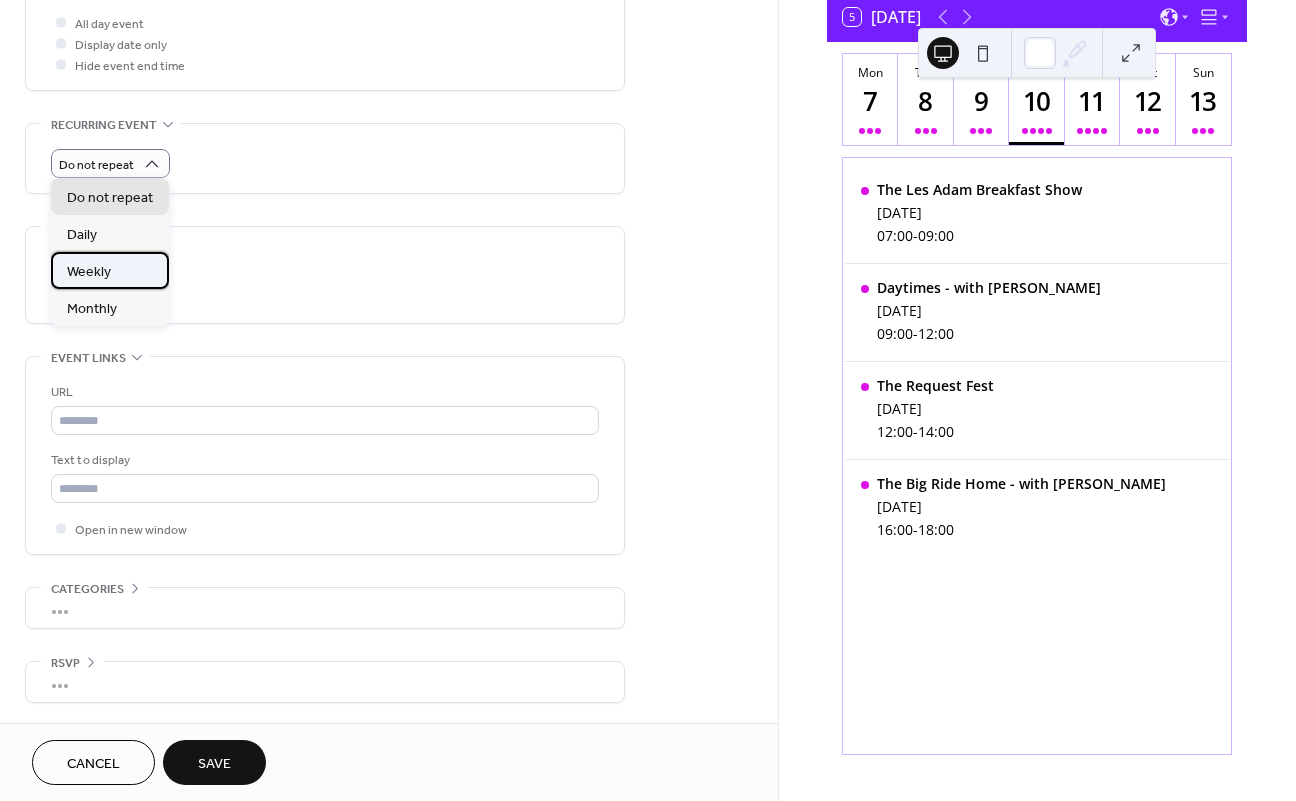 click on "Weekly" at bounding box center [89, 272] 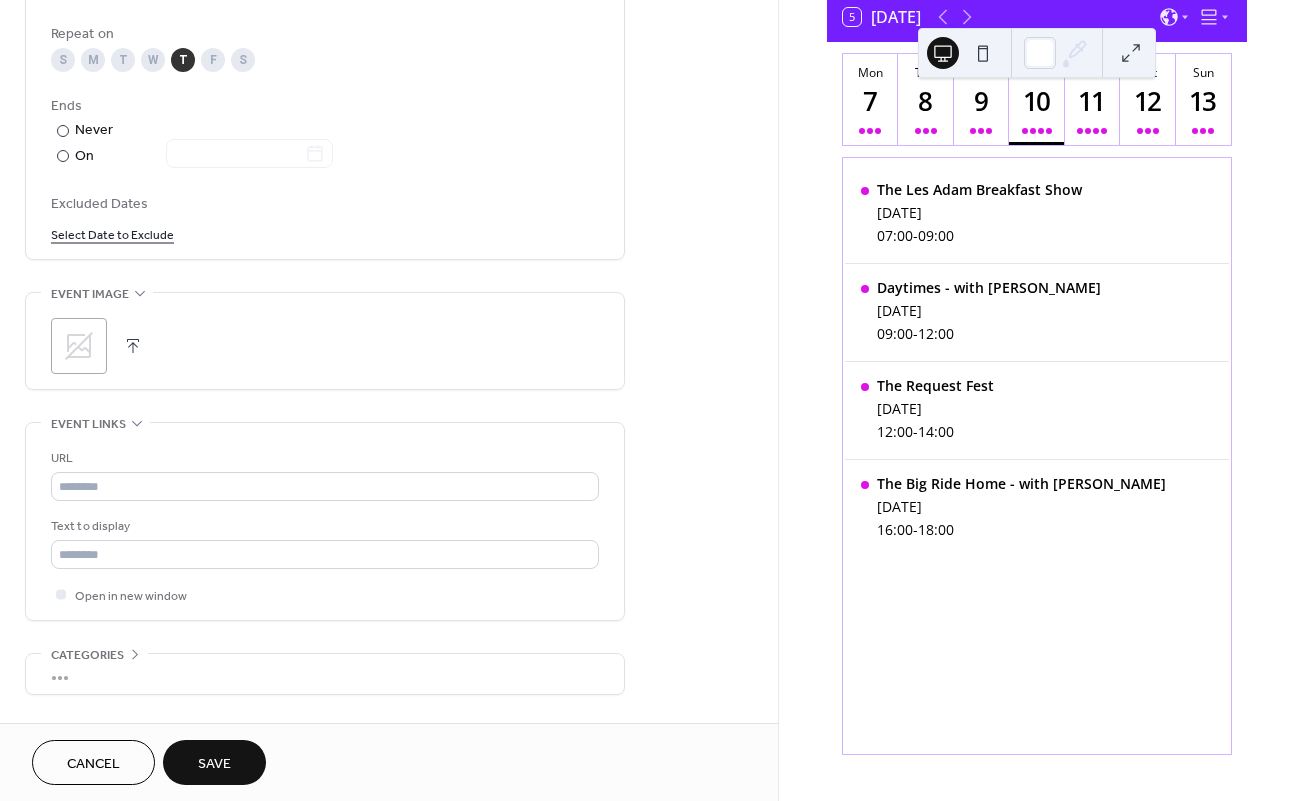 scroll, scrollTop: 1060, scrollLeft: 0, axis: vertical 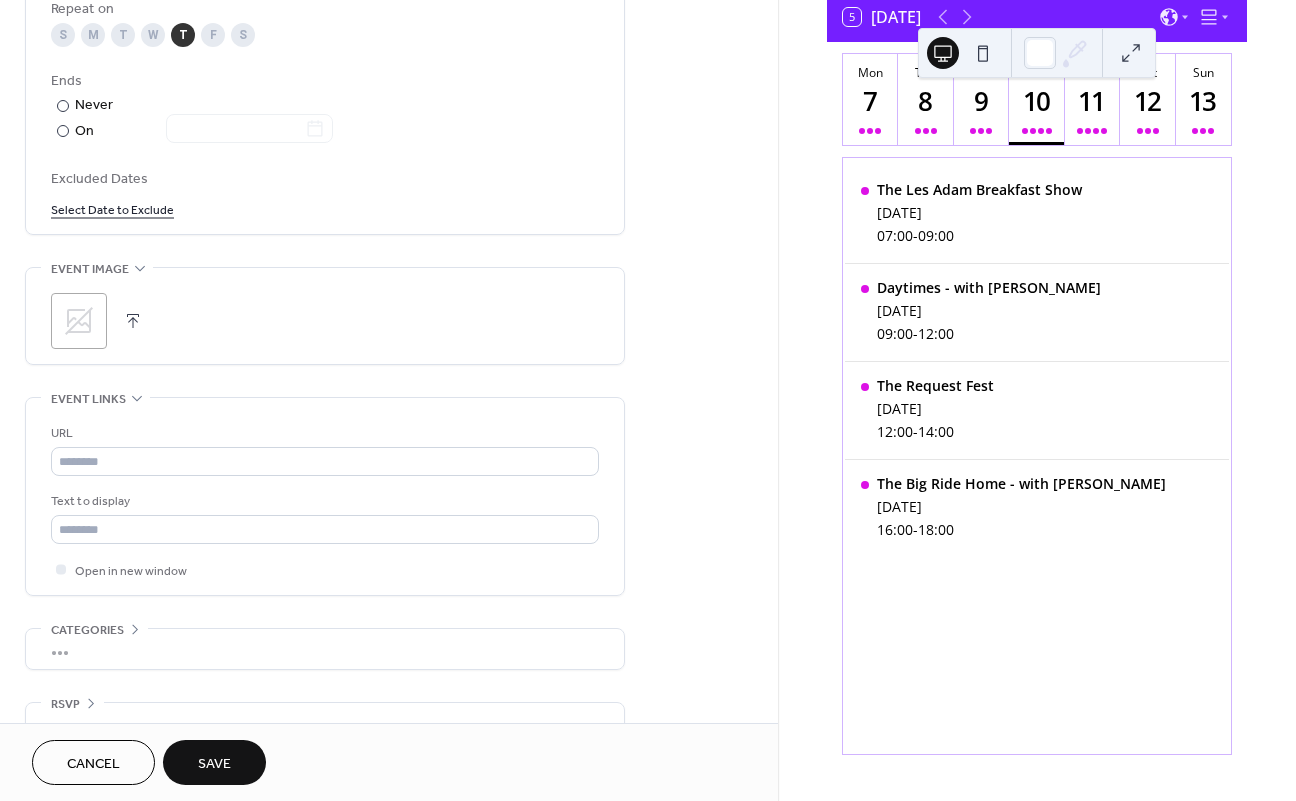 click on "Save" at bounding box center (214, 764) 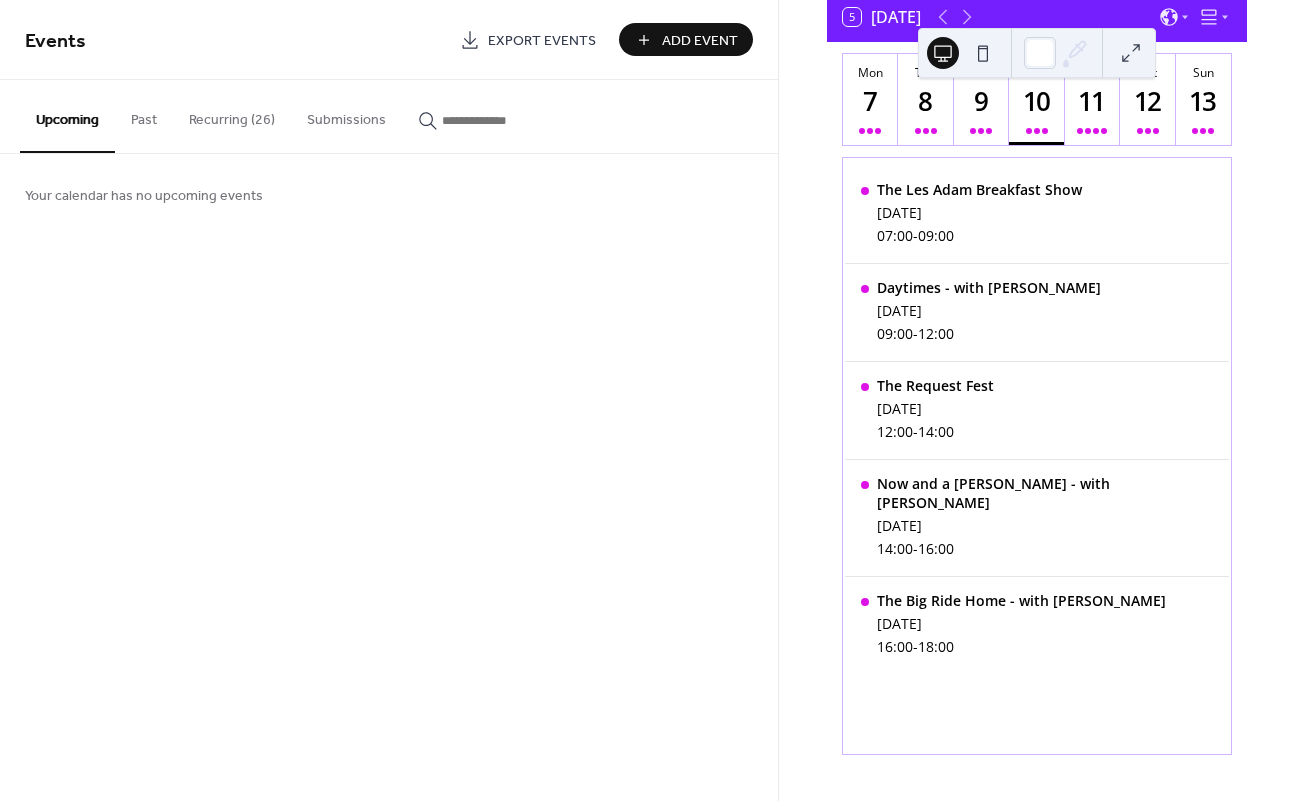click on "Add Event" at bounding box center [700, 41] 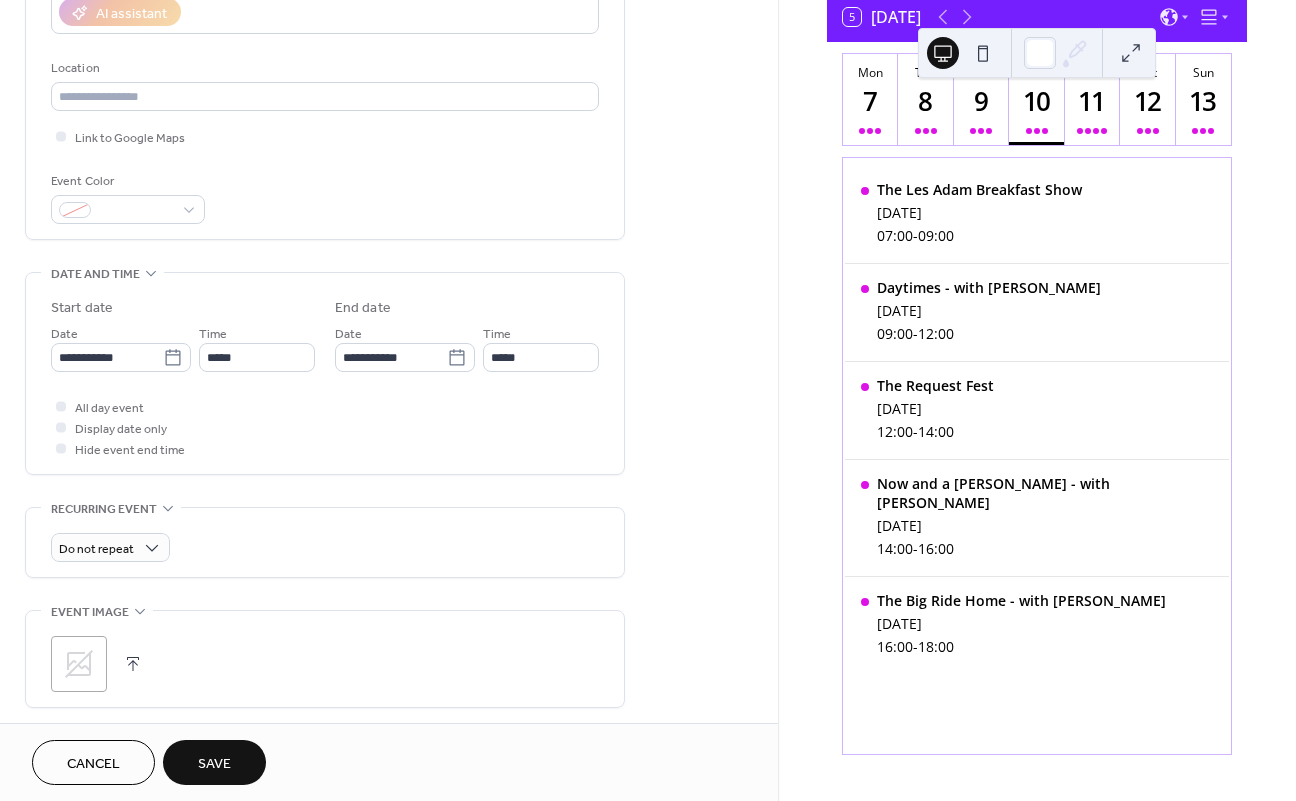 scroll, scrollTop: 406, scrollLeft: 0, axis: vertical 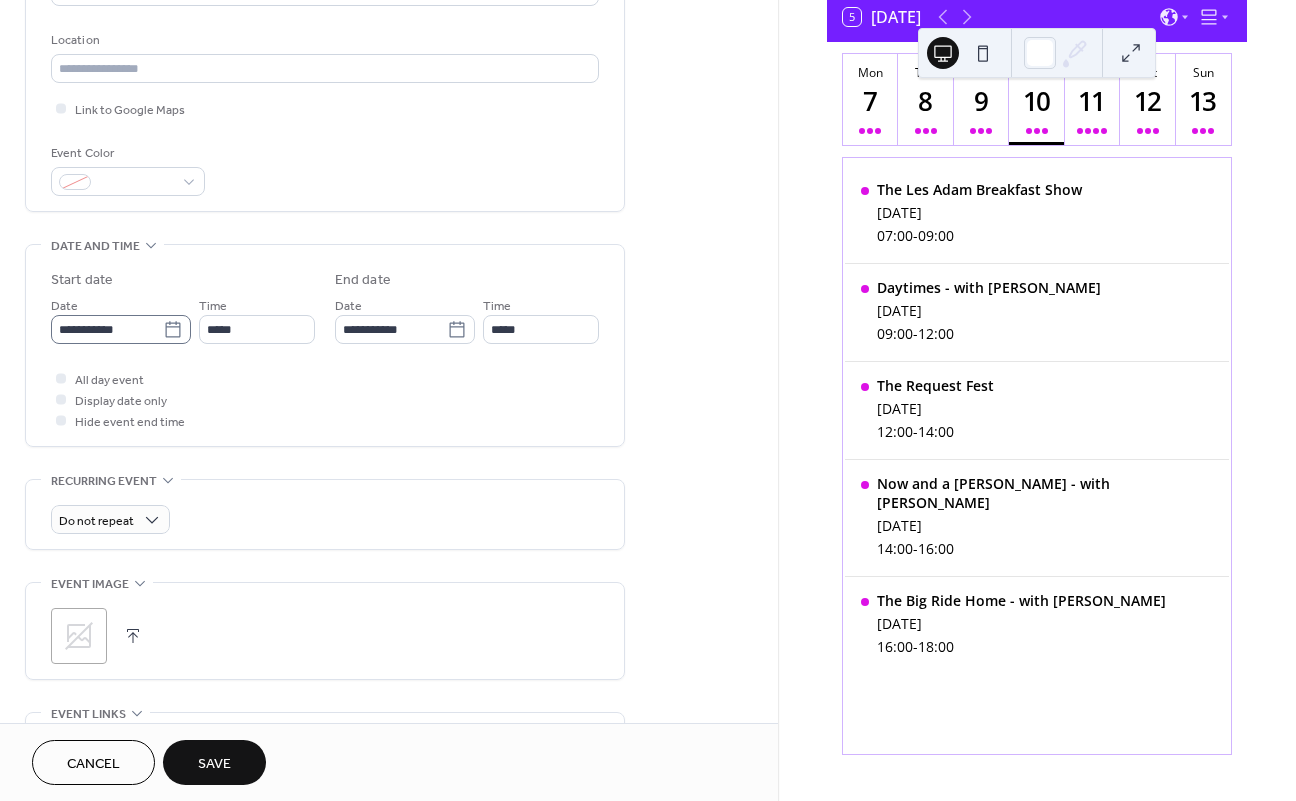 type on "**********" 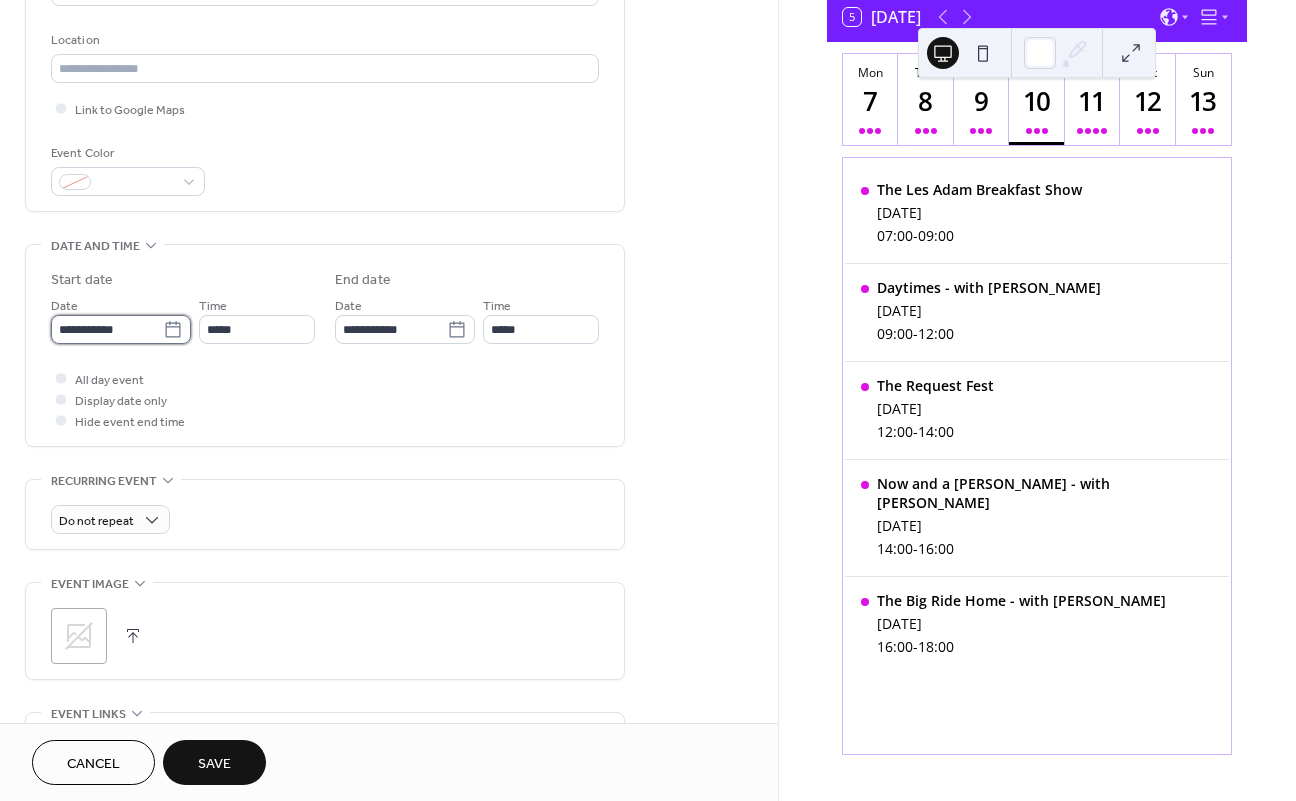 click on "**********" at bounding box center (107, 329) 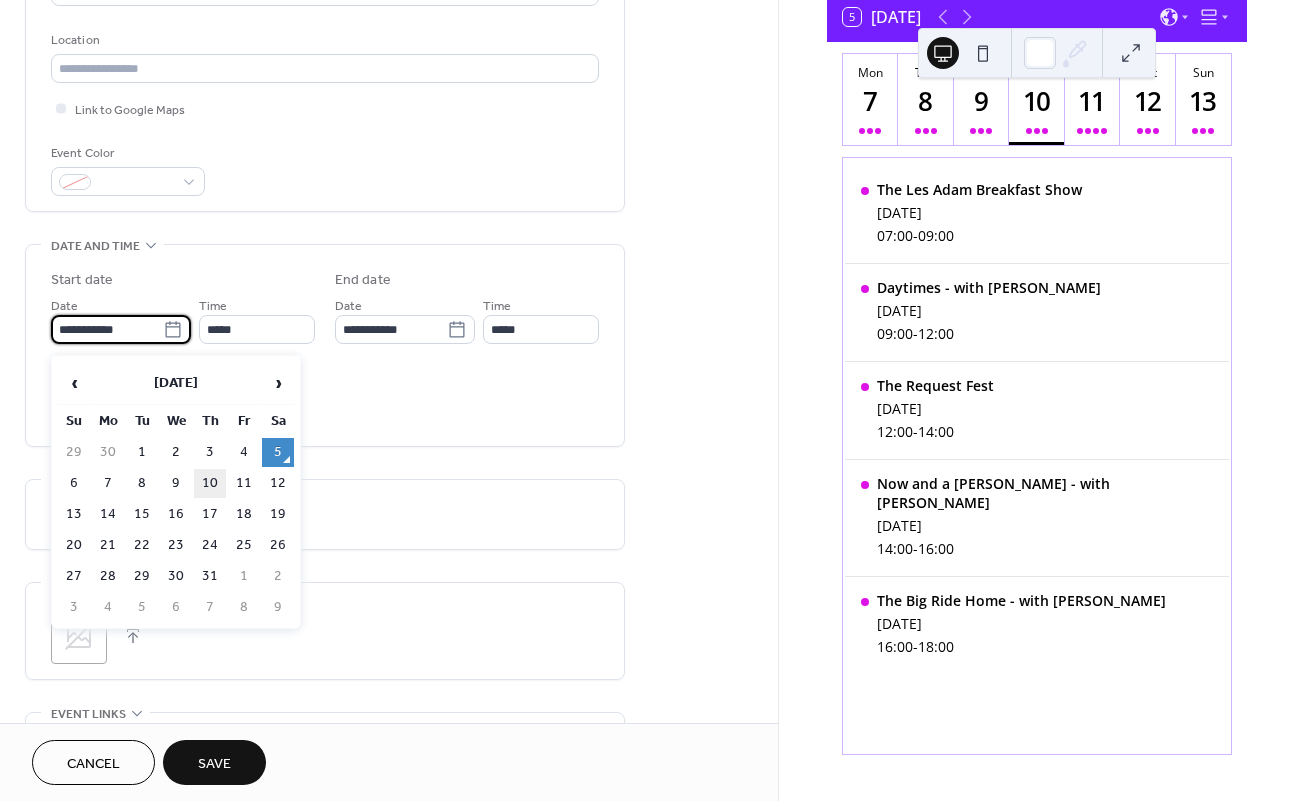click on "10" at bounding box center [210, 483] 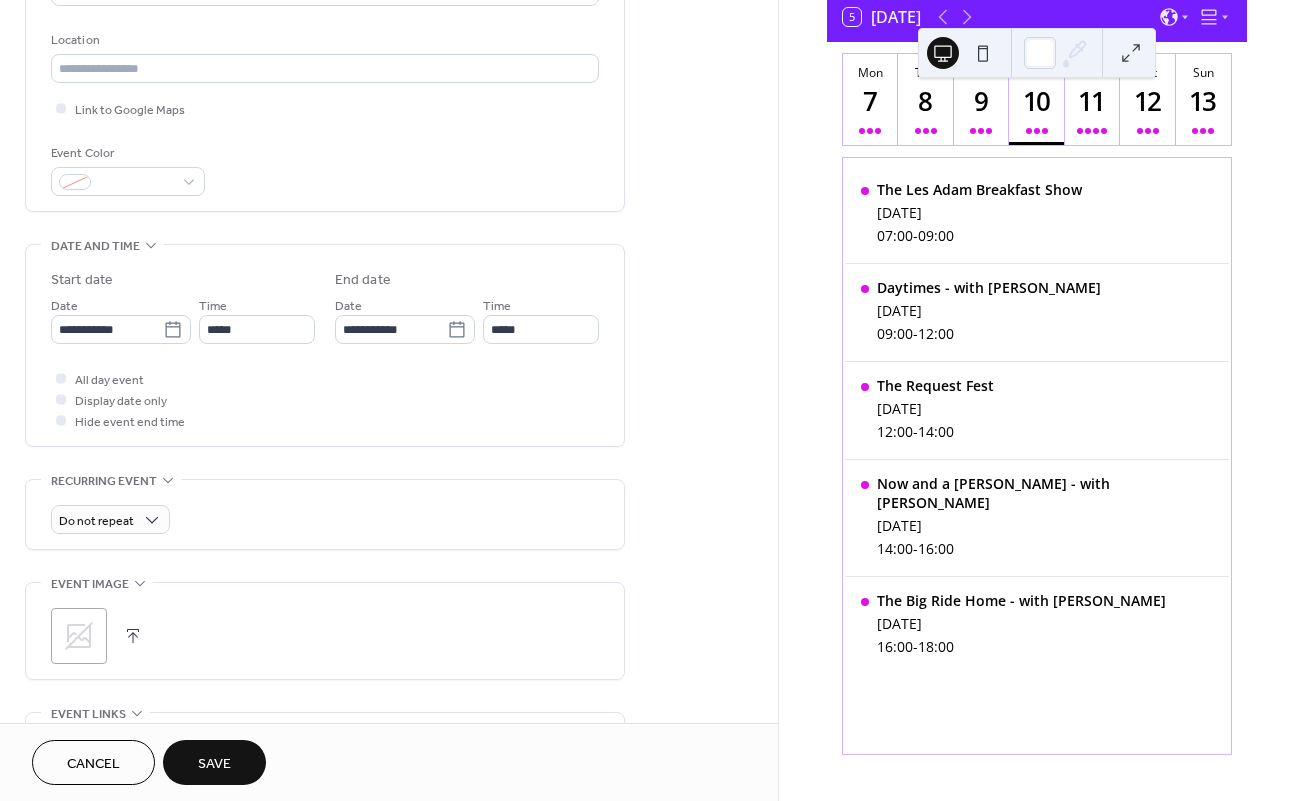 type on "**********" 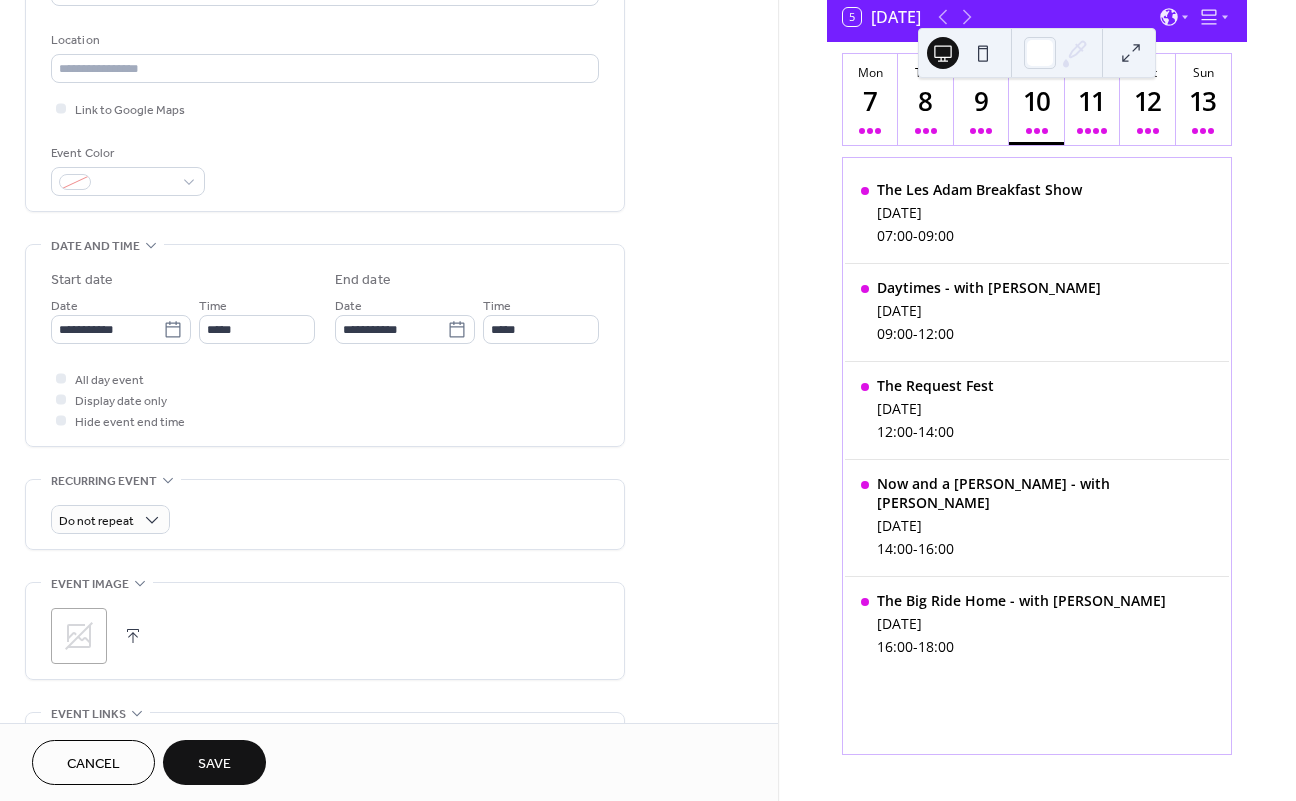 type on "**********" 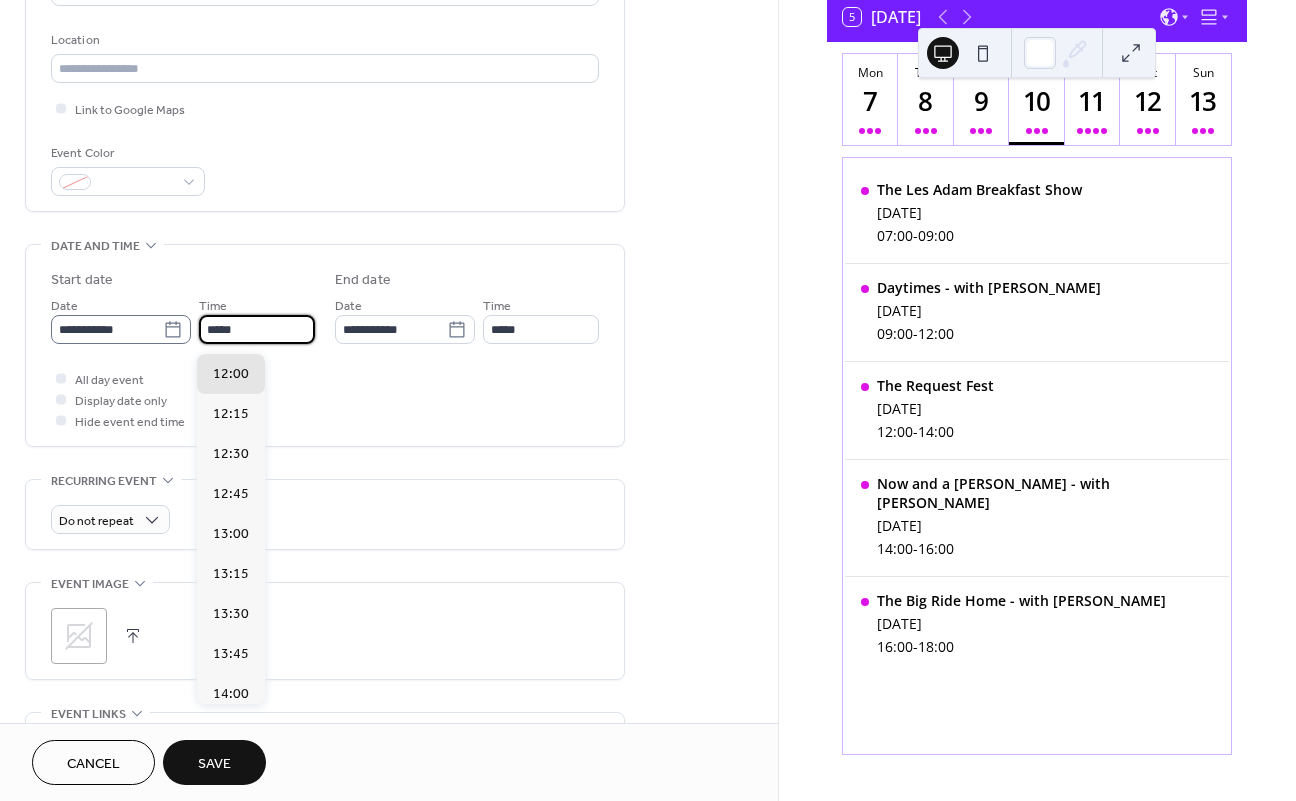 drag, startPoint x: 240, startPoint y: 334, endPoint x: 160, endPoint y: 326, distance: 80.399 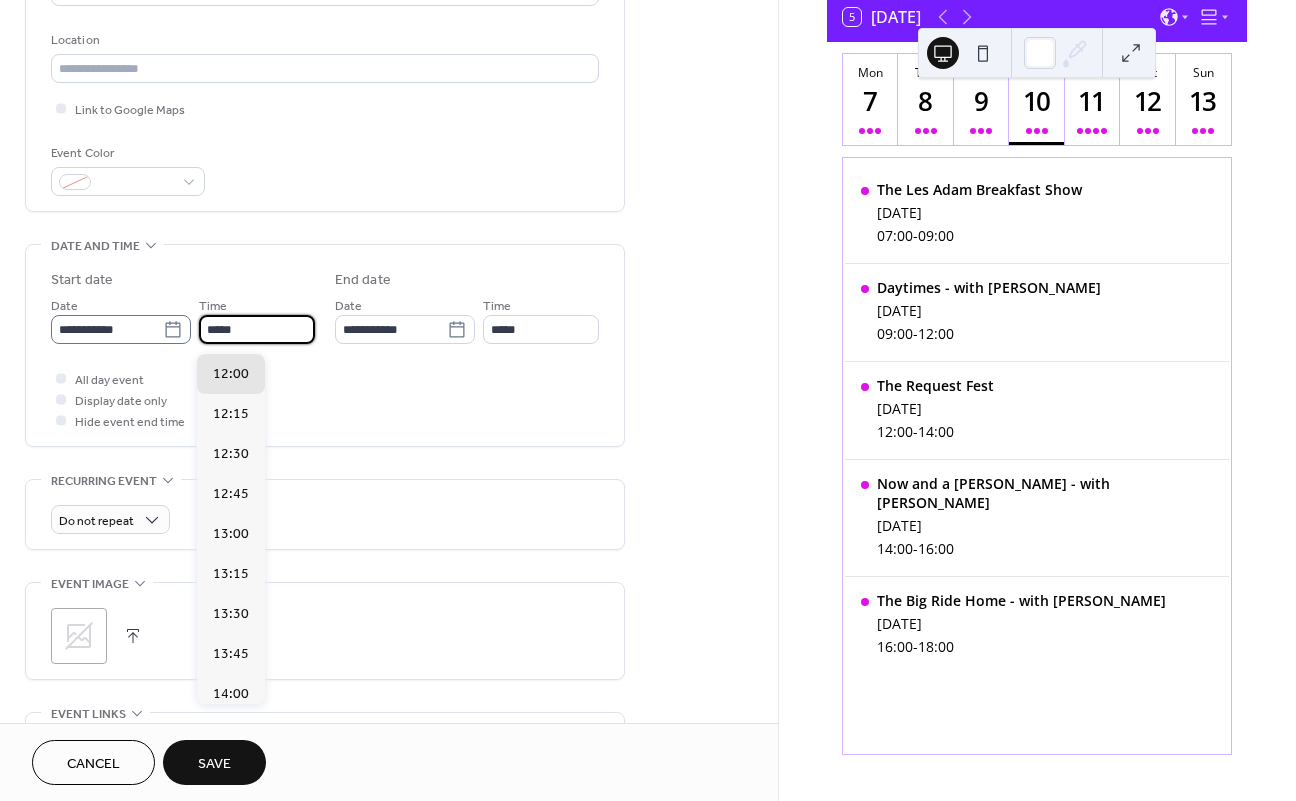 click on "**********" at bounding box center (183, 319) 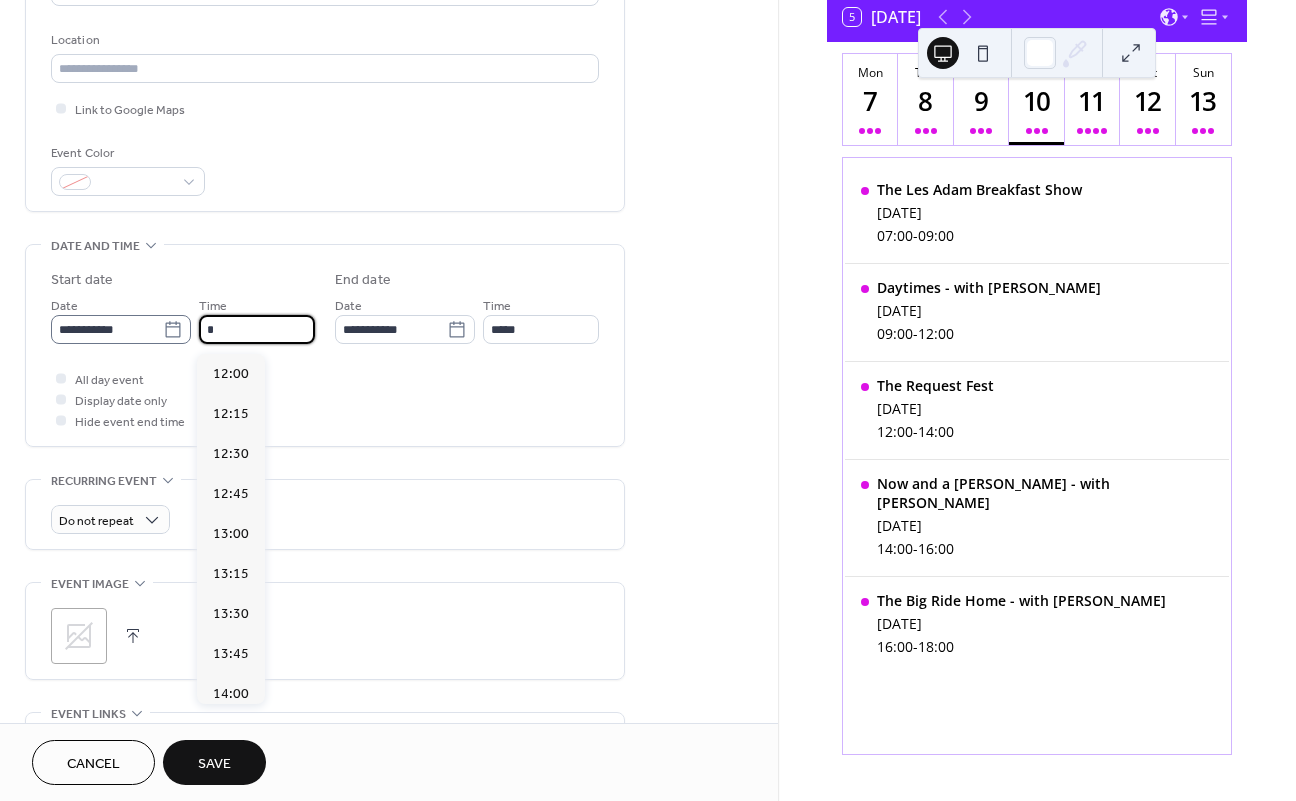 scroll, scrollTop: 1600, scrollLeft: 0, axis: vertical 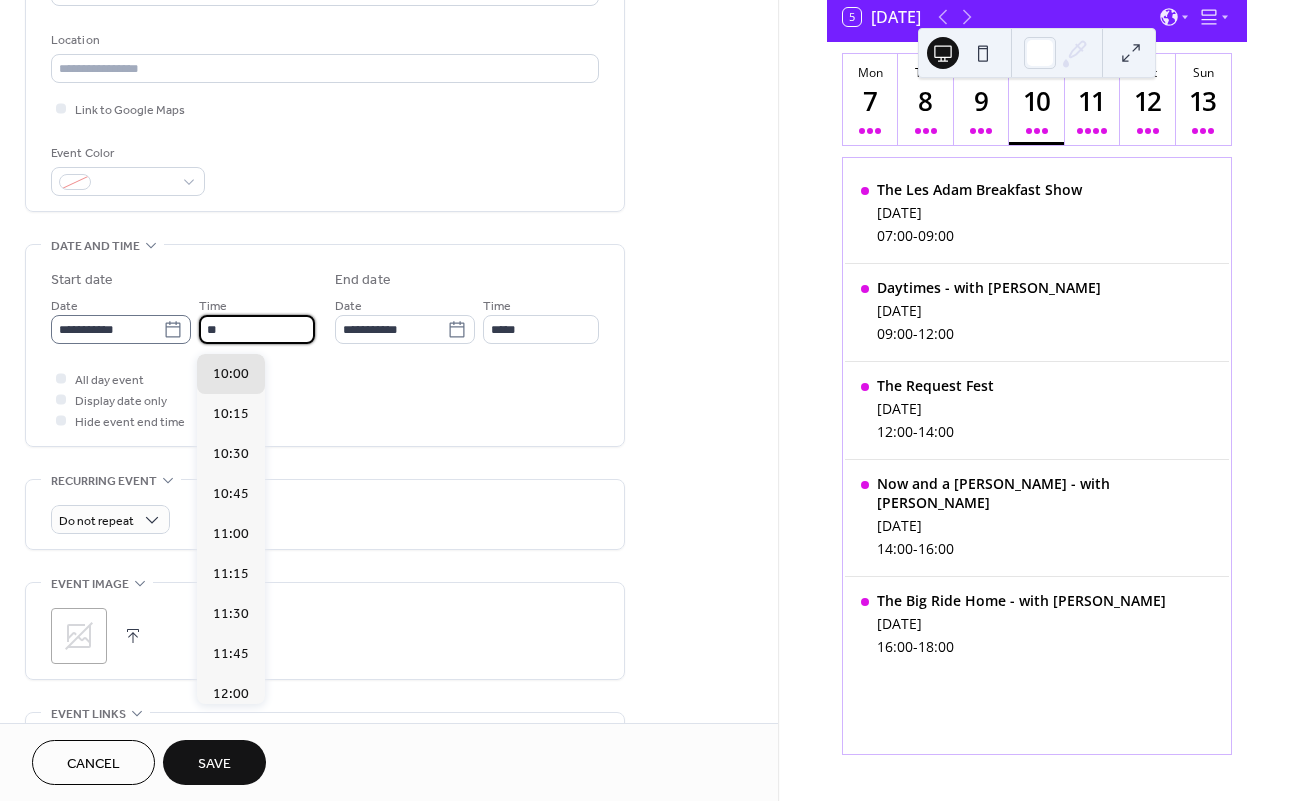 type on "*" 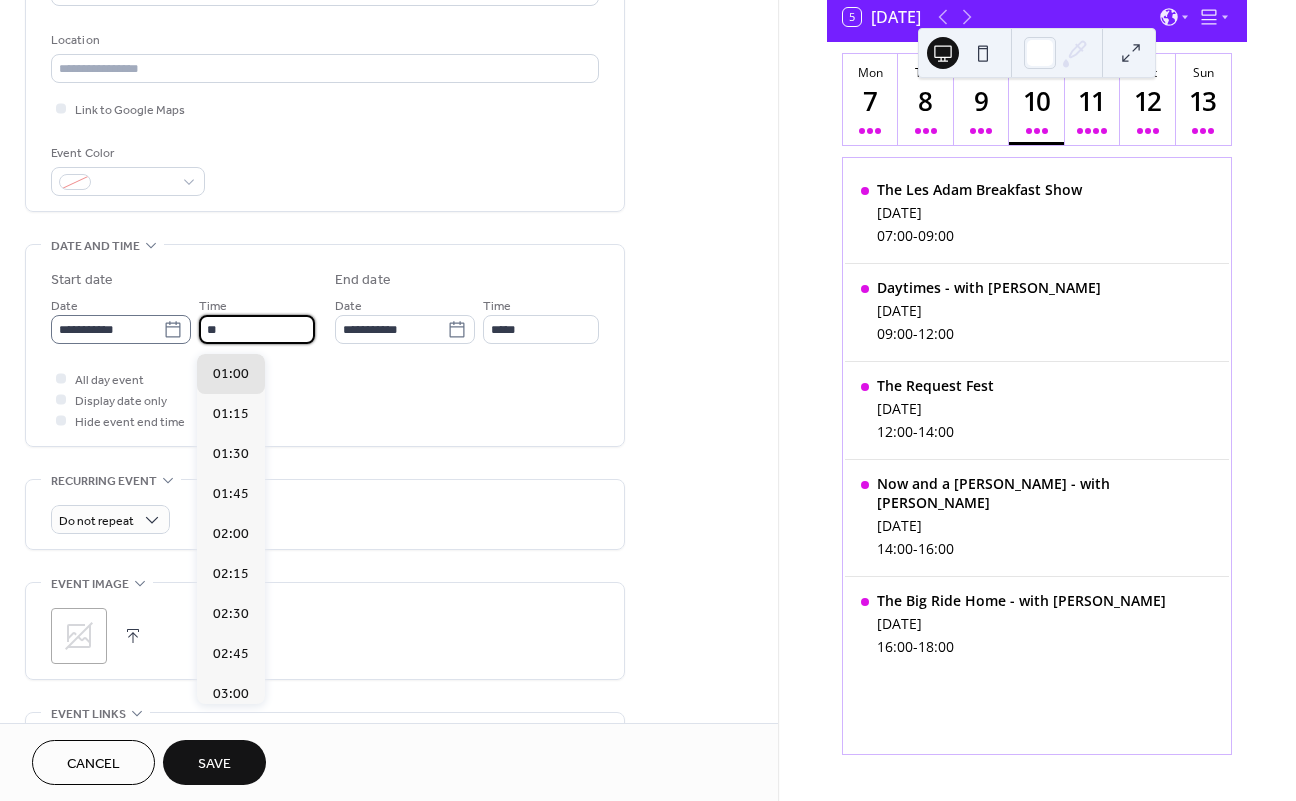 scroll, scrollTop: 2880, scrollLeft: 0, axis: vertical 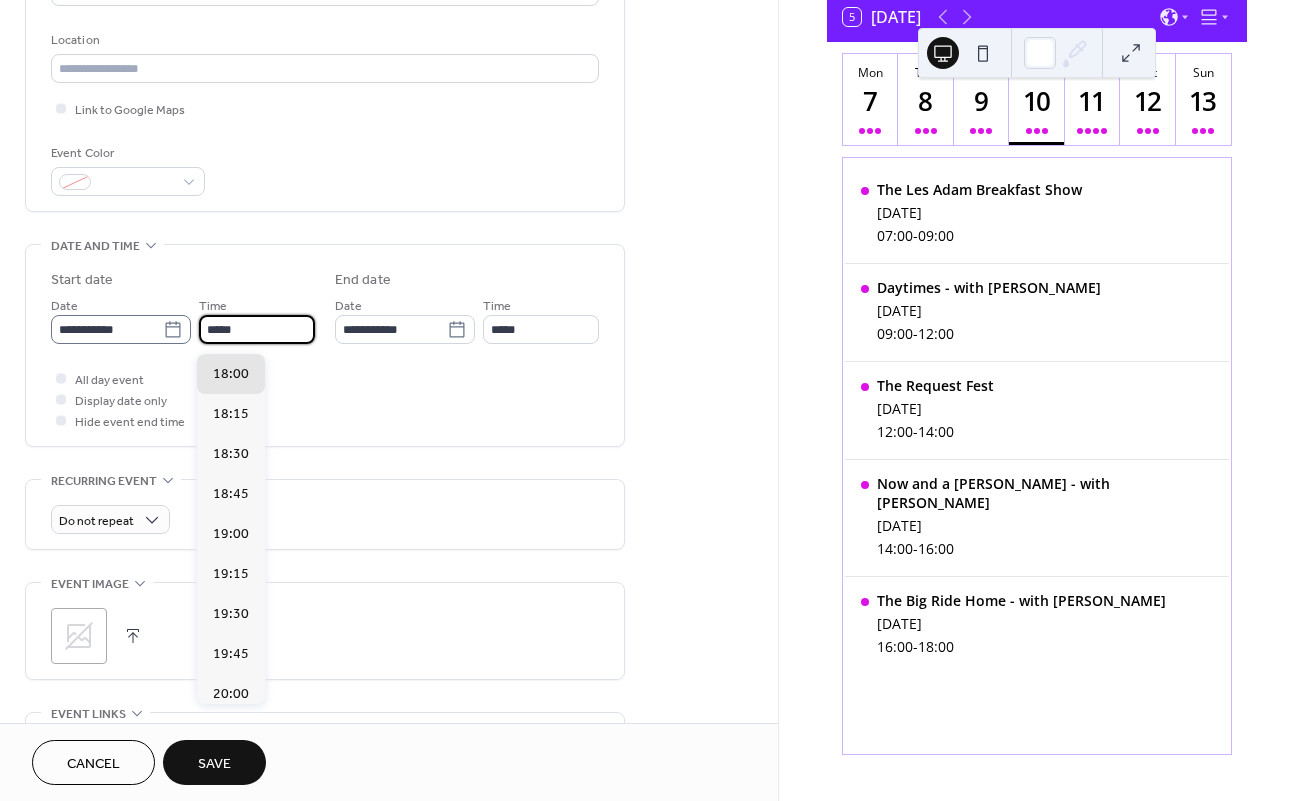 type on "*****" 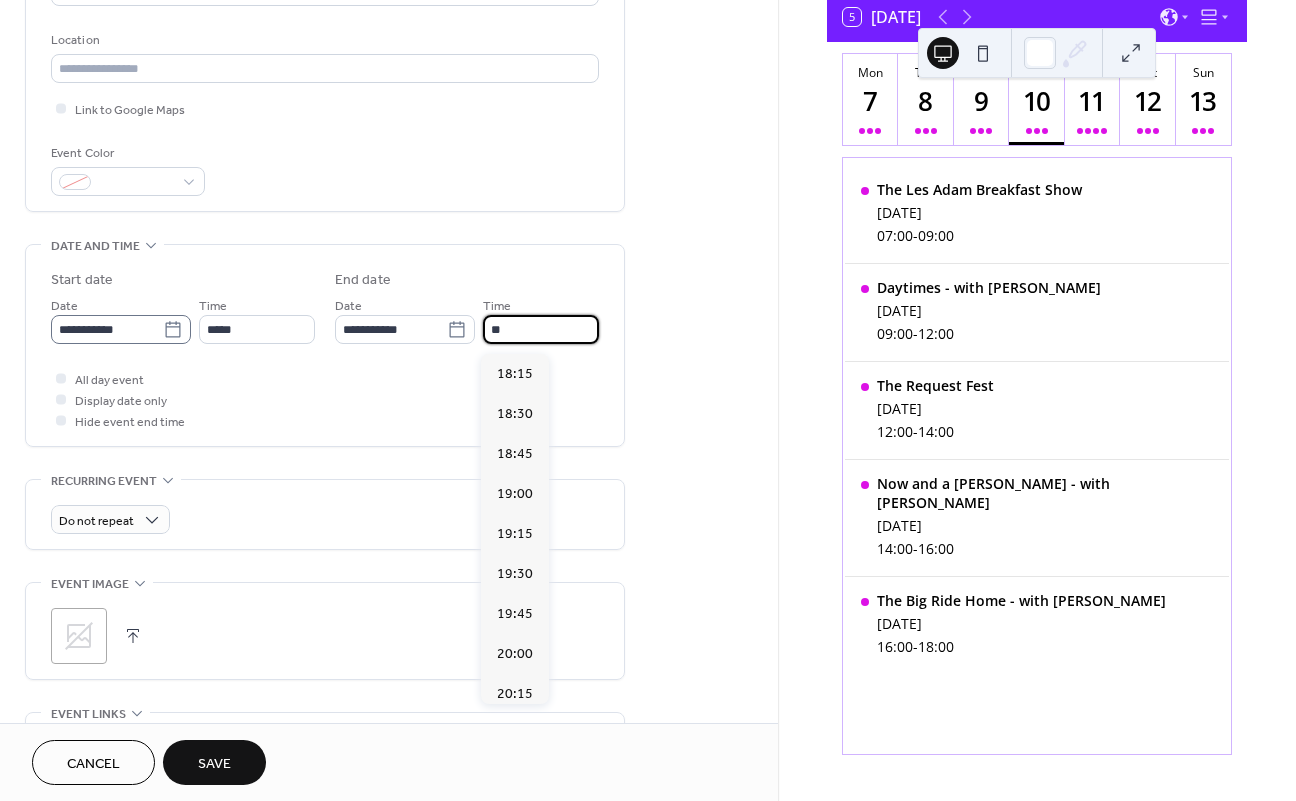 scroll, scrollTop: 440, scrollLeft: 0, axis: vertical 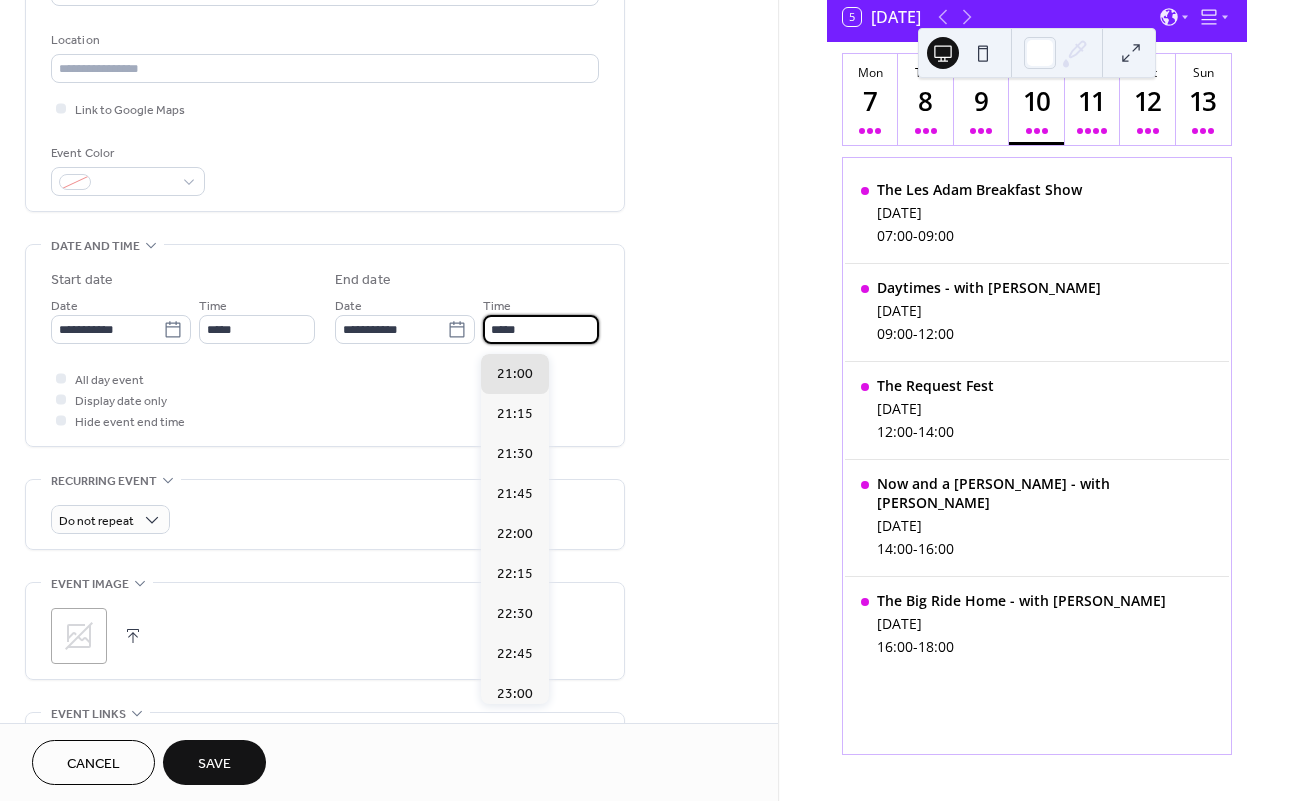type on "*****" 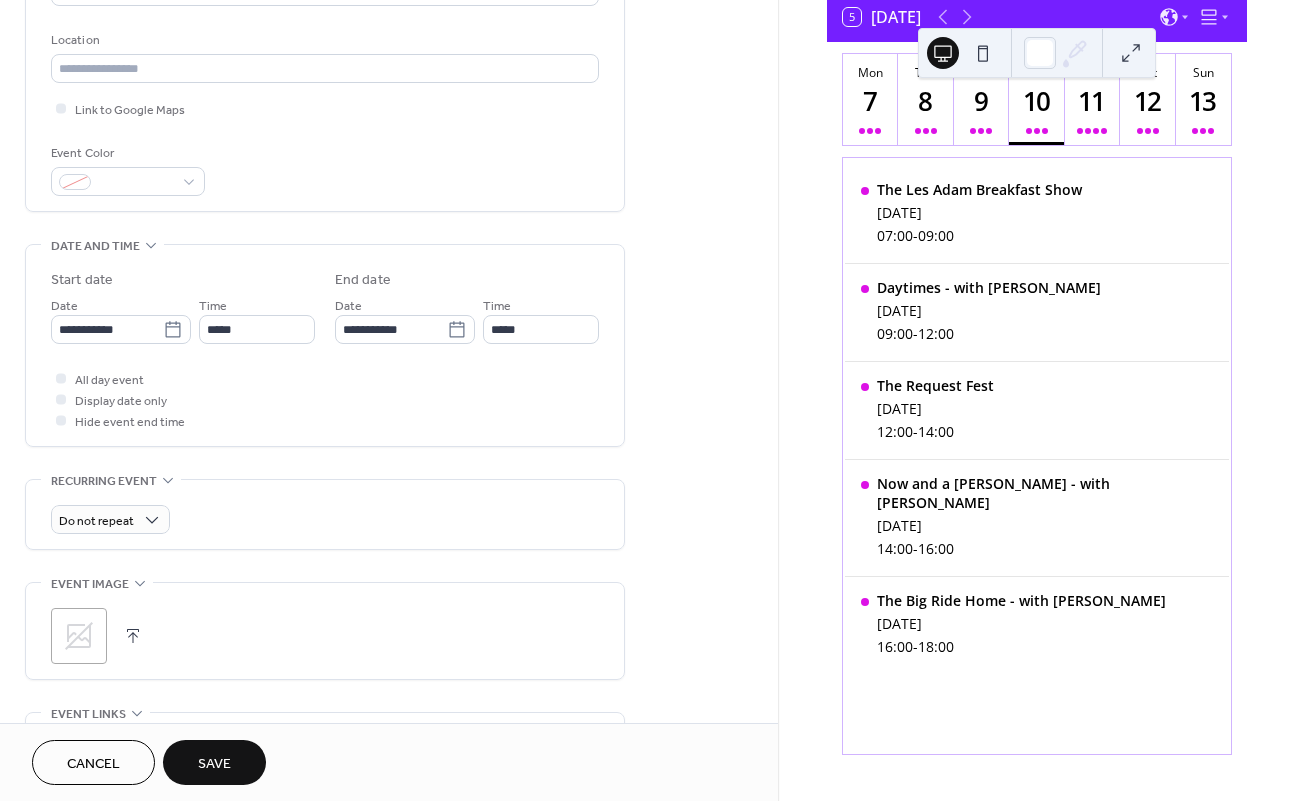 click on "Do not repeat" at bounding box center [325, 519] 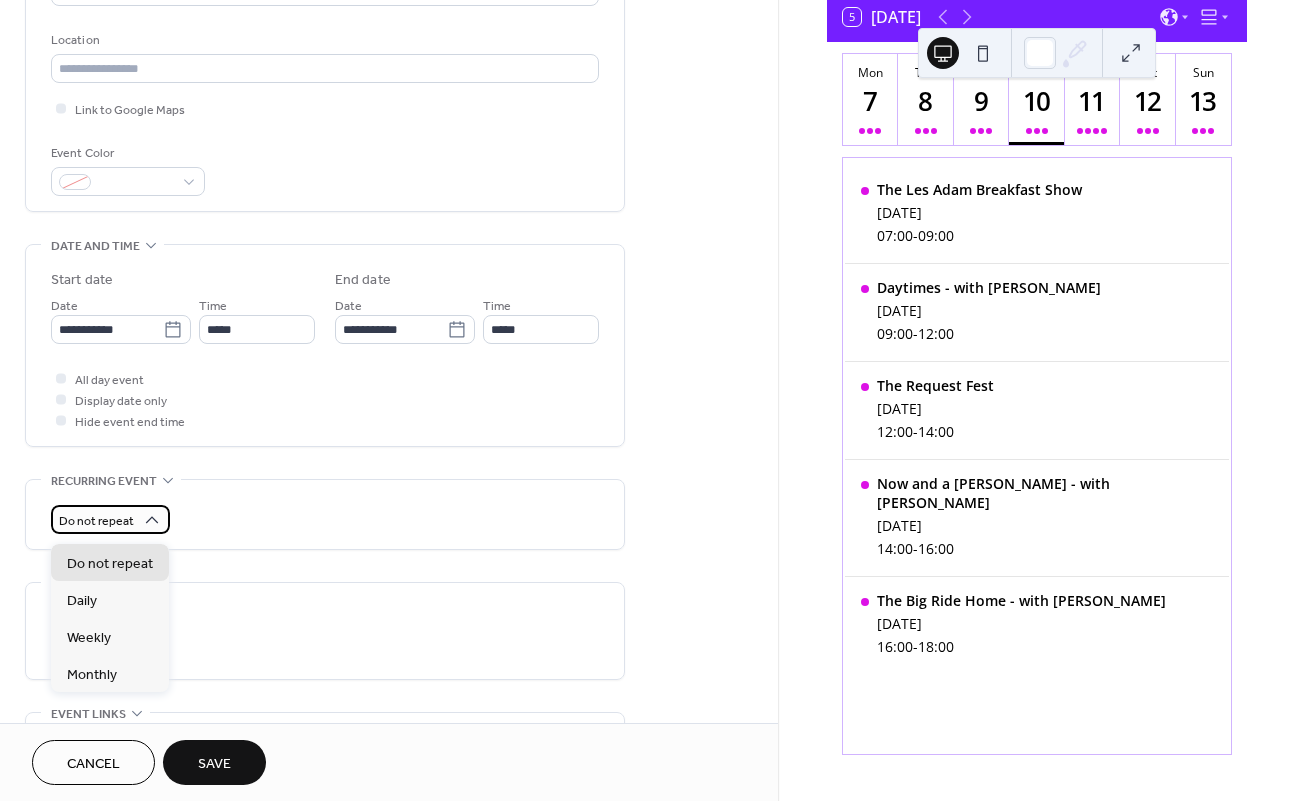 click on "Do not repeat" at bounding box center (110, 519) 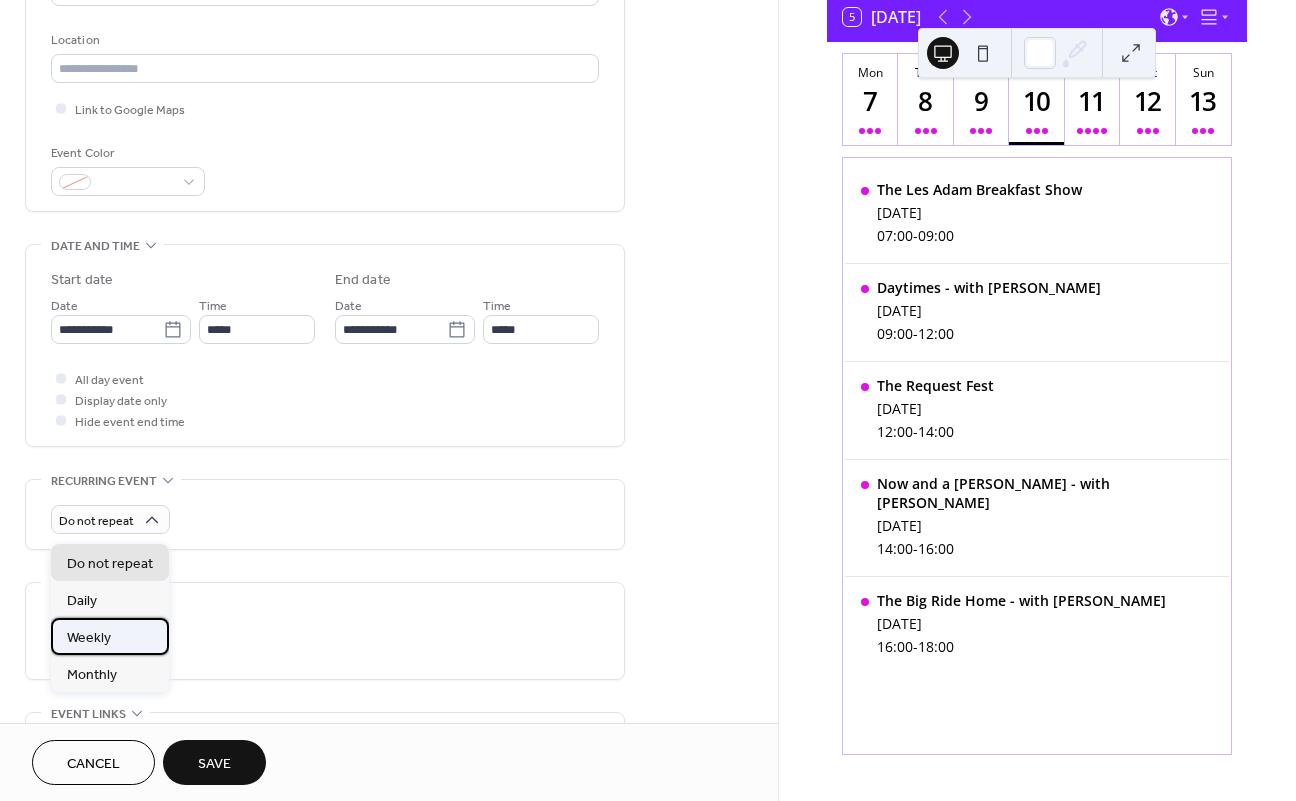 click on "Weekly" at bounding box center [110, 636] 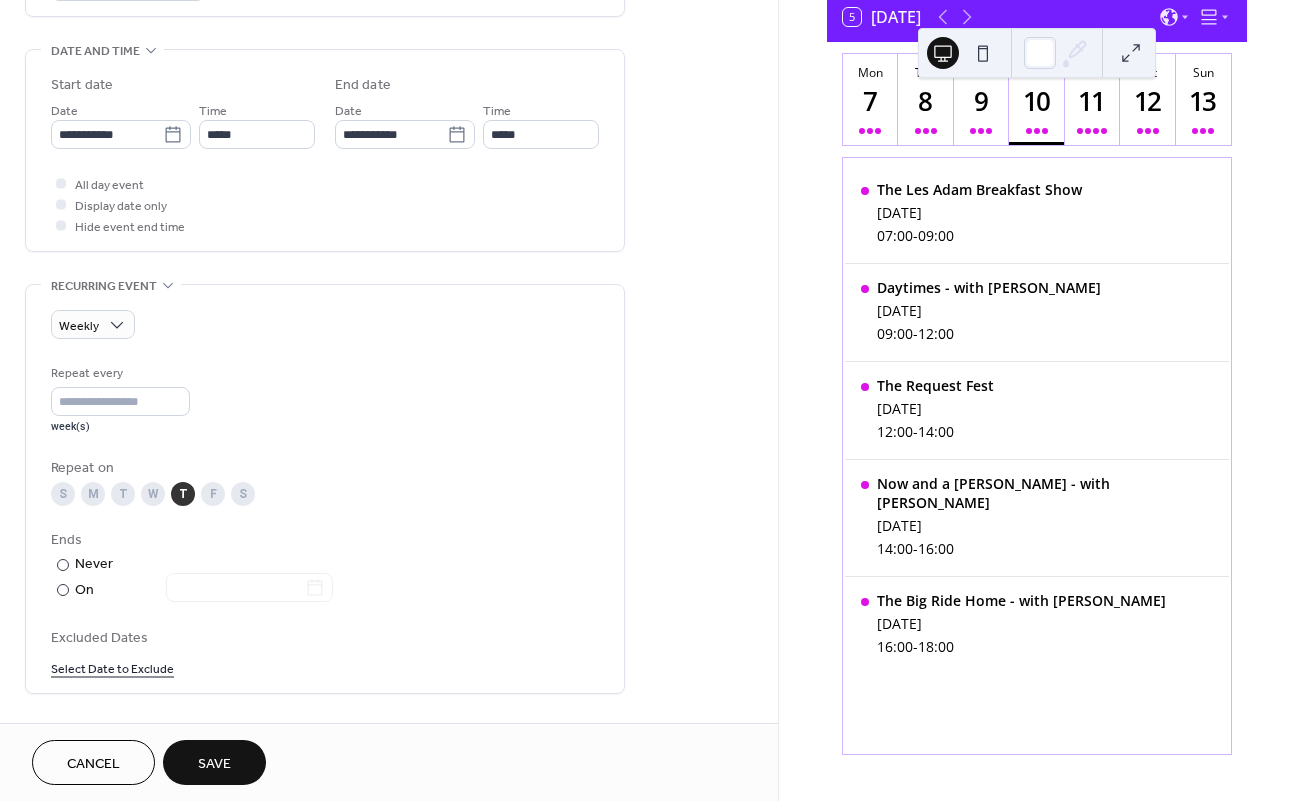 scroll, scrollTop: 603, scrollLeft: 0, axis: vertical 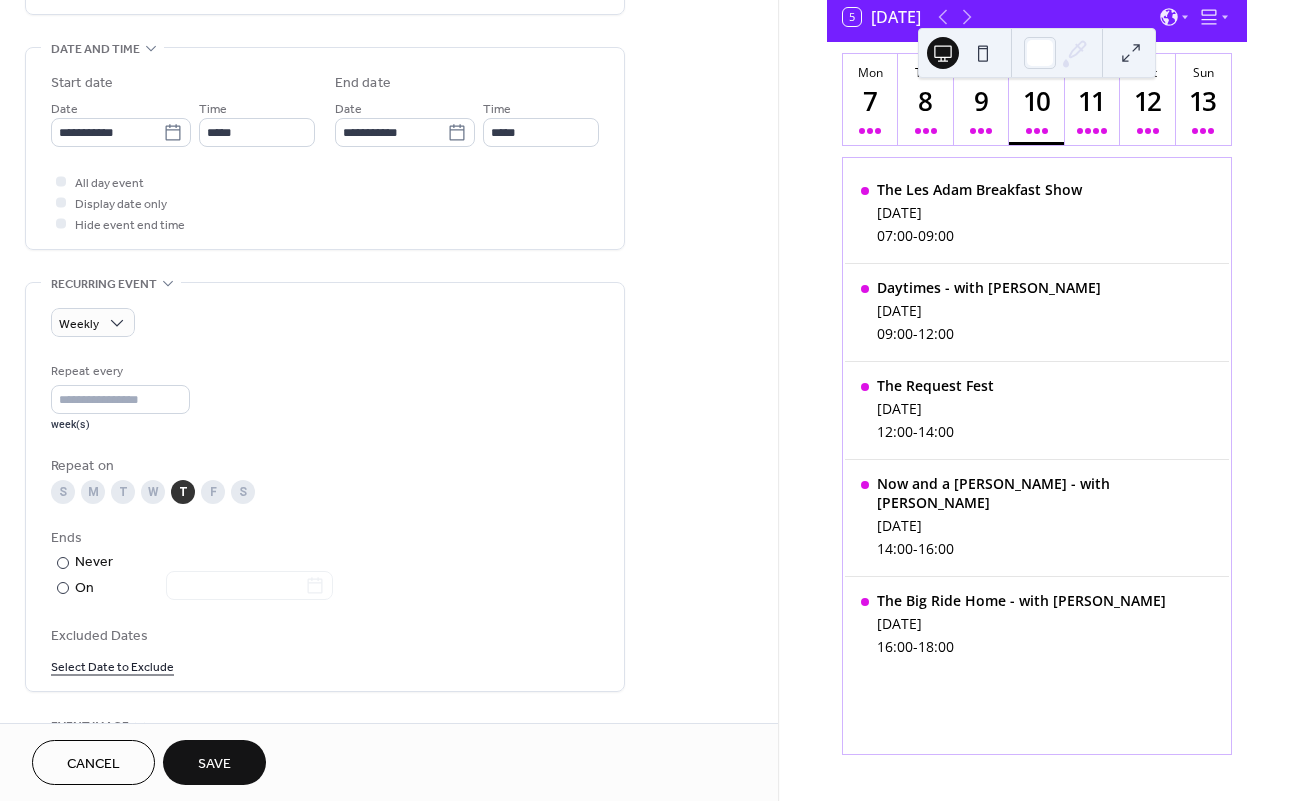 click on "Save" at bounding box center [214, 764] 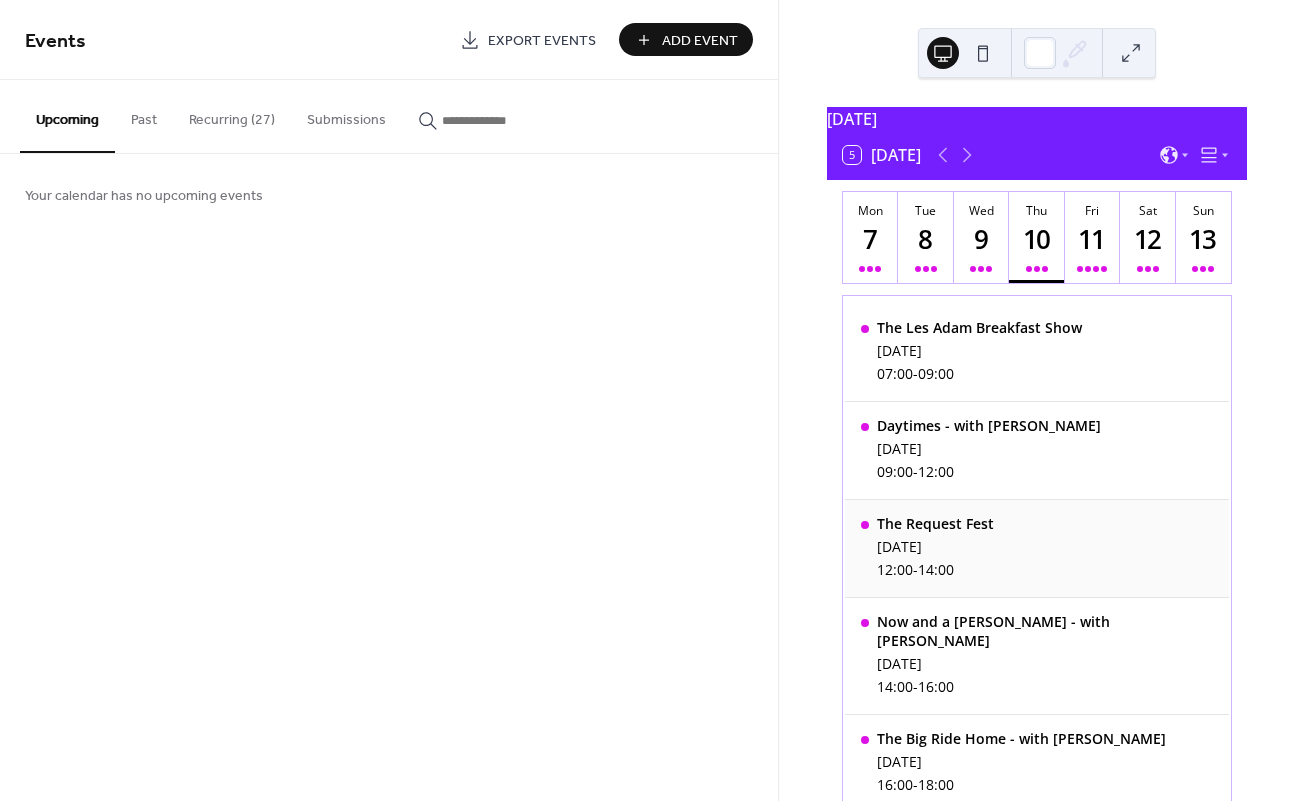scroll, scrollTop: 0, scrollLeft: 0, axis: both 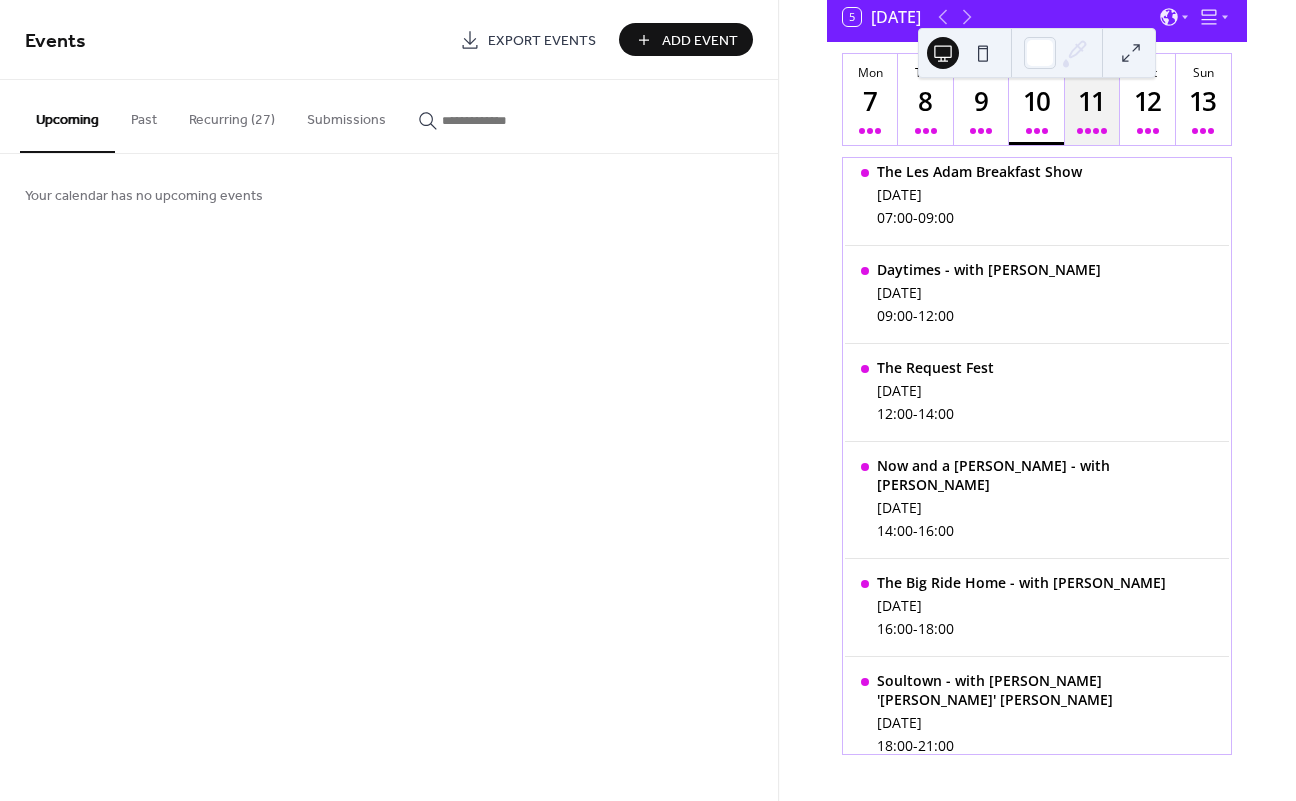 click on "11" at bounding box center [1091, 101] 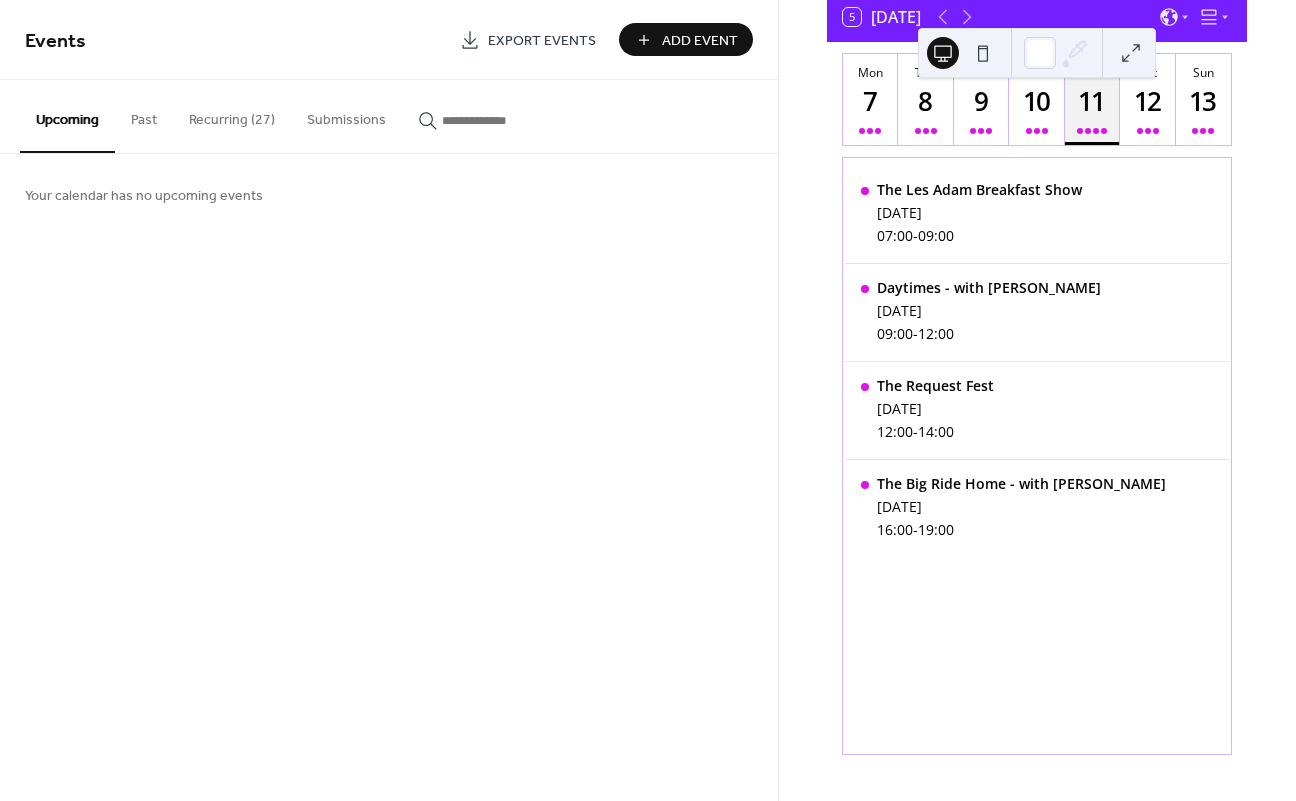 scroll, scrollTop: 0, scrollLeft: 0, axis: both 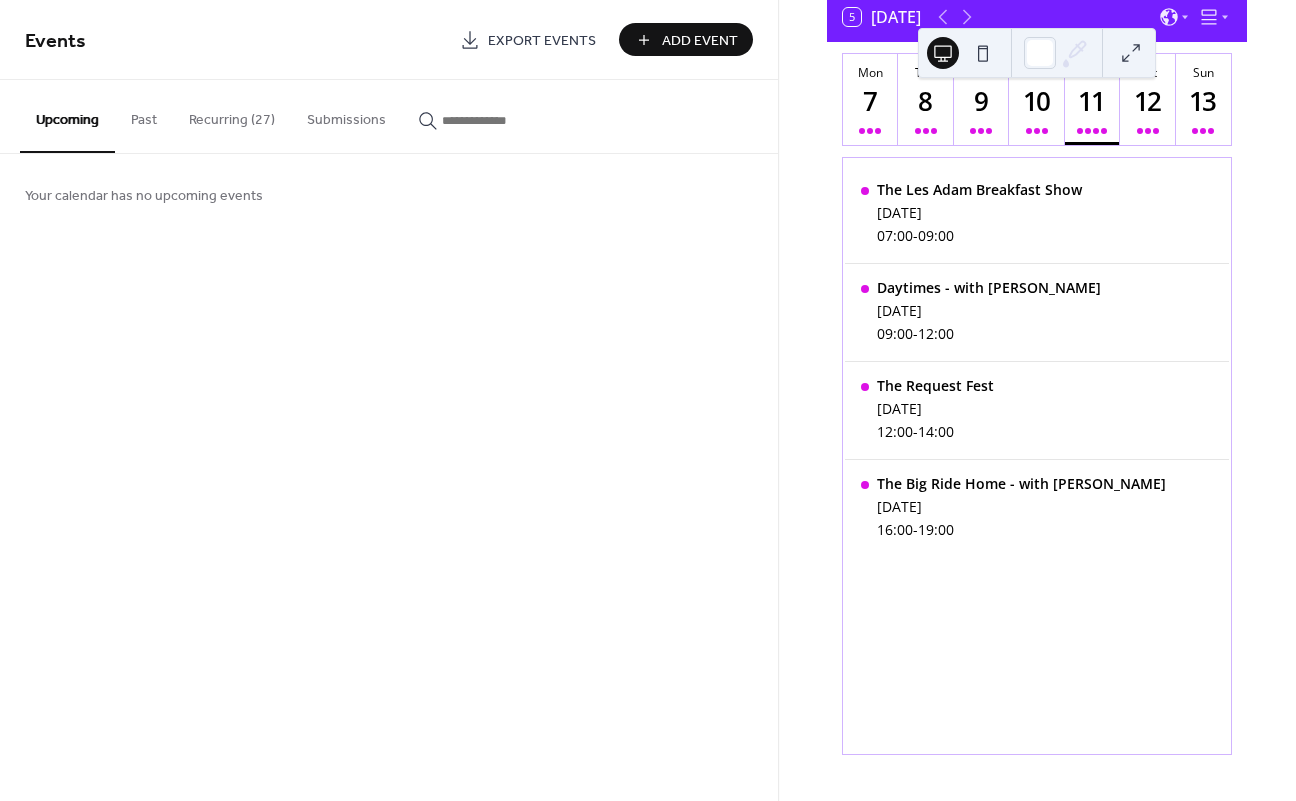 click on "Add Event" at bounding box center (700, 41) 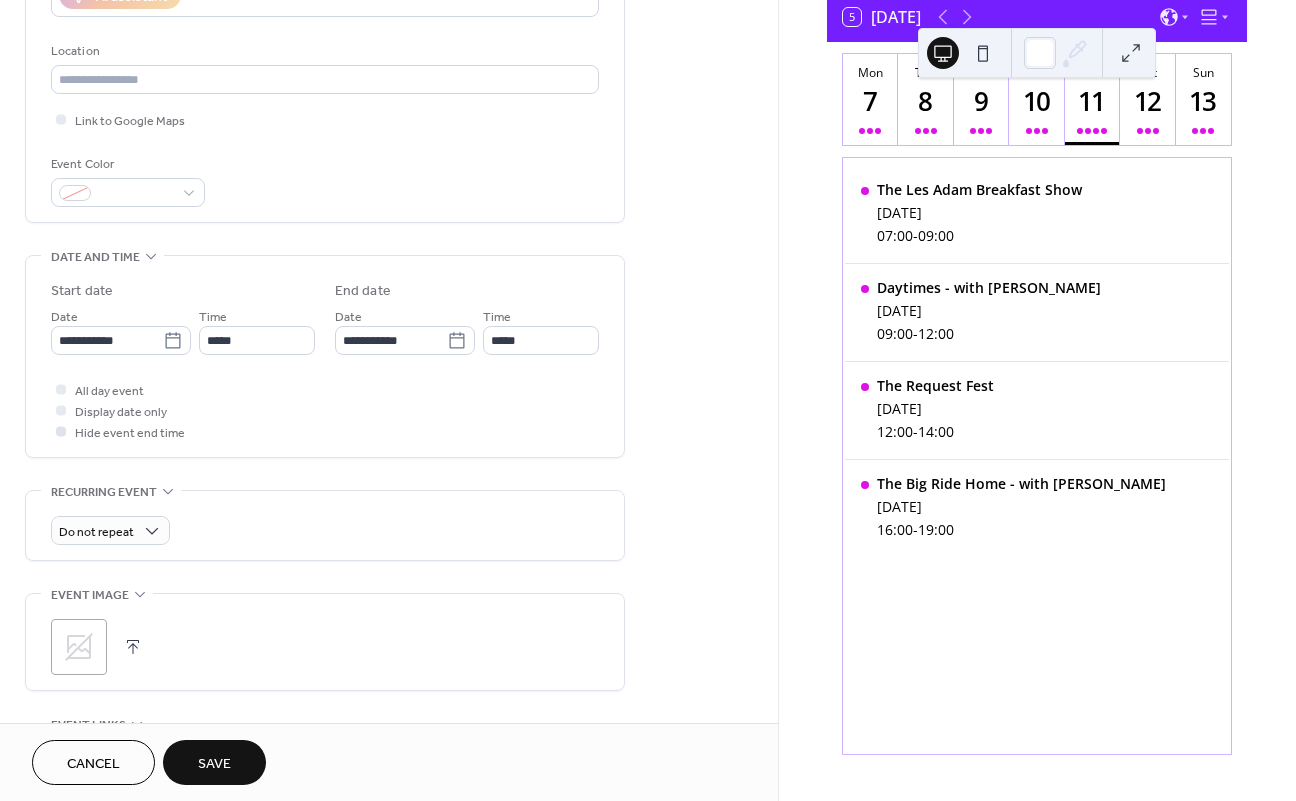 scroll, scrollTop: 408, scrollLeft: 0, axis: vertical 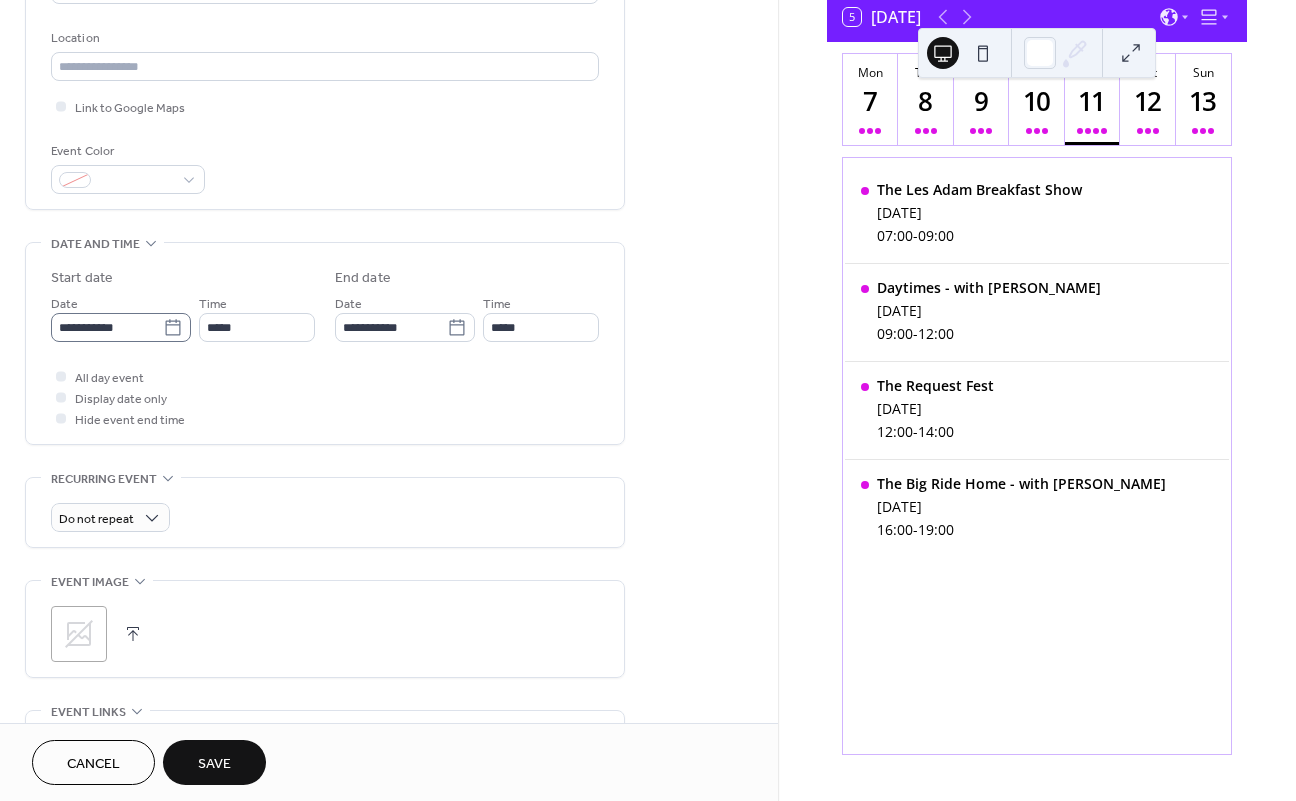 type on "**********" 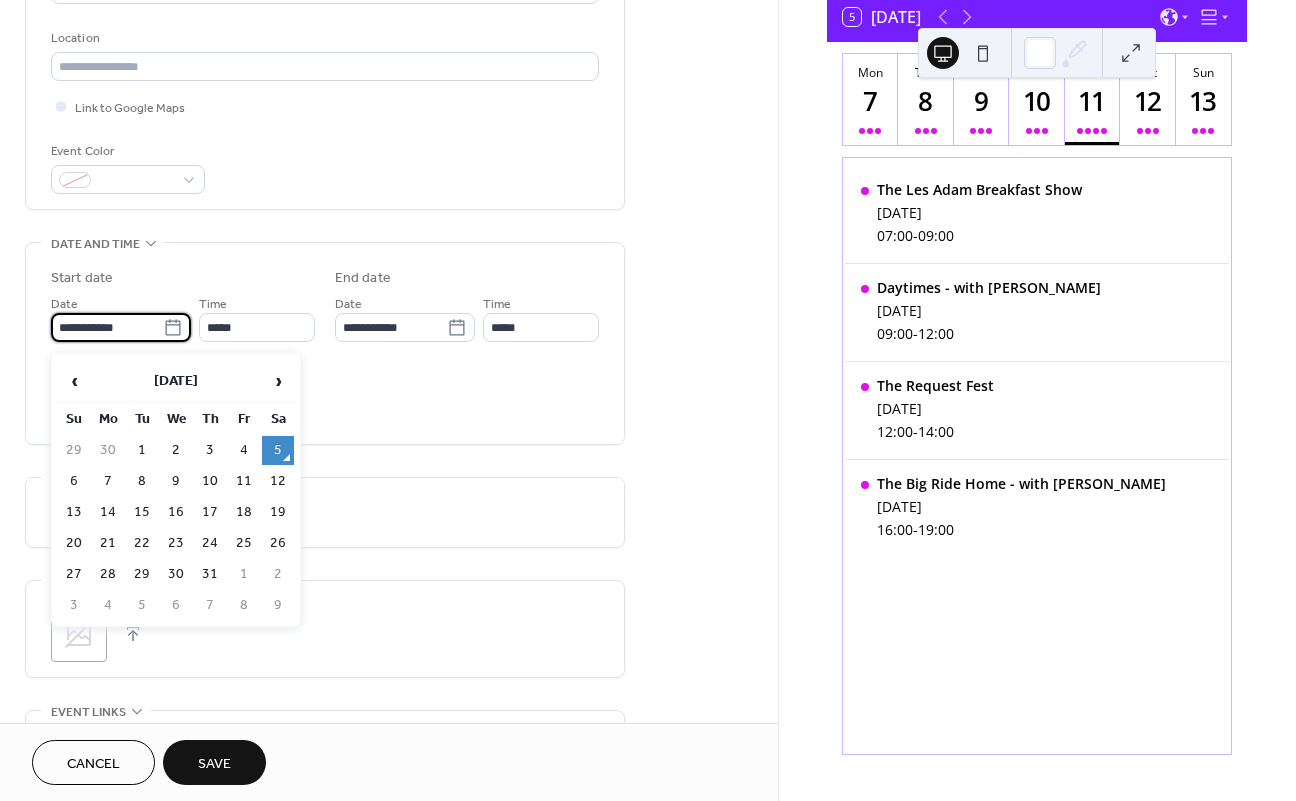 click on "**********" at bounding box center [107, 327] 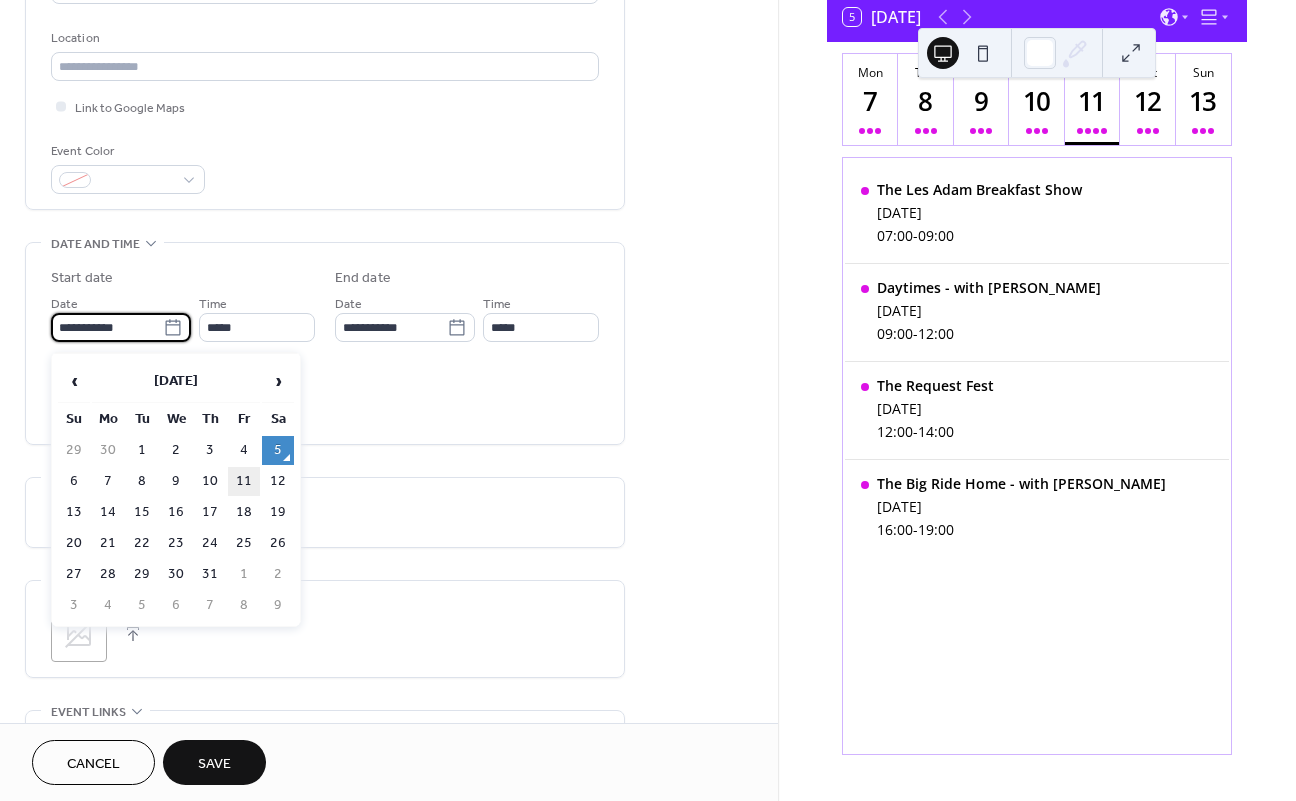 click on "11" at bounding box center (244, 481) 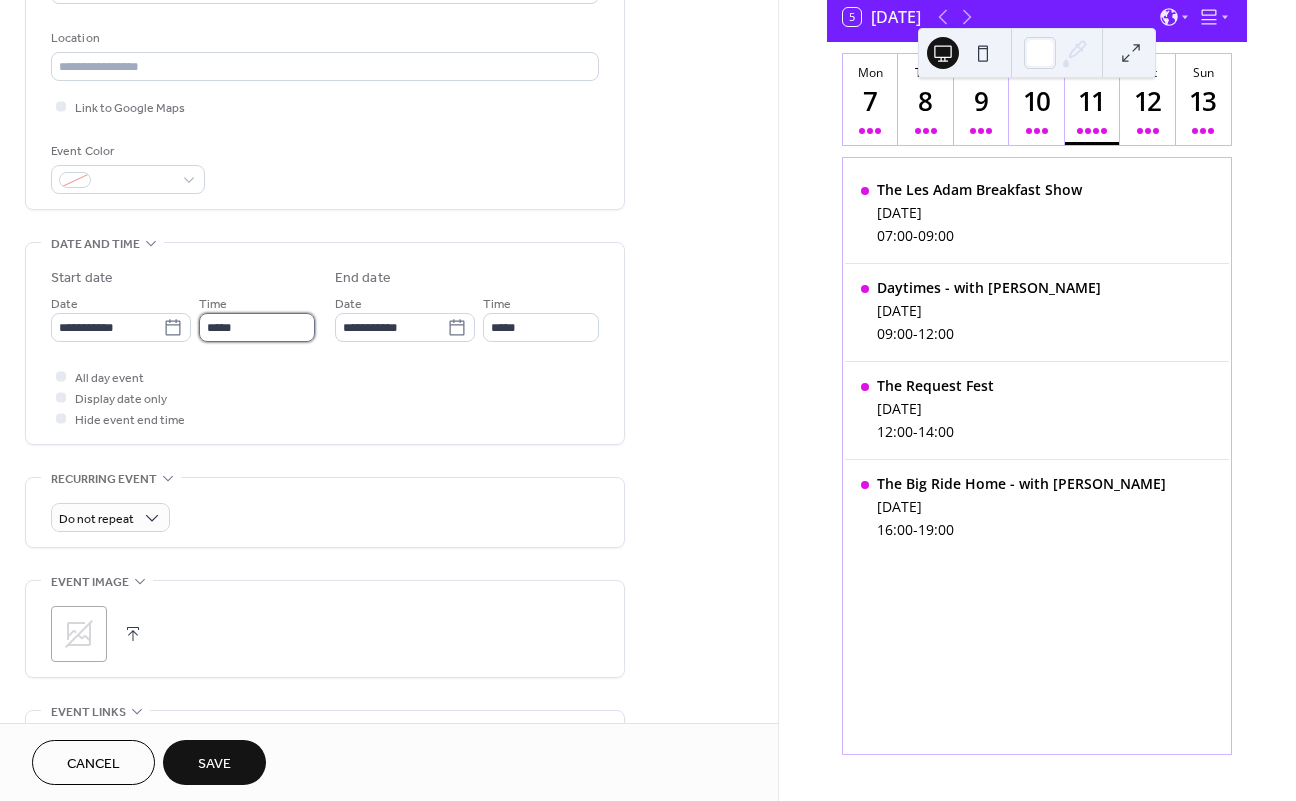 click on "*****" at bounding box center (257, 327) 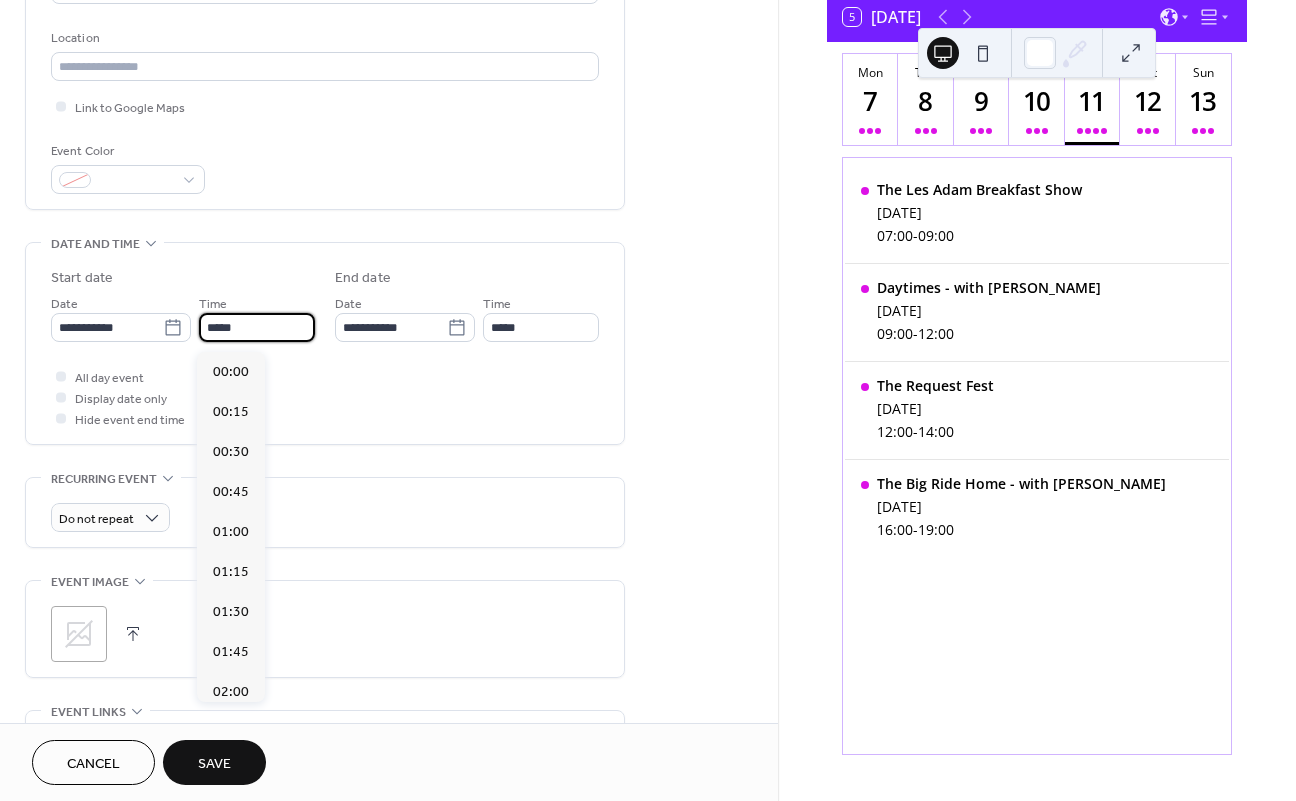 scroll, scrollTop: 1920, scrollLeft: 0, axis: vertical 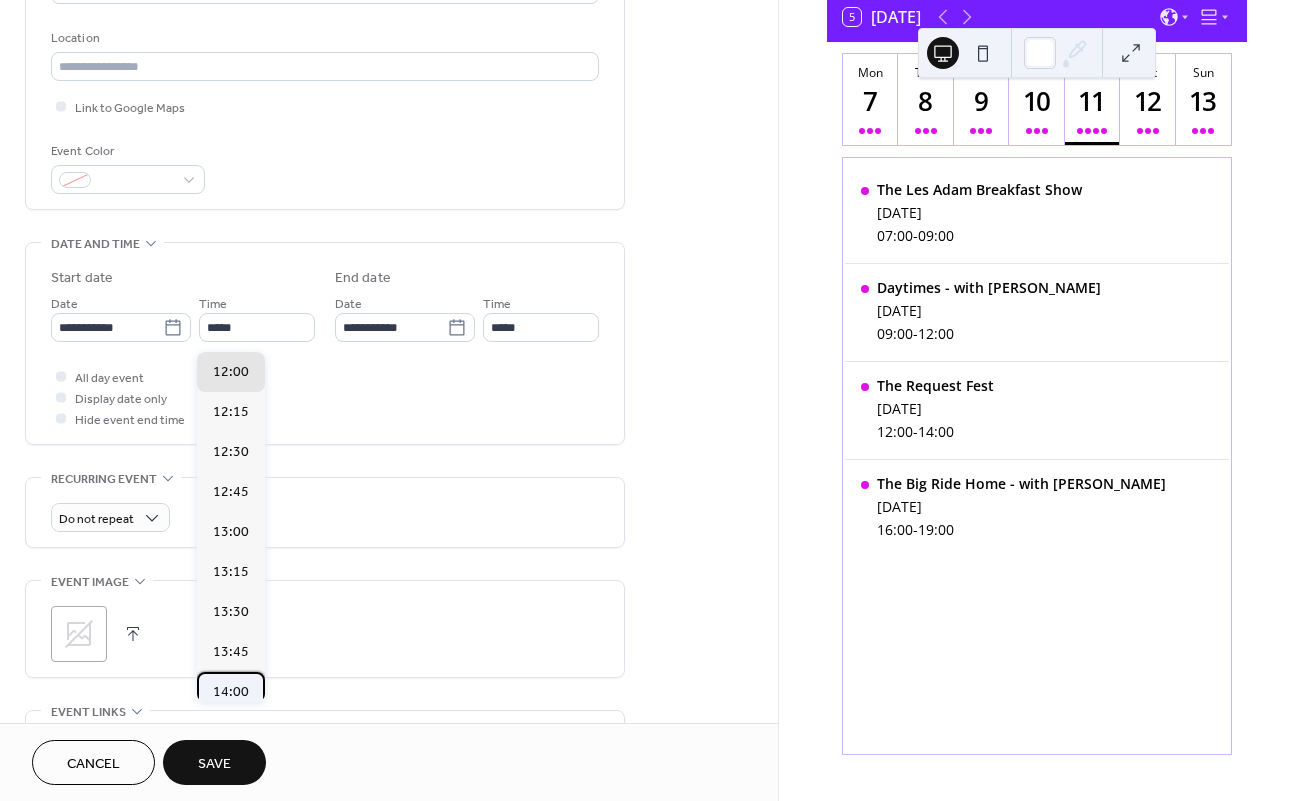 click on "14:00" at bounding box center [231, 692] 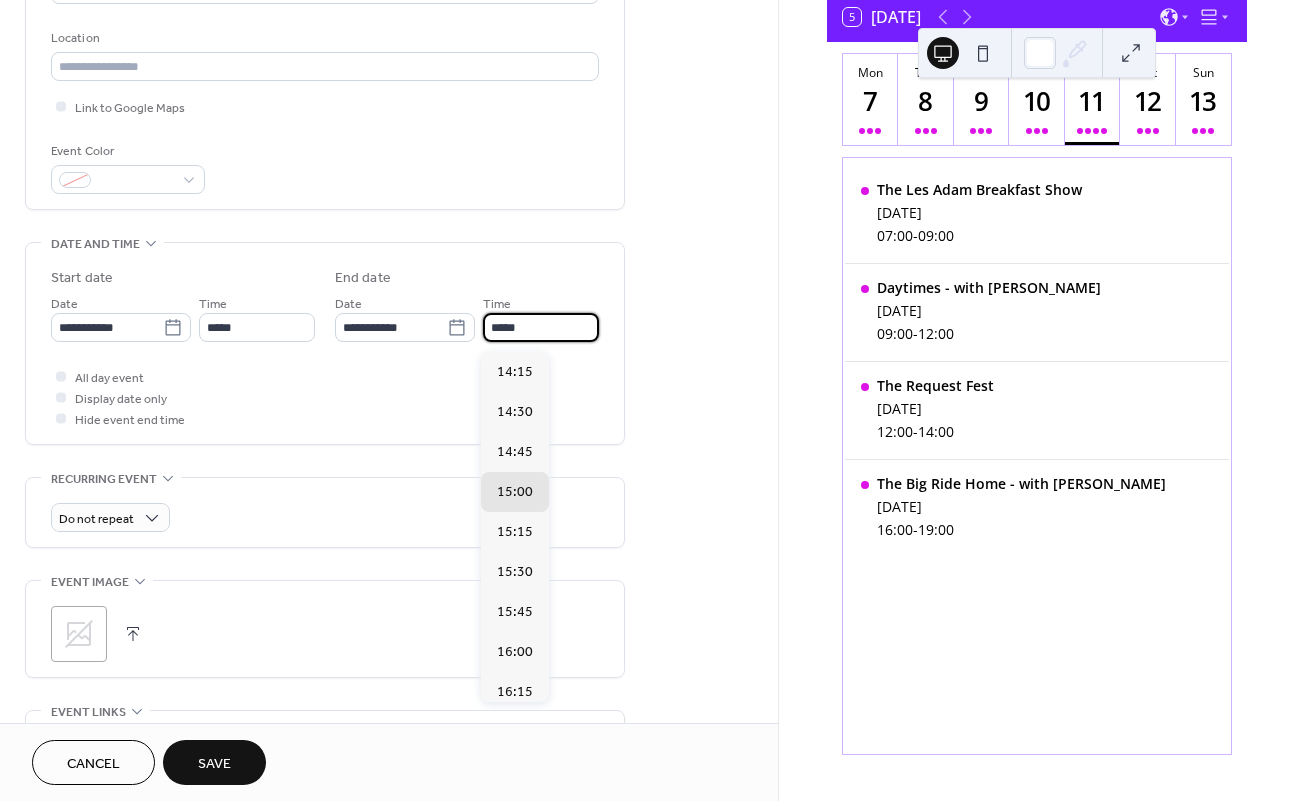 click on "*****" at bounding box center (541, 327) 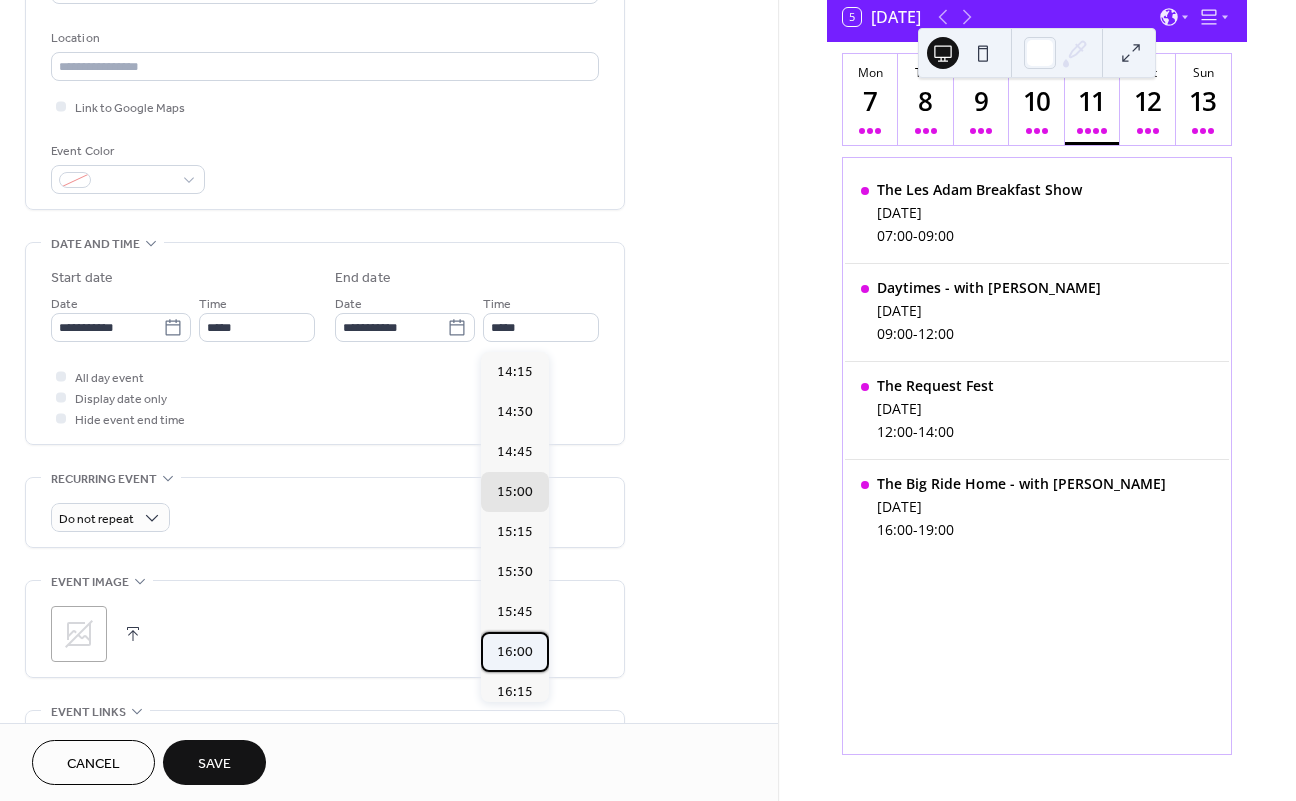 click on "16:00" at bounding box center [515, 652] 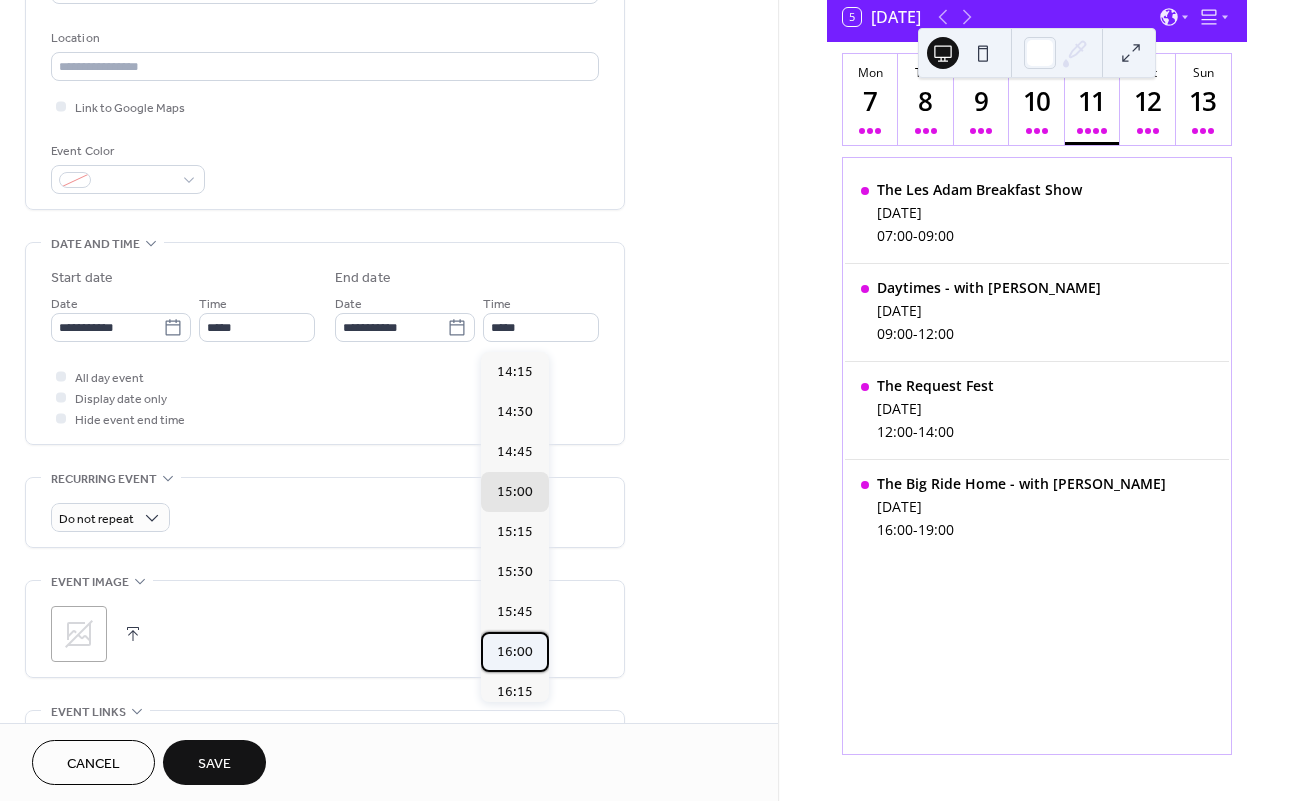 type on "*****" 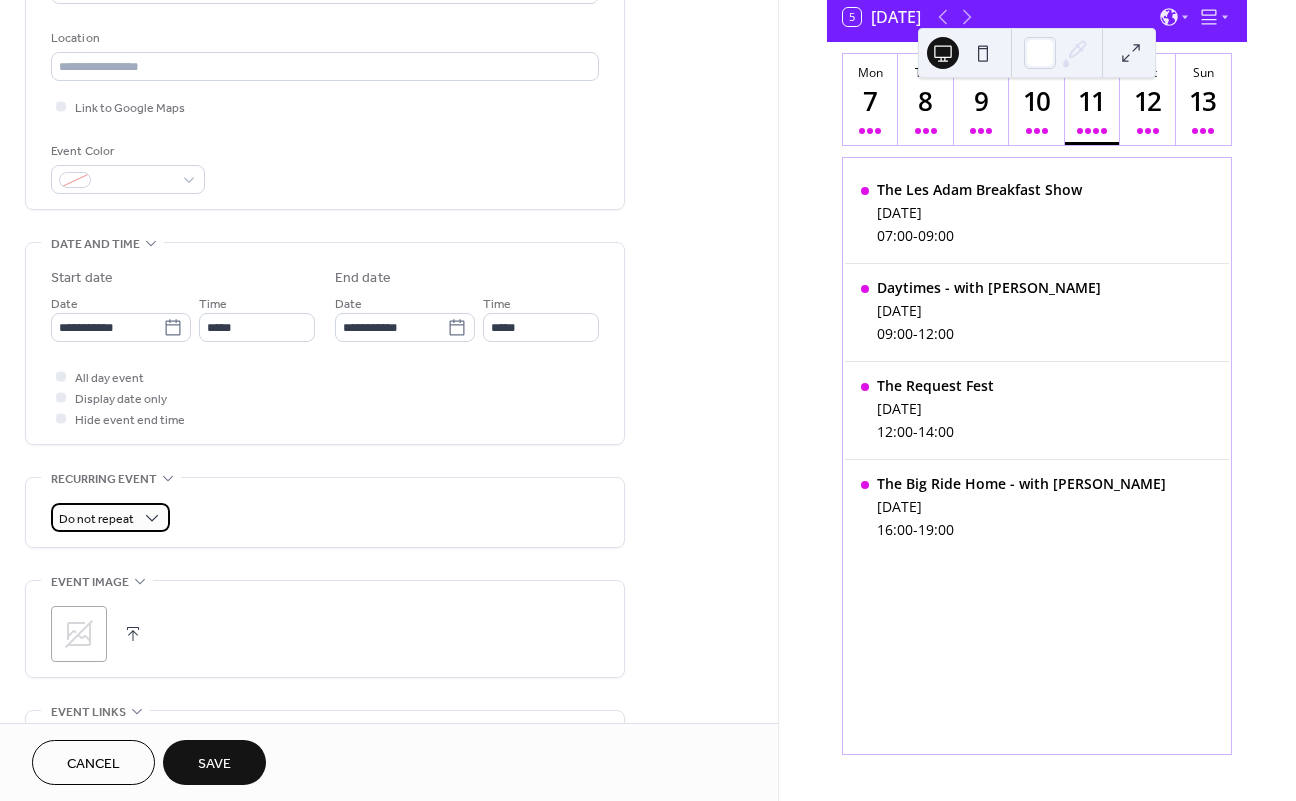 click on "Do not repeat" at bounding box center [96, 519] 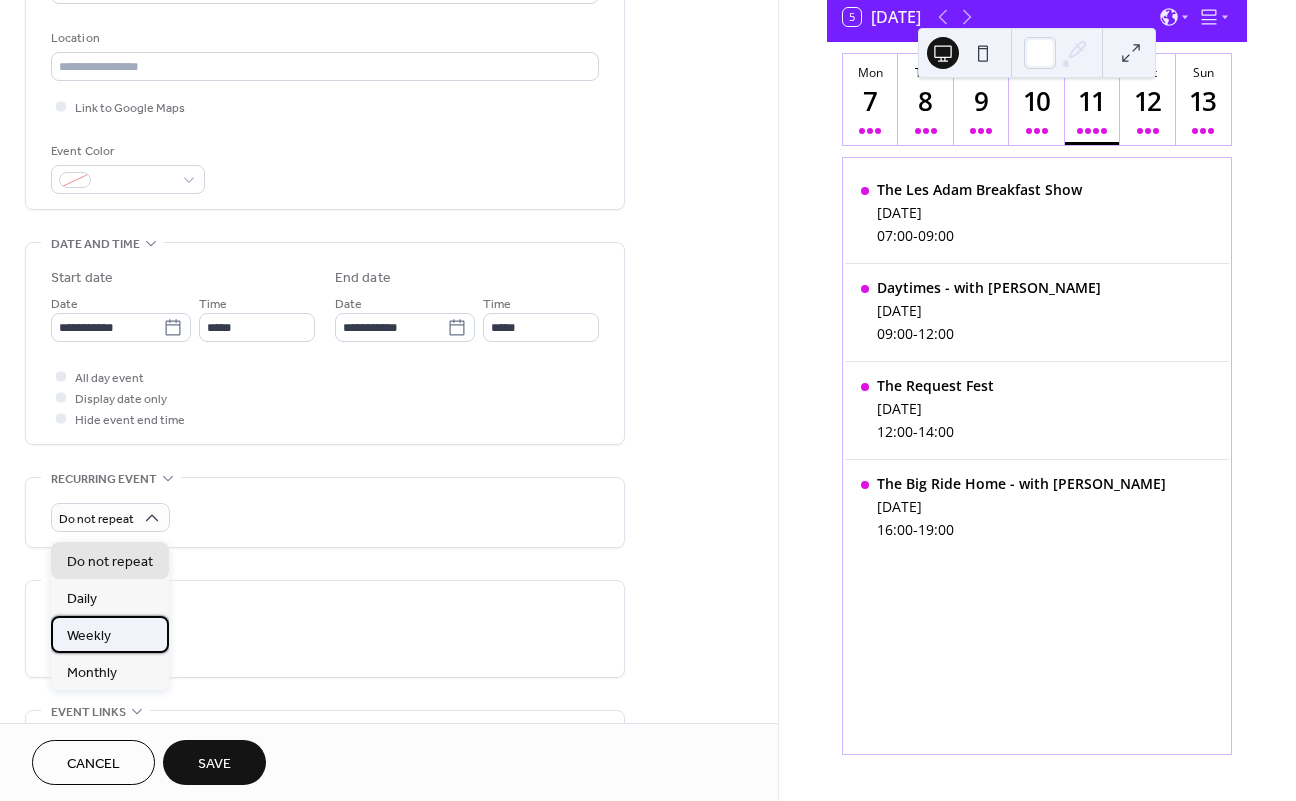 click on "Weekly" at bounding box center [110, 634] 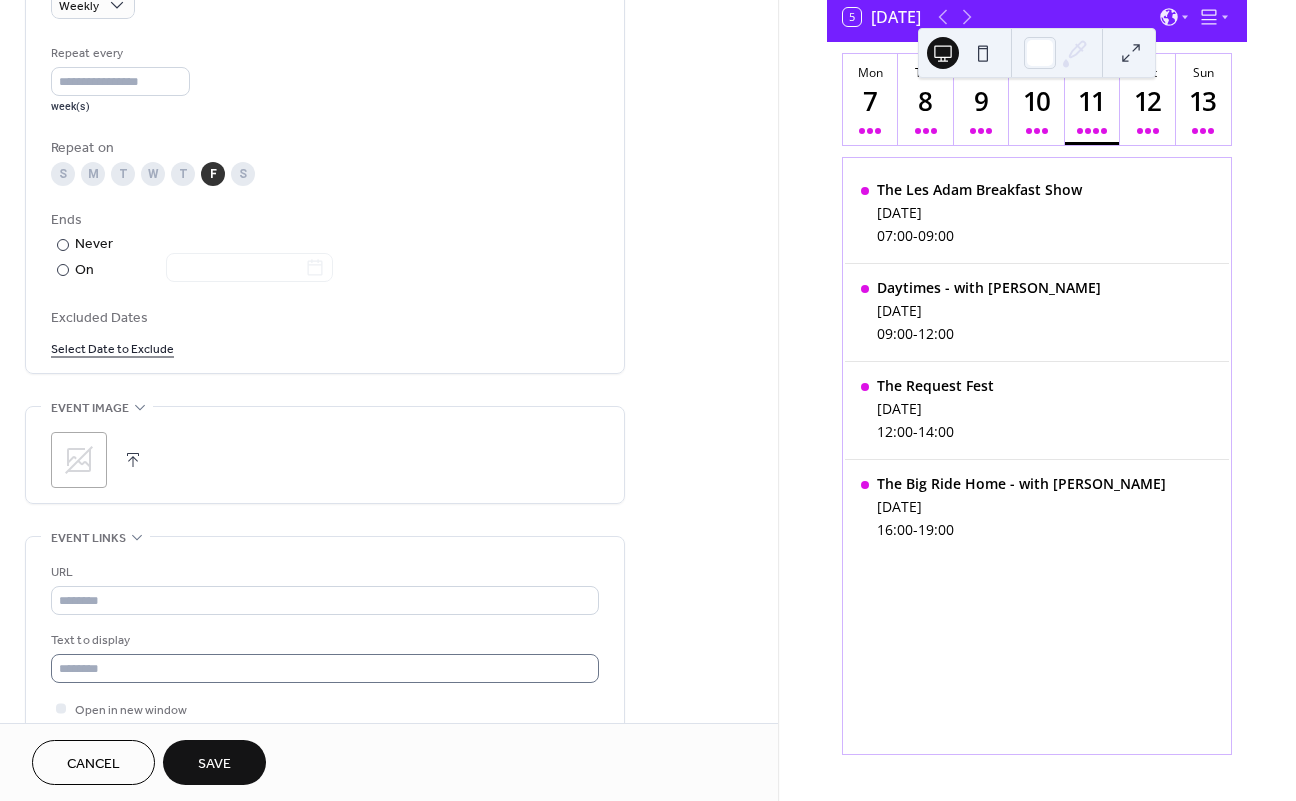 scroll, scrollTop: 930, scrollLeft: 0, axis: vertical 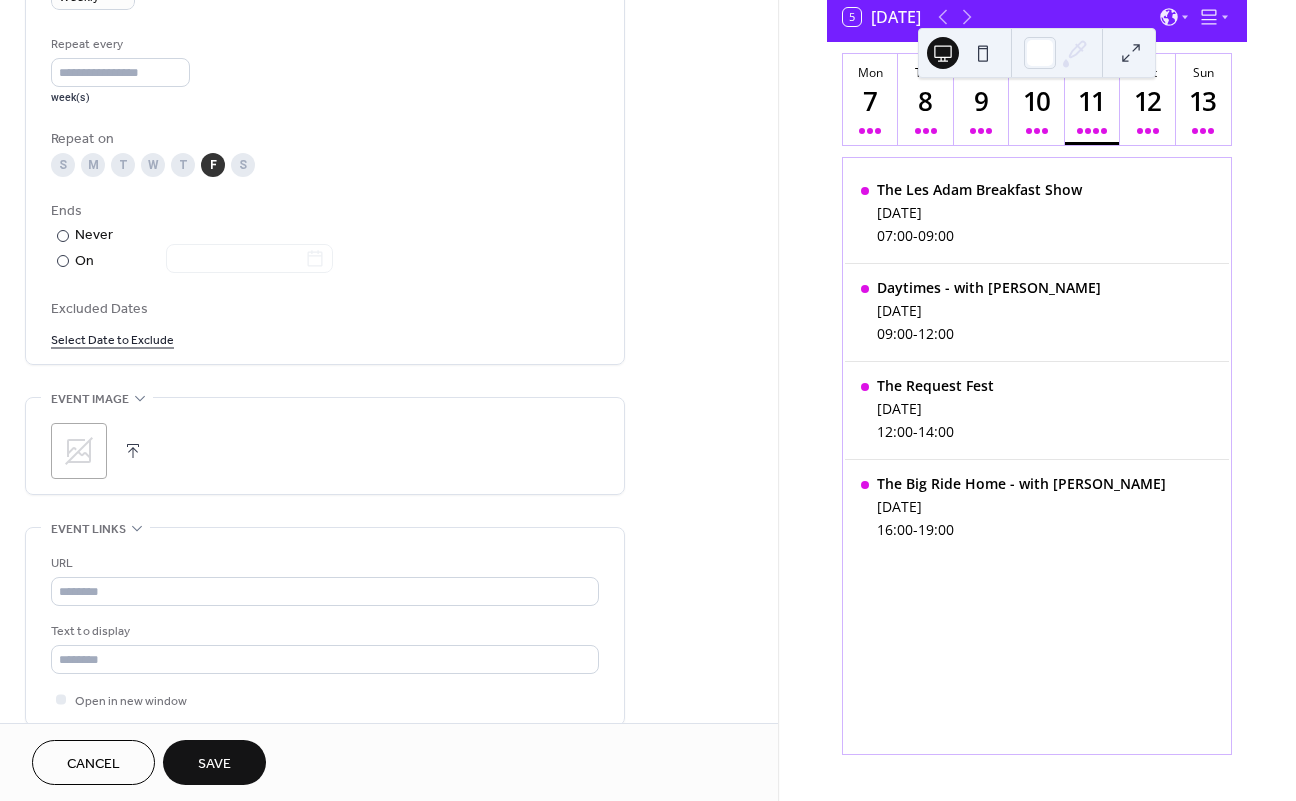 click on "Save" at bounding box center [214, 762] 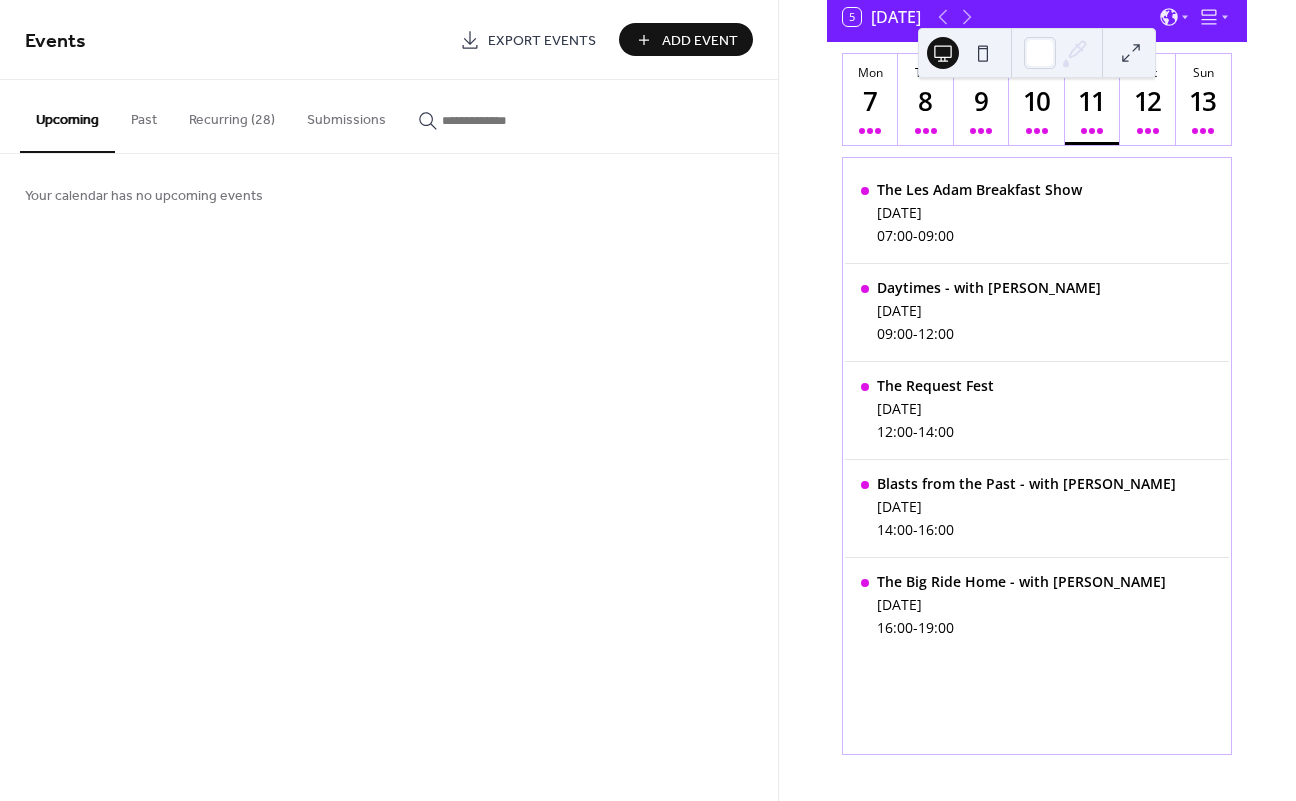 click on "Add Event" at bounding box center (700, 41) 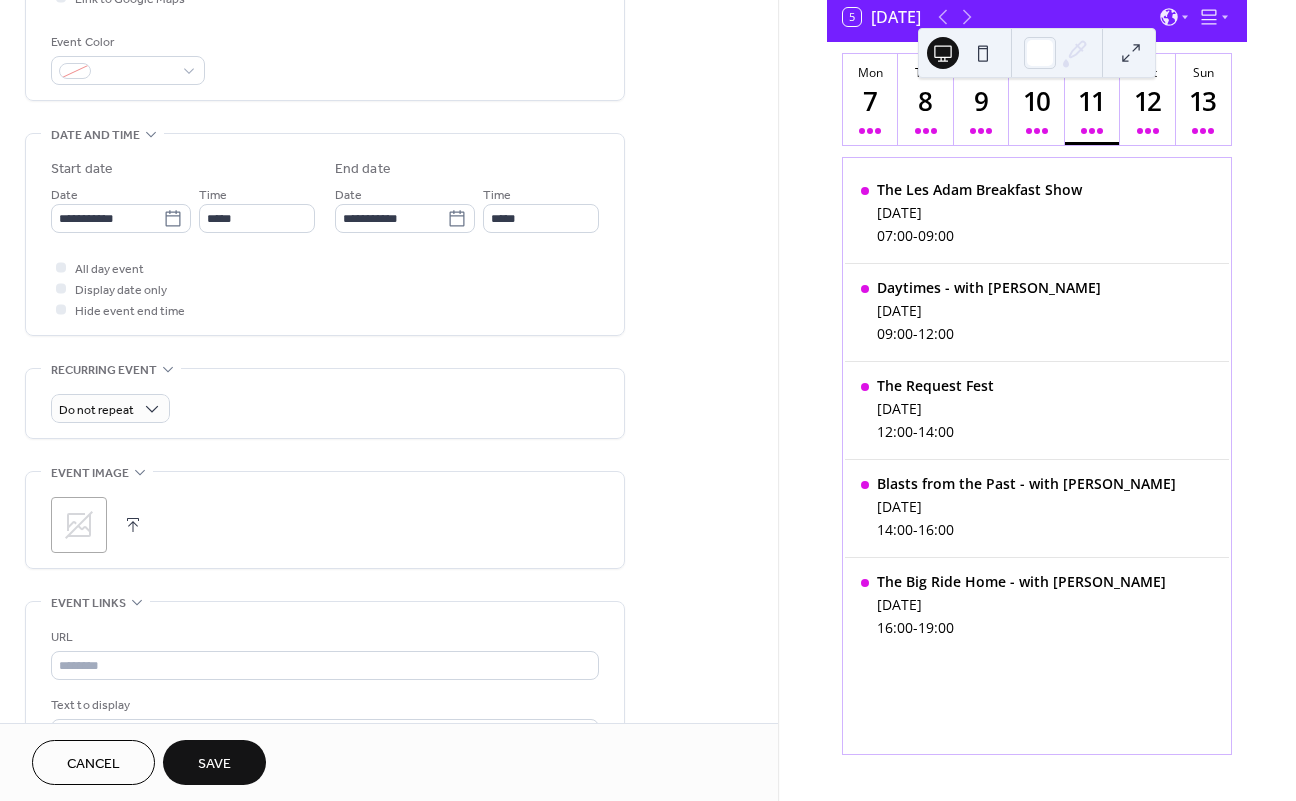 scroll, scrollTop: 521, scrollLeft: 0, axis: vertical 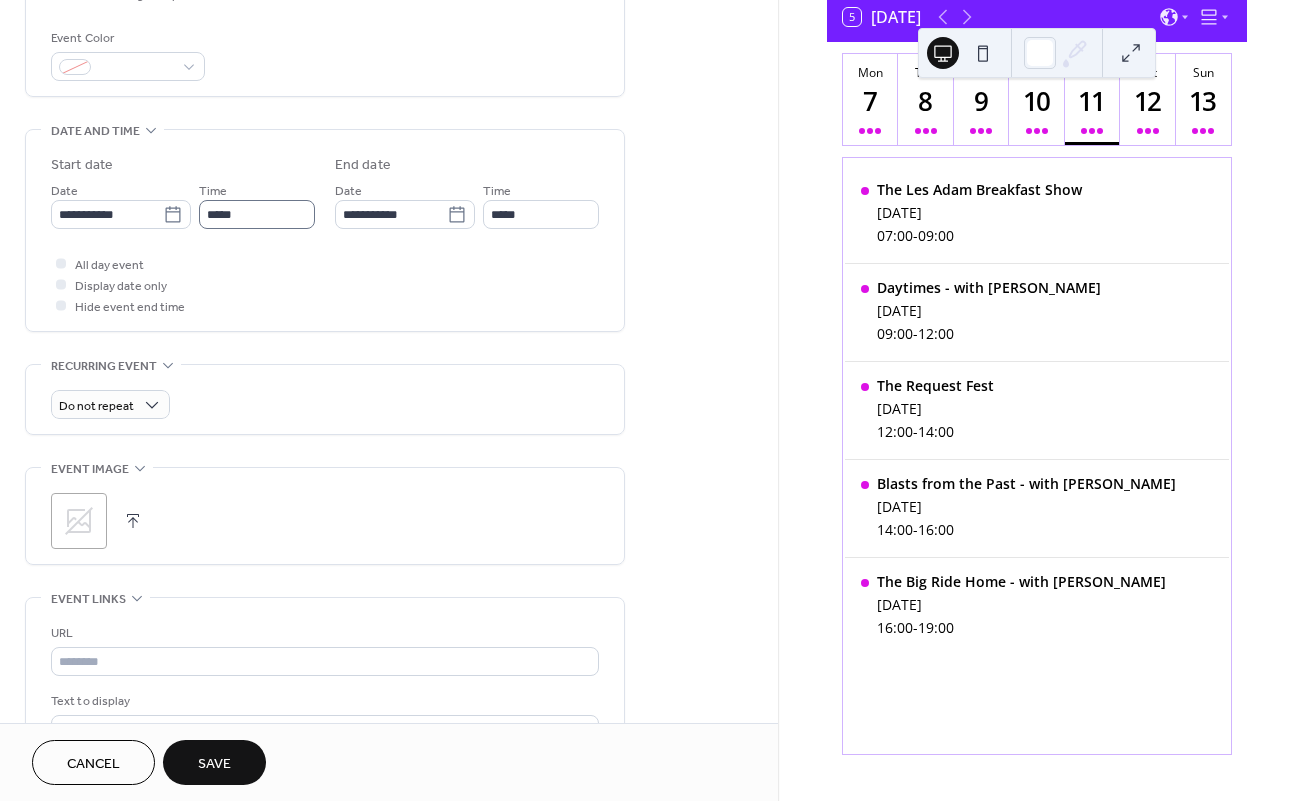 type on "**********" 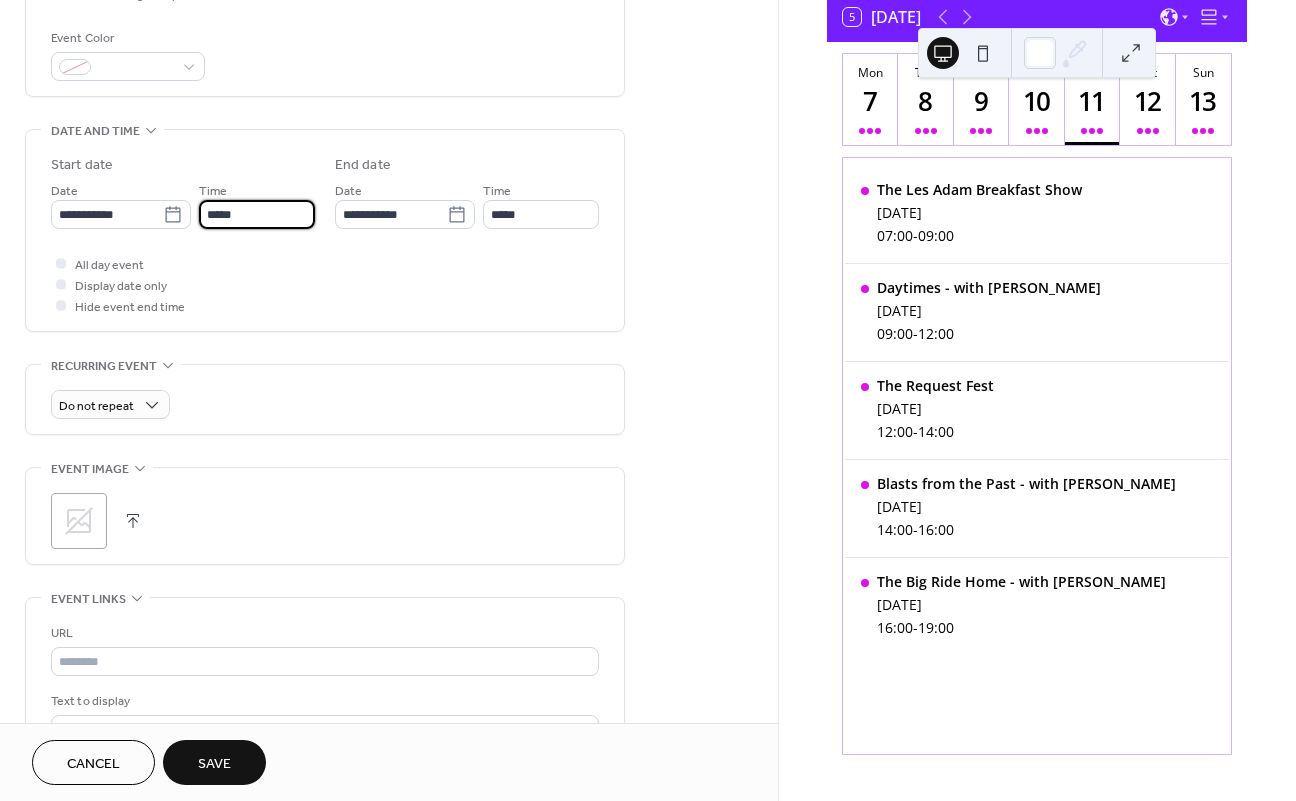 click on "*****" at bounding box center (257, 214) 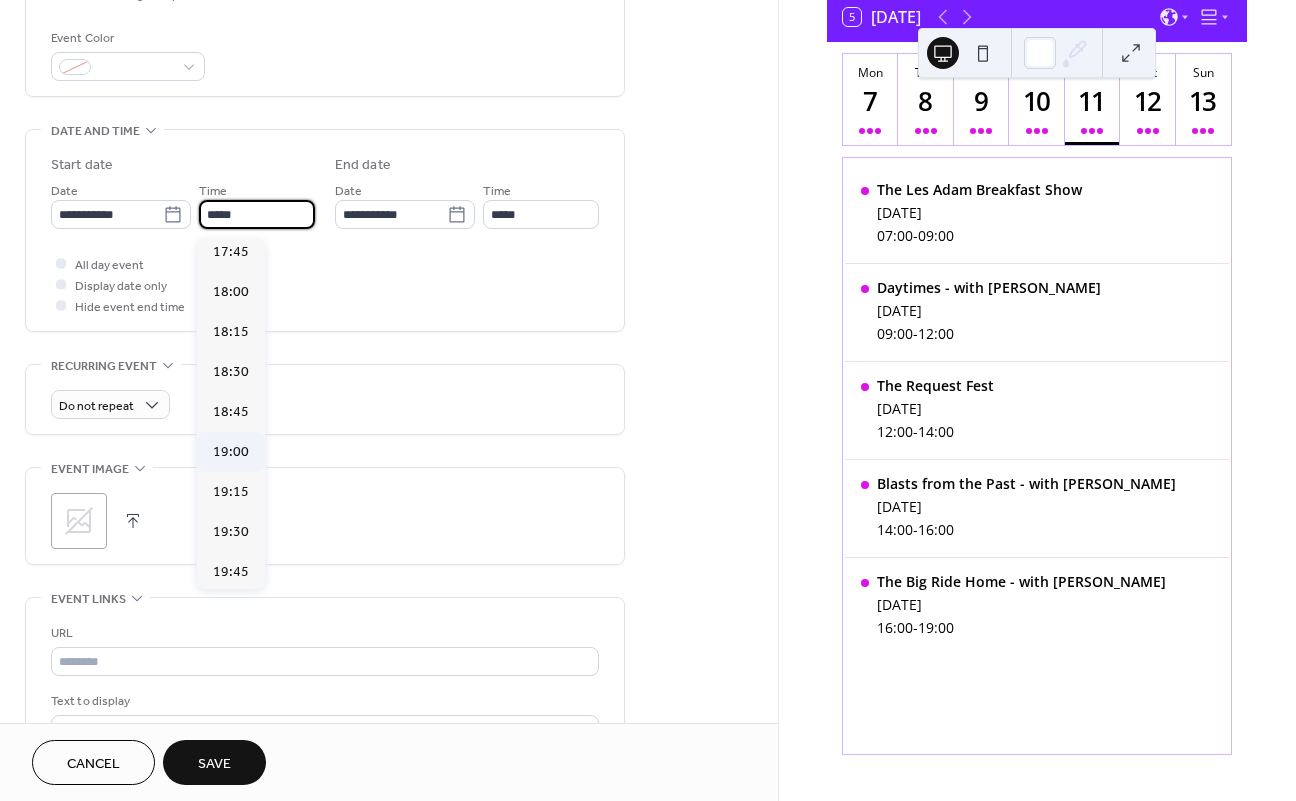 scroll, scrollTop: 2848, scrollLeft: 0, axis: vertical 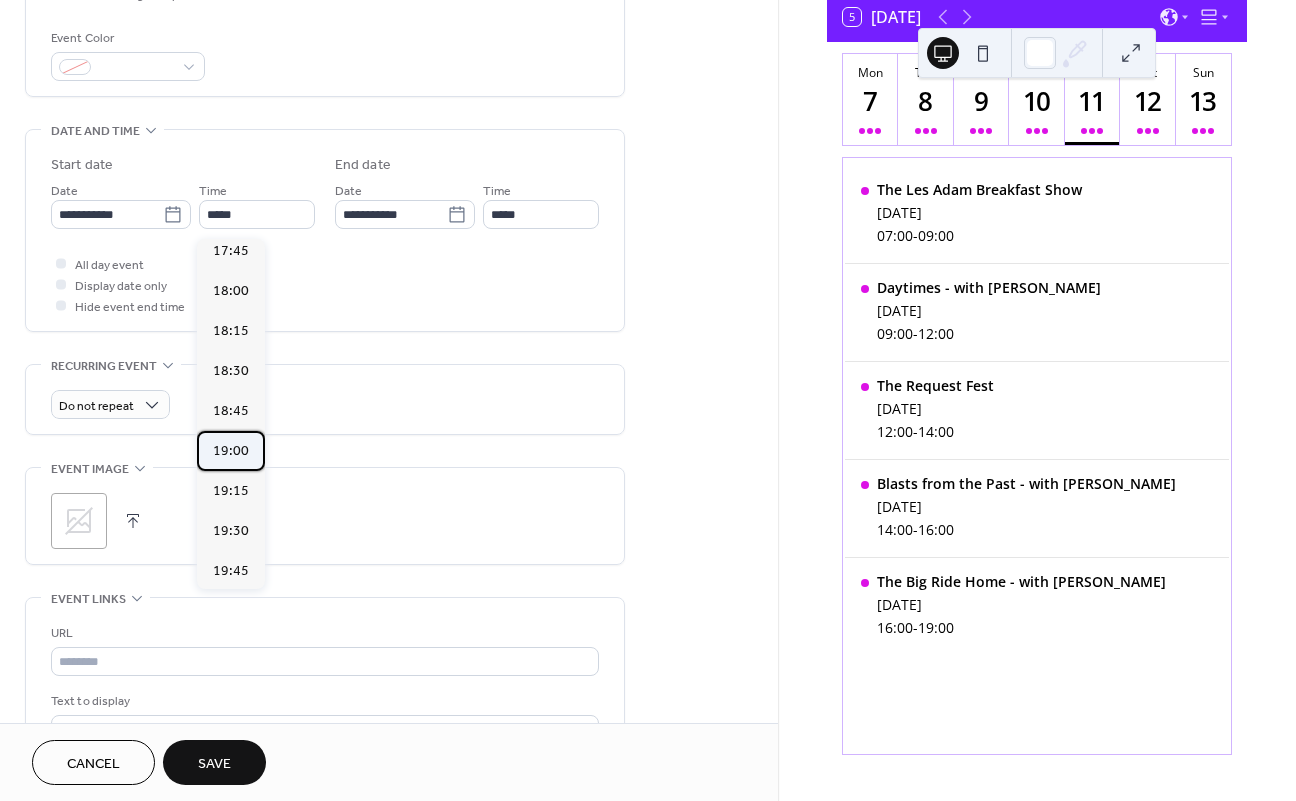 click on "19:00" at bounding box center [231, 451] 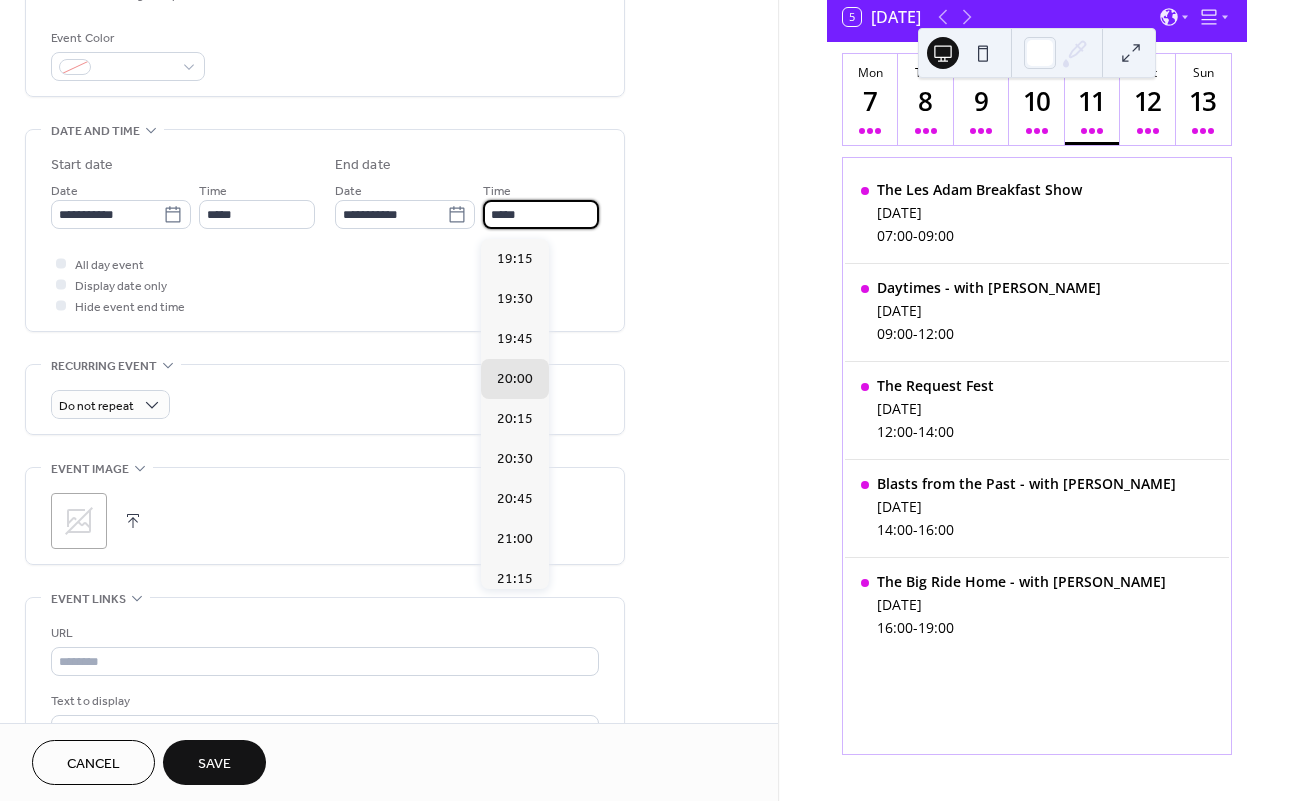 click on "*****" at bounding box center [541, 214] 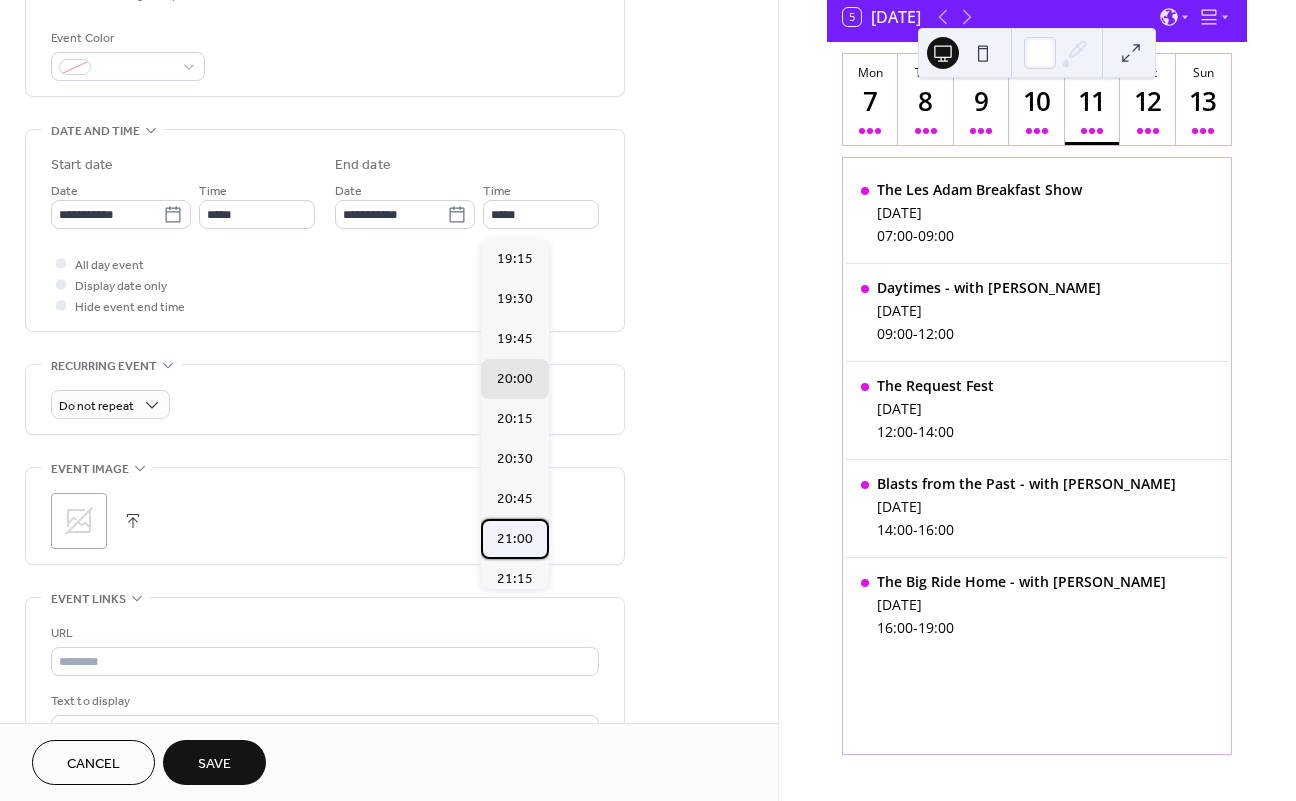 click on "21:00" at bounding box center [515, 539] 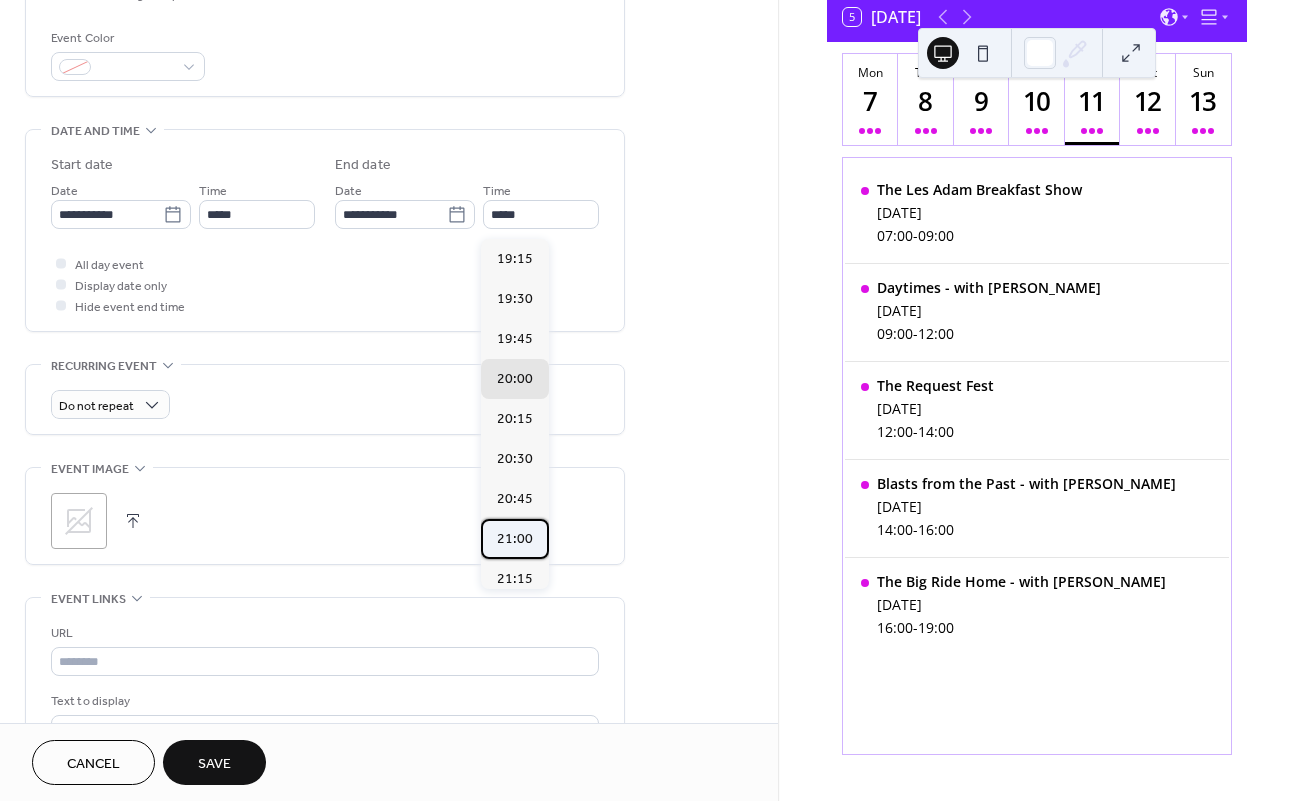 type on "*****" 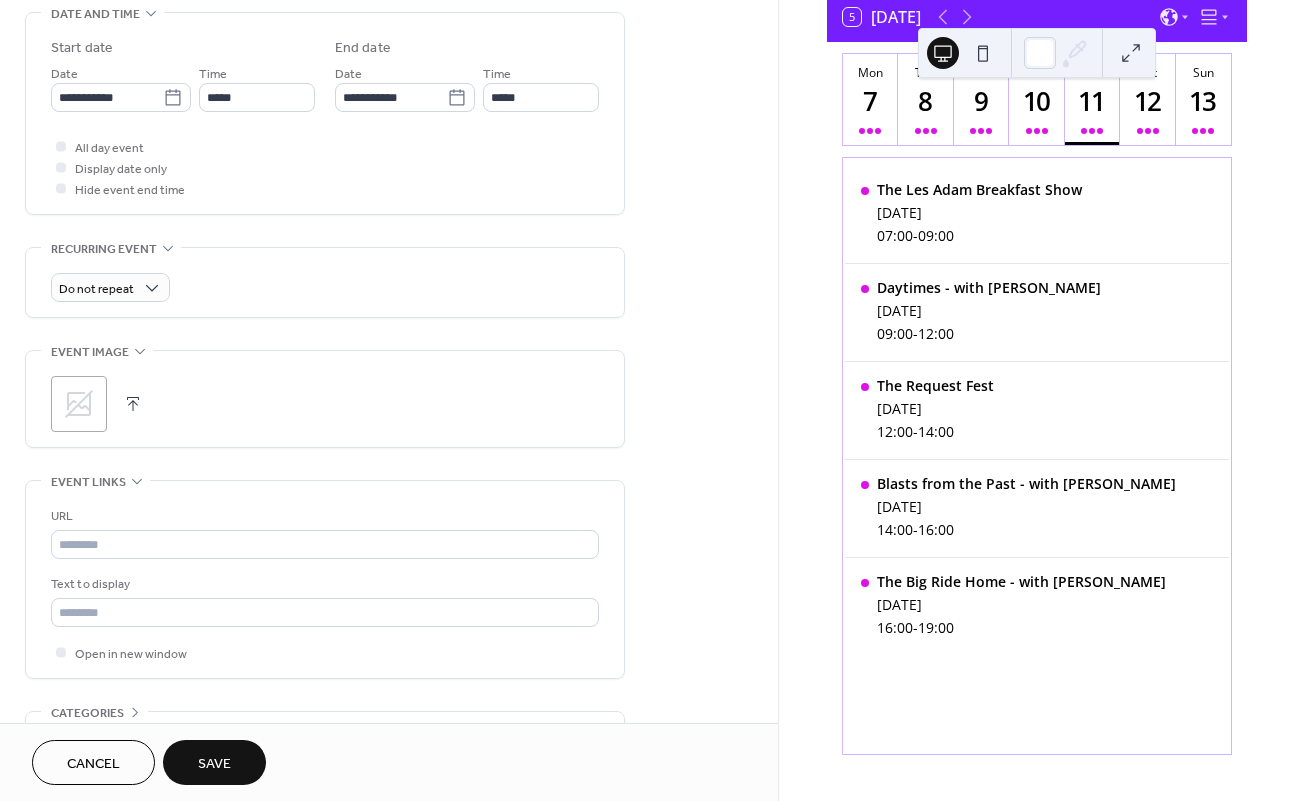 scroll, scrollTop: 648, scrollLeft: 0, axis: vertical 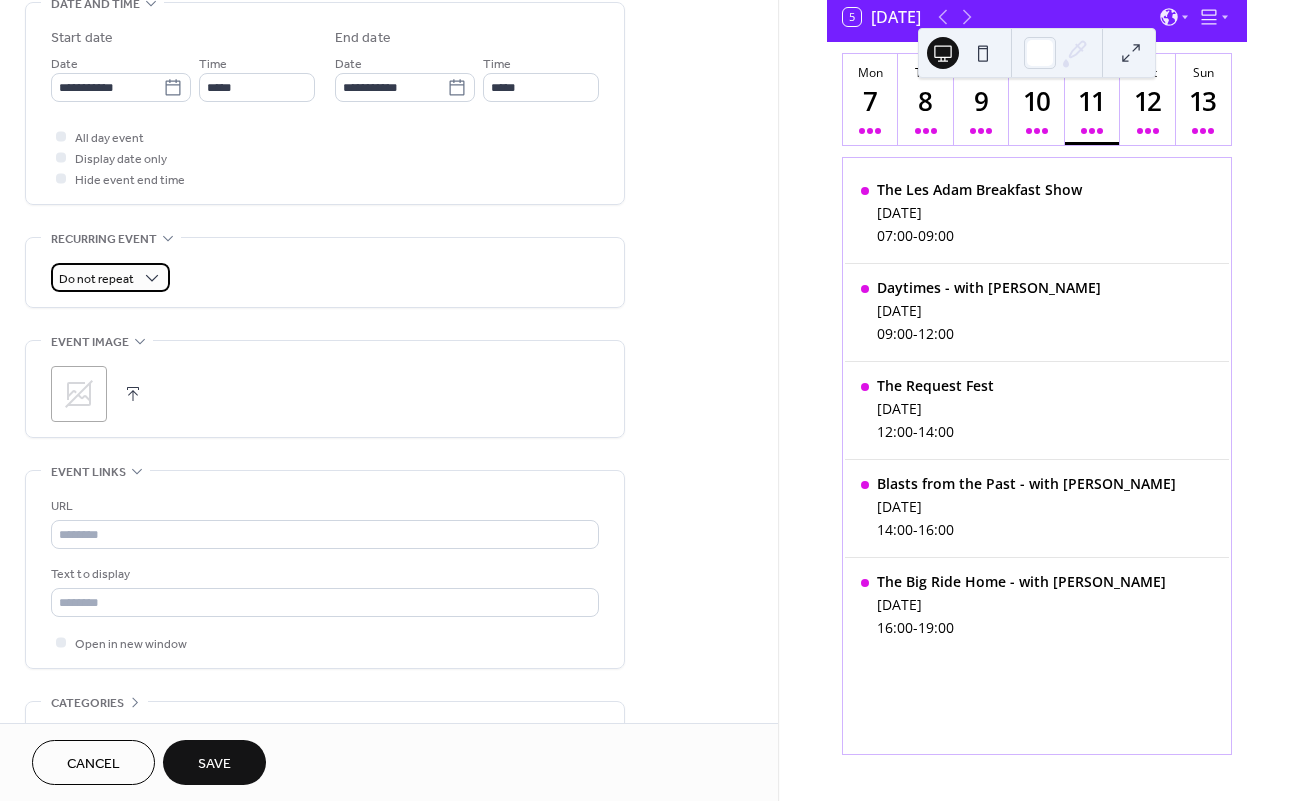 click on "Do not repeat" at bounding box center [110, 277] 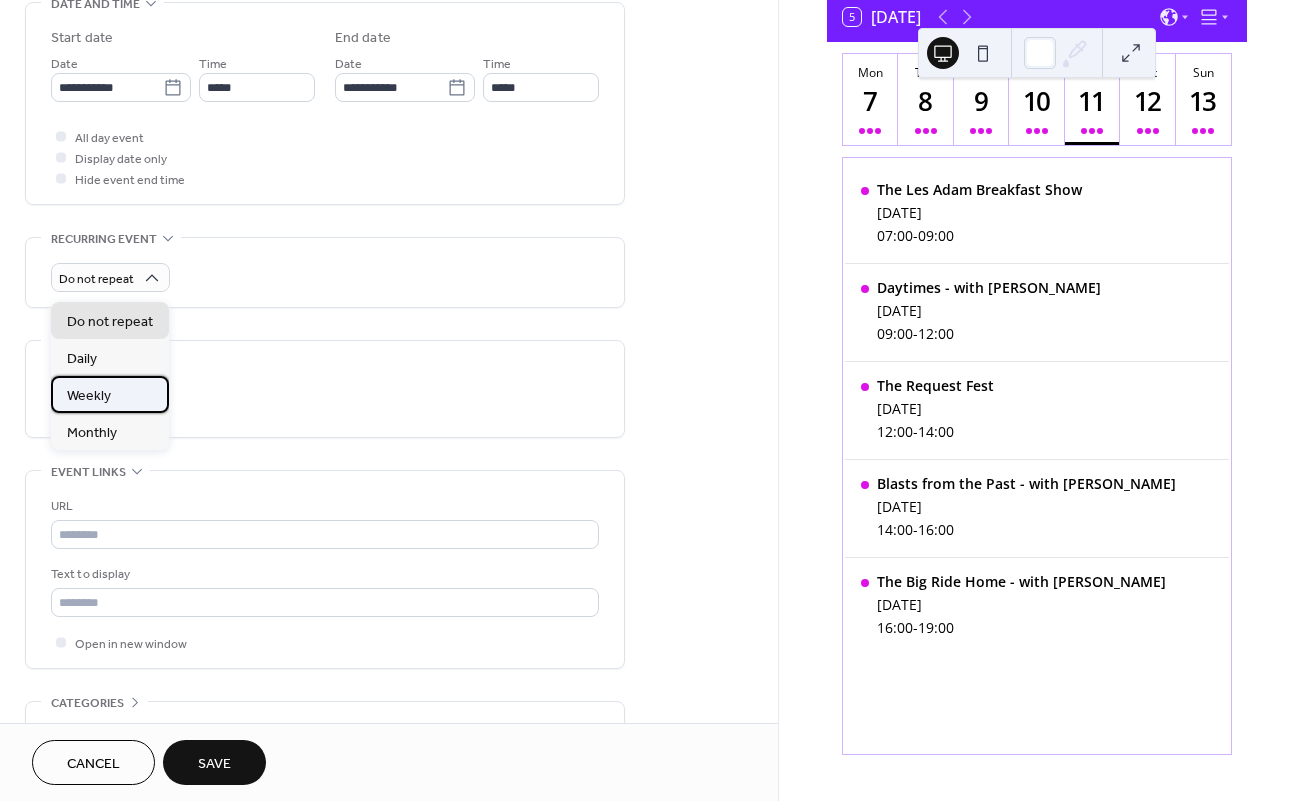 click on "Weekly" at bounding box center (110, 394) 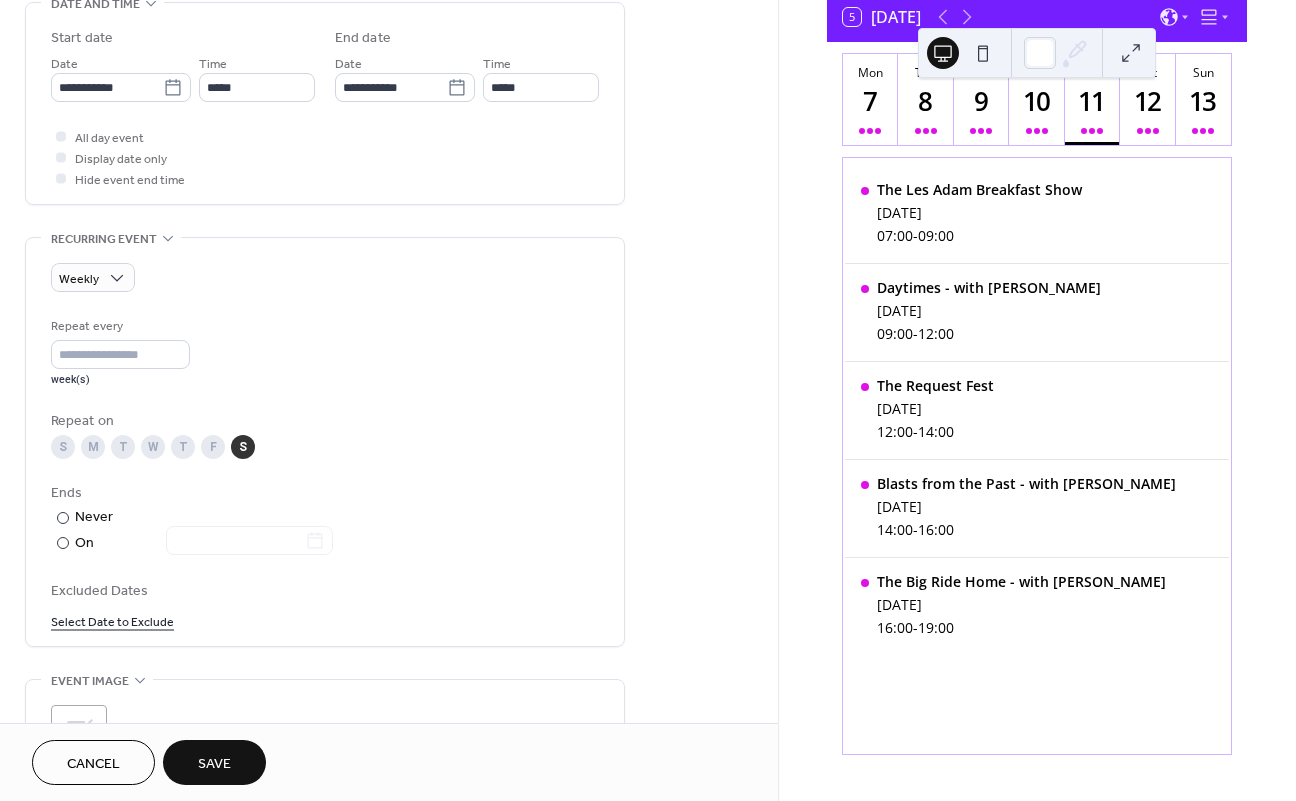 click on "F" at bounding box center [213, 447] 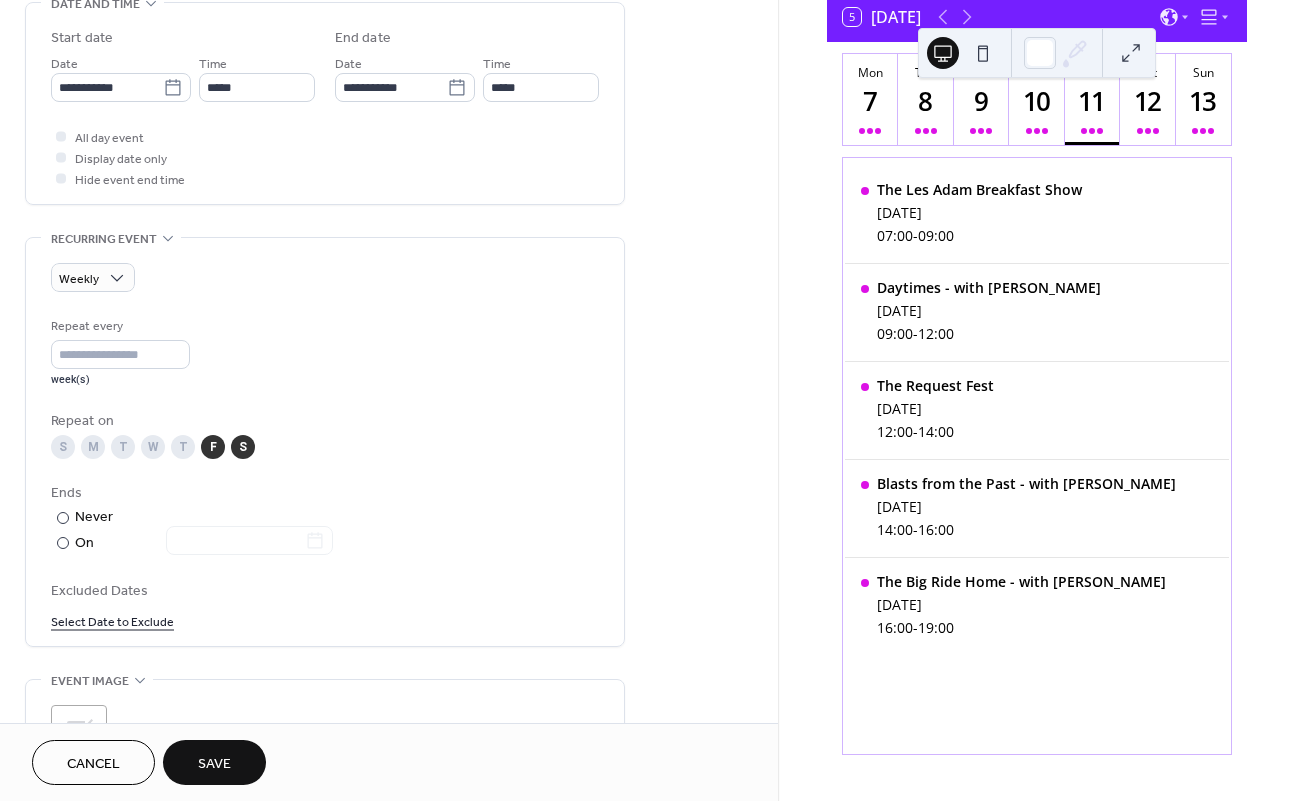 click on "S" at bounding box center (243, 447) 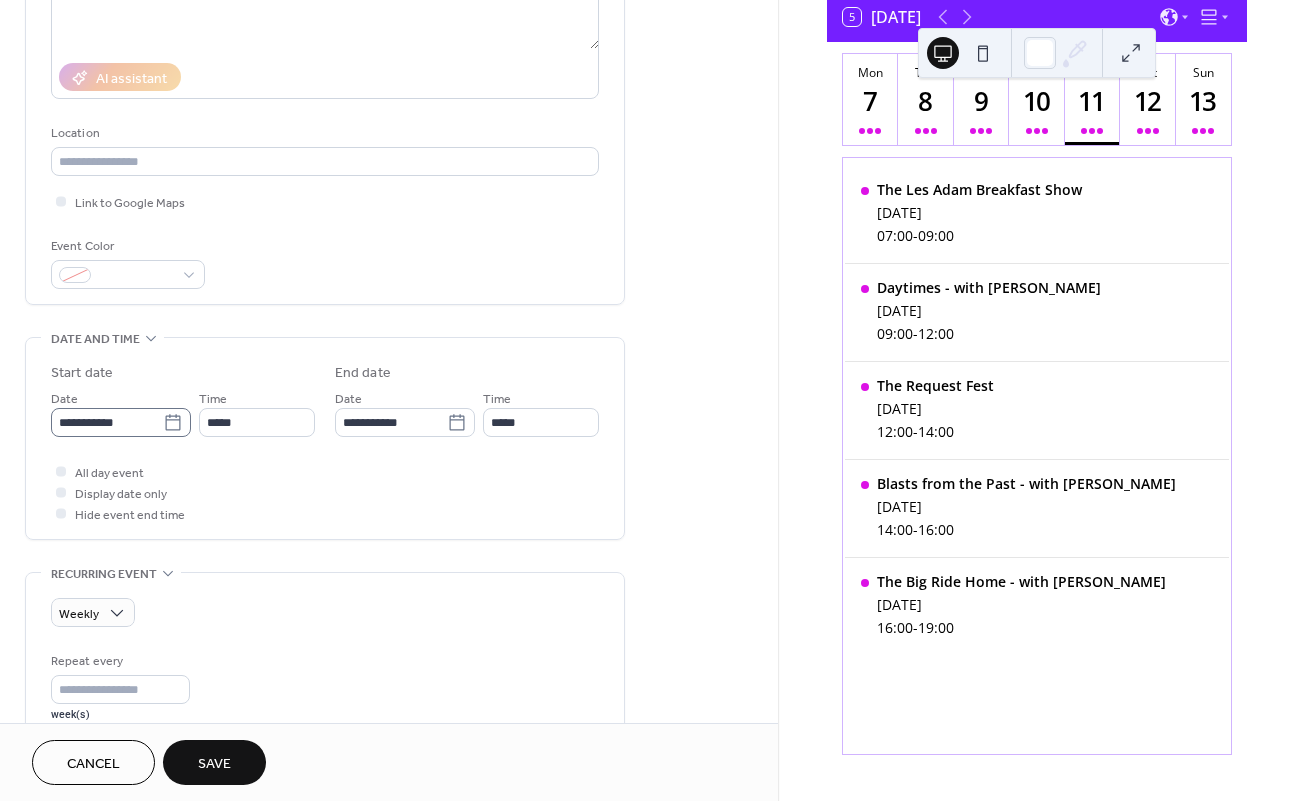 scroll, scrollTop: 317, scrollLeft: 0, axis: vertical 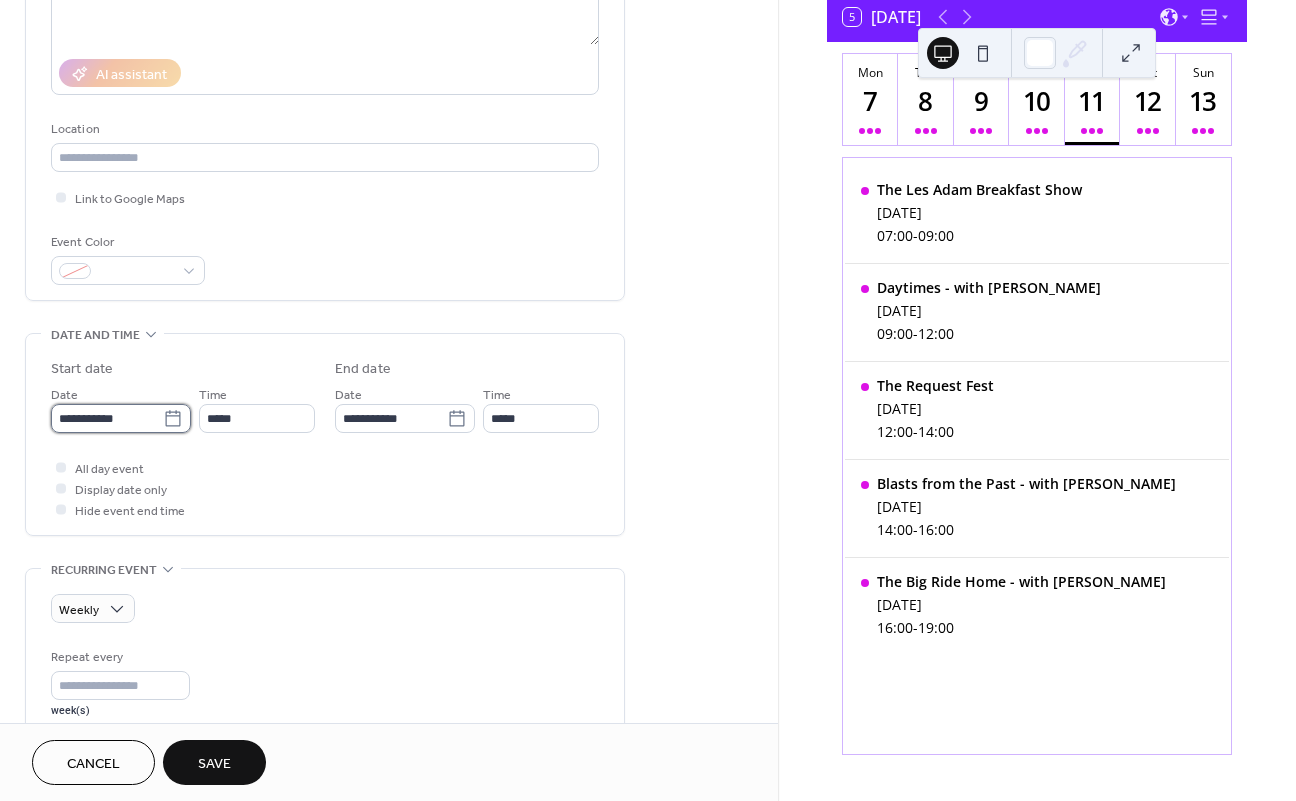click on "**********" at bounding box center [107, 418] 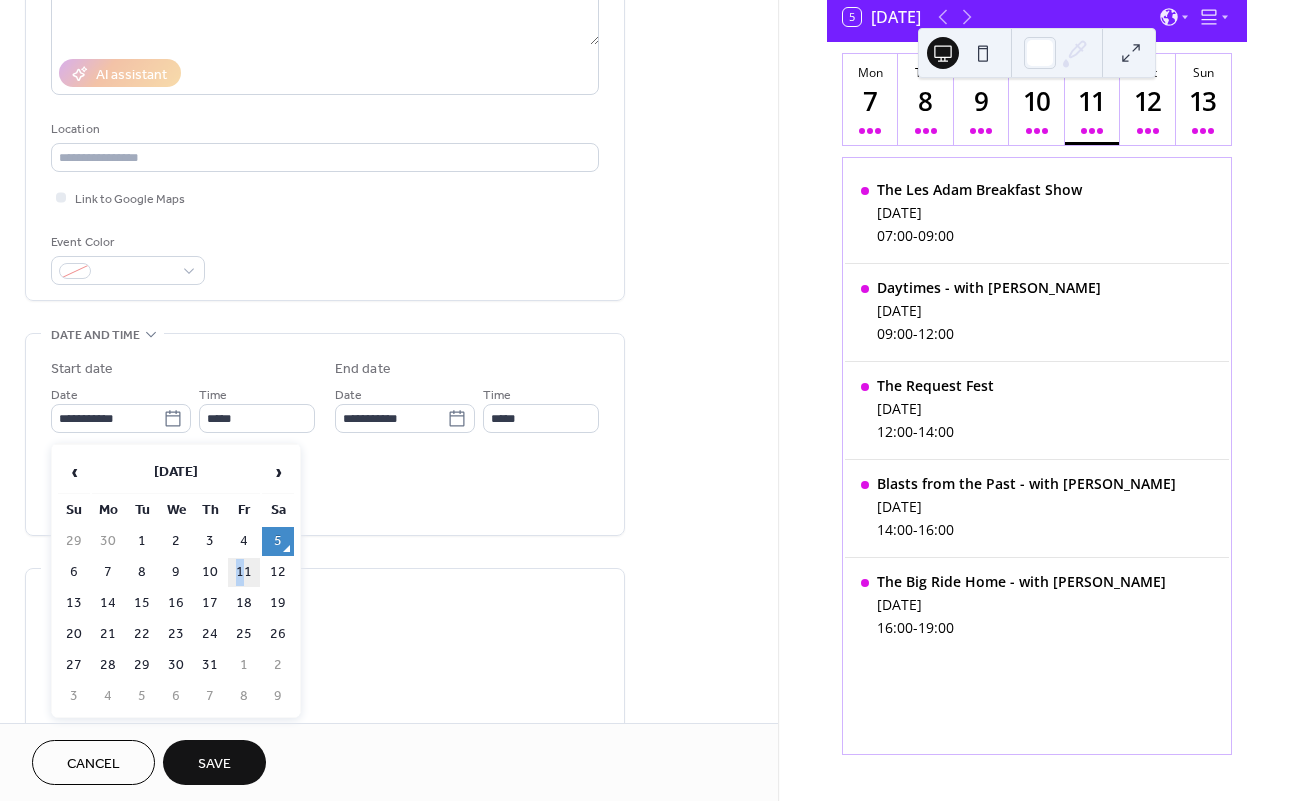 drag, startPoint x: 215, startPoint y: 584, endPoint x: 246, endPoint y: 583, distance: 31.016125 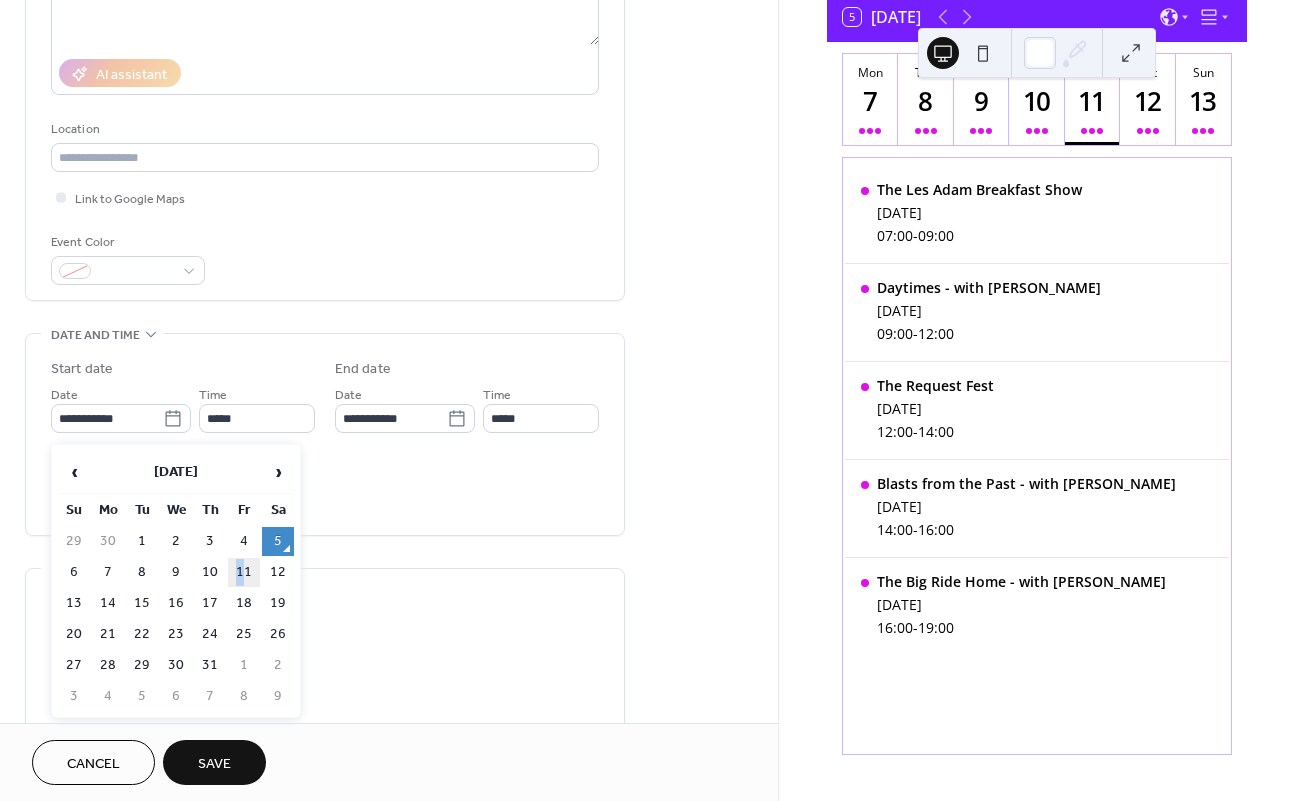 click on "6 7 8 9 10 11 12" at bounding box center (176, 572) 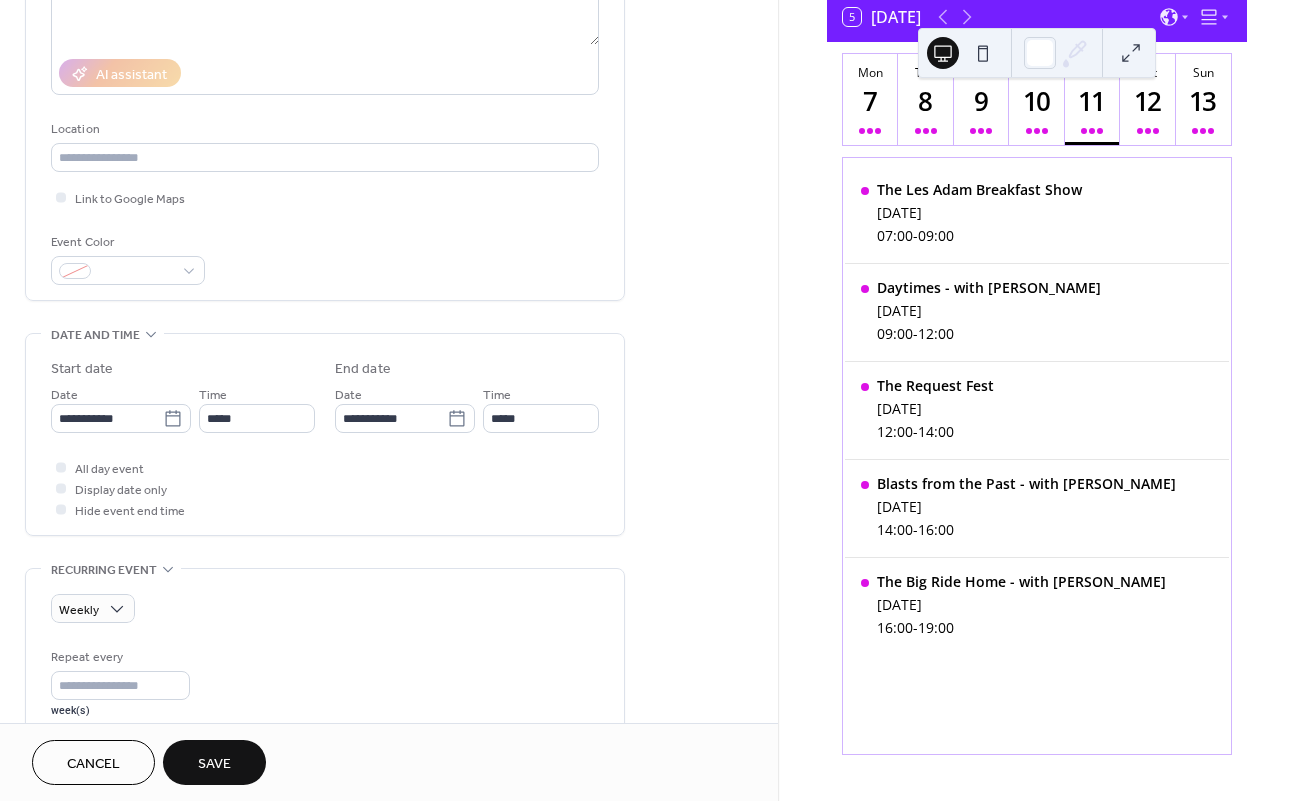 type on "**********" 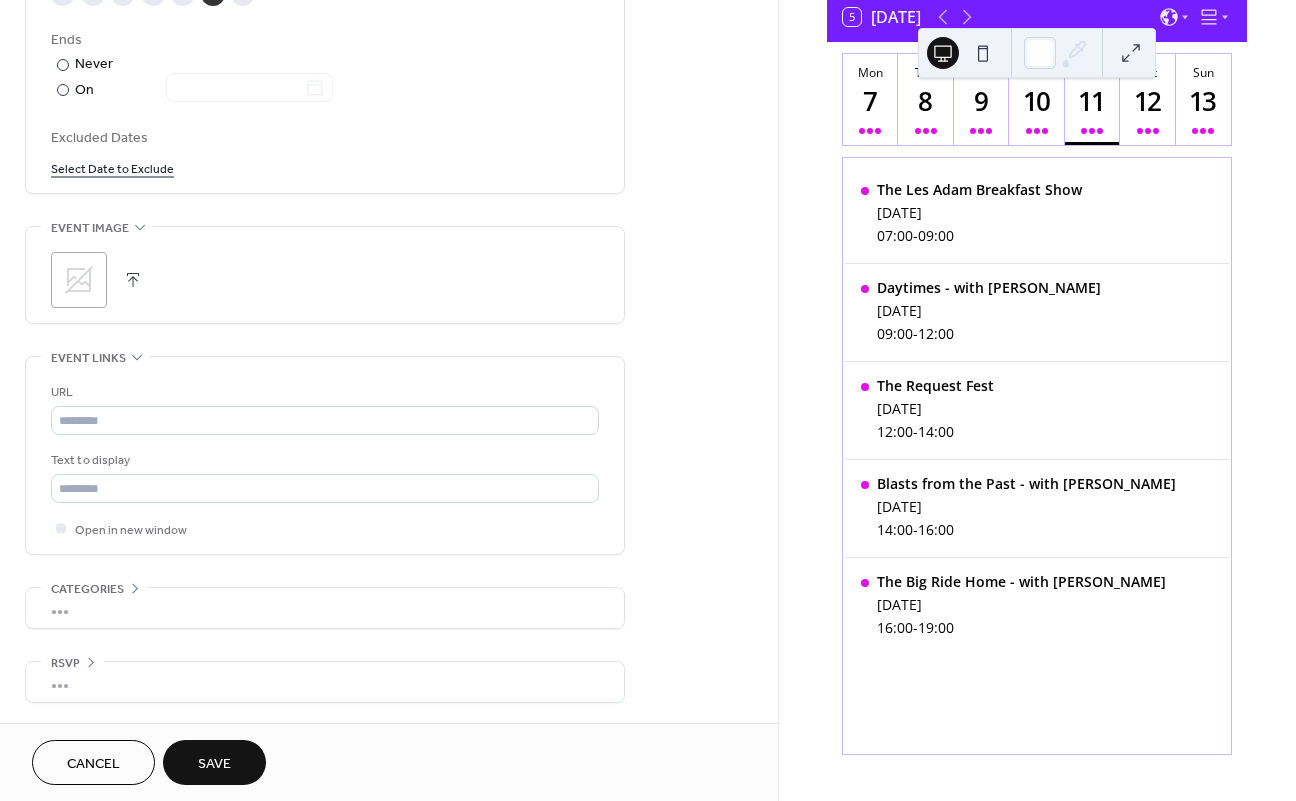 scroll, scrollTop: 1115, scrollLeft: 0, axis: vertical 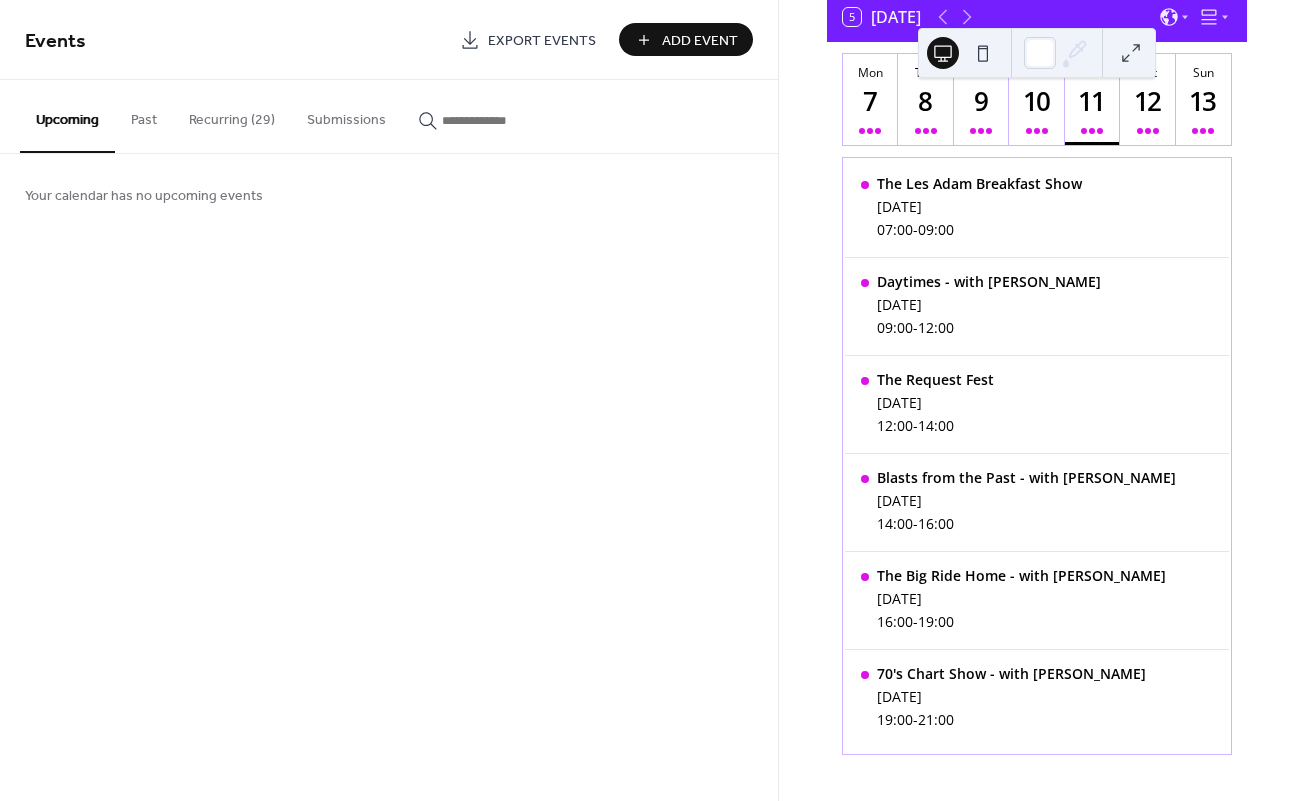 click on "Add Event" at bounding box center (700, 41) 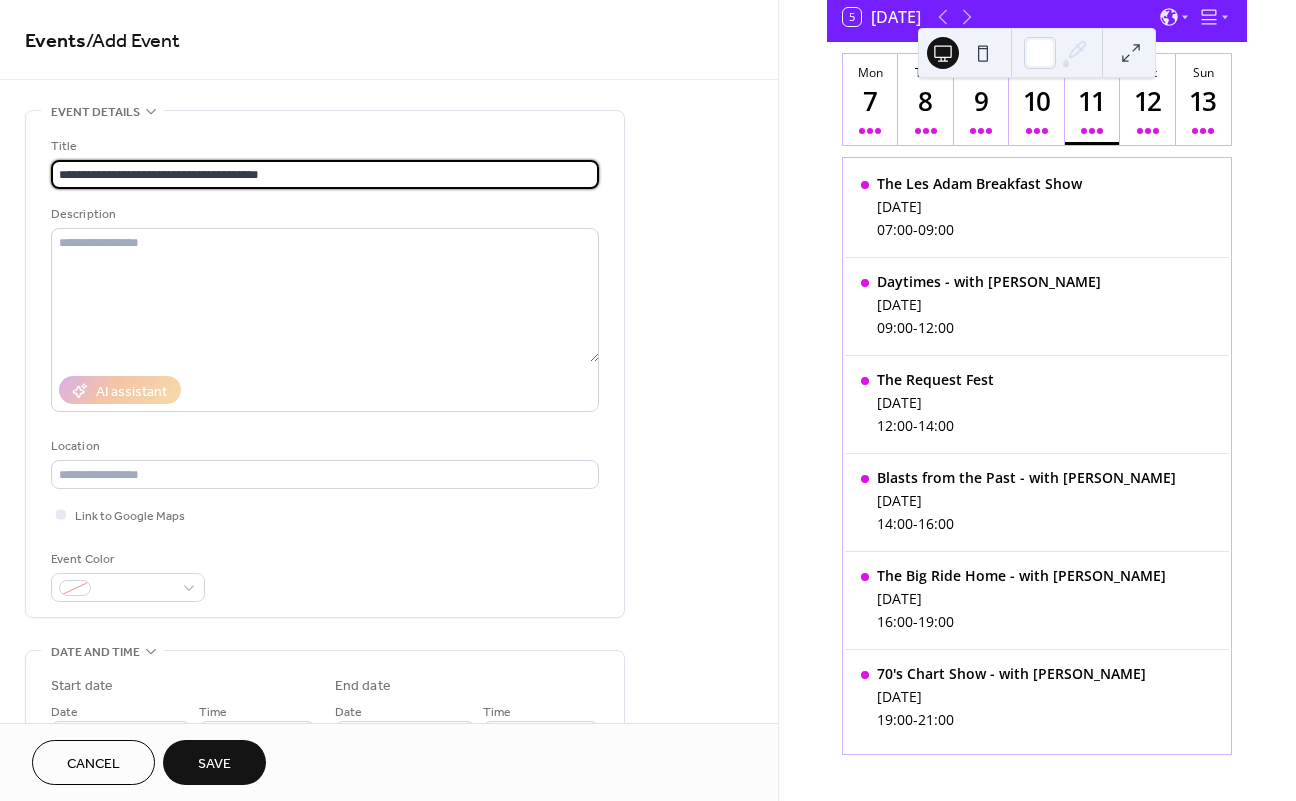 type on "**********" 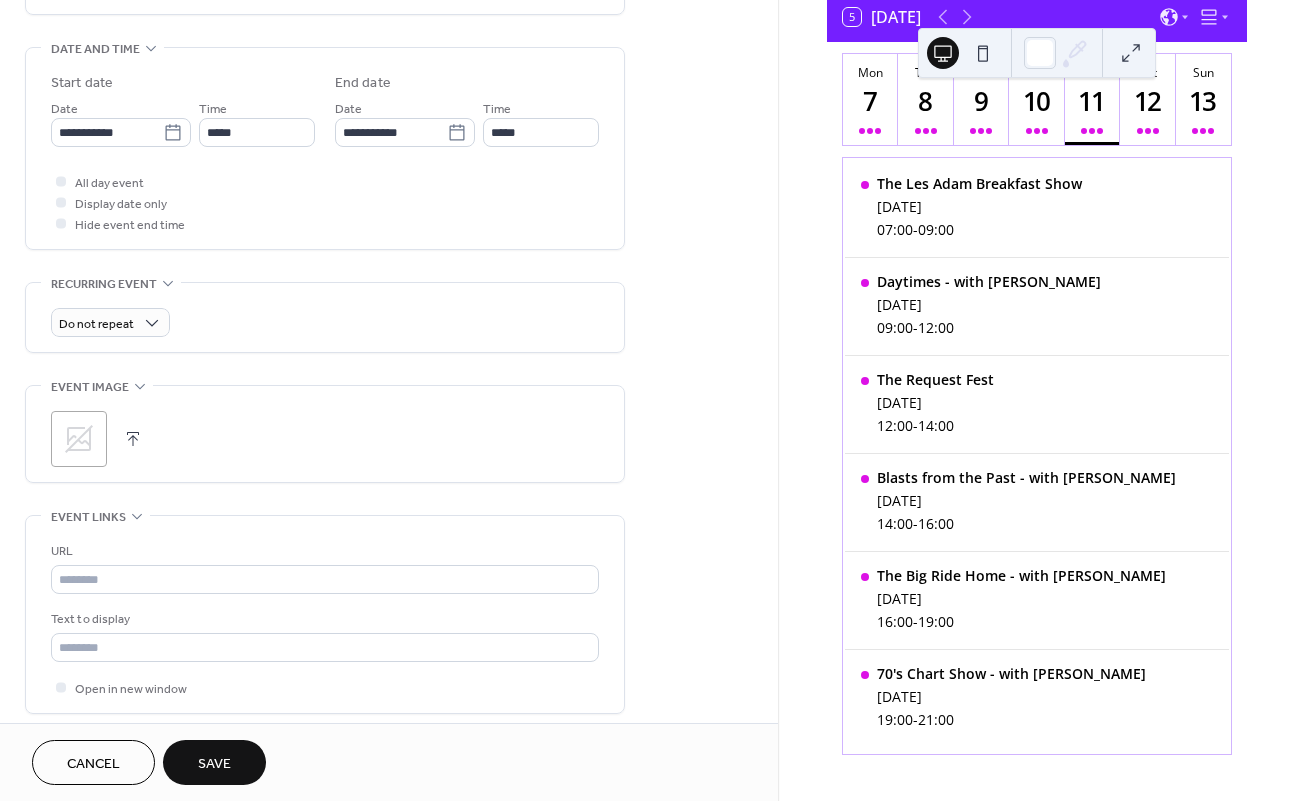 scroll, scrollTop: 613, scrollLeft: 0, axis: vertical 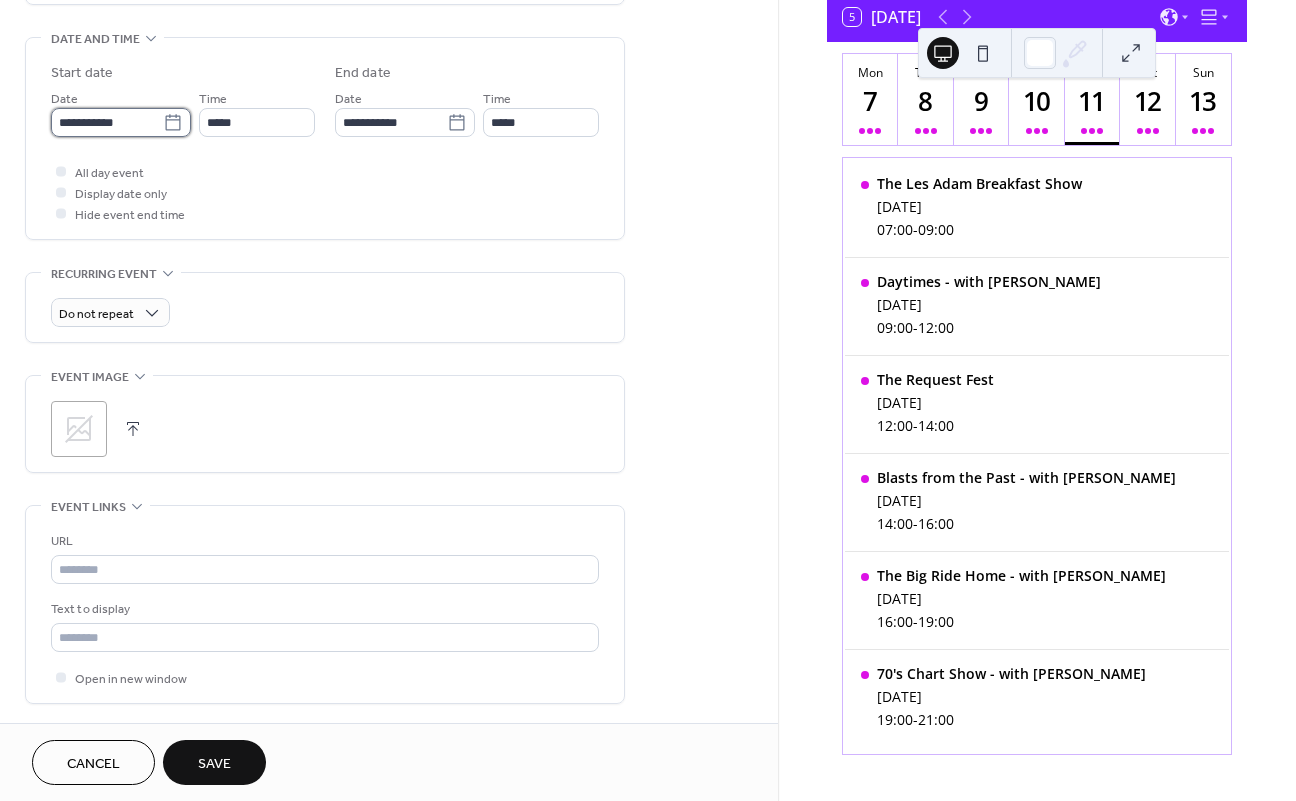click on "**********" at bounding box center (107, 122) 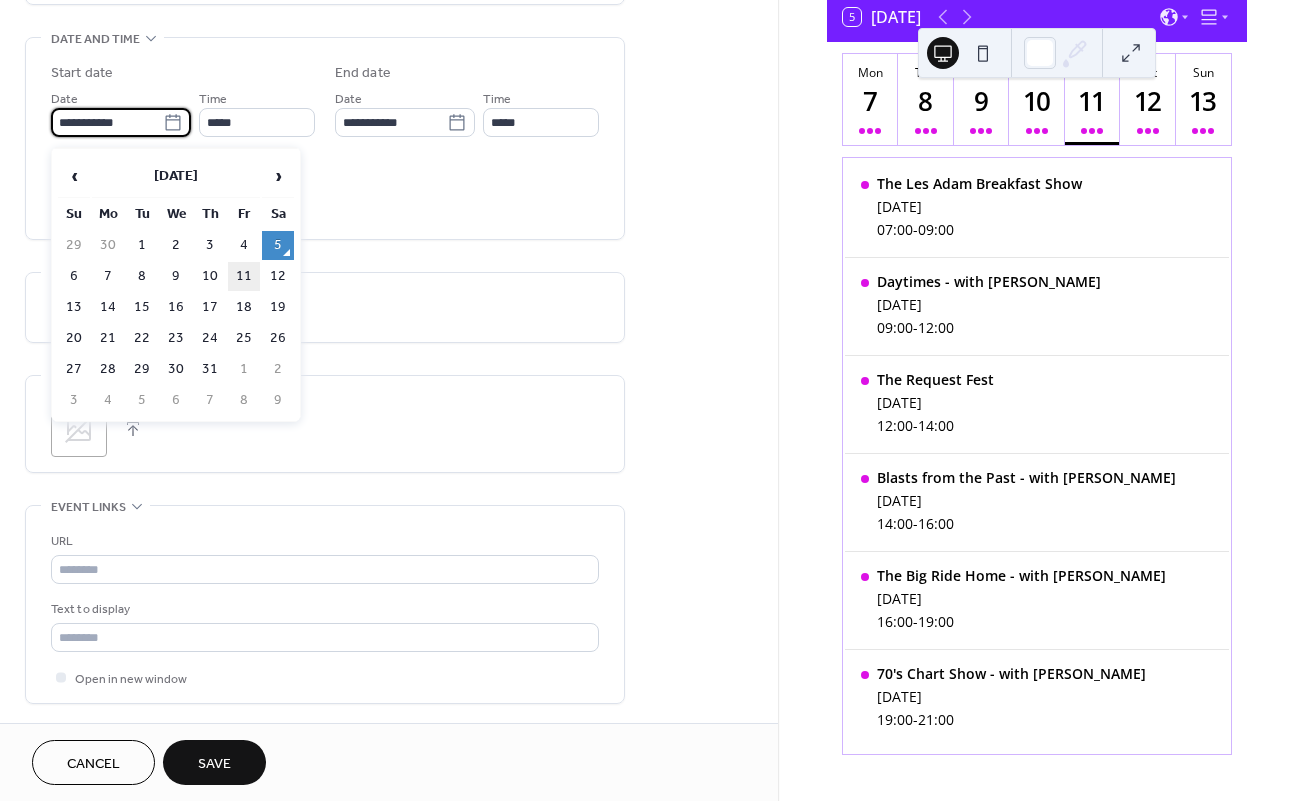 click on "11" at bounding box center [244, 276] 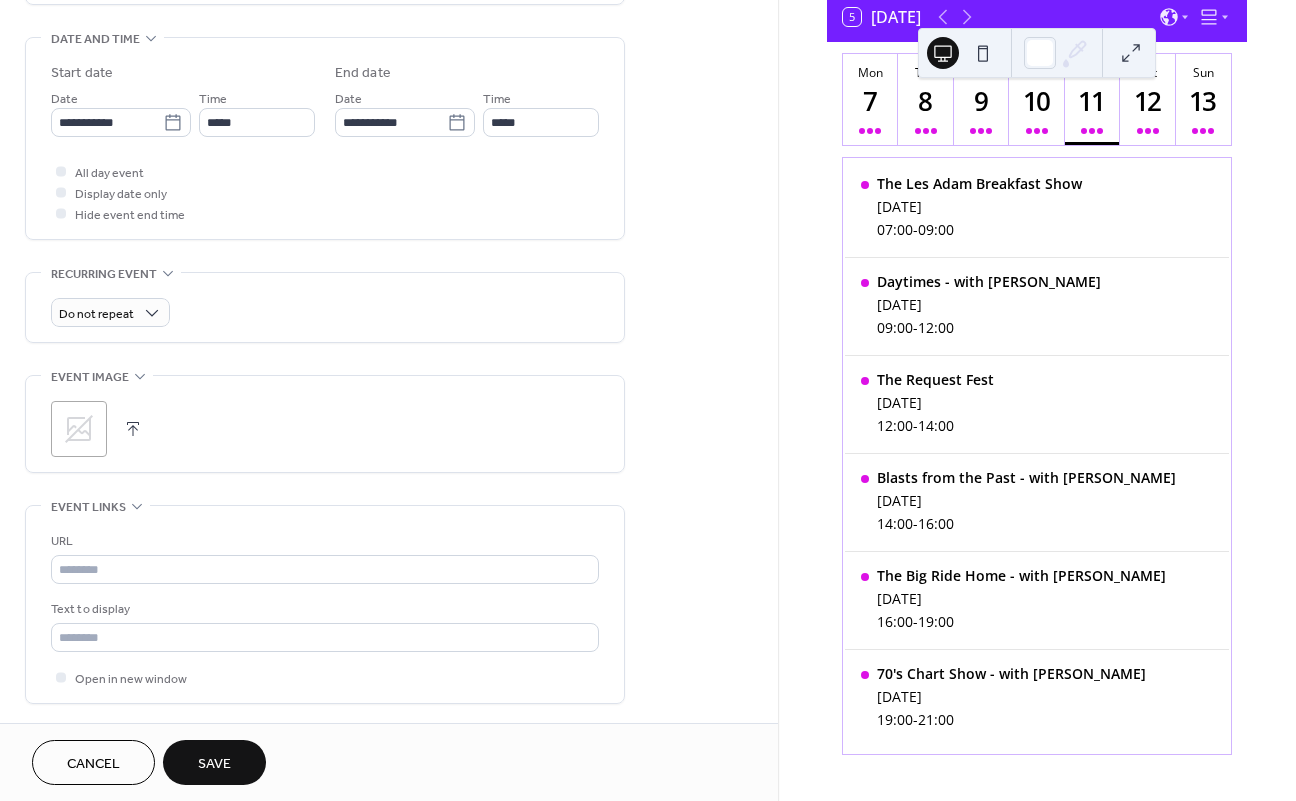 type on "**********" 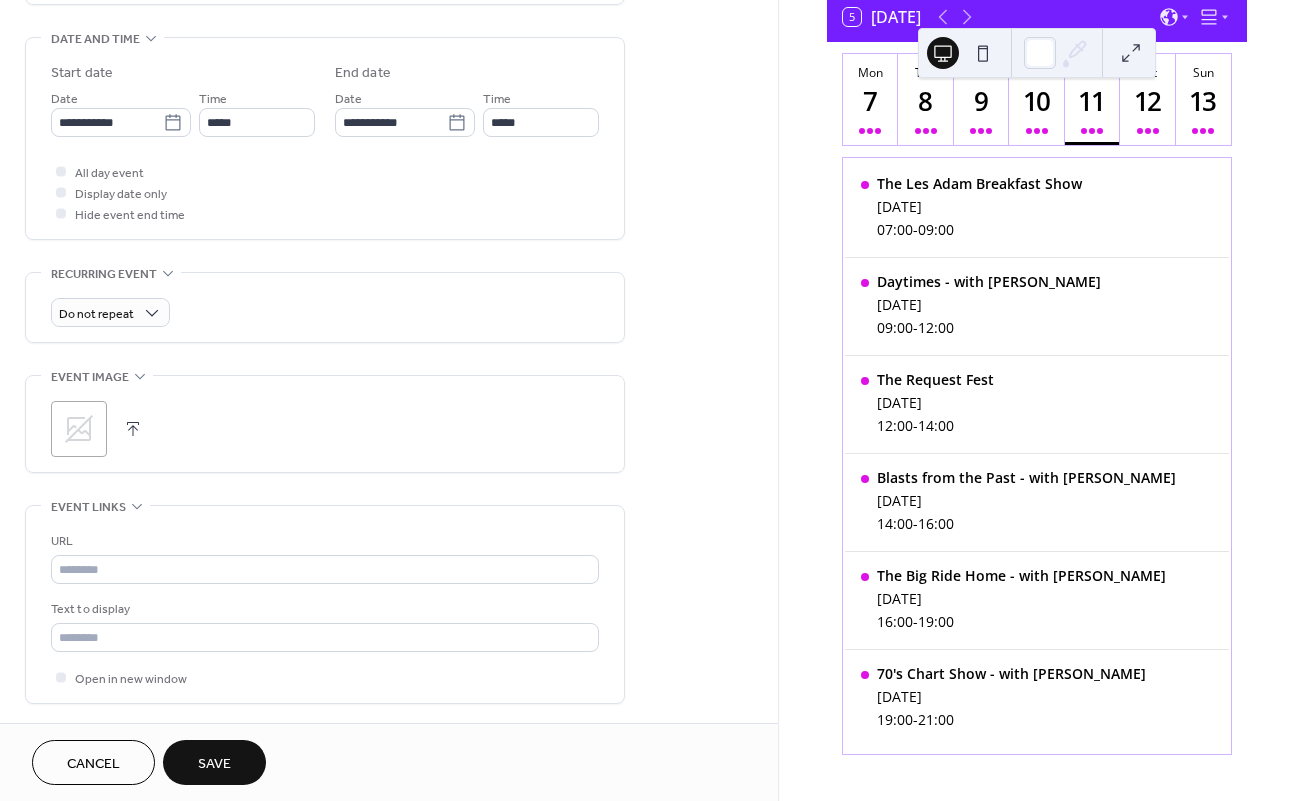 type on "**********" 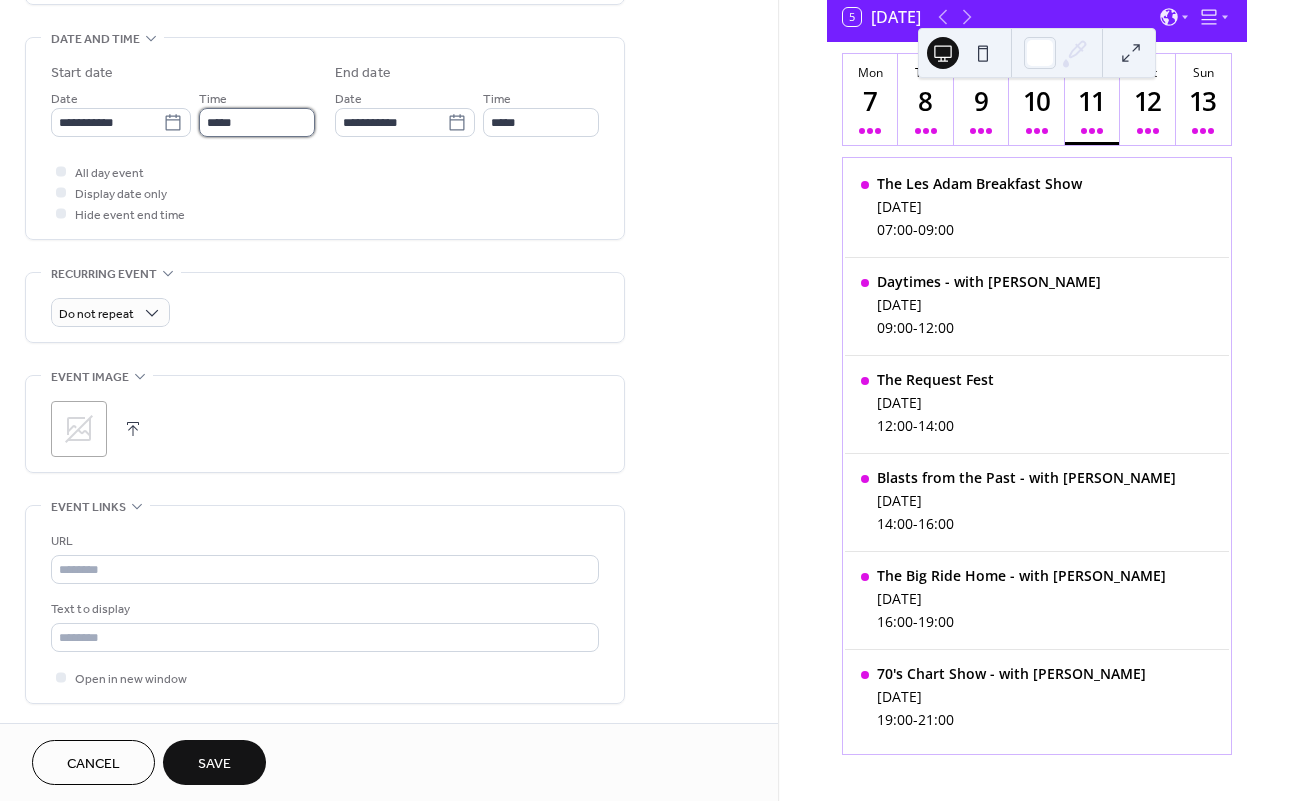 click on "*****" at bounding box center [257, 122] 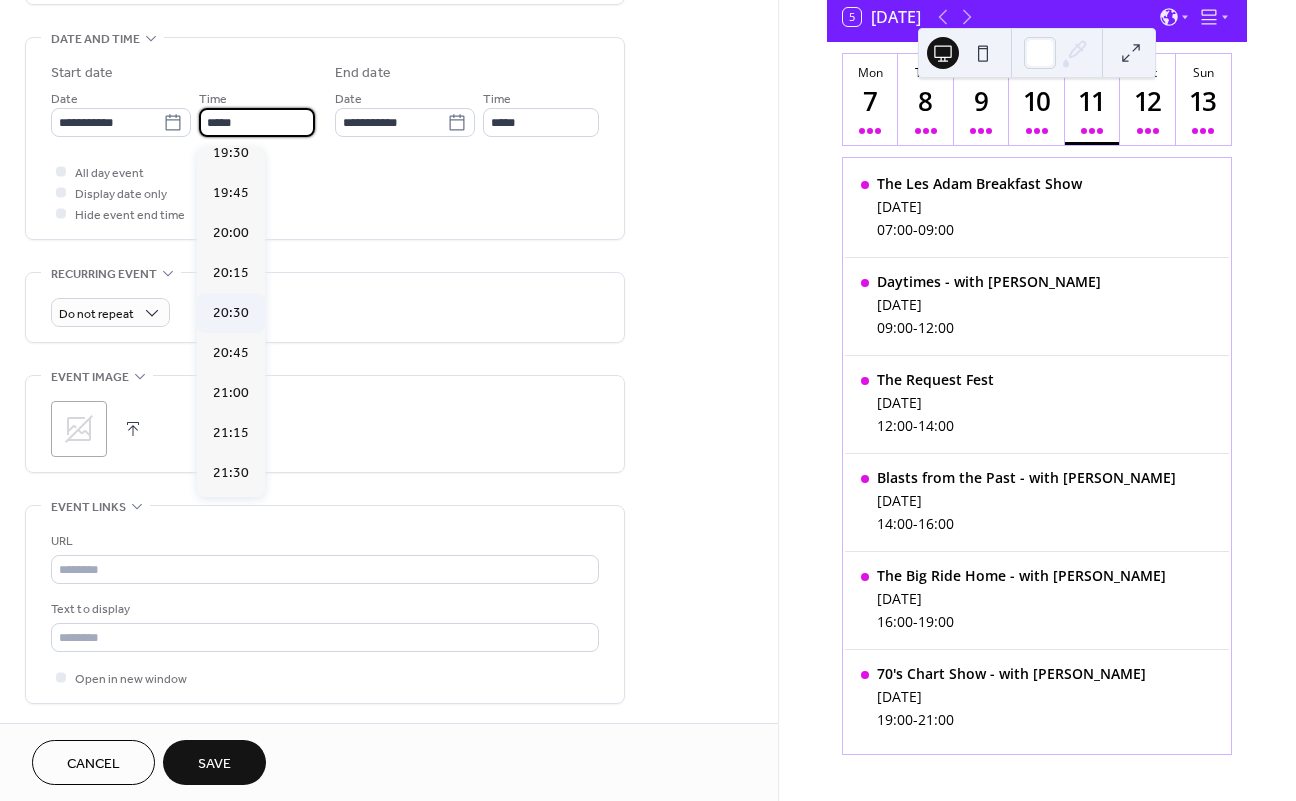 scroll, scrollTop: 3143, scrollLeft: 0, axis: vertical 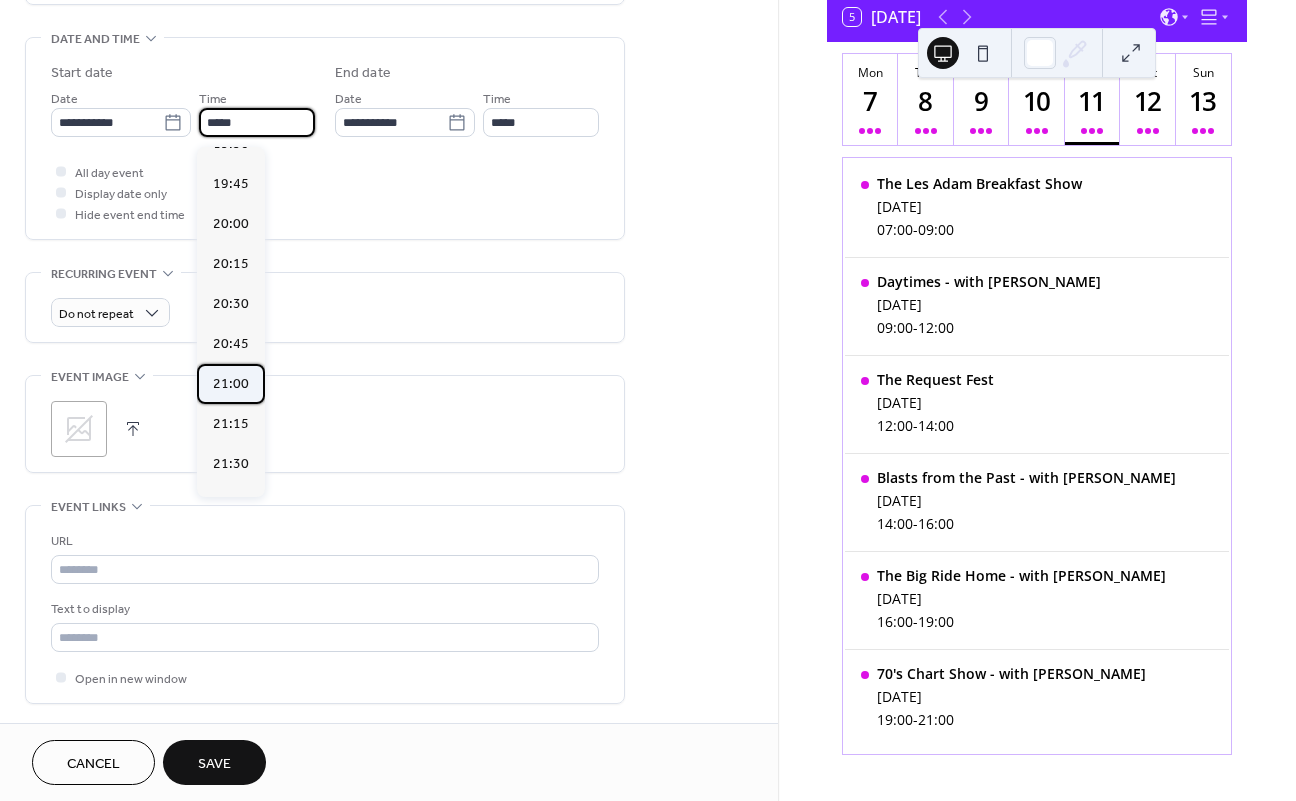 click on "21:00" at bounding box center (231, 384) 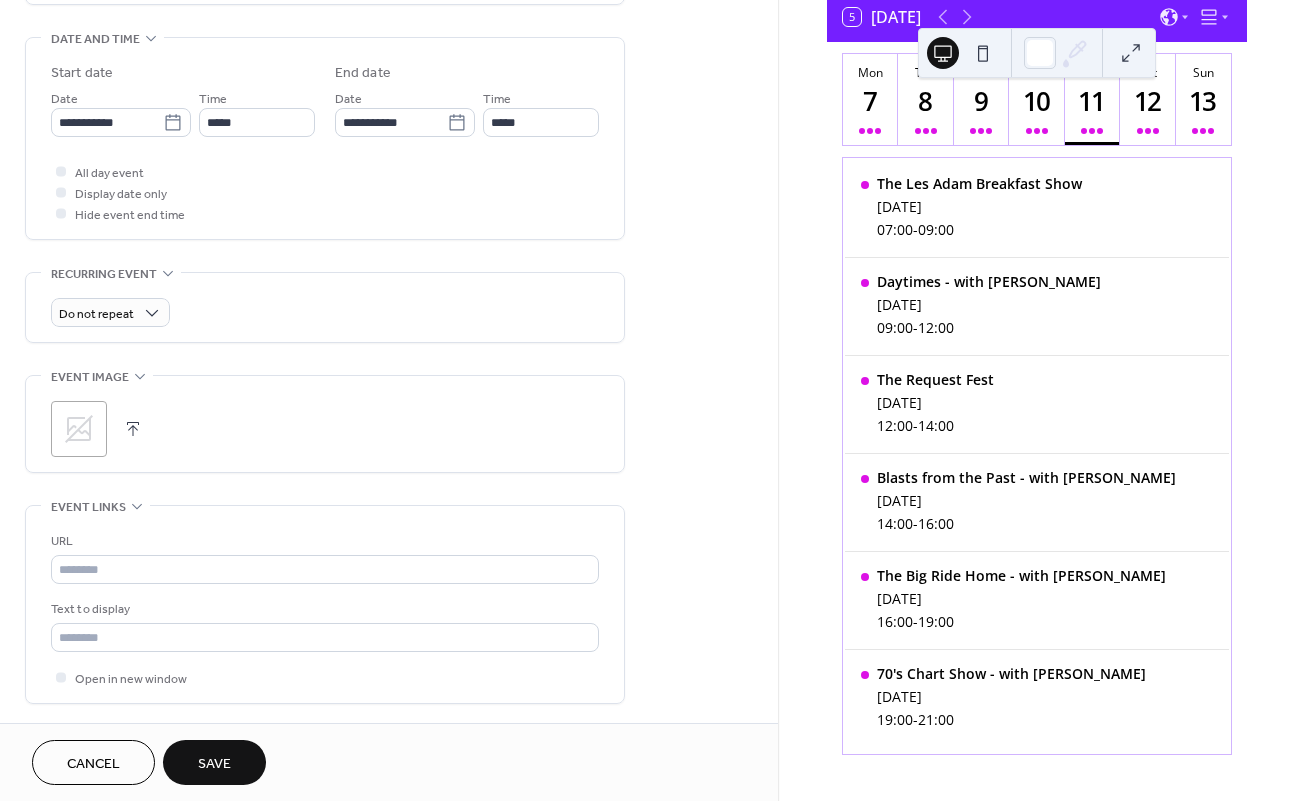 type on "*****" 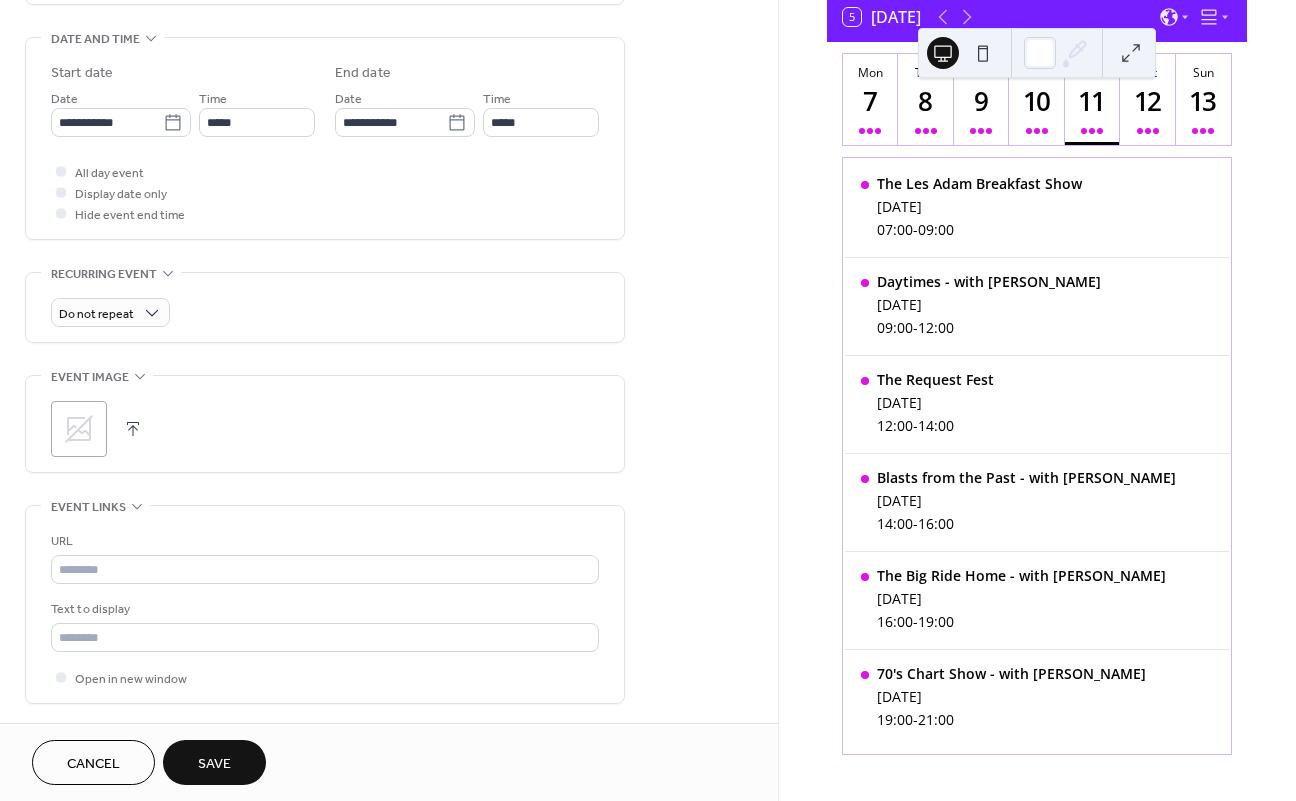 type on "*****" 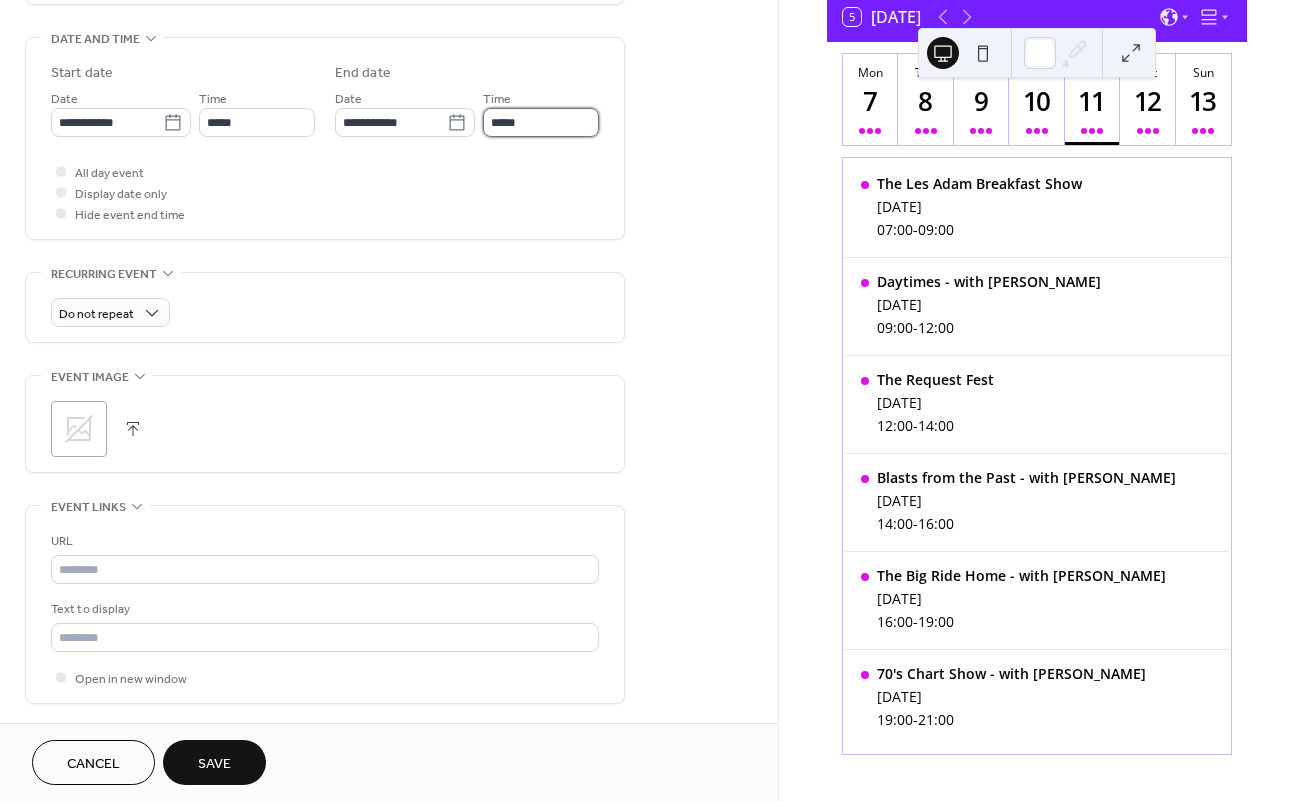 click on "*****" at bounding box center (541, 122) 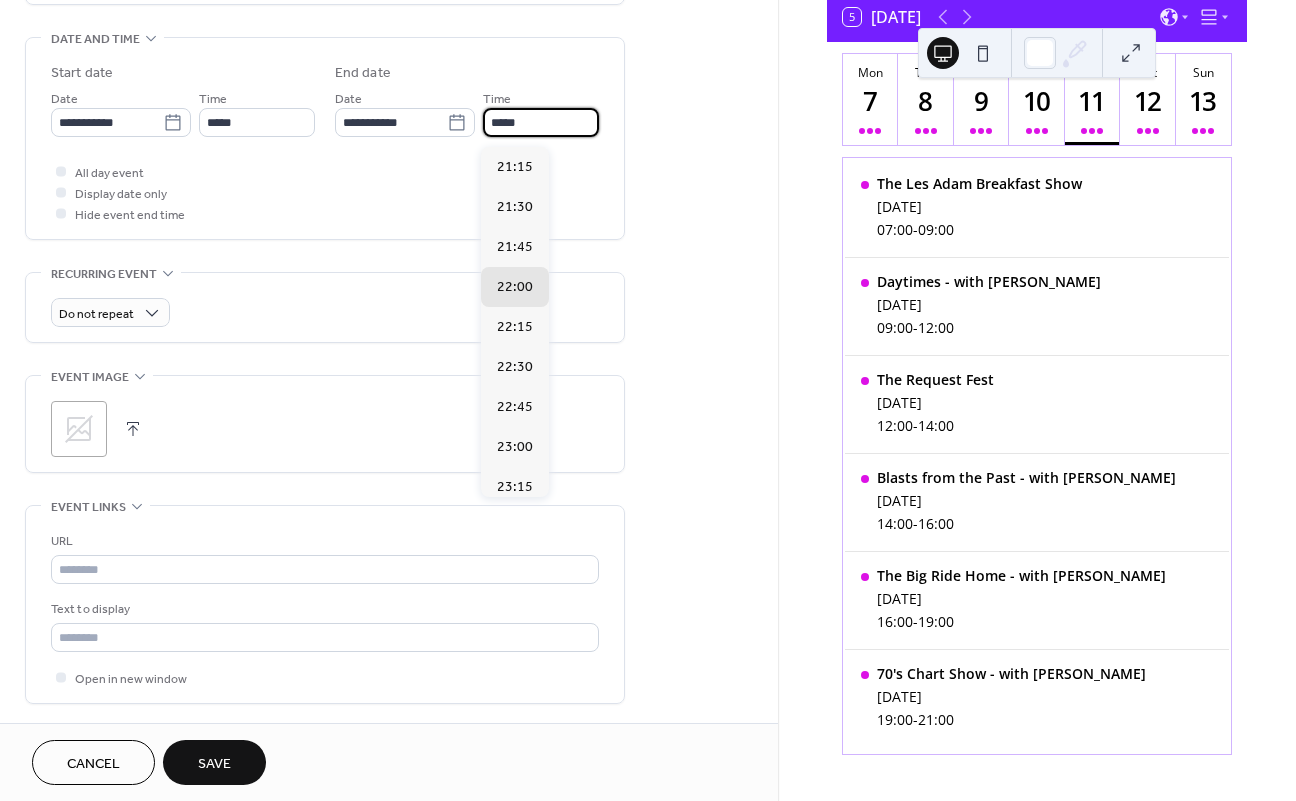 click on "**********" at bounding box center [389, 184] 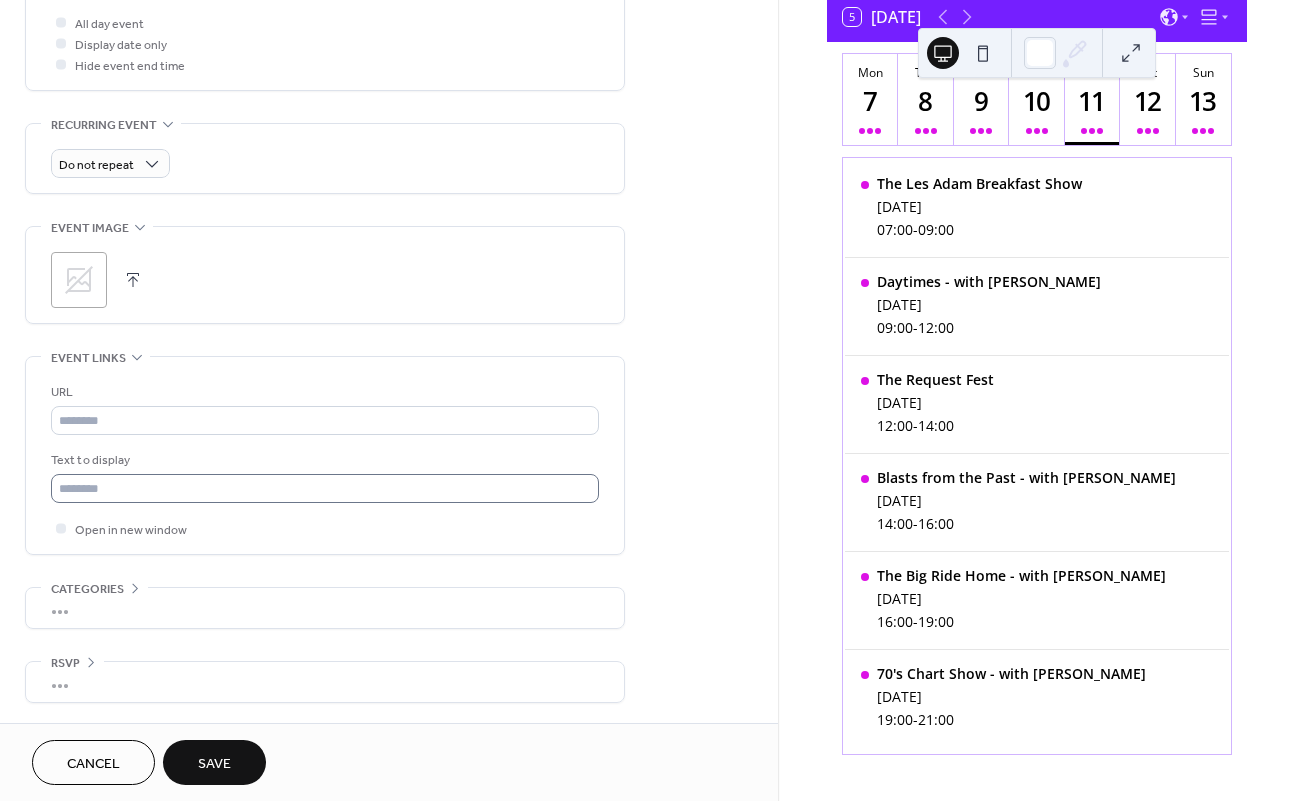 scroll, scrollTop: 772, scrollLeft: 0, axis: vertical 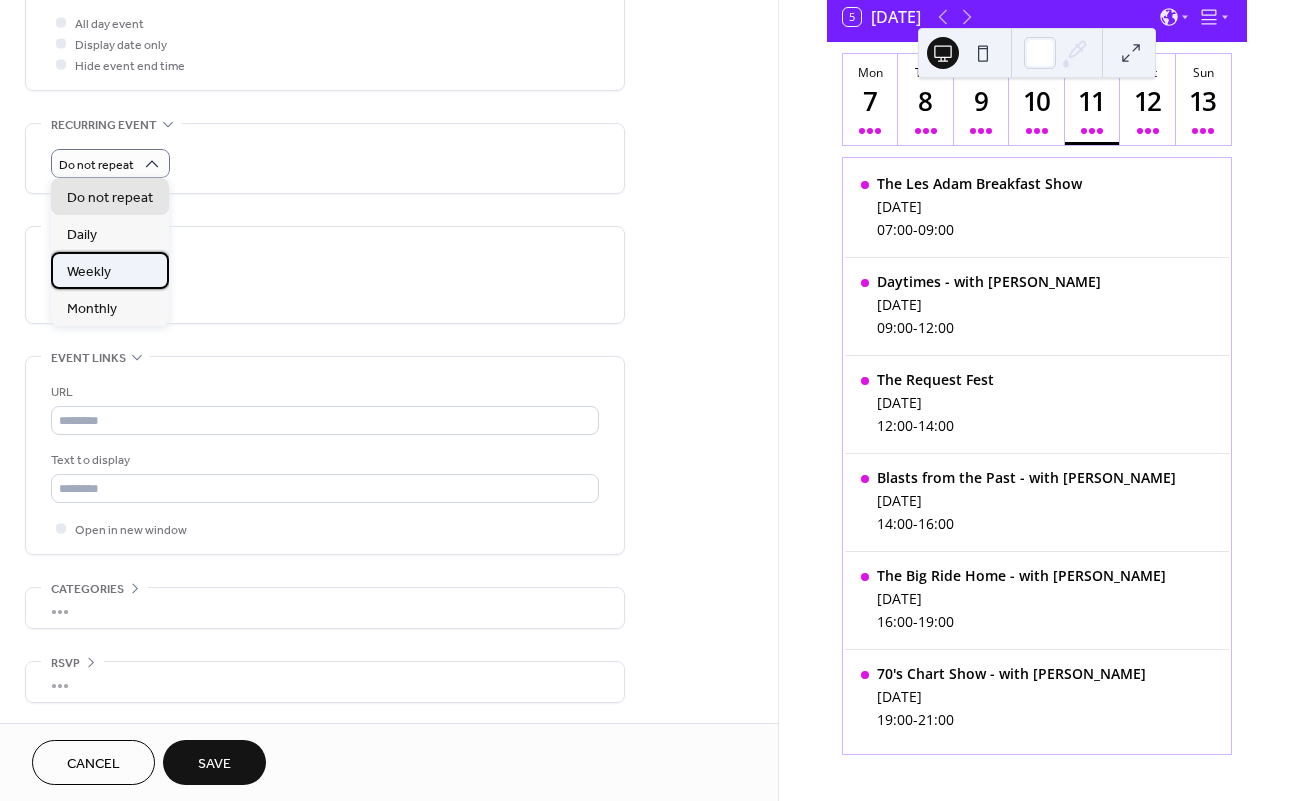 click on "Weekly" at bounding box center [110, 270] 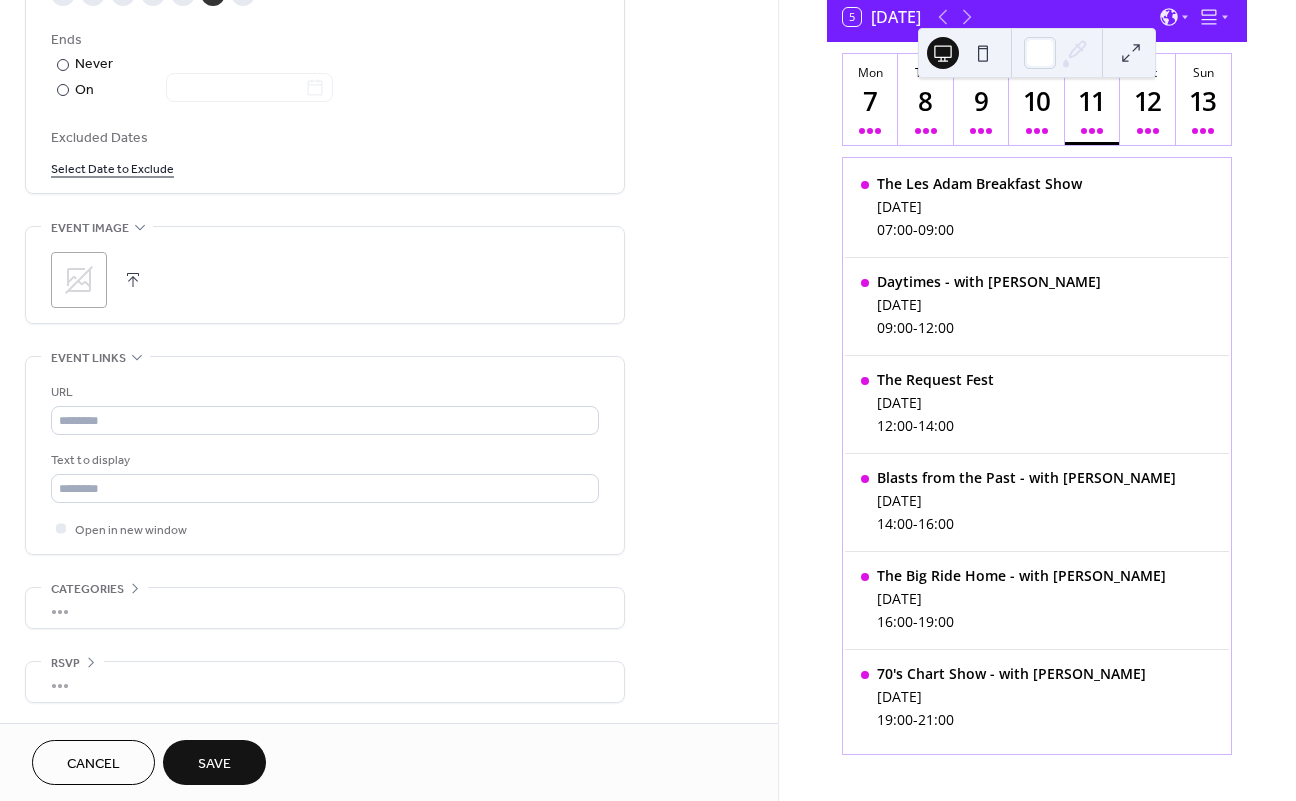 scroll, scrollTop: 1115, scrollLeft: 0, axis: vertical 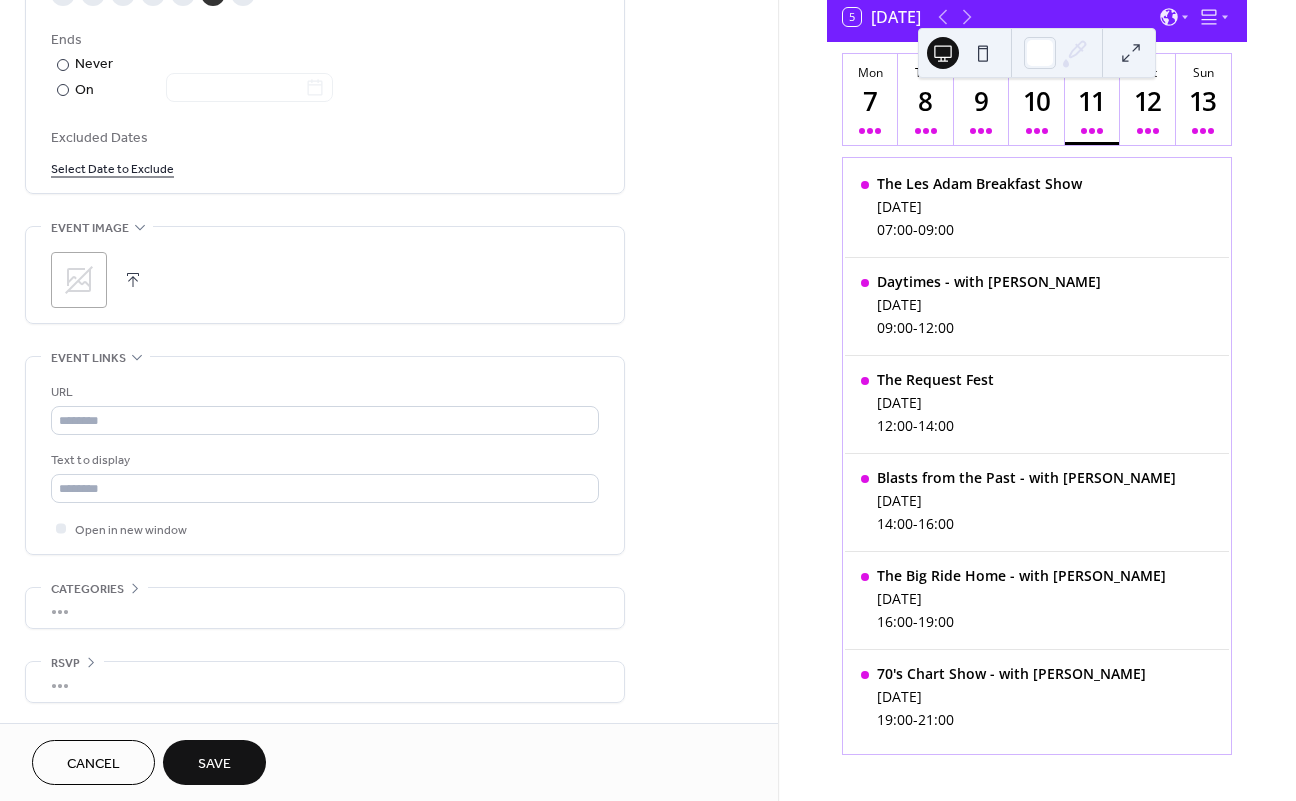 click on "Save" at bounding box center (214, 764) 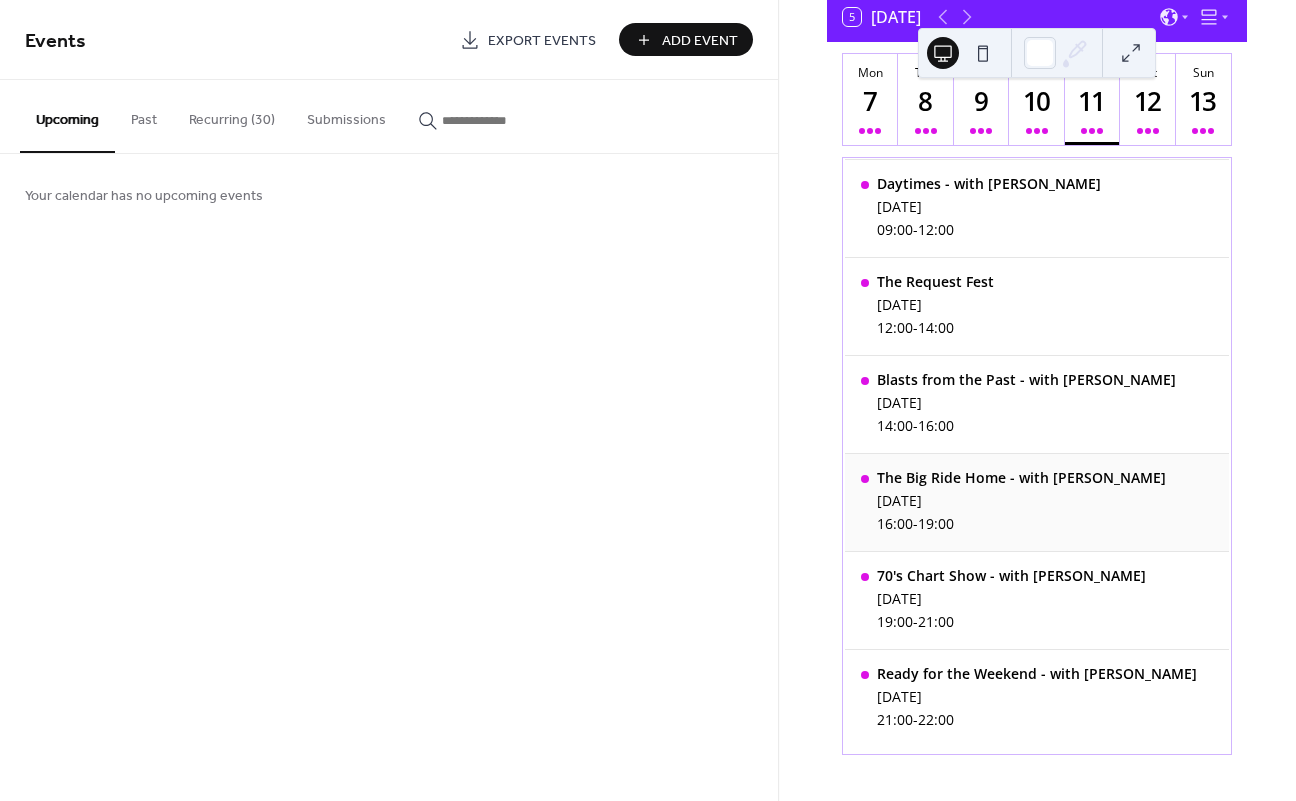 scroll, scrollTop: 116, scrollLeft: 0, axis: vertical 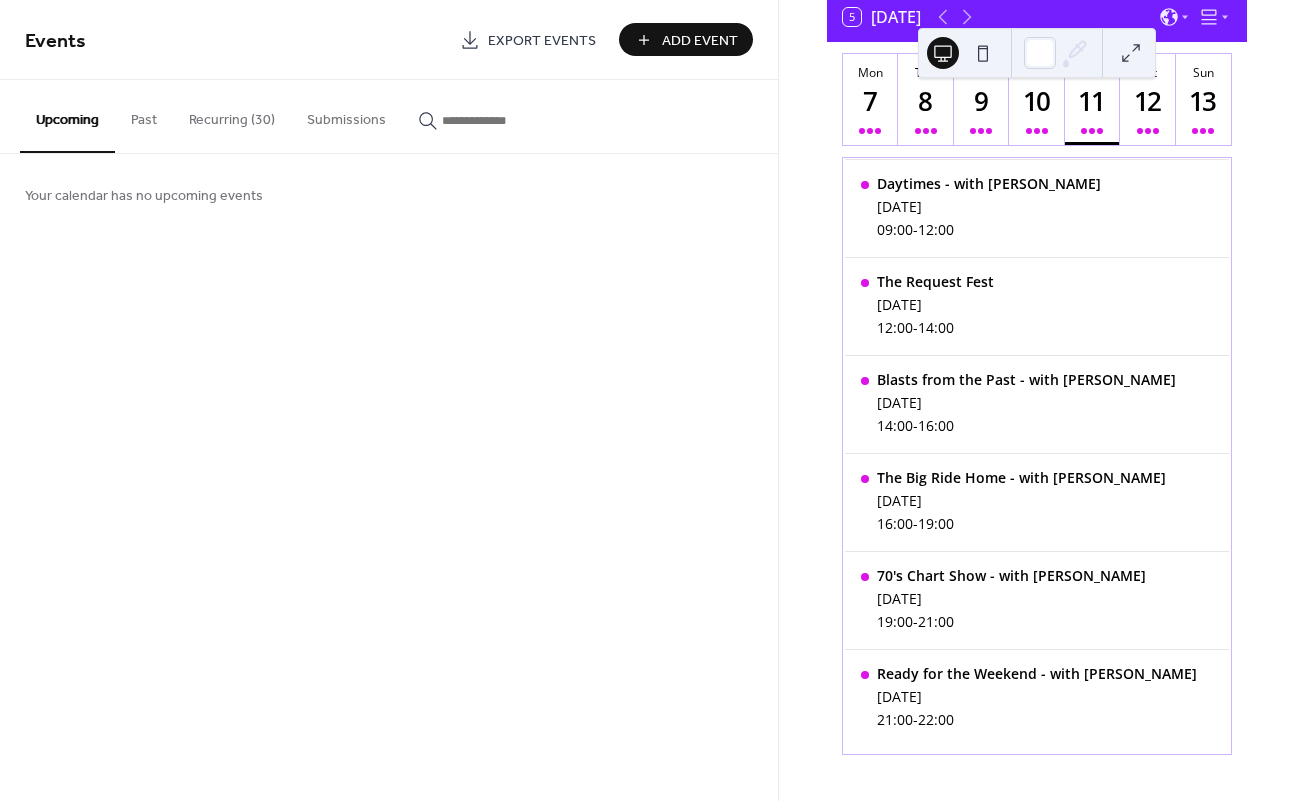 click on "Add Event" at bounding box center [700, 41] 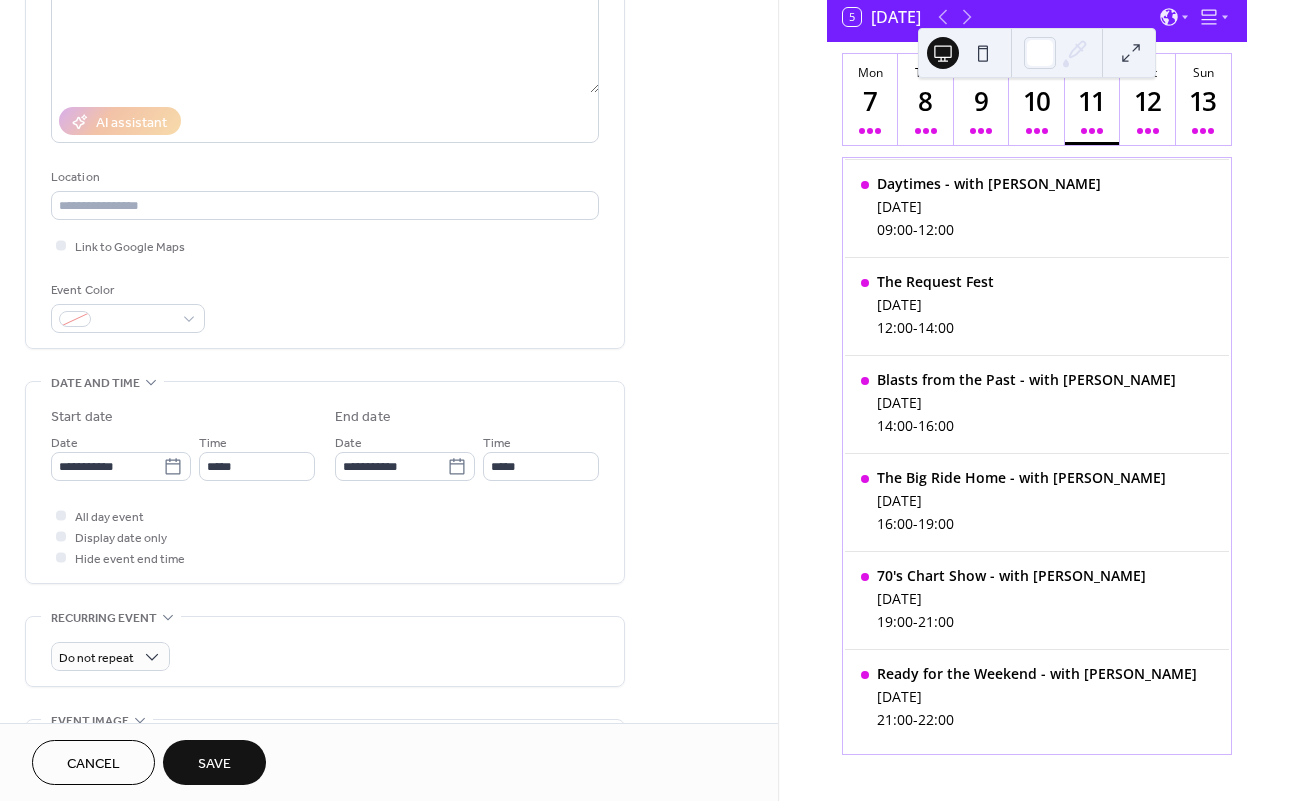 scroll, scrollTop: 269, scrollLeft: 0, axis: vertical 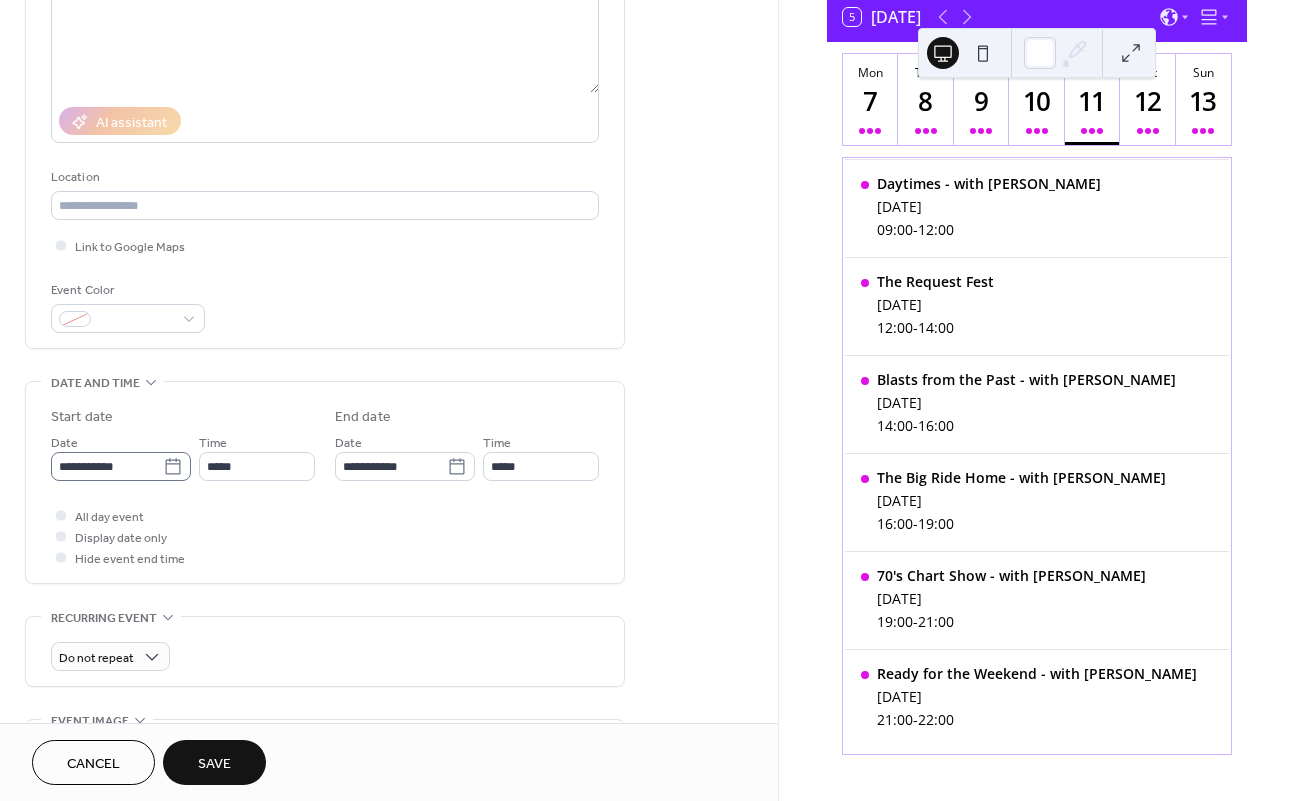 type on "**********" 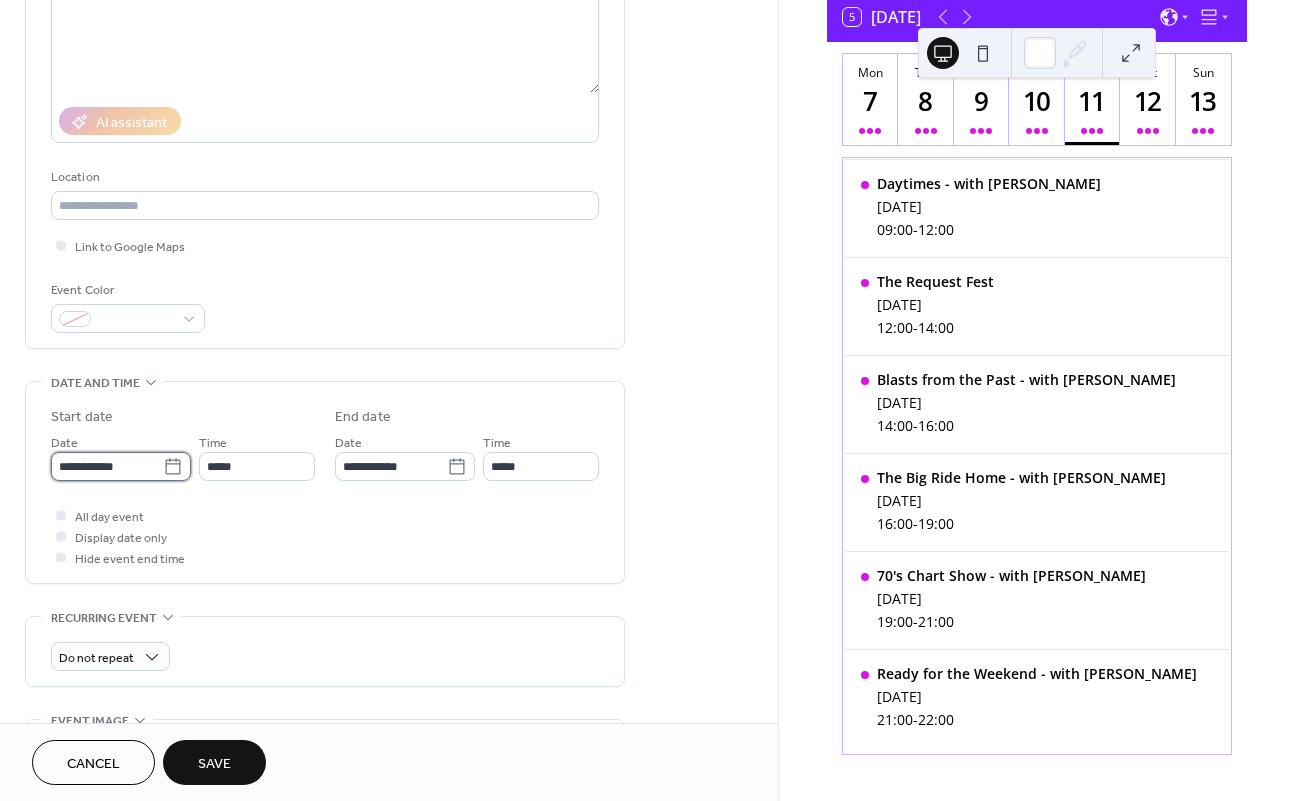 click on "**********" at bounding box center [107, 466] 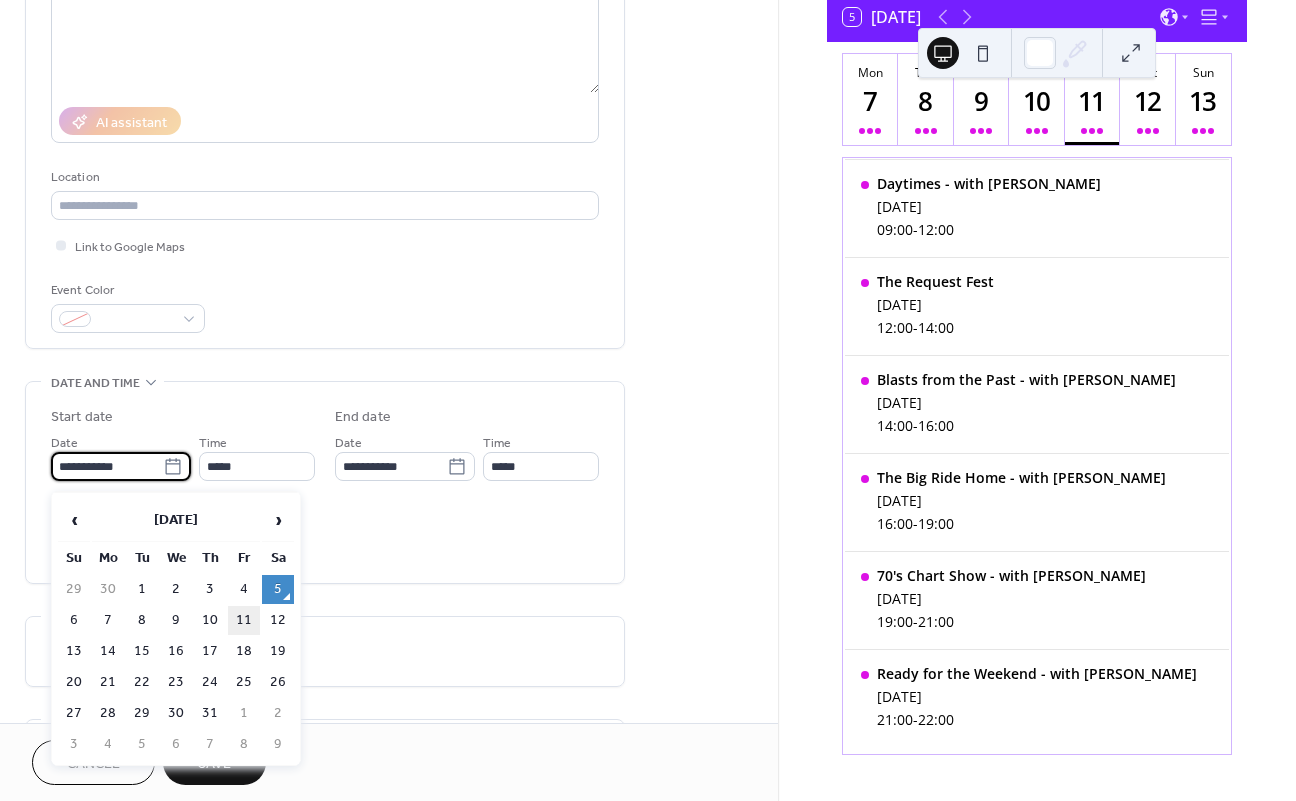 click on "11" at bounding box center (244, 620) 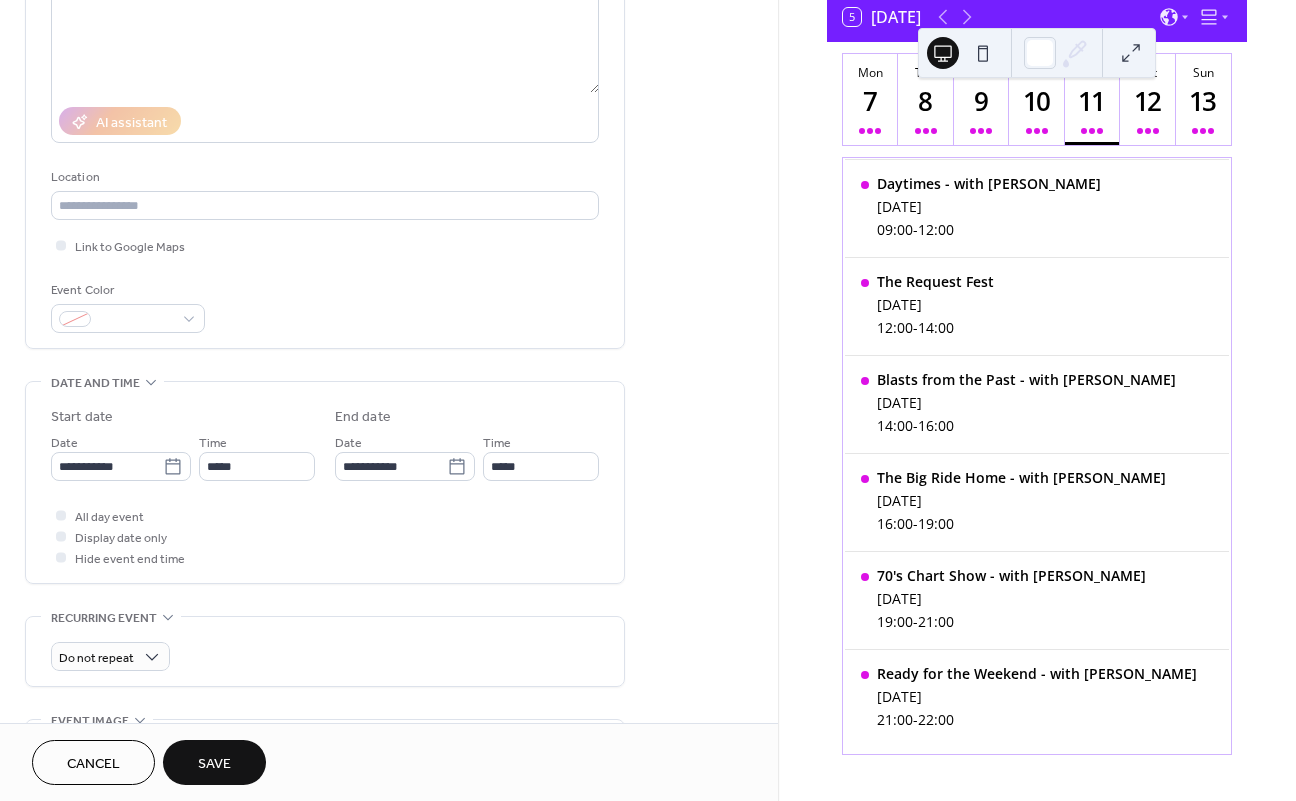 type on "**********" 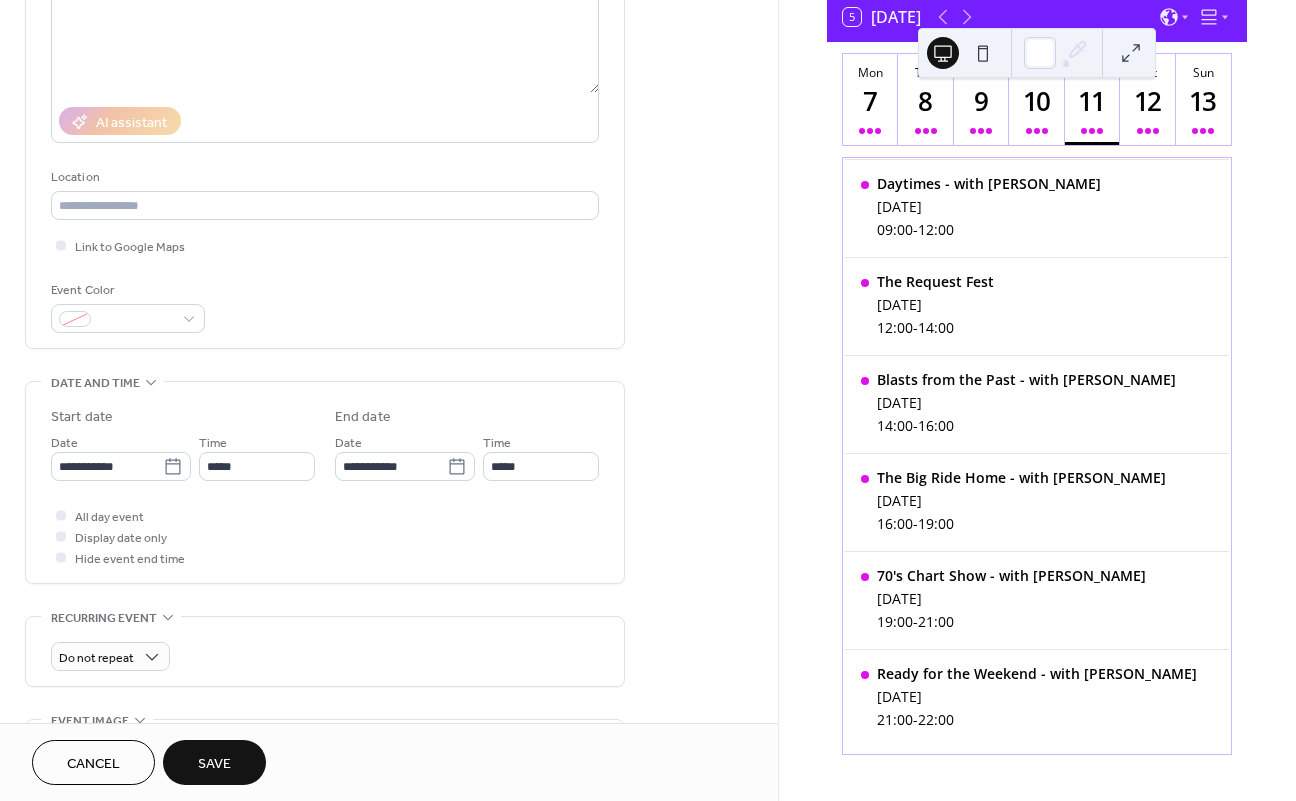 type on "**********" 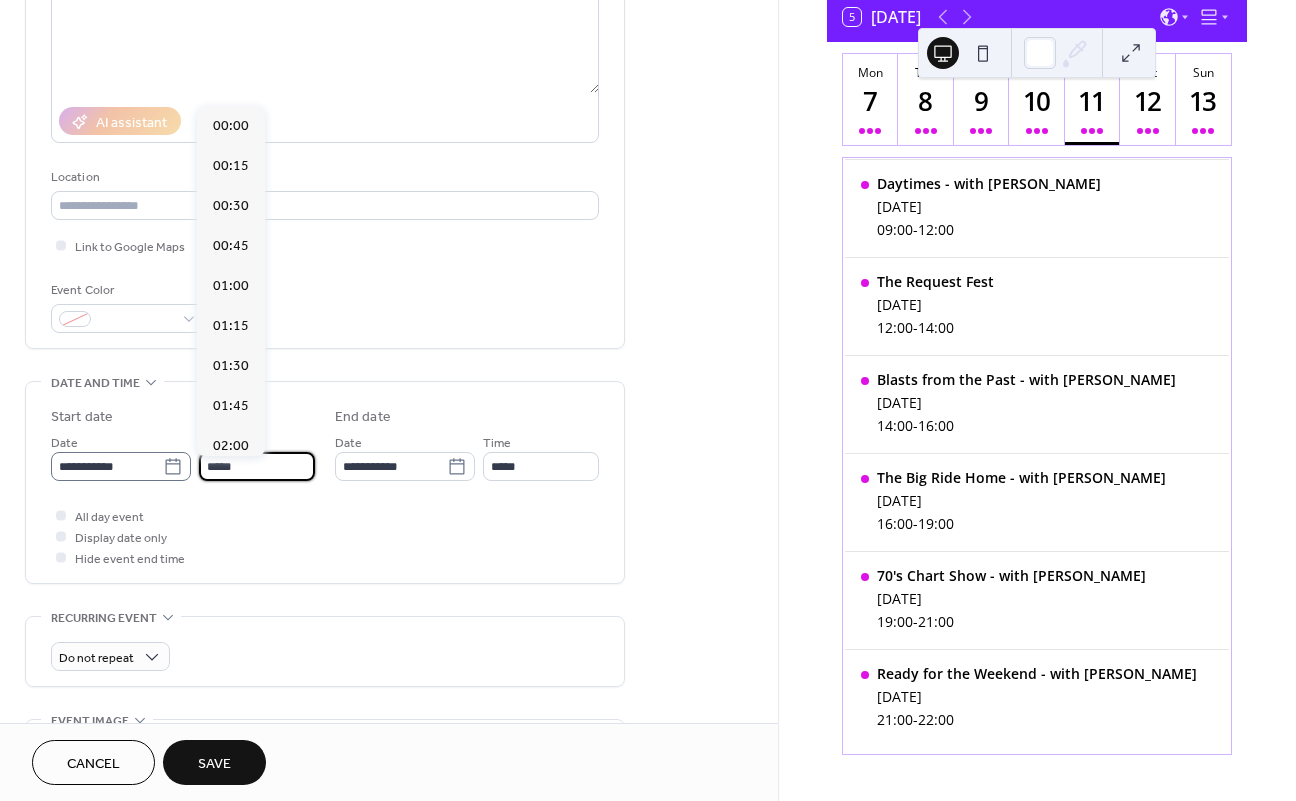 scroll, scrollTop: 1920, scrollLeft: 0, axis: vertical 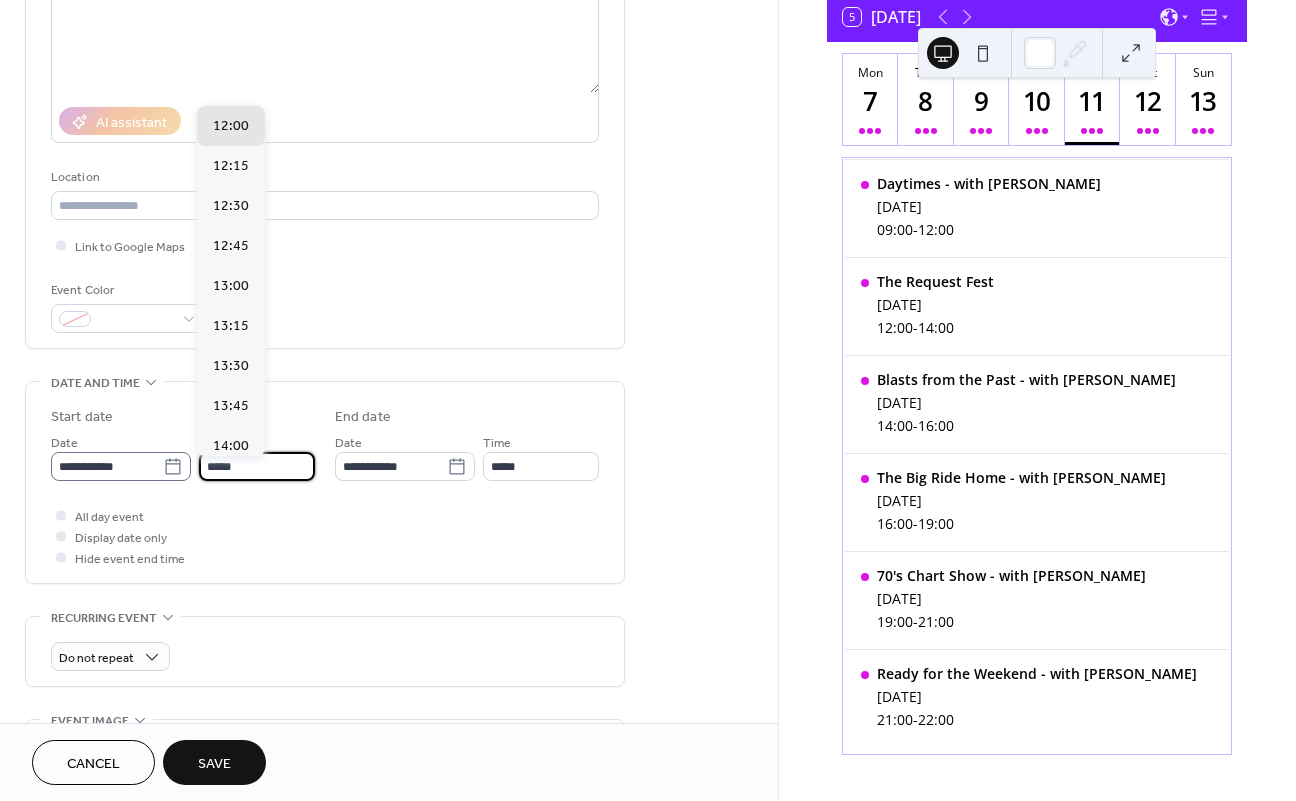 drag, startPoint x: 215, startPoint y: 470, endPoint x: 186, endPoint y: 466, distance: 29.274563 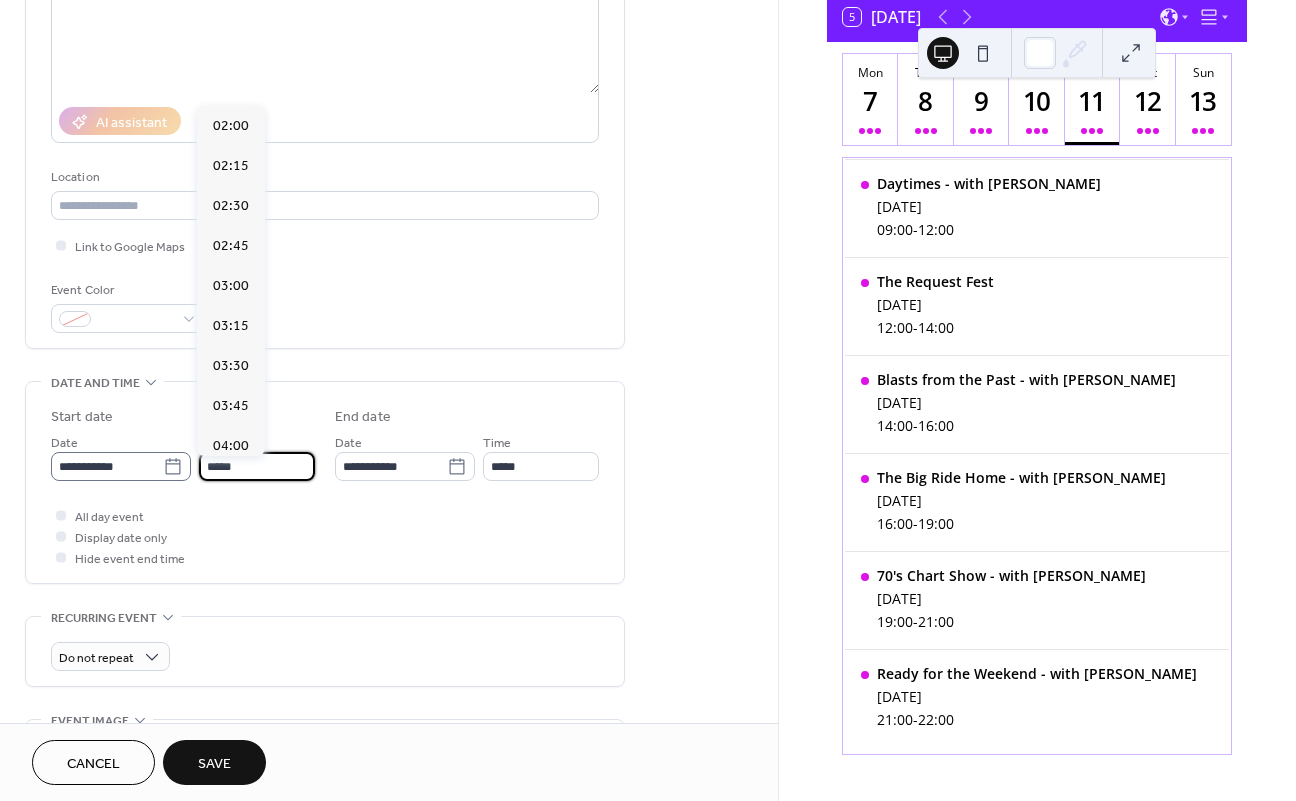 scroll, scrollTop: 3490, scrollLeft: 0, axis: vertical 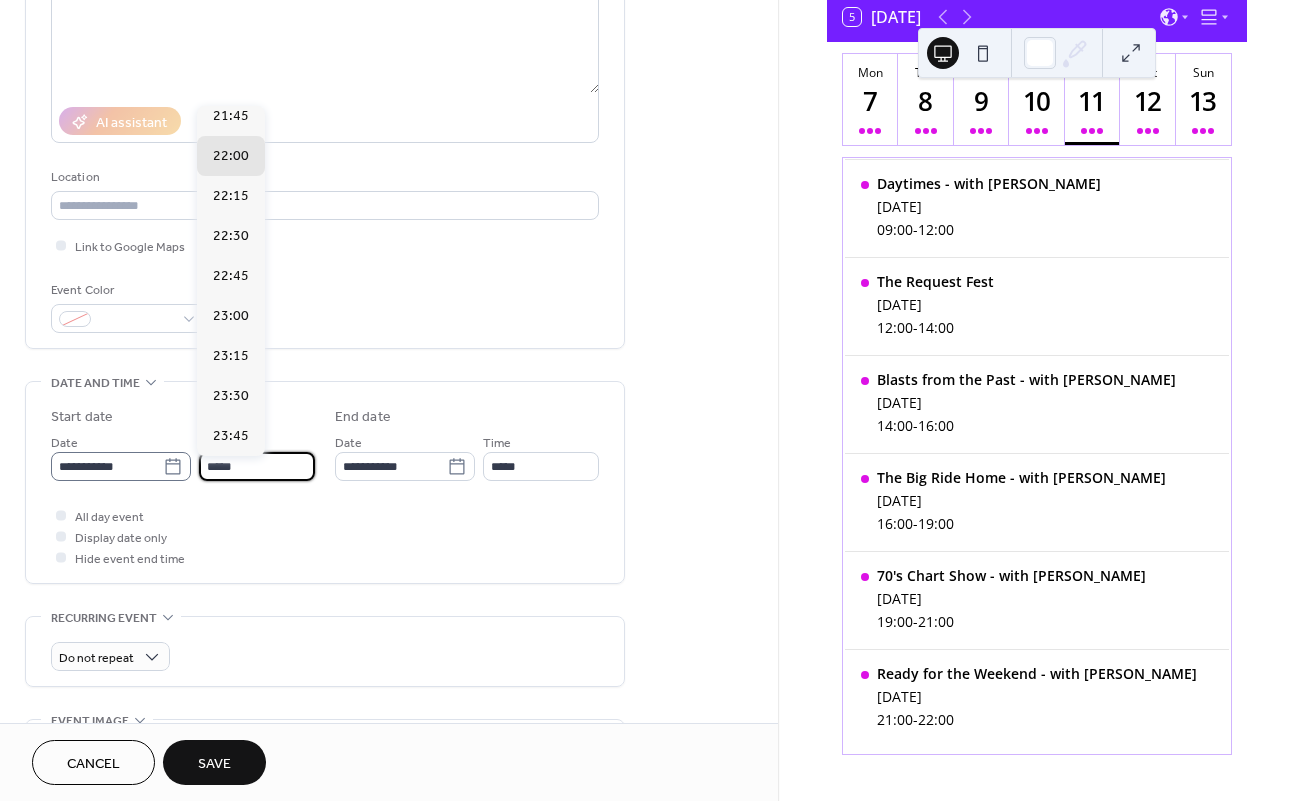 type on "*****" 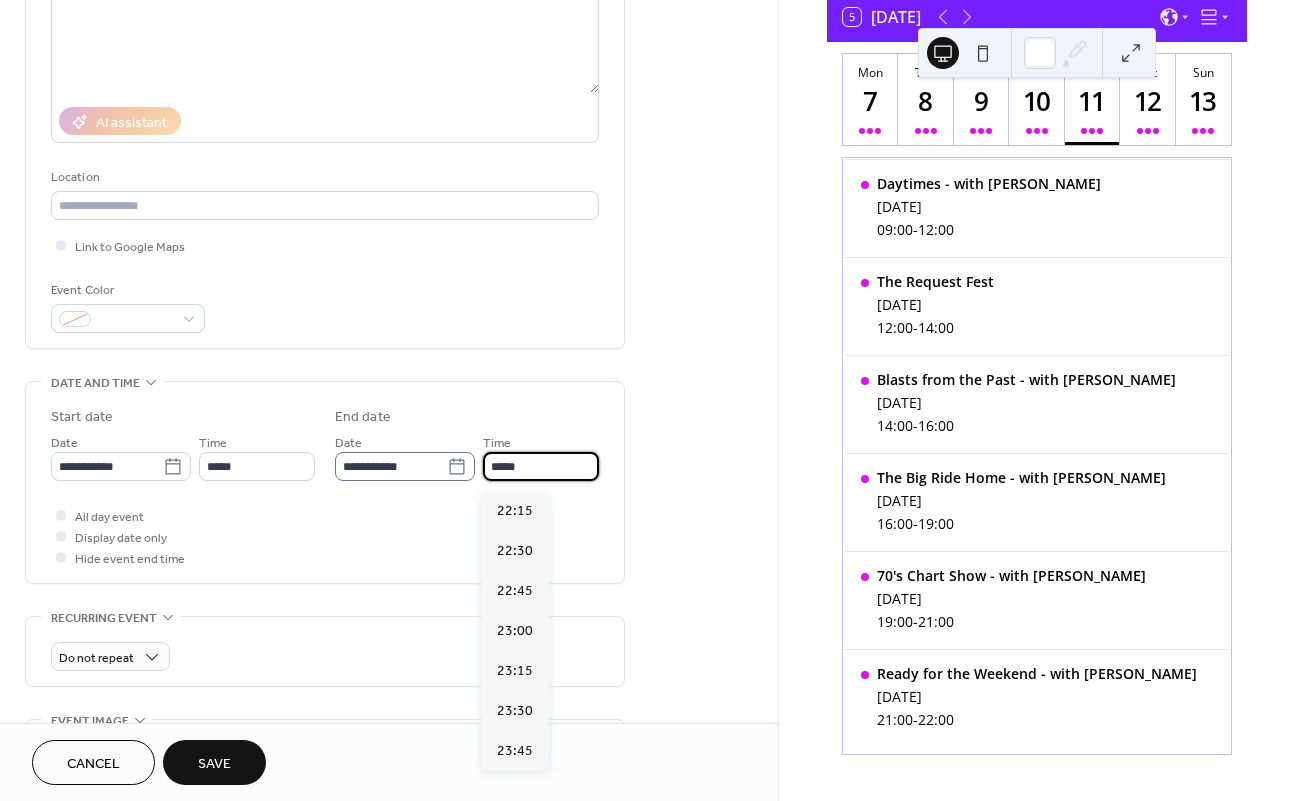 drag, startPoint x: 539, startPoint y: 473, endPoint x: 467, endPoint y: 466, distance: 72.33948 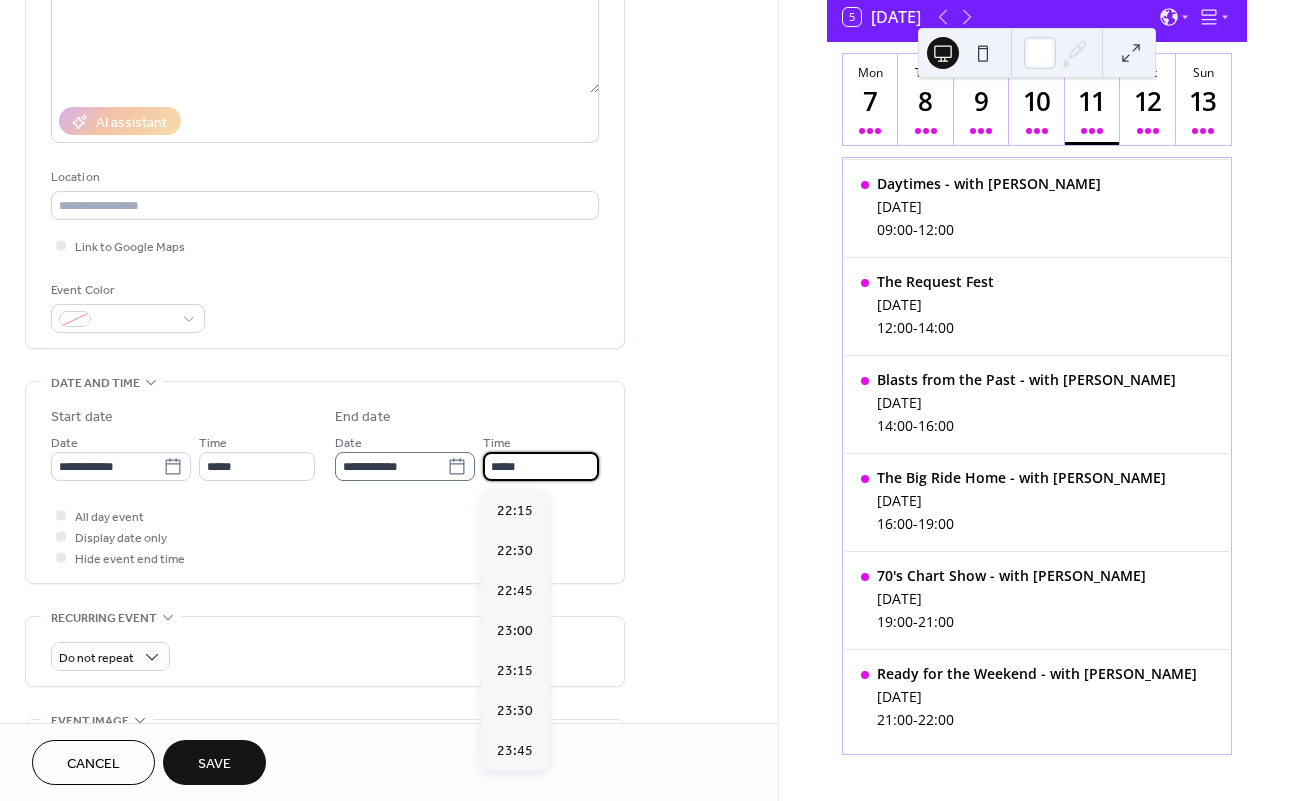 click on "**********" at bounding box center (467, 456) 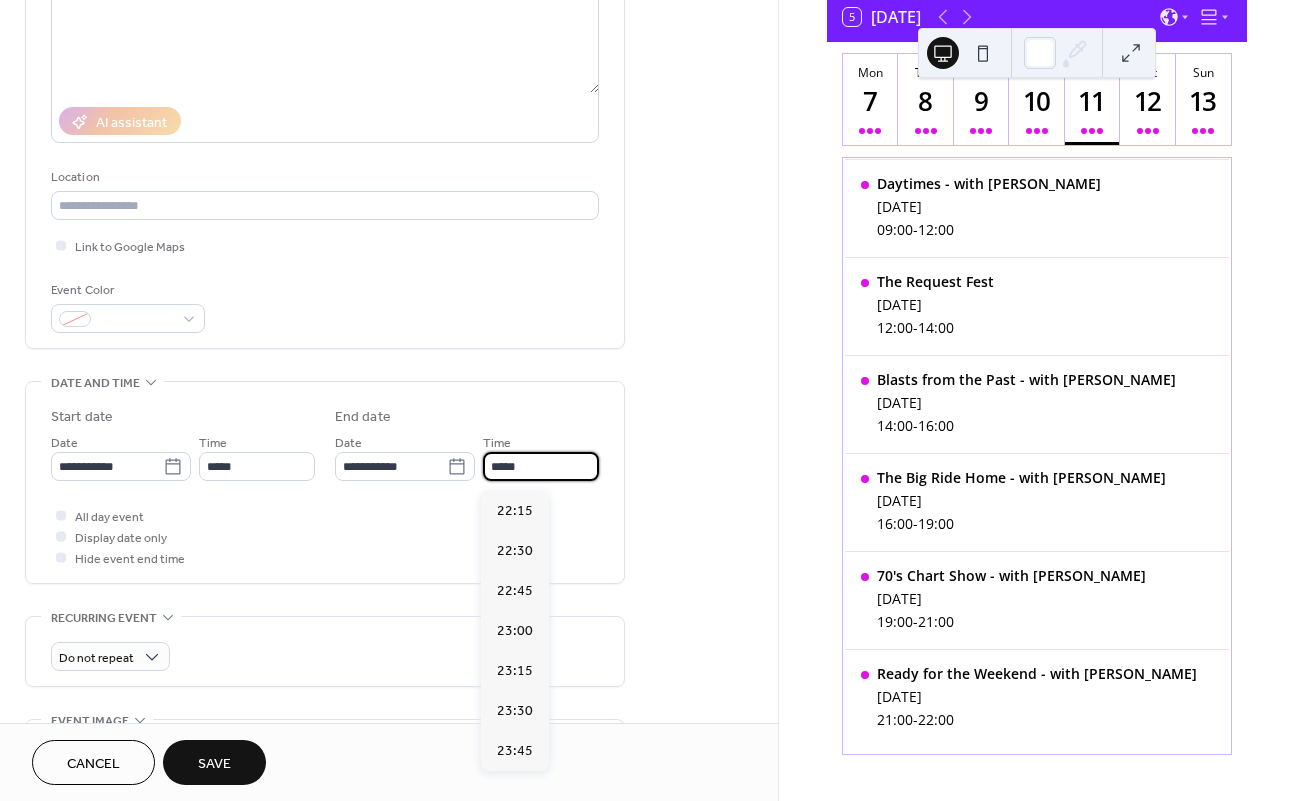 type on "*****" 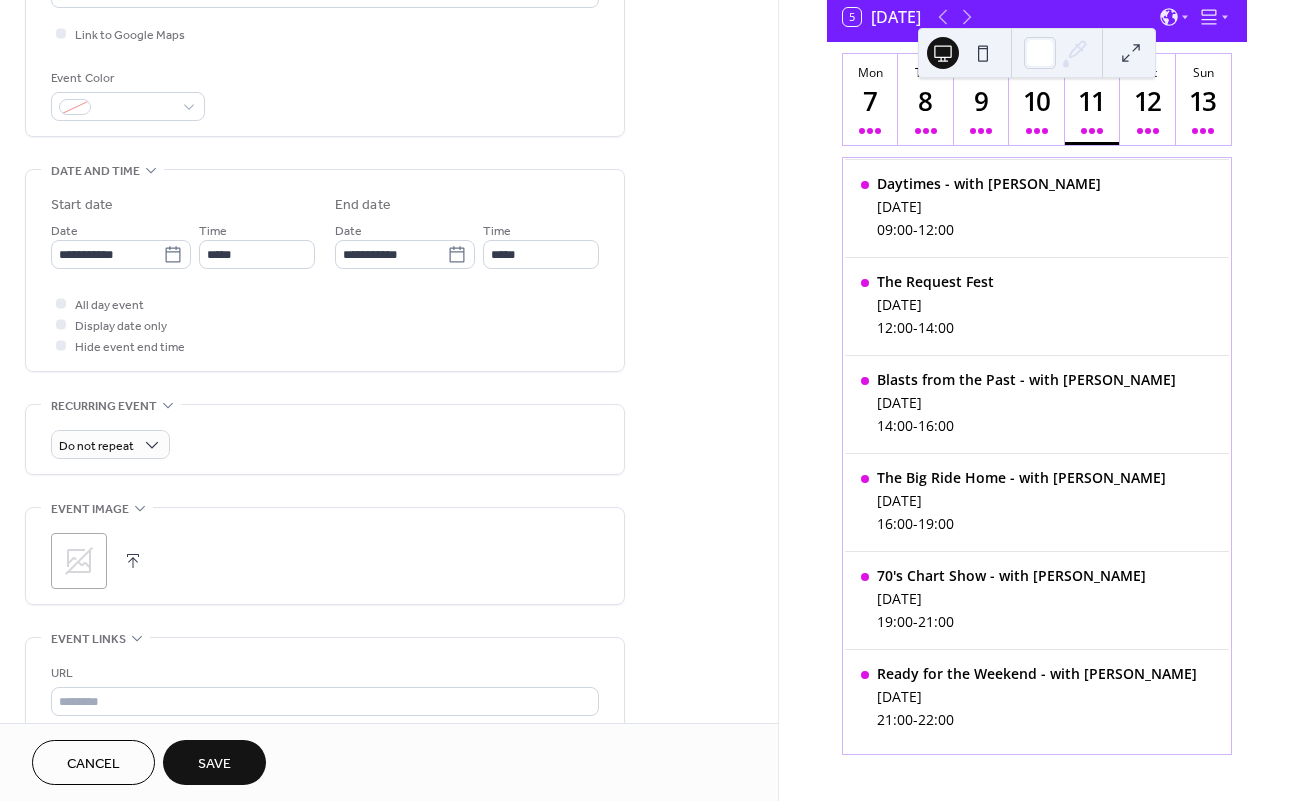 scroll, scrollTop: 513, scrollLeft: 0, axis: vertical 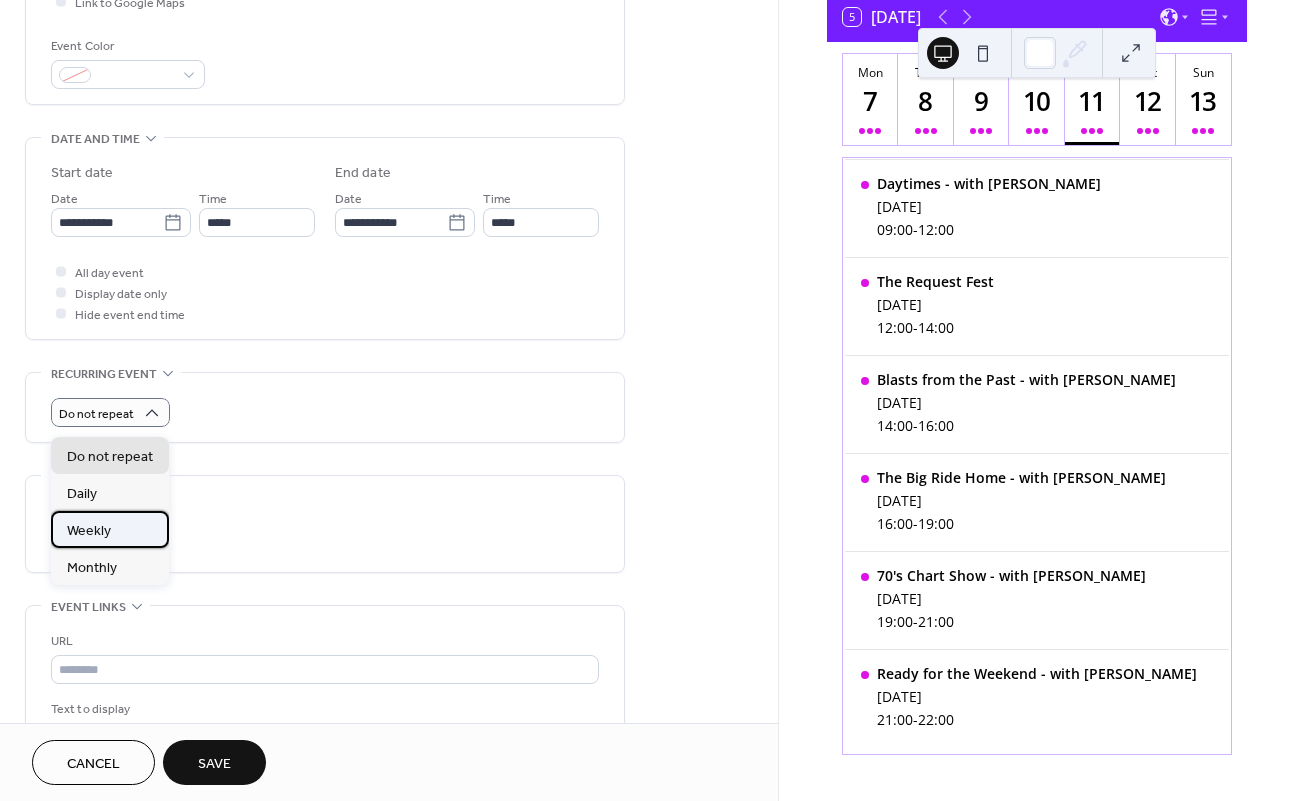 click on "Weekly" at bounding box center [110, 529] 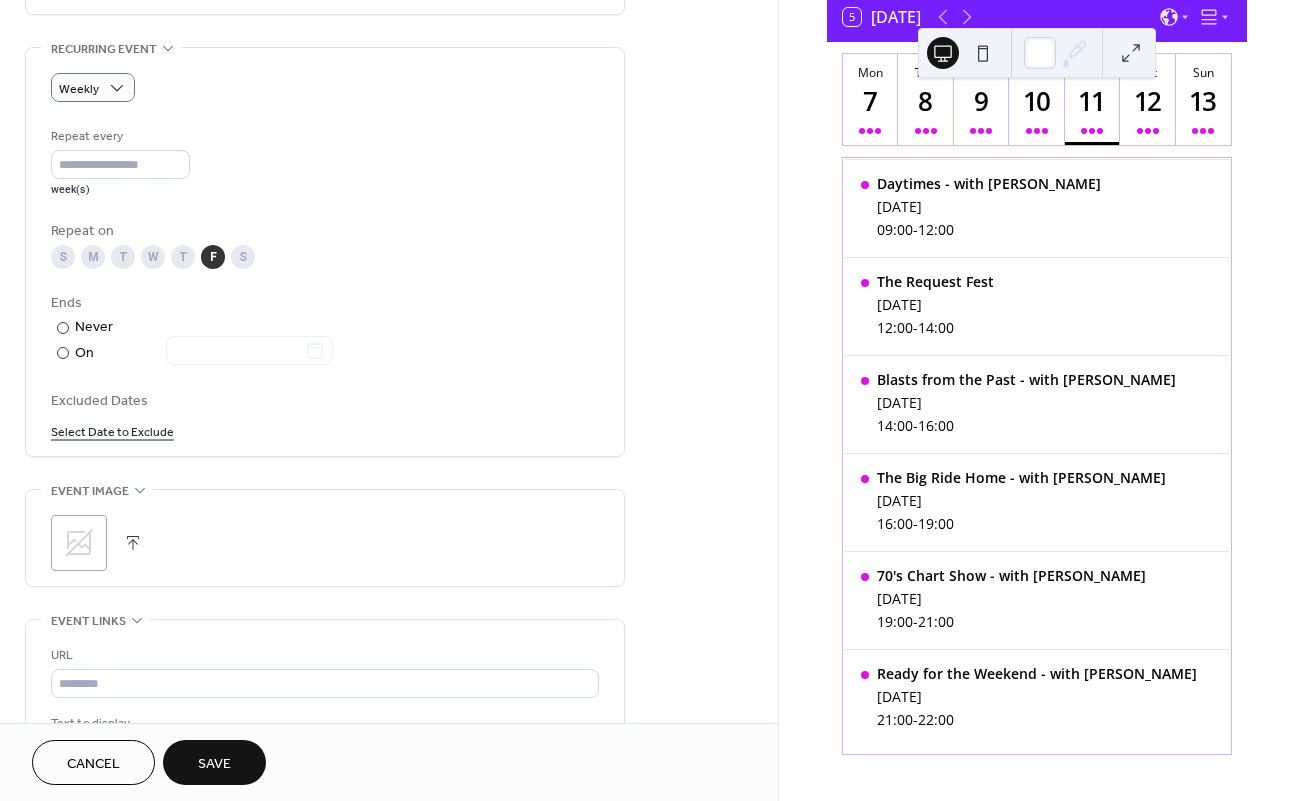 scroll, scrollTop: 822, scrollLeft: 0, axis: vertical 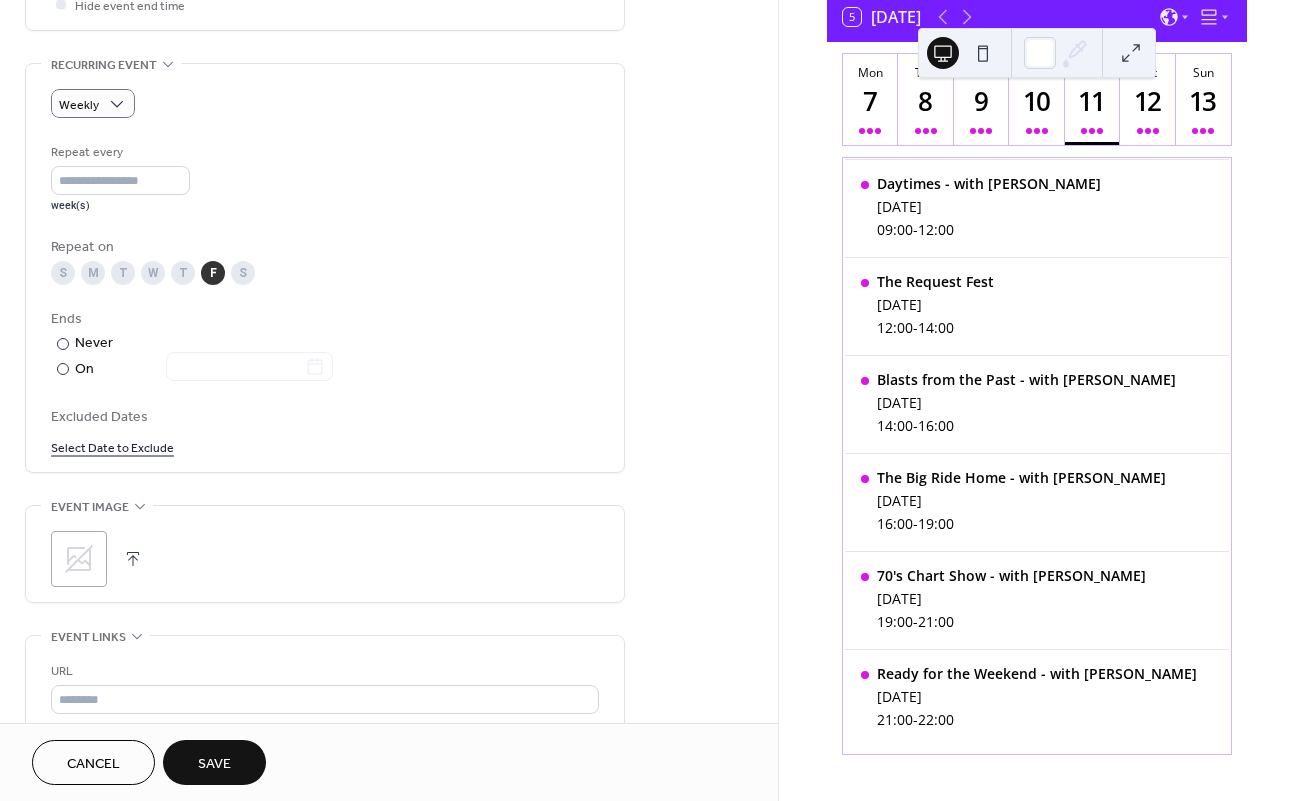 click on "Save" at bounding box center [214, 762] 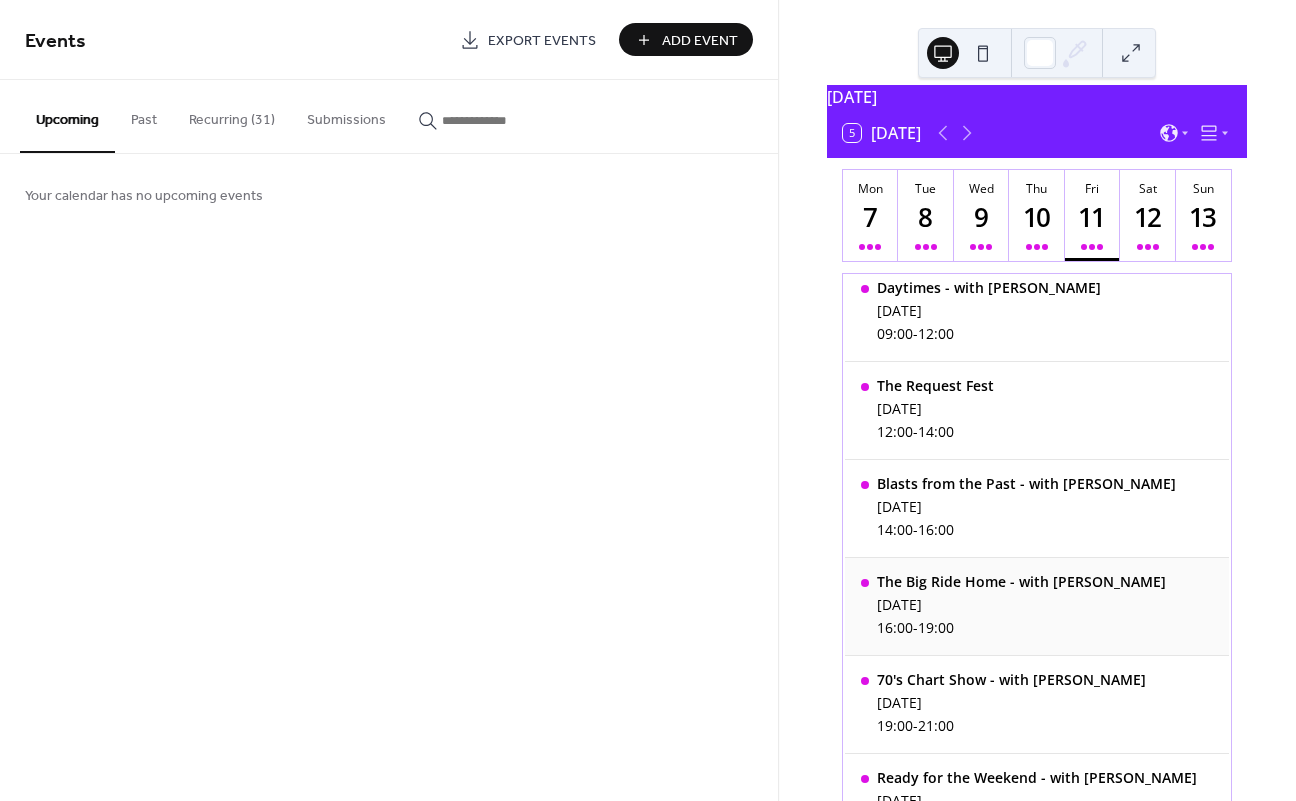 scroll, scrollTop: 22, scrollLeft: 0, axis: vertical 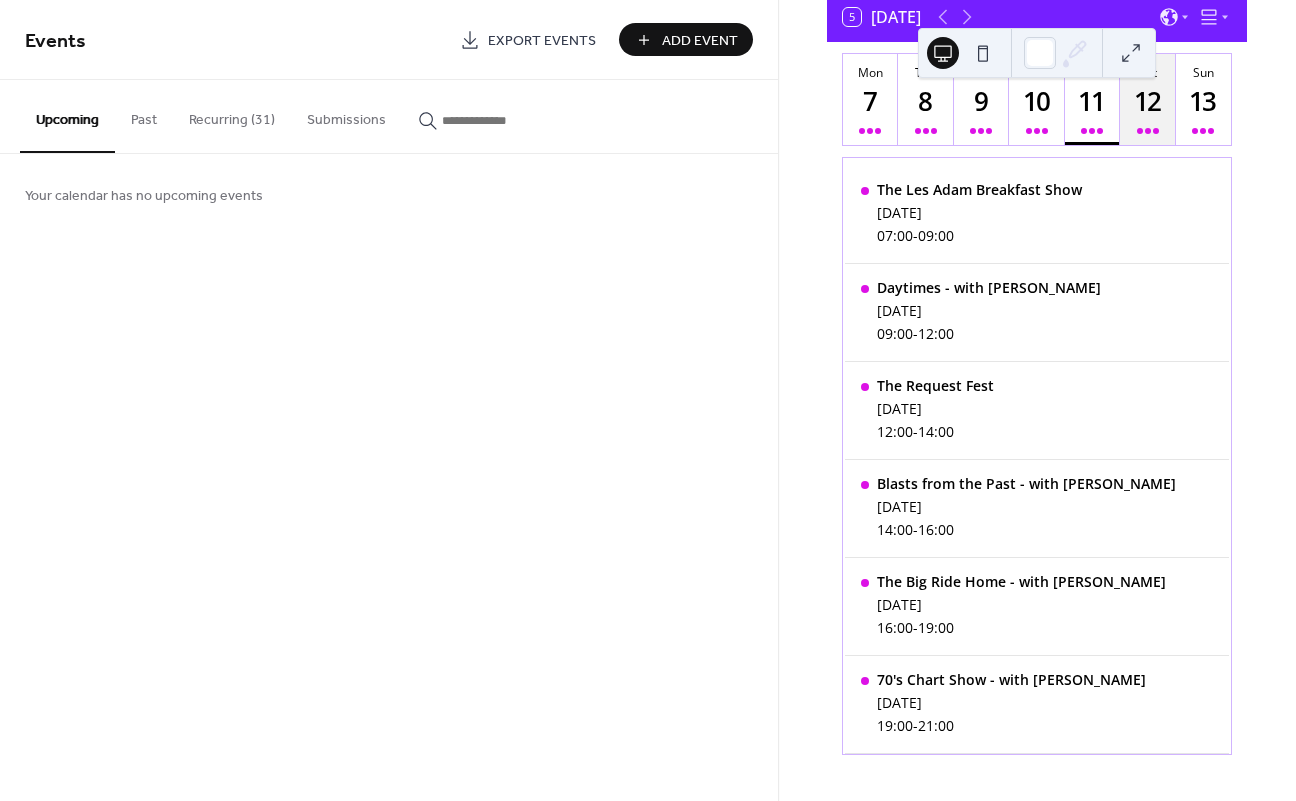 click on "12" at bounding box center (1146, 101) 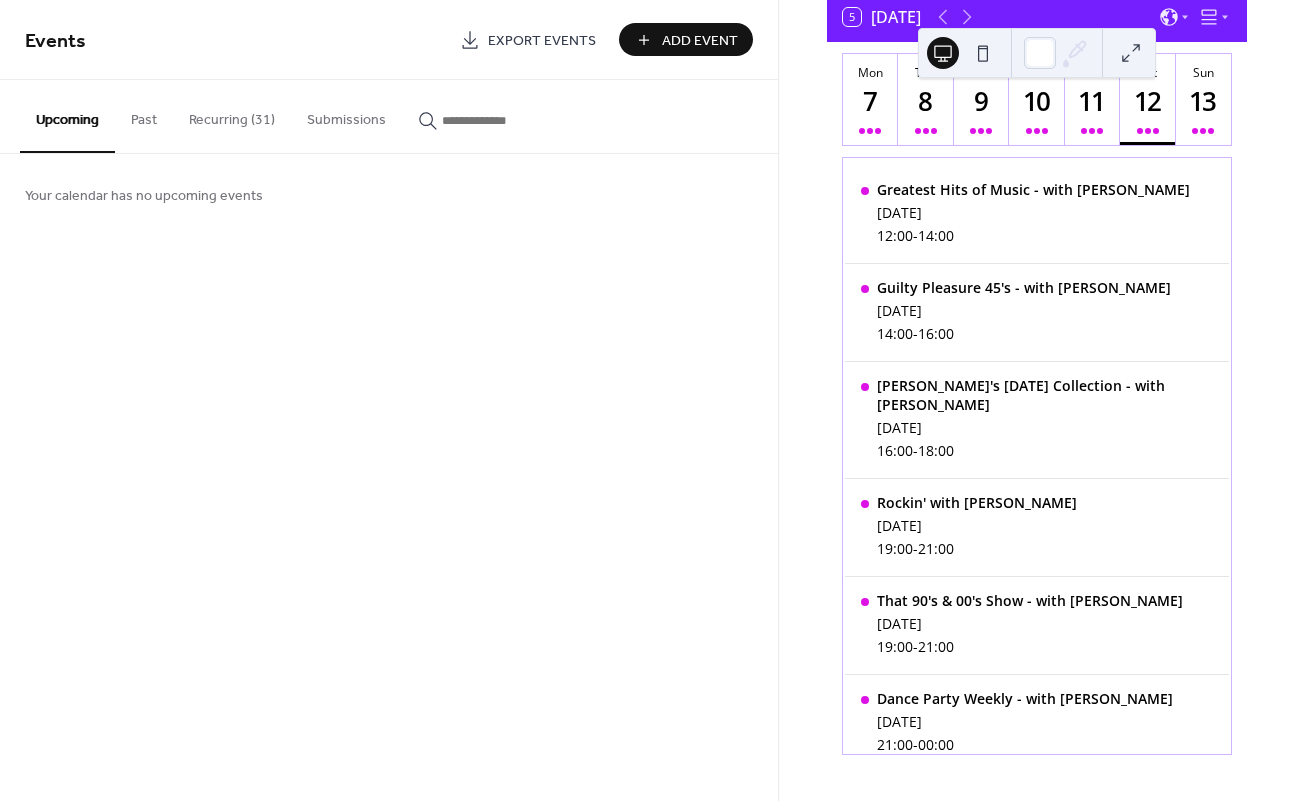 scroll, scrollTop: 0, scrollLeft: 0, axis: both 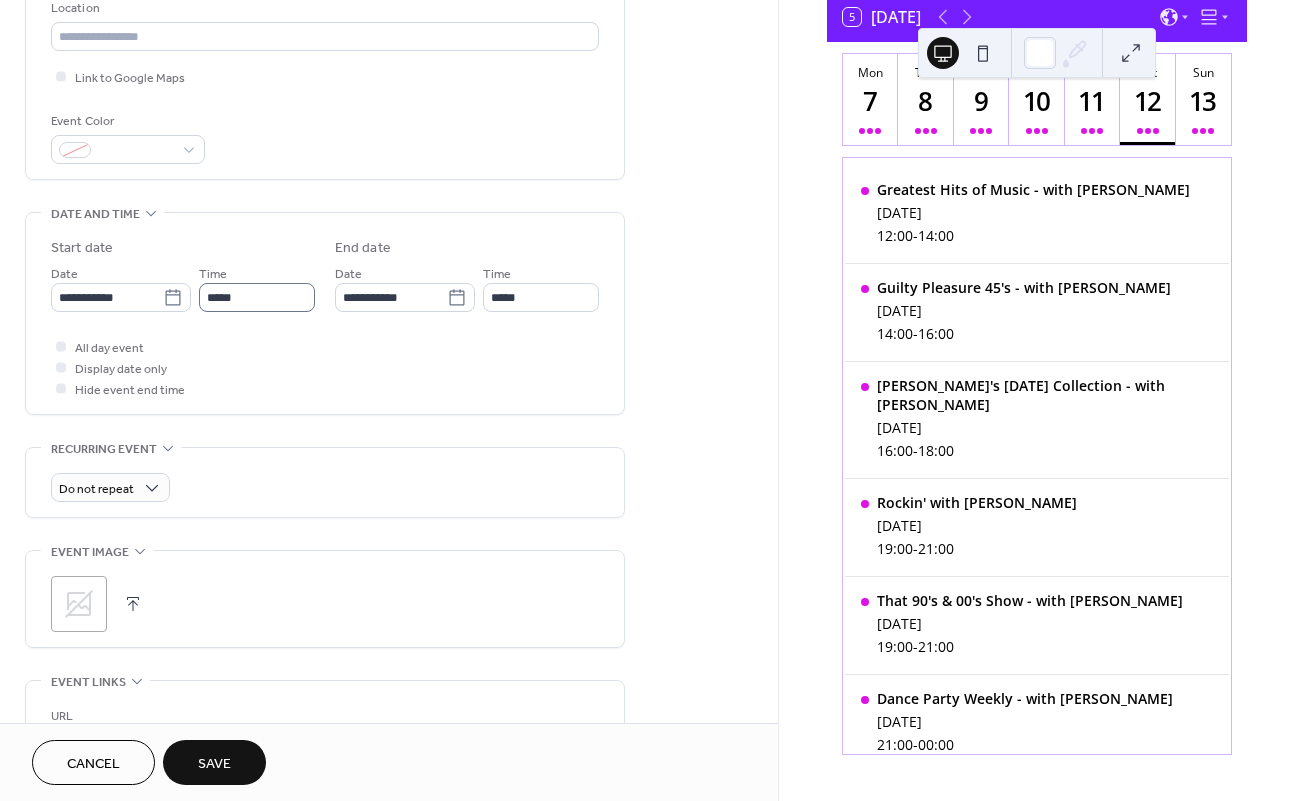 type on "**********" 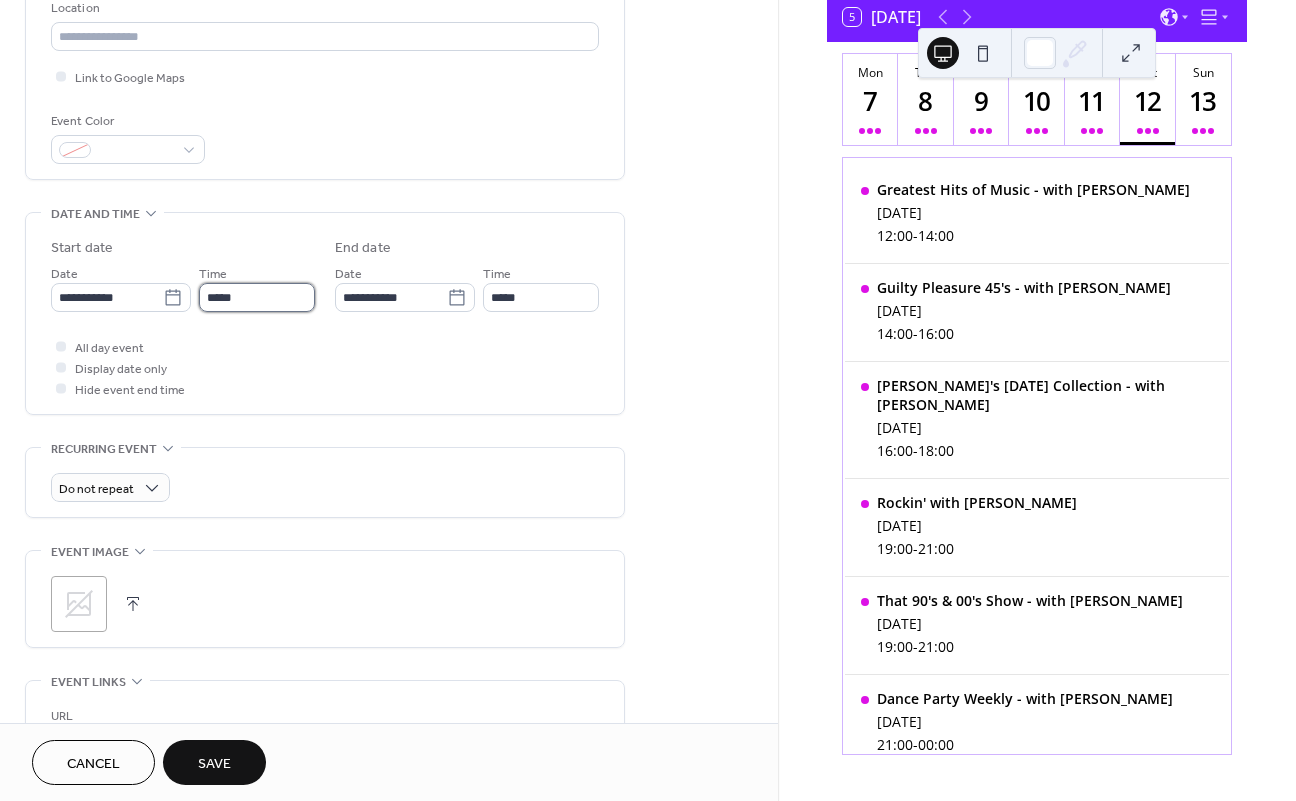 click on "*****" at bounding box center [257, 297] 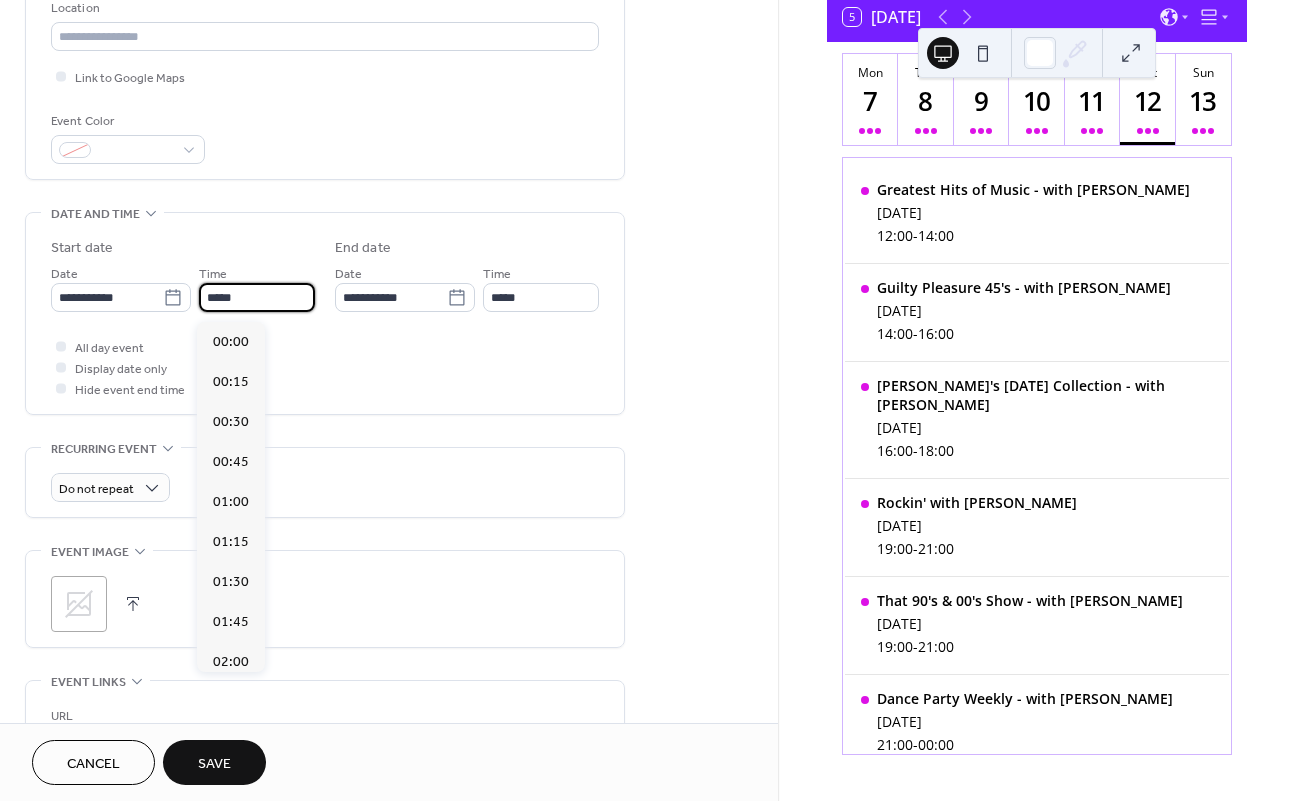 scroll, scrollTop: 1920, scrollLeft: 0, axis: vertical 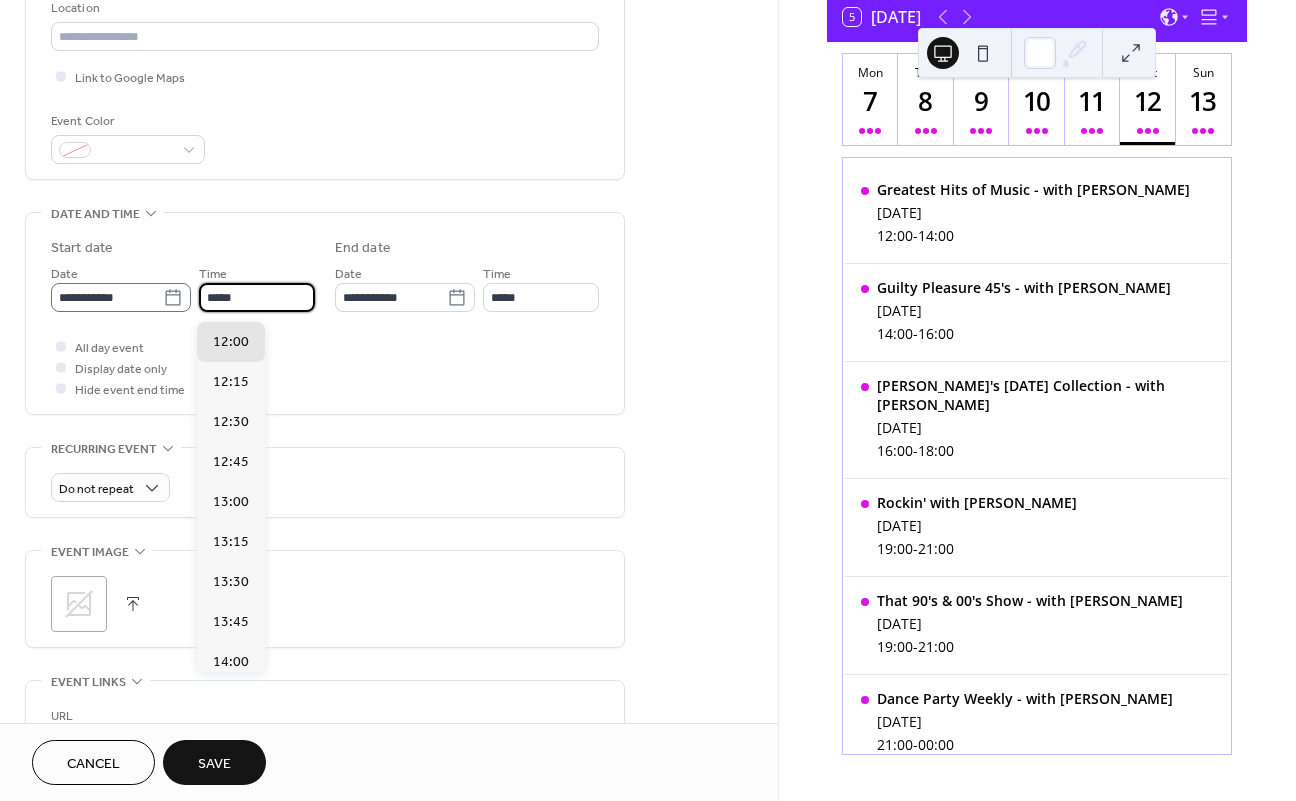 drag, startPoint x: 216, startPoint y: 304, endPoint x: 181, endPoint y: 304, distance: 35 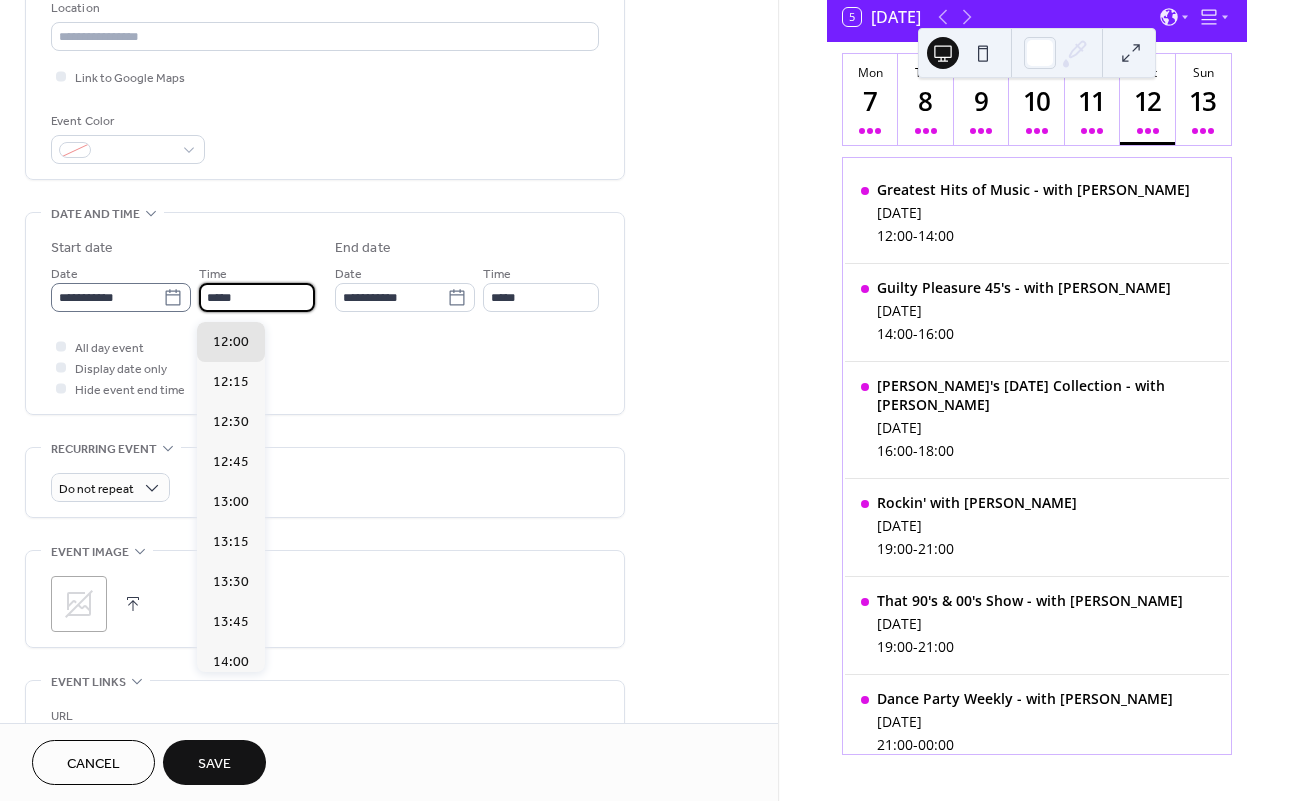 click on "**********" at bounding box center [183, 287] 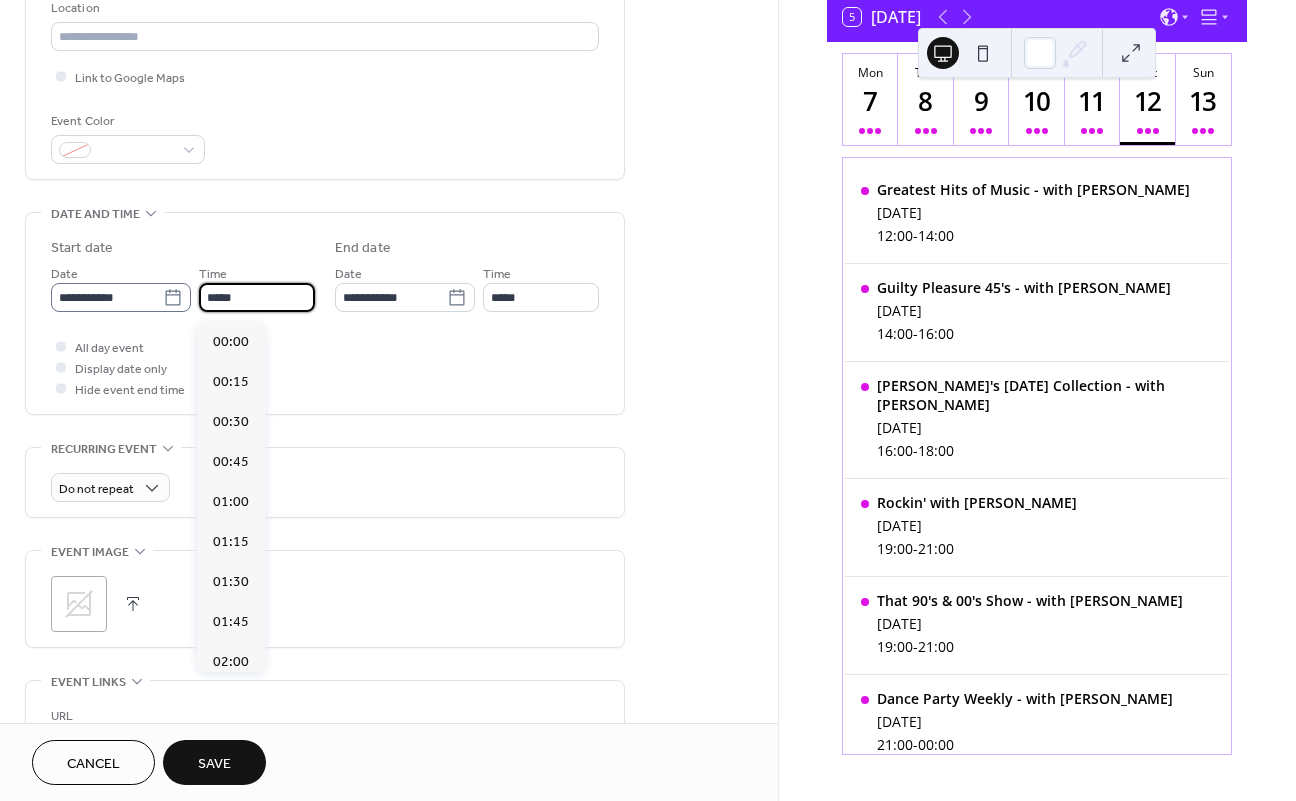 scroll, scrollTop: 1440, scrollLeft: 0, axis: vertical 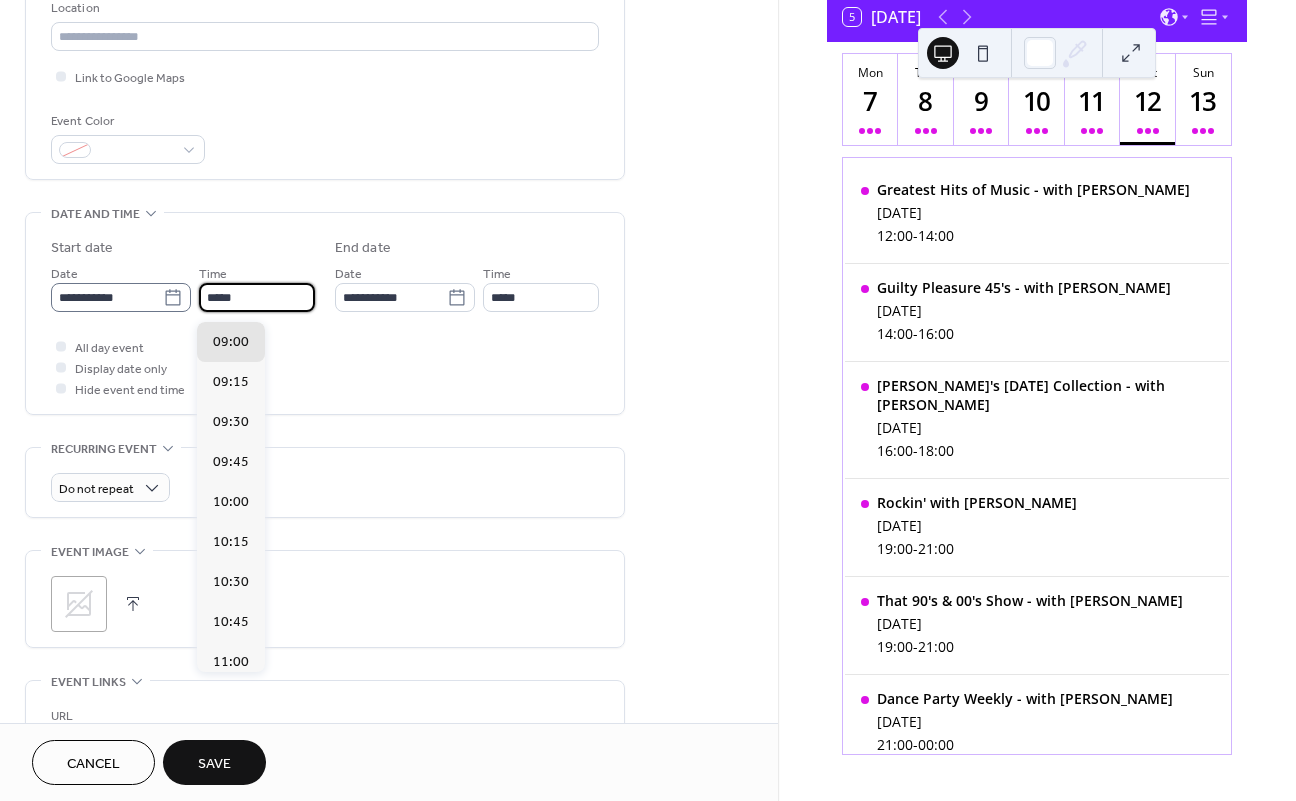 type on "*****" 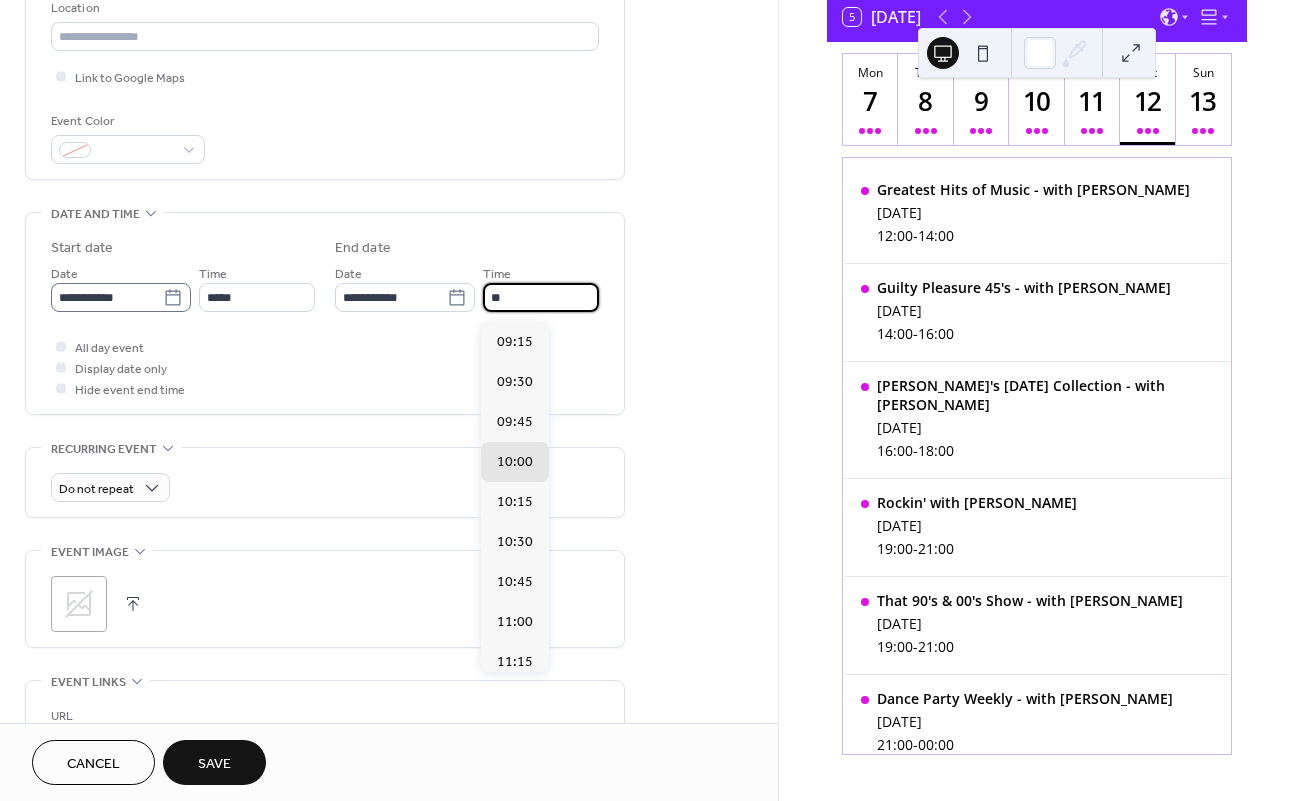 scroll, scrollTop: 440, scrollLeft: 0, axis: vertical 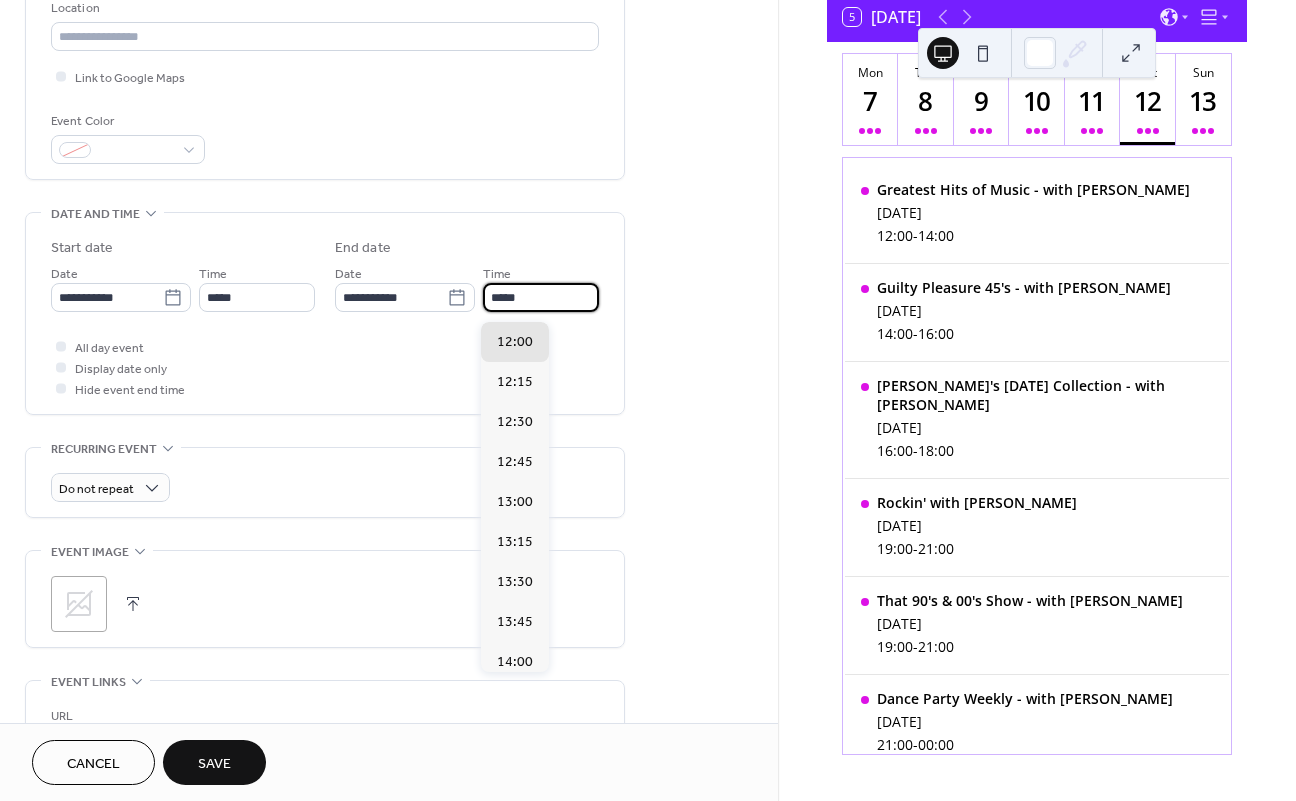type on "*****" 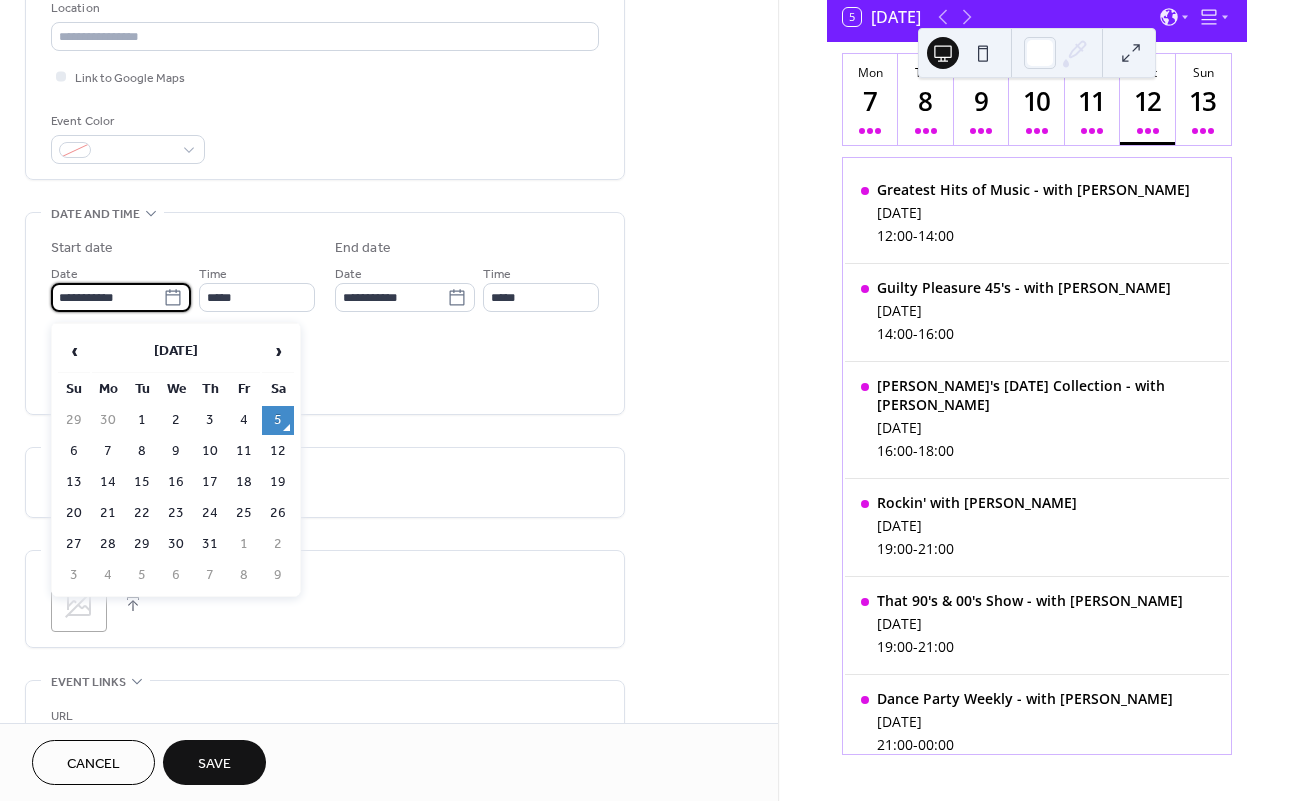 click on "**********" at bounding box center (107, 297) 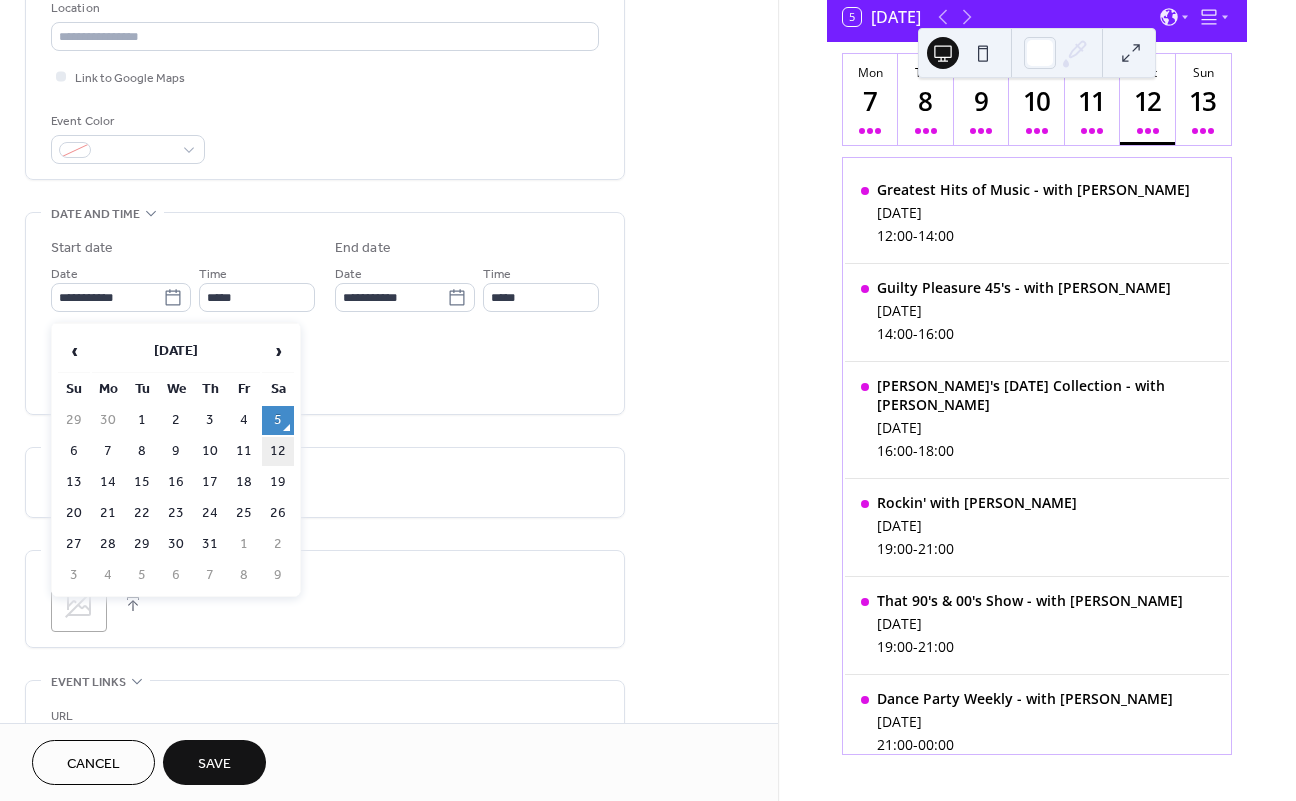 click on "12" at bounding box center (278, 451) 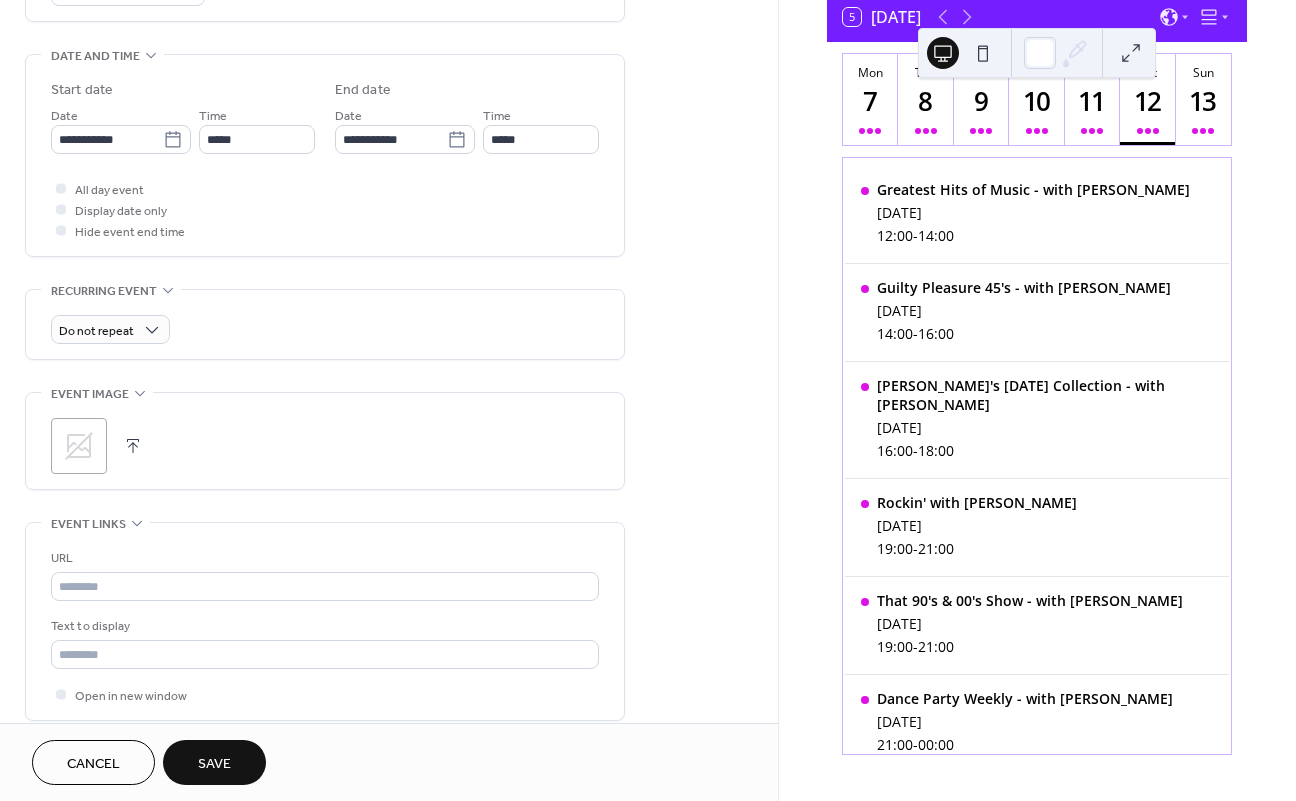 scroll, scrollTop: 617, scrollLeft: 0, axis: vertical 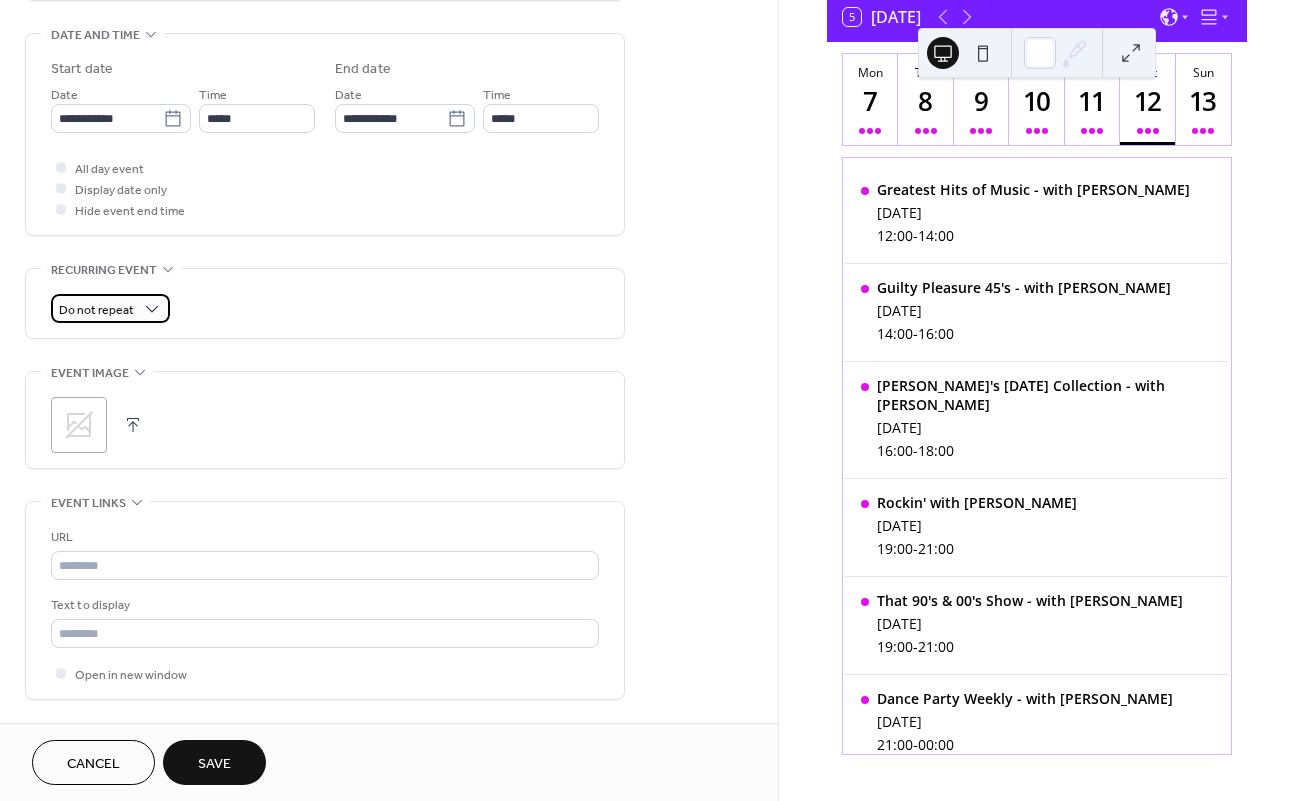 click on "Do not repeat" at bounding box center [110, 308] 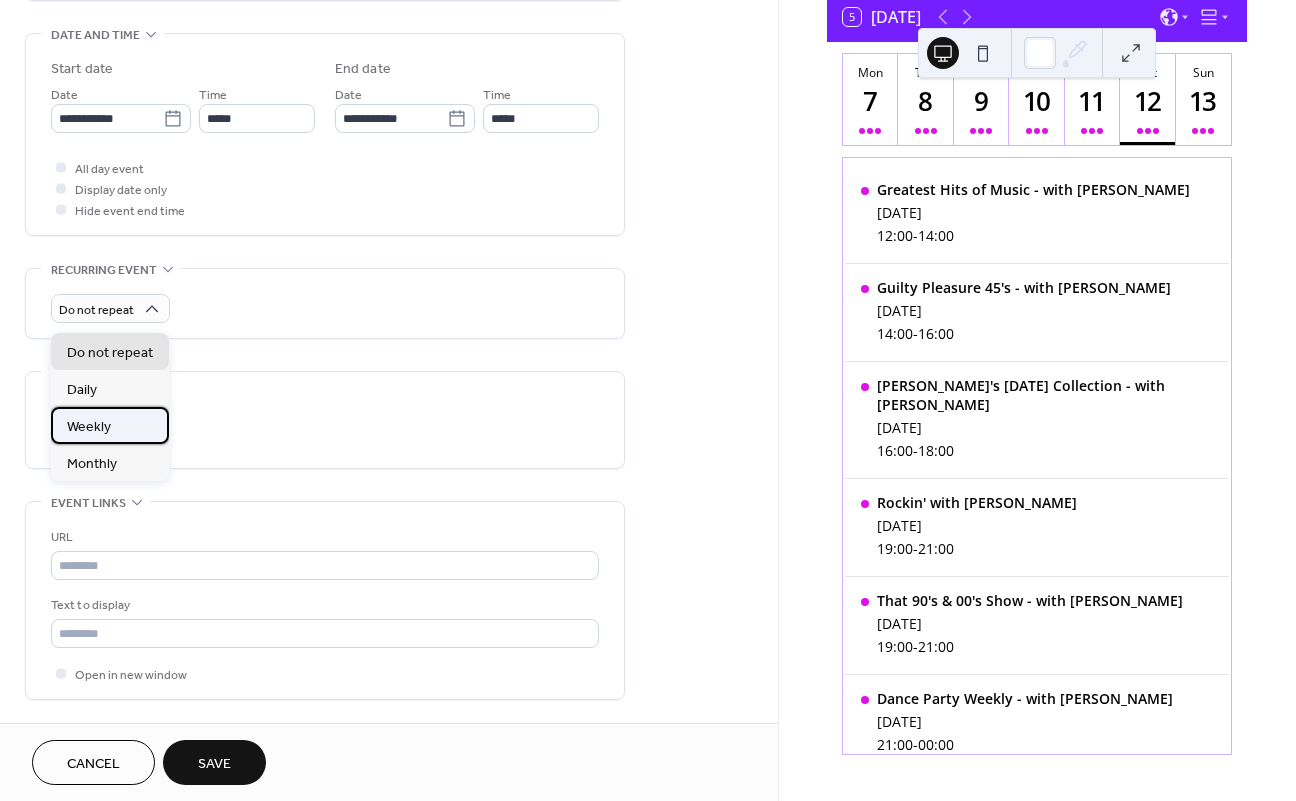 click on "Weekly" at bounding box center [89, 427] 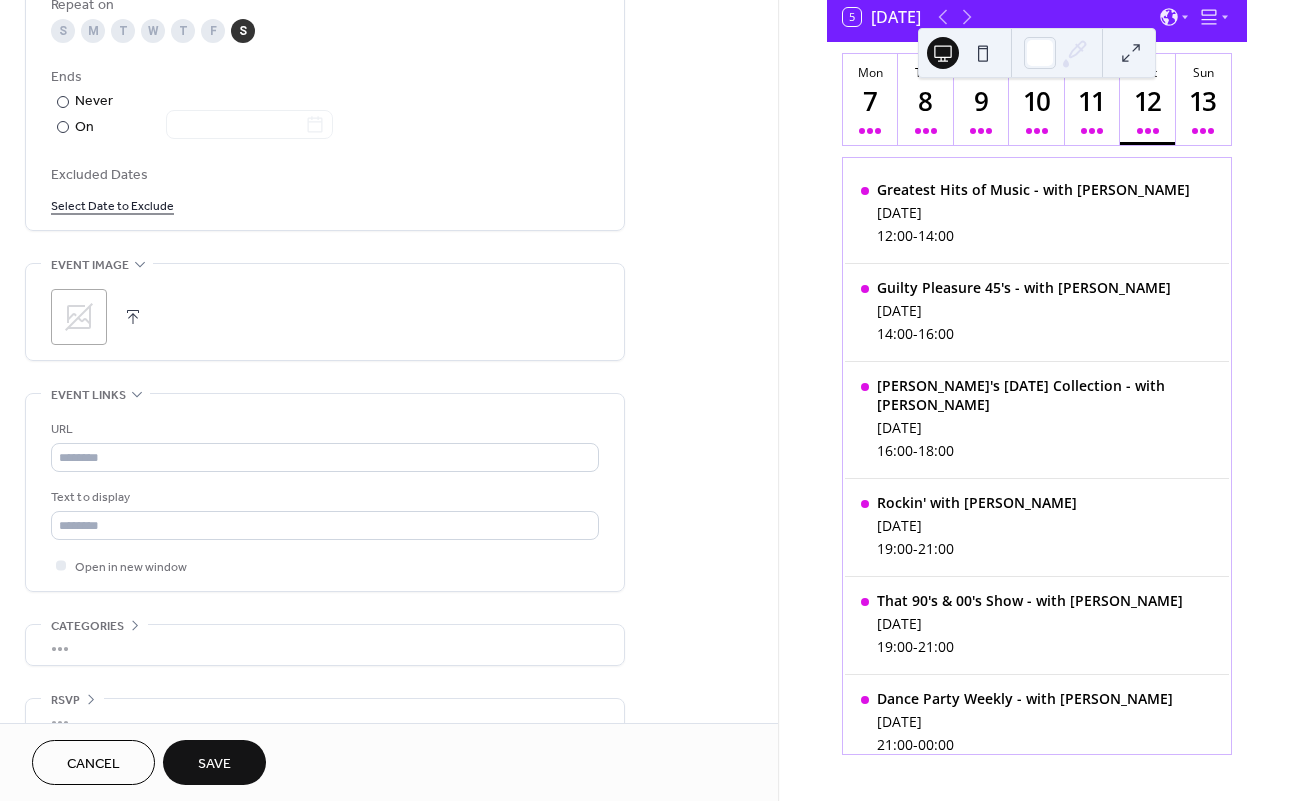 scroll, scrollTop: 1061, scrollLeft: 0, axis: vertical 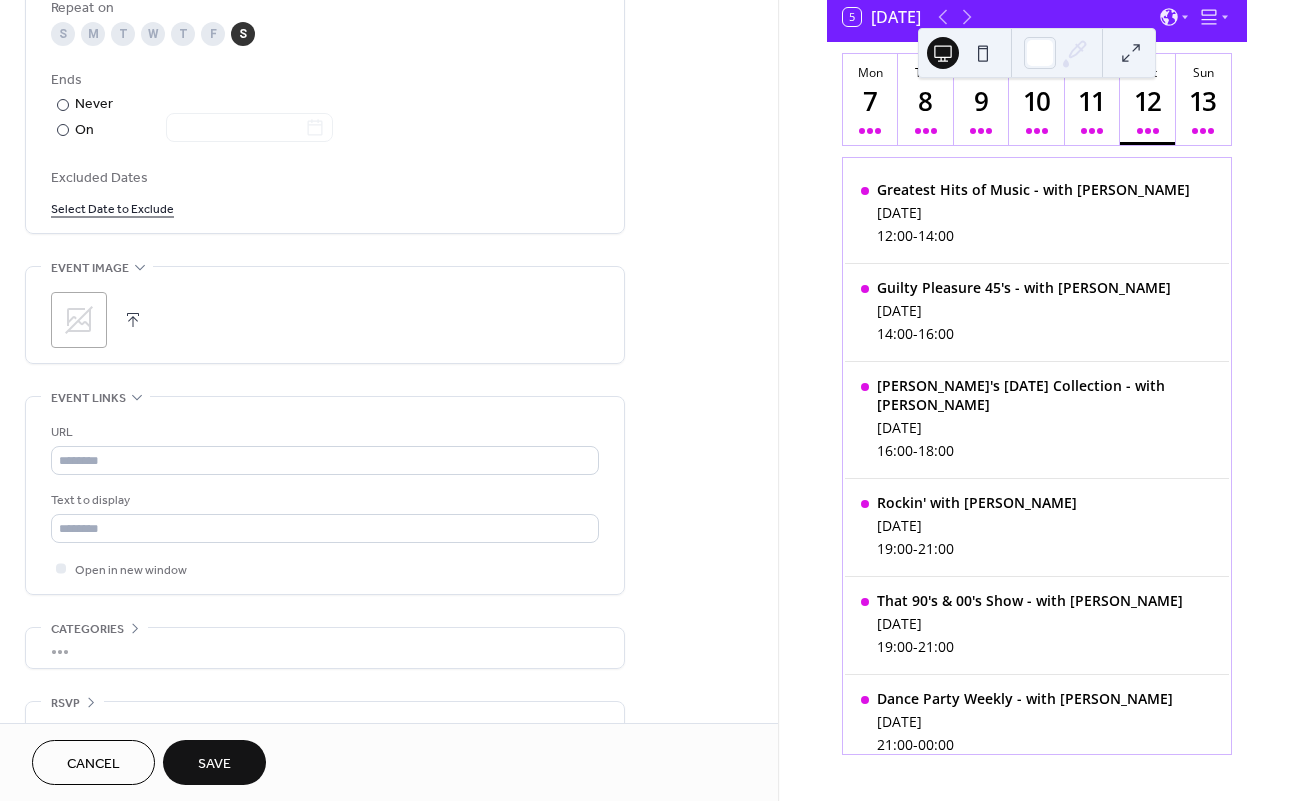 click on "Save" at bounding box center [214, 764] 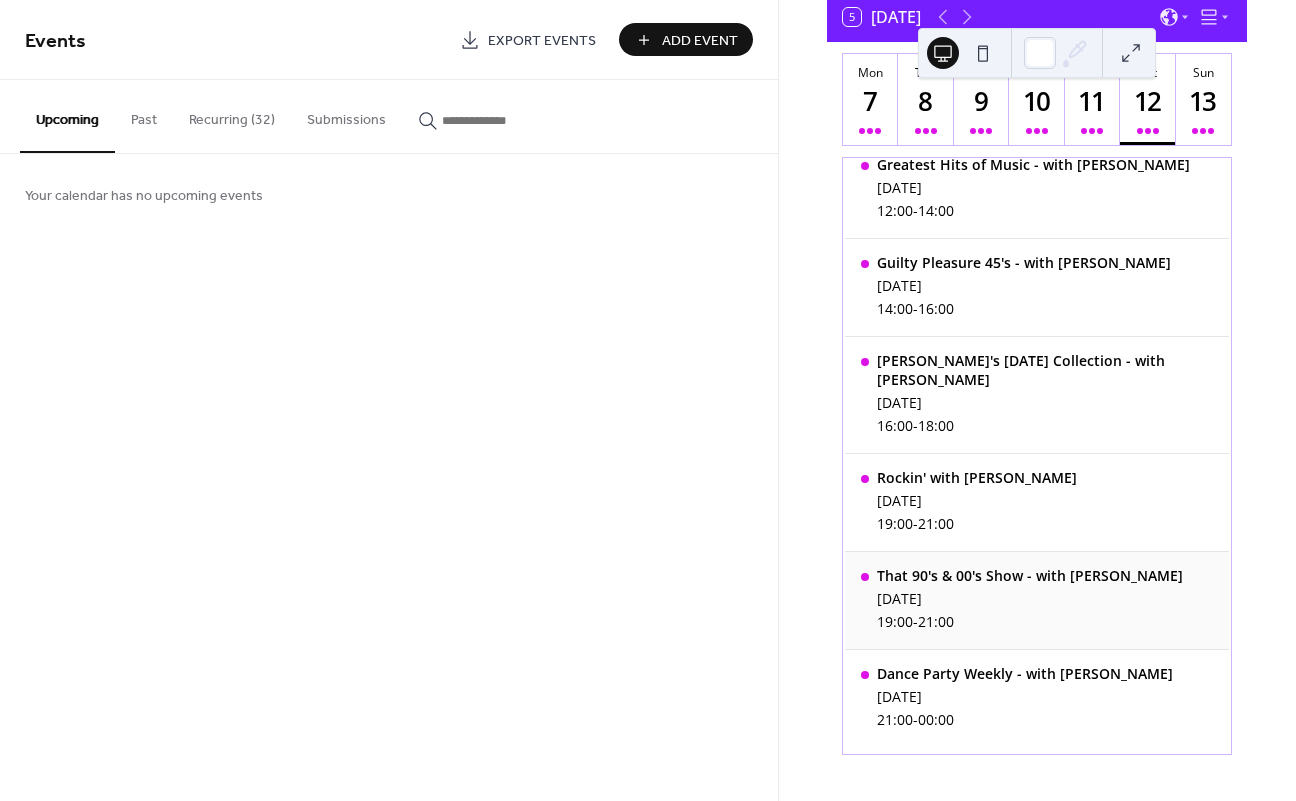 scroll, scrollTop: 135, scrollLeft: 0, axis: vertical 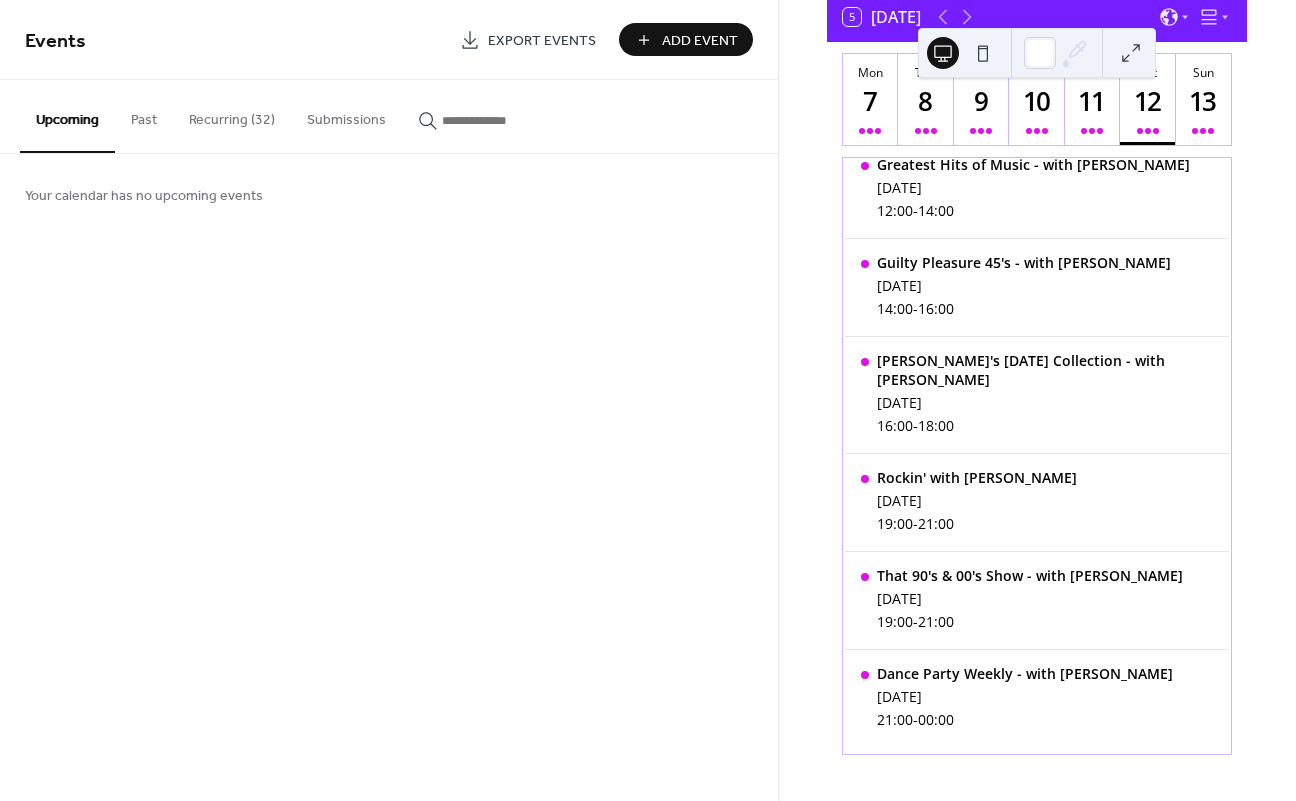 click on "Recurring  (32)" at bounding box center [232, 115] 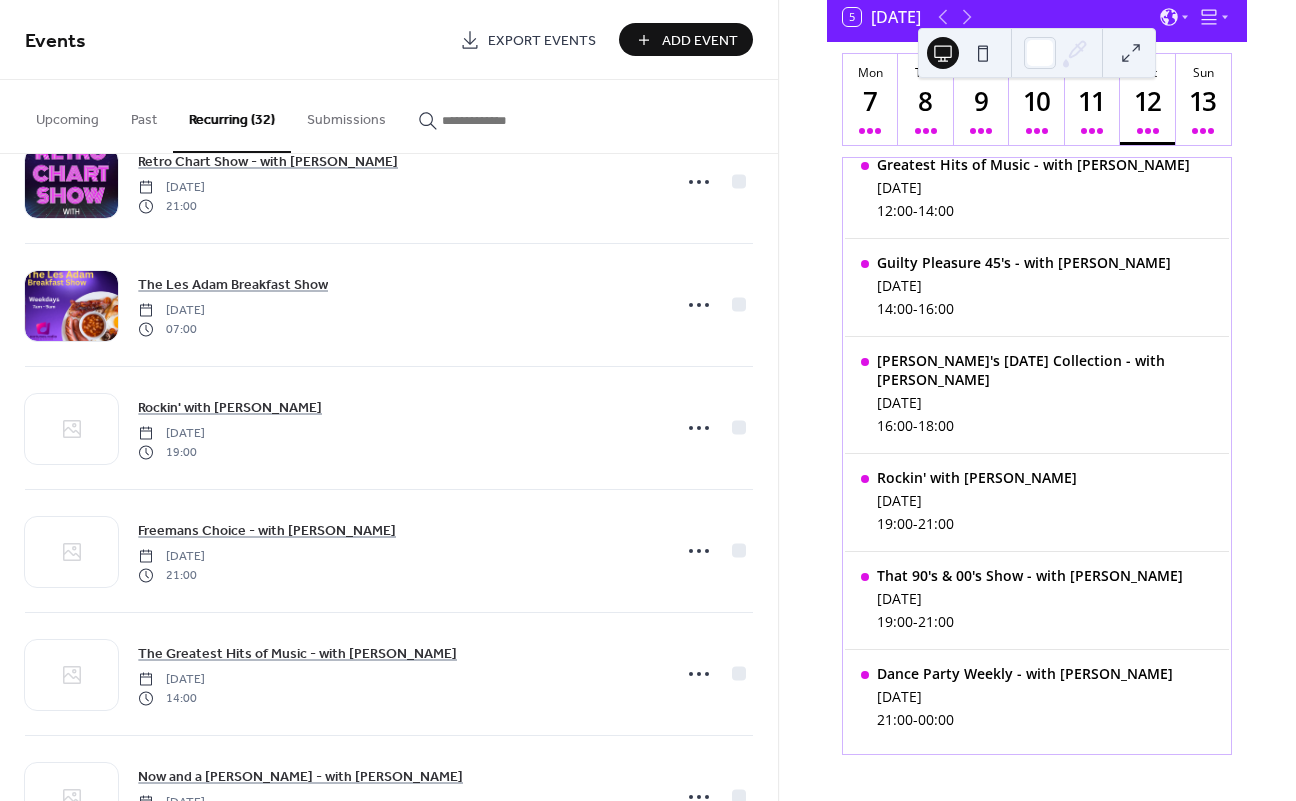 scroll, scrollTop: 2564, scrollLeft: 0, axis: vertical 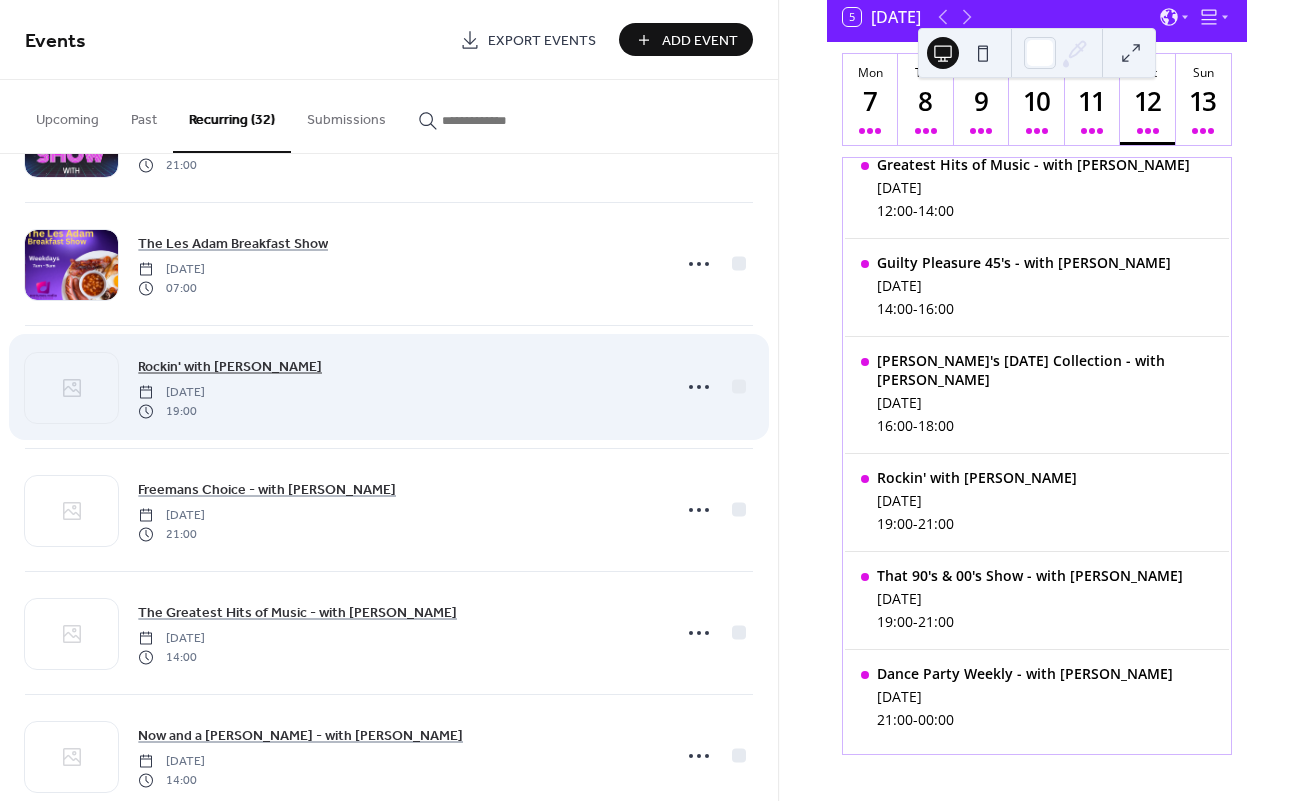 click on "Rockin' with [PERSON_NAME]" at bounding box center (230, 367) 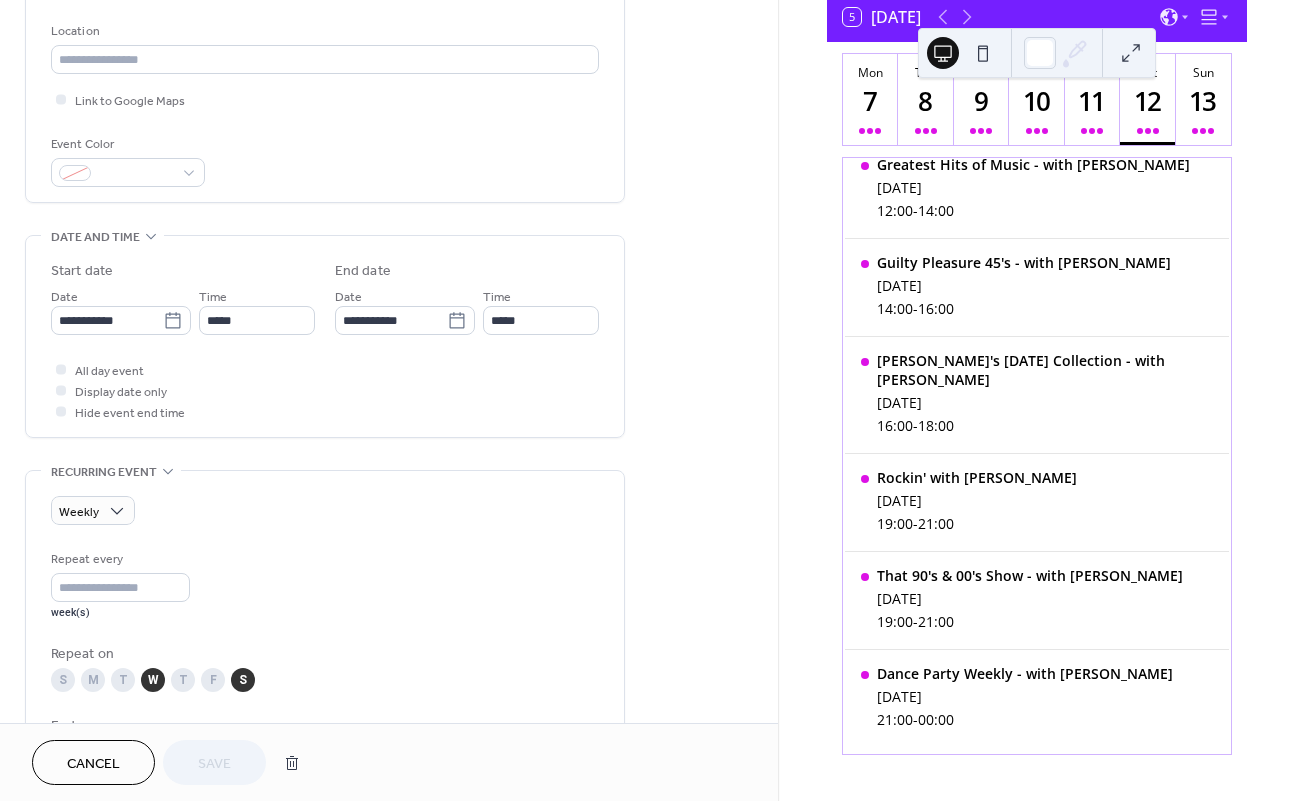 scroll, scrollTop: 418, scrollLeft: 0, axis: vertical 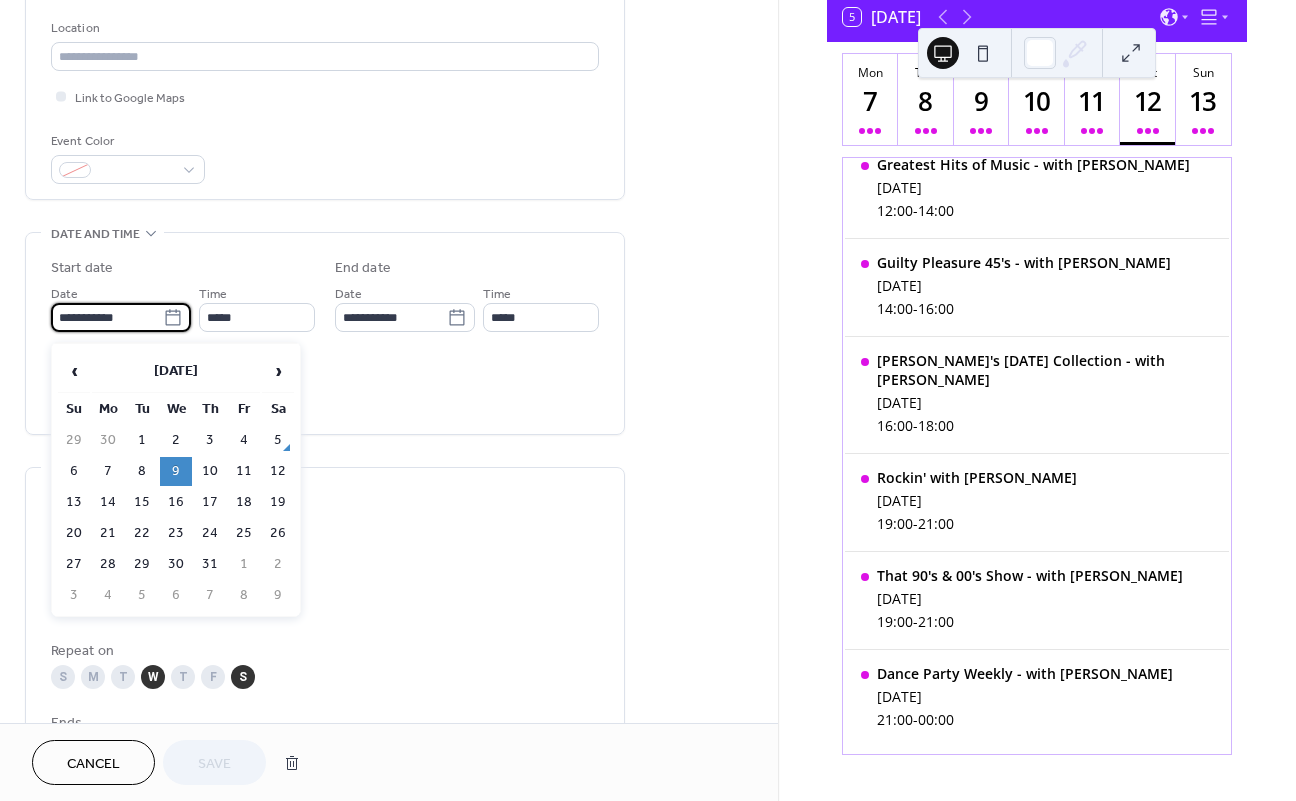 click on "**********" at bounding box center (107, 317) 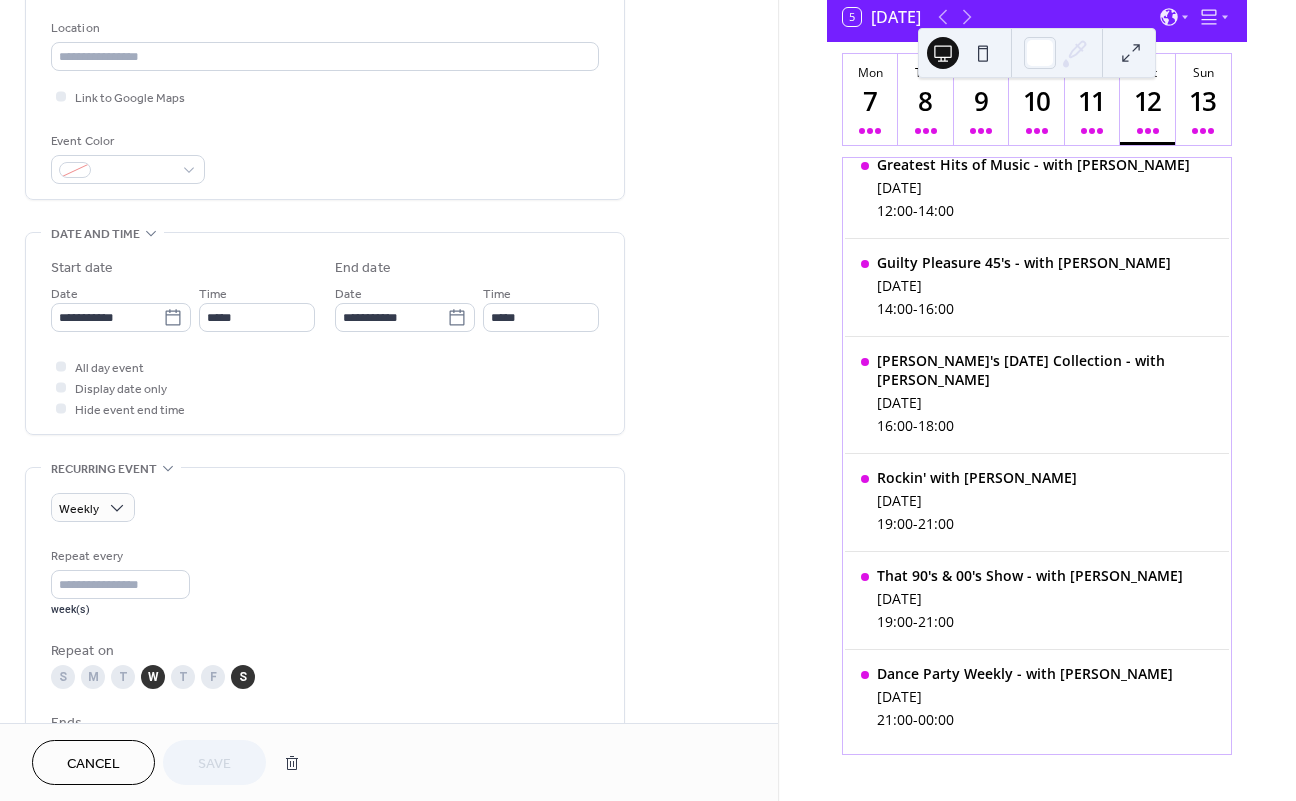 click on "All day event Display date only Hide event end time" at bounding box center [325, 387] 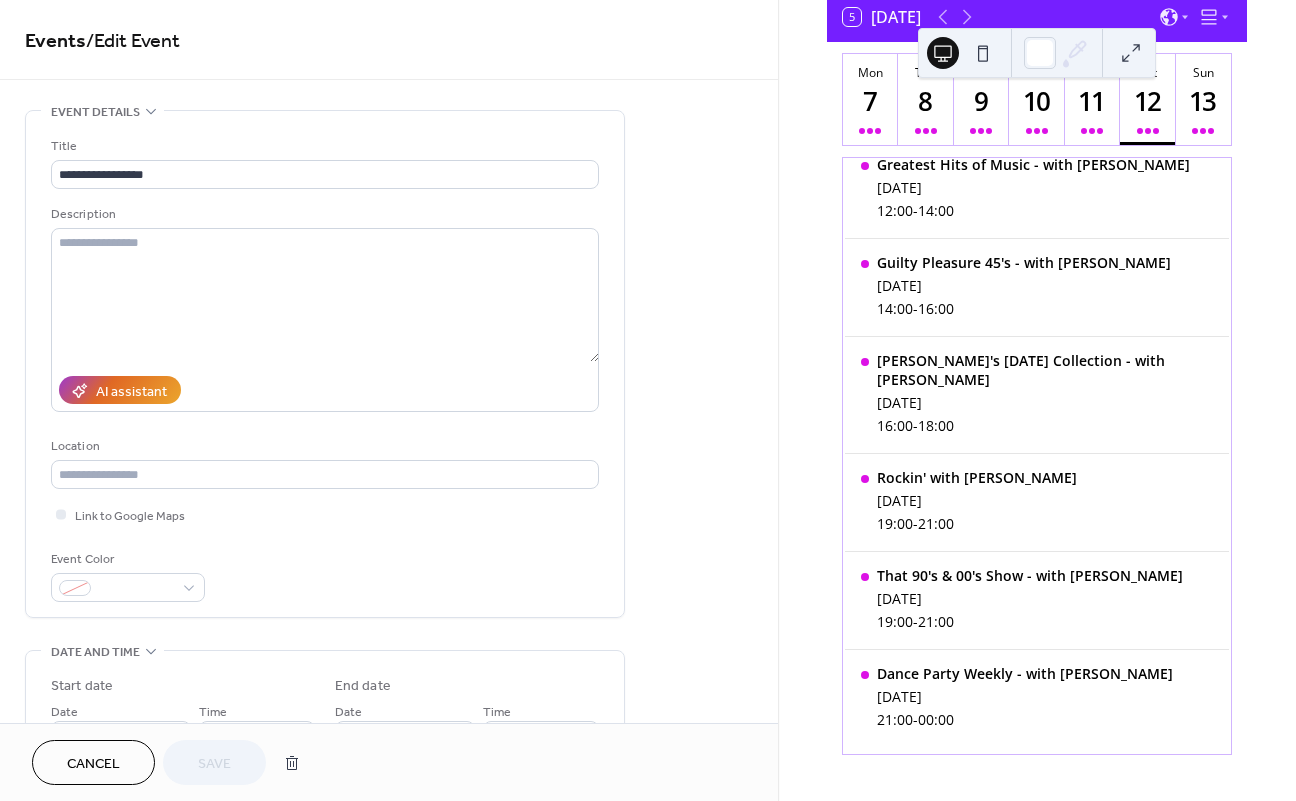 scroll, scrollTop: 1115, scrollLeft: 0, axis: vertical 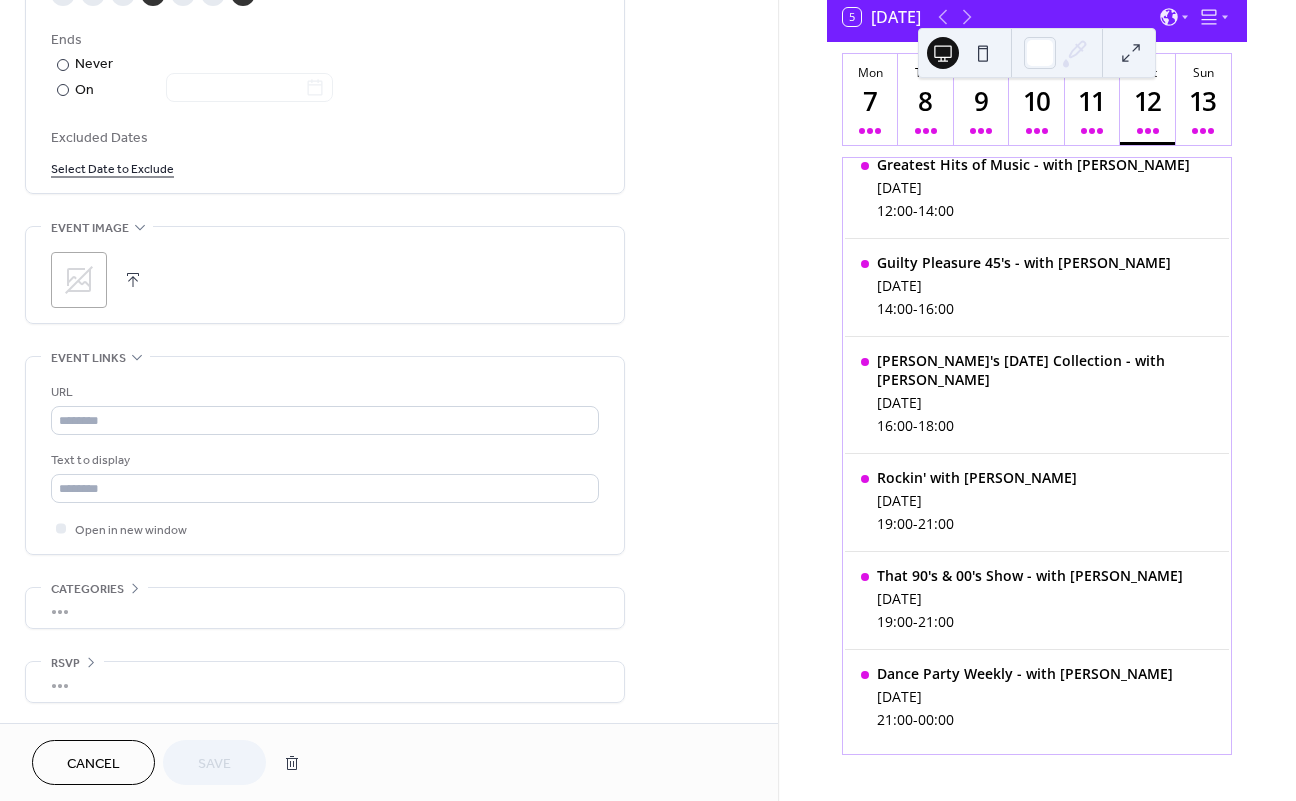 click on "Cancel" at bounding box center [93, 762] 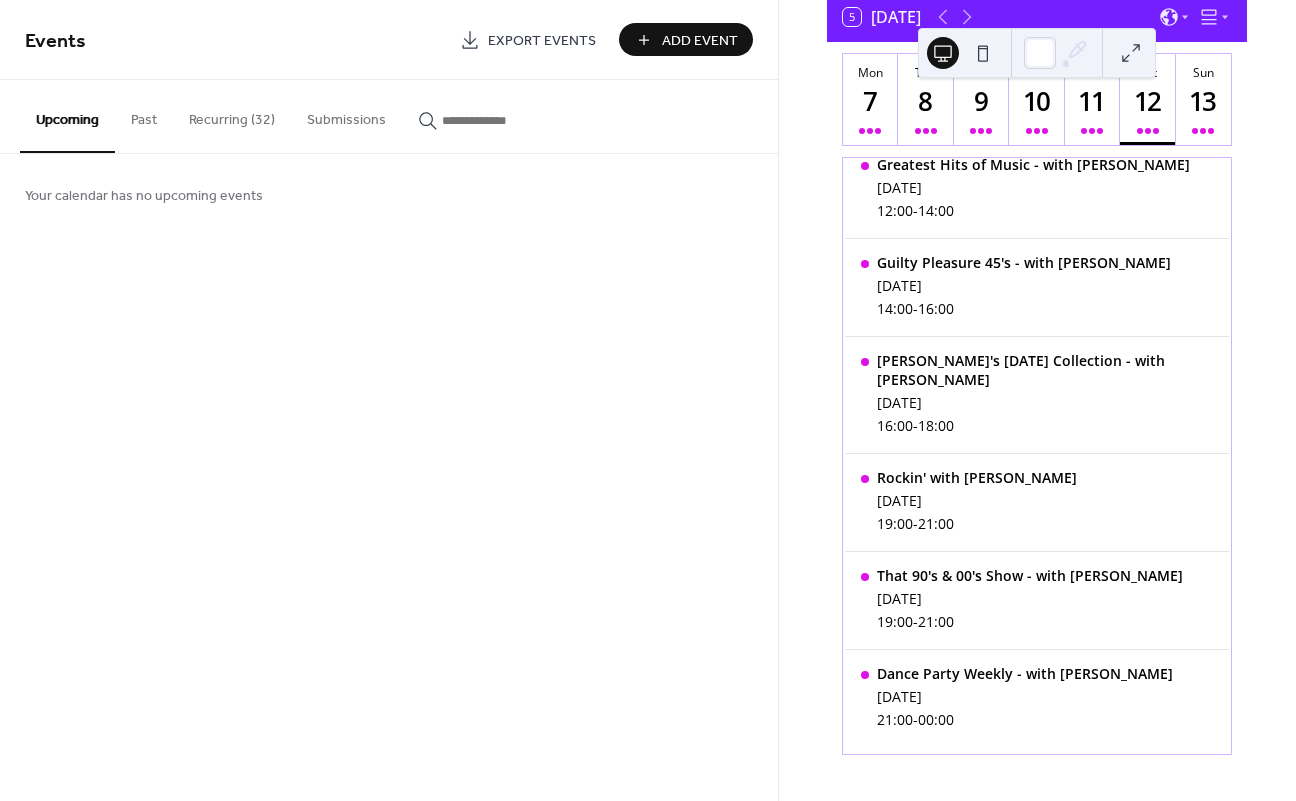 click on "Recurring  (32)" at bounding box center [232, 115] 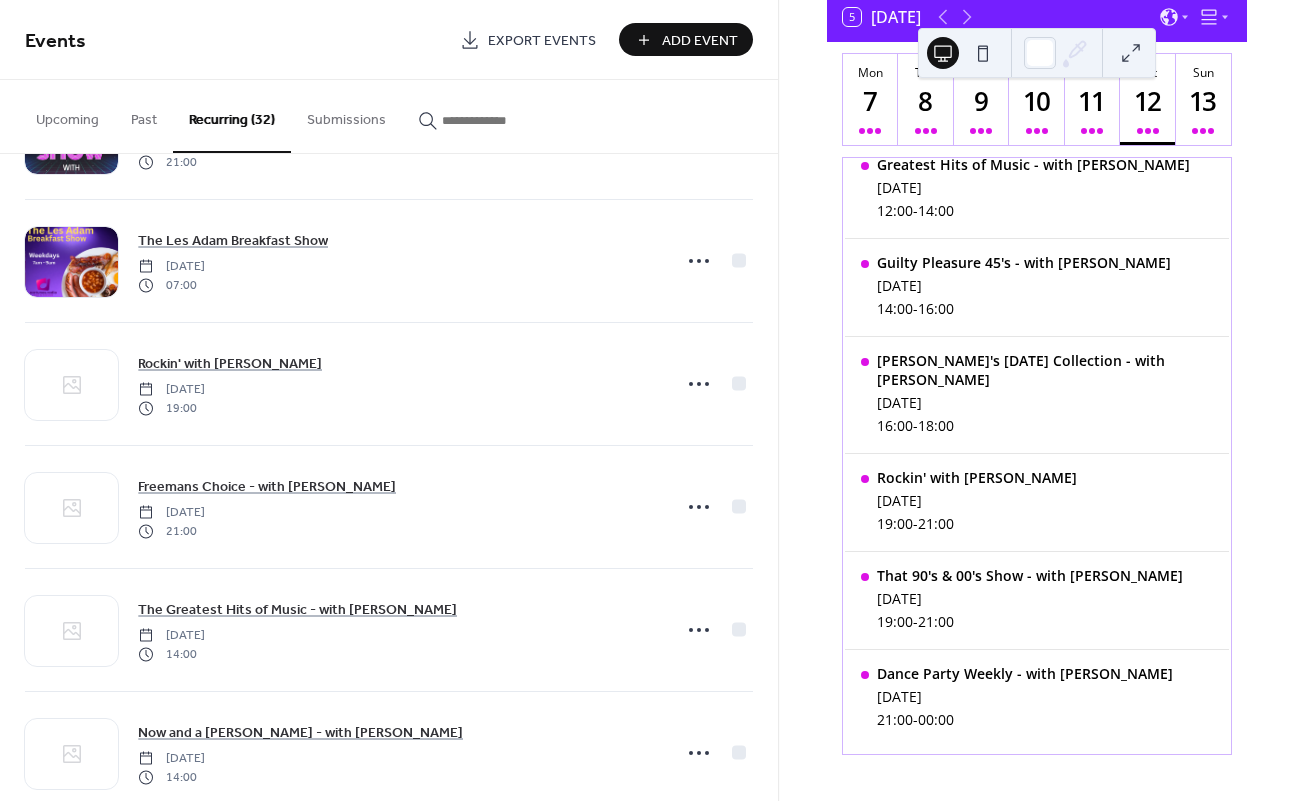 scroll, scrollTop: 2564, scrollLeft: 0, axis: vertical 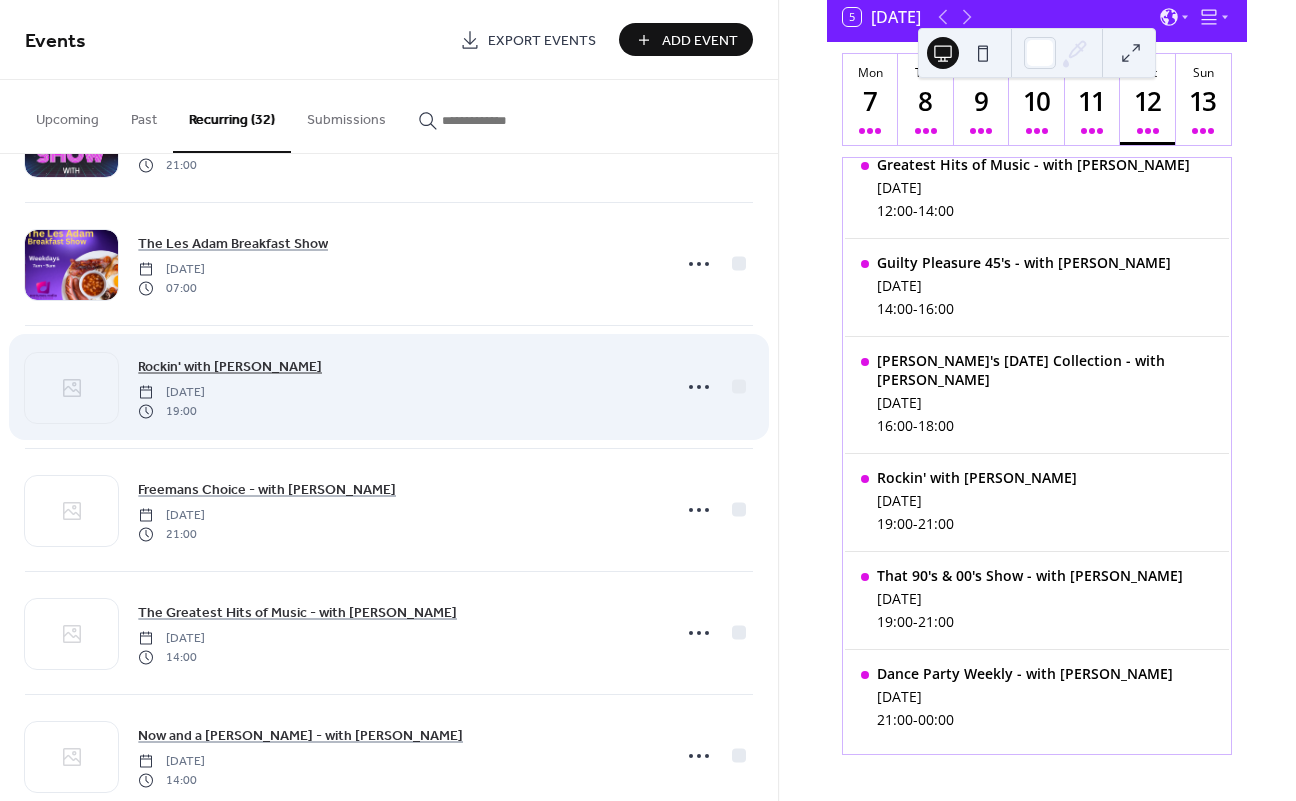 click on "Rockin' with [PERSON_NAME]" at bounding box center (230, 367) 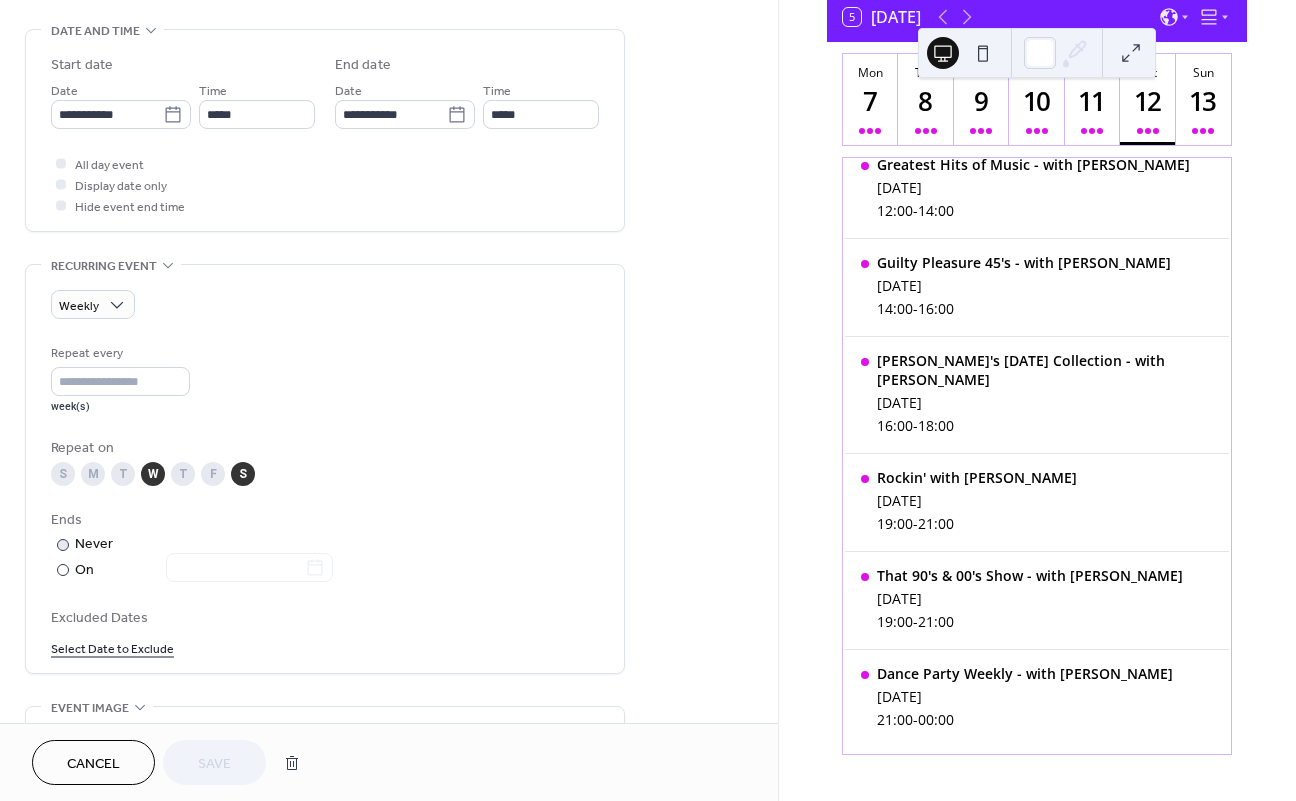 scroll, scrollTop: 640, scrollLeft: 0, axis: vertical 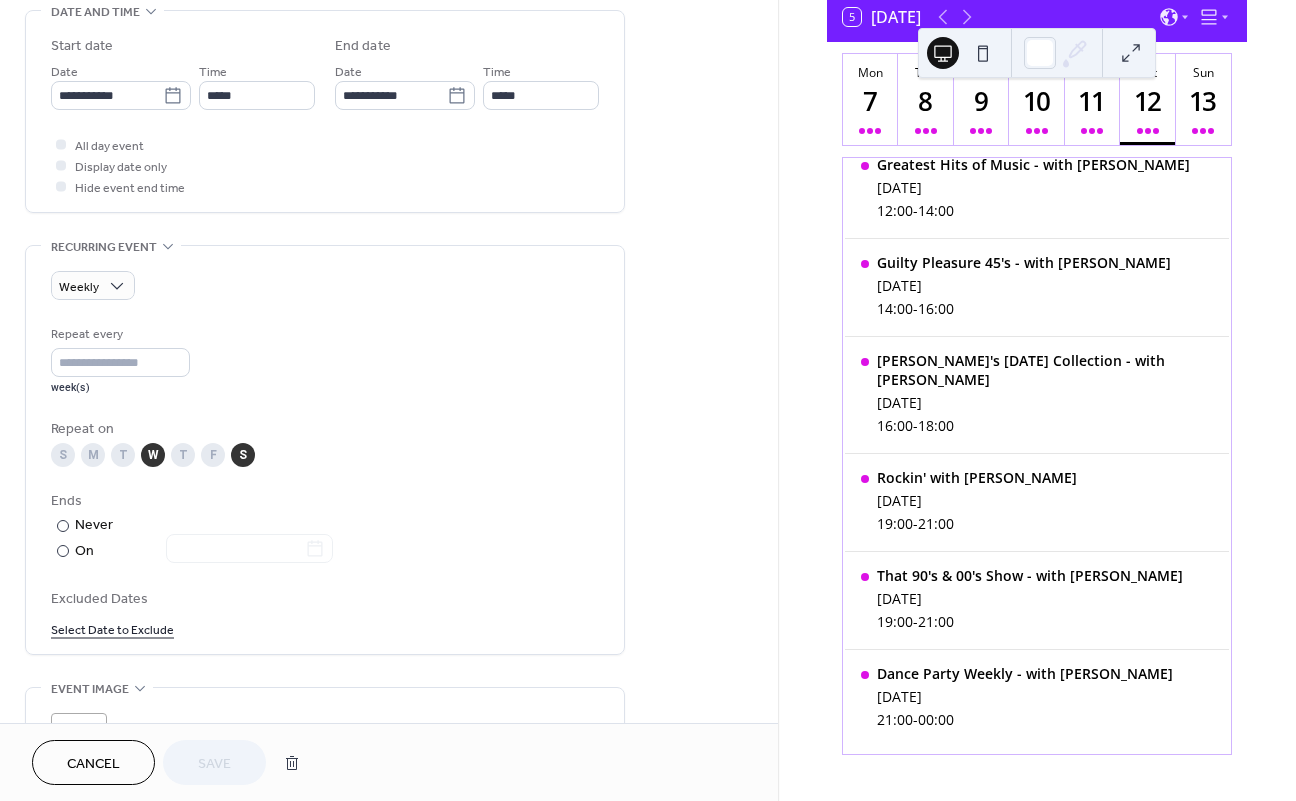 click on "S" at bounding box center [243, 455] 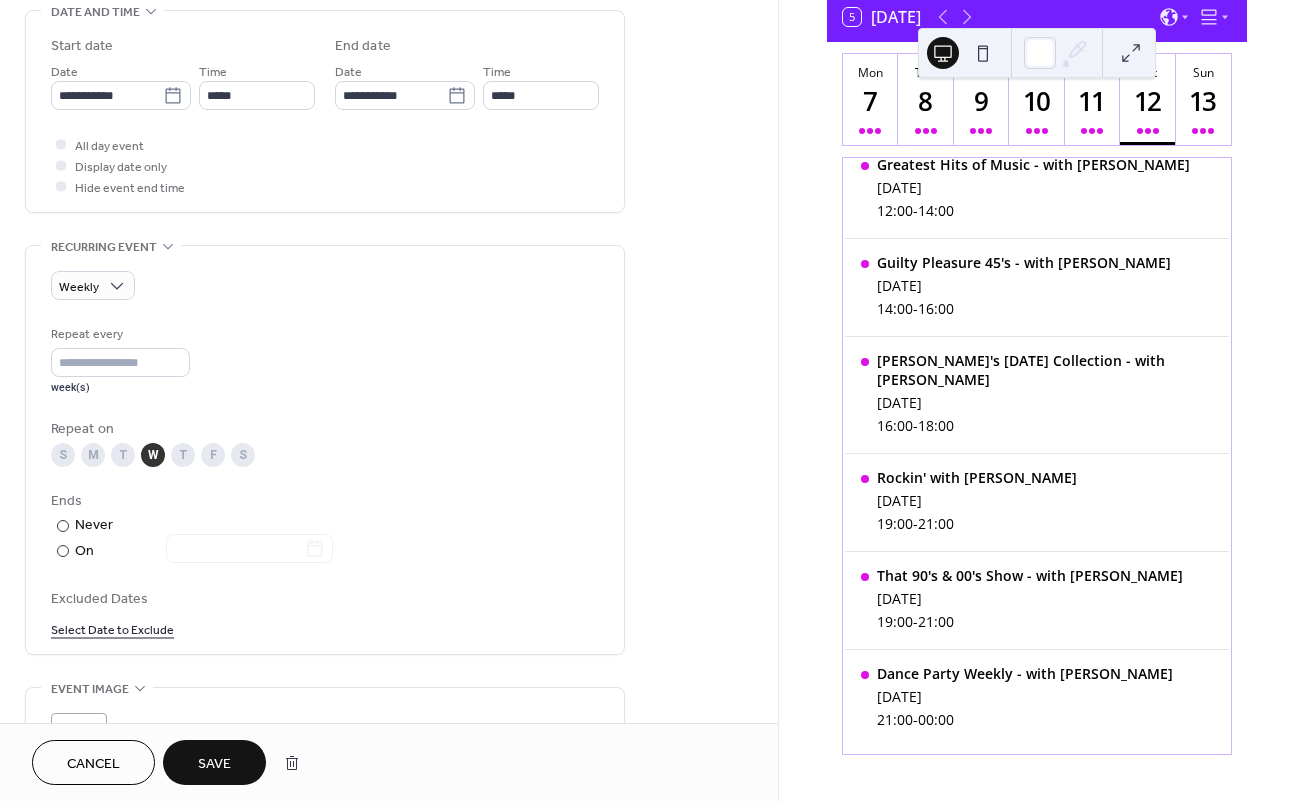 click on "Save" at bounding box center (214, 764) 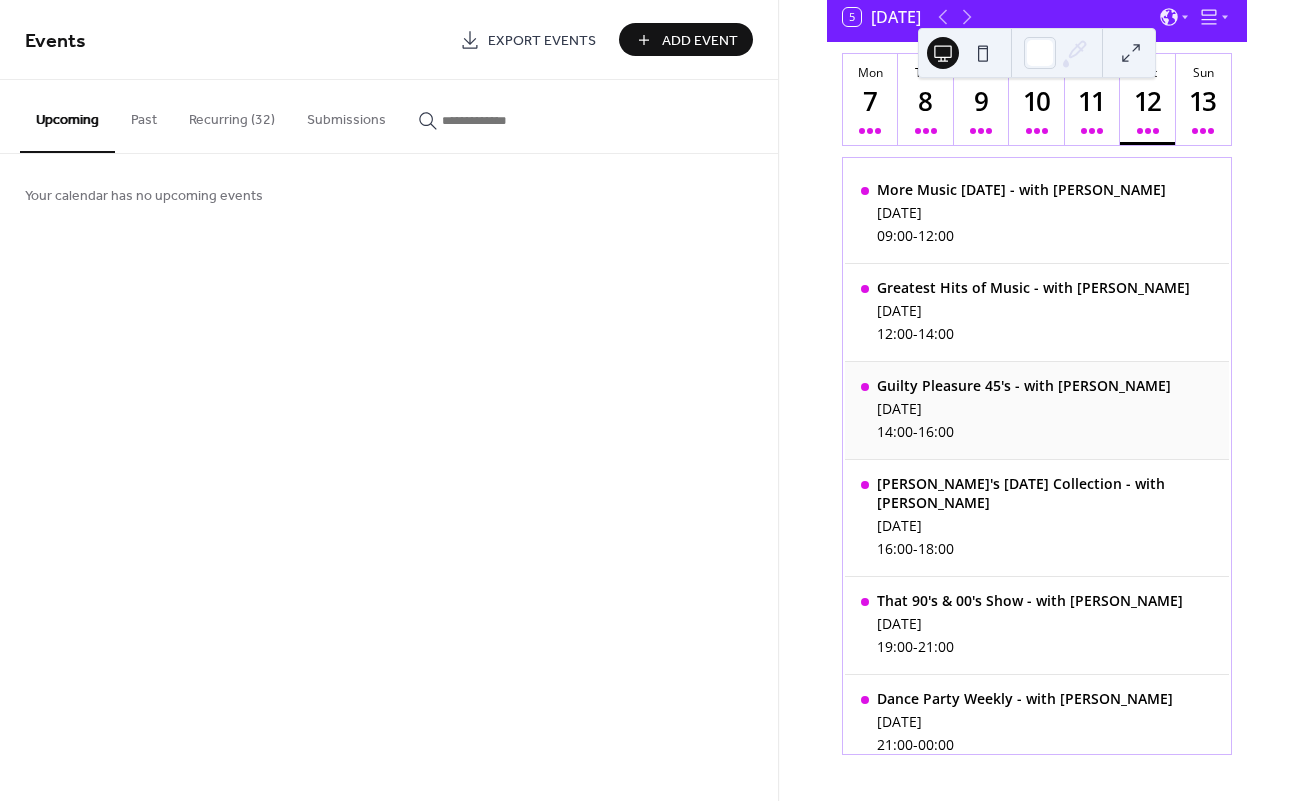 scroll, scrollTop: 0, scrollLeft: 0, axis: both 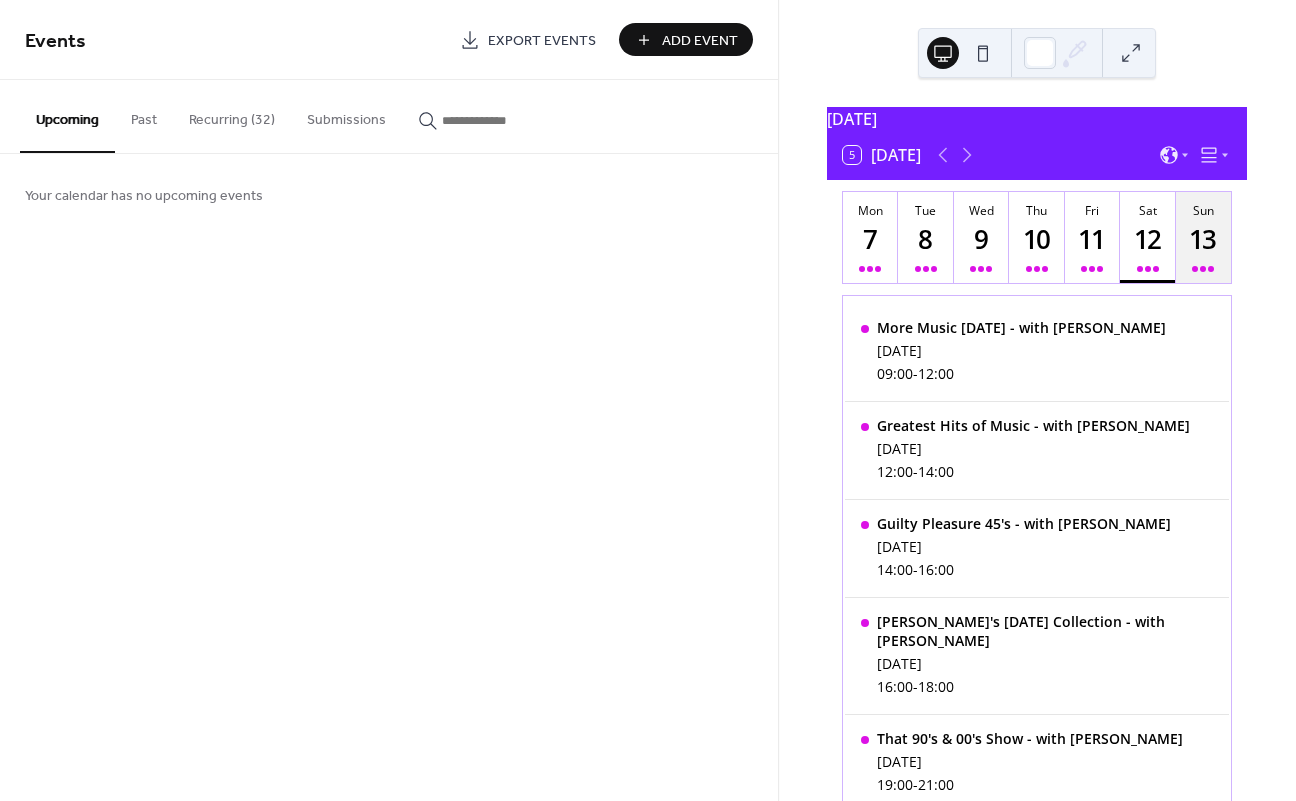click on "13" at bounding box center (1202, 239) 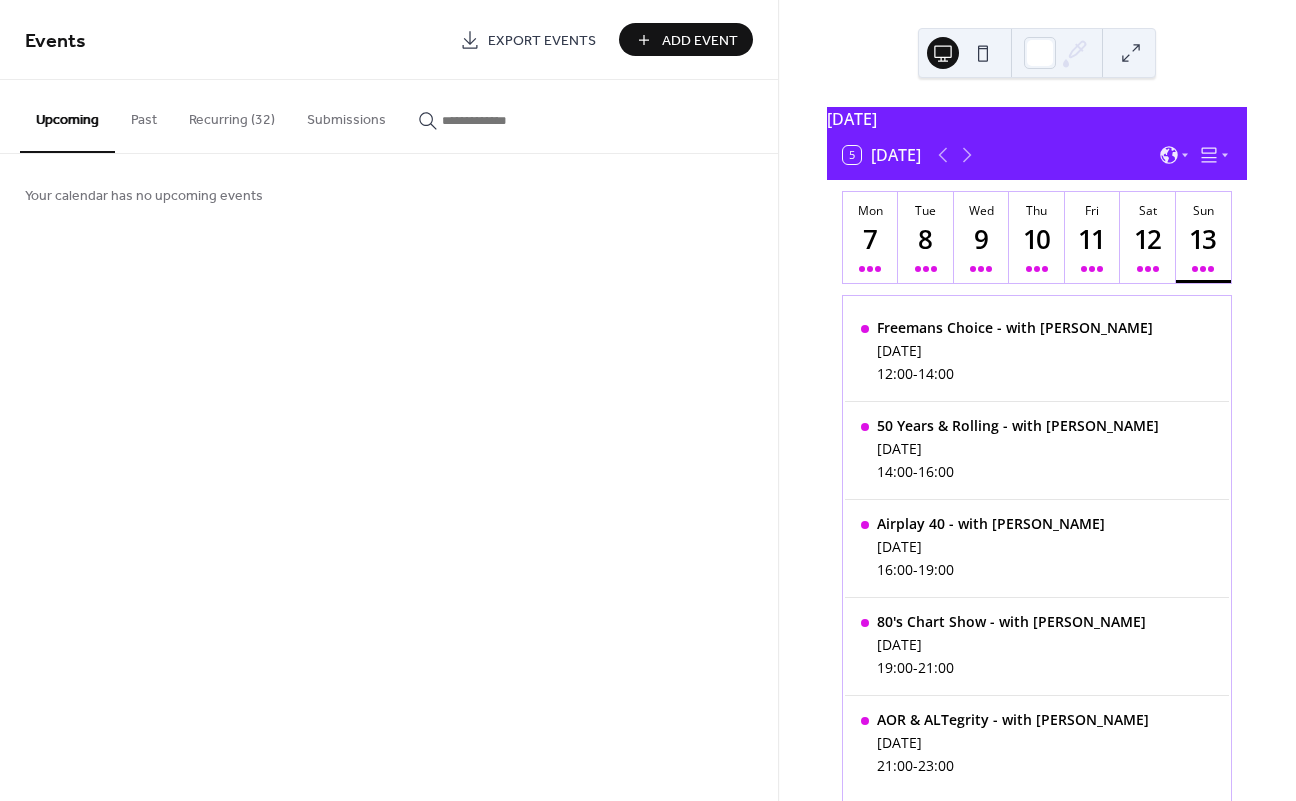 click on "Add Event" at bounding box center (700, 41) 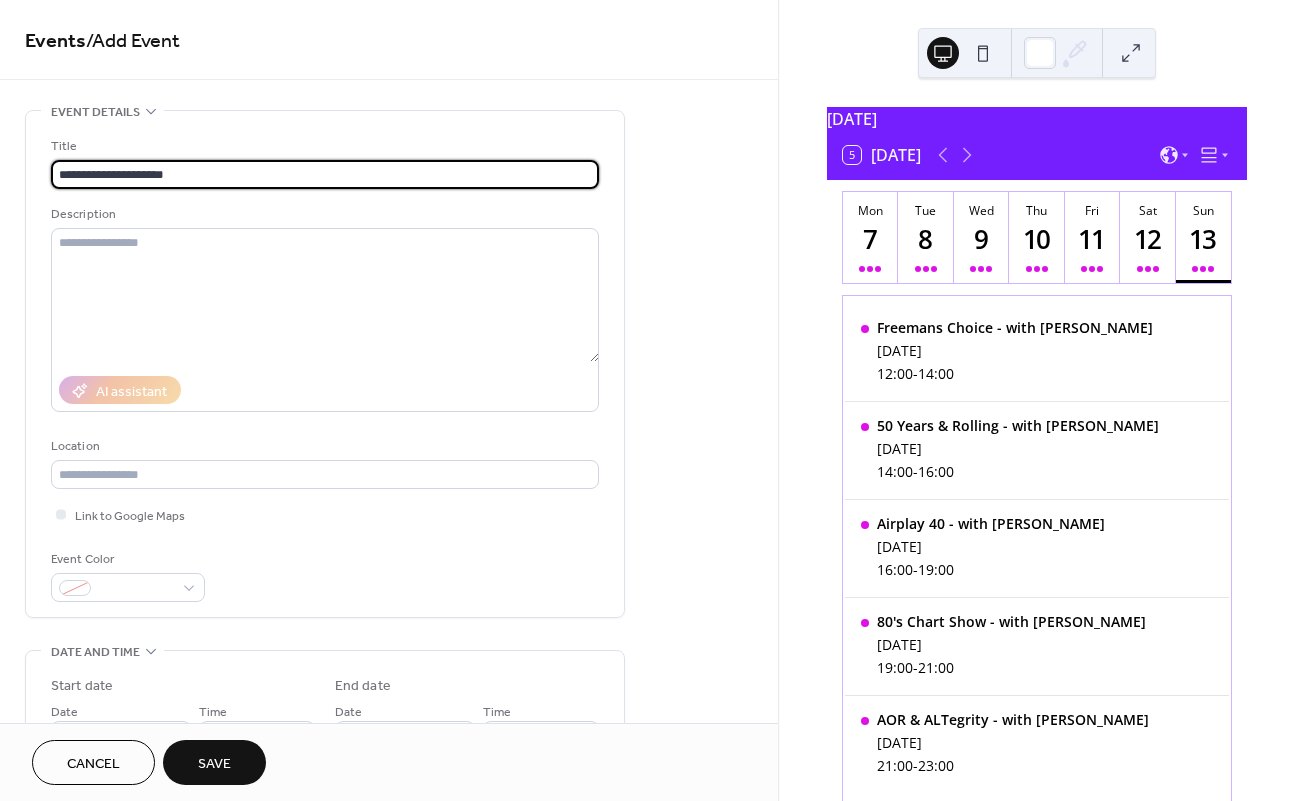click on "**********" at bounding box center [325, 174] 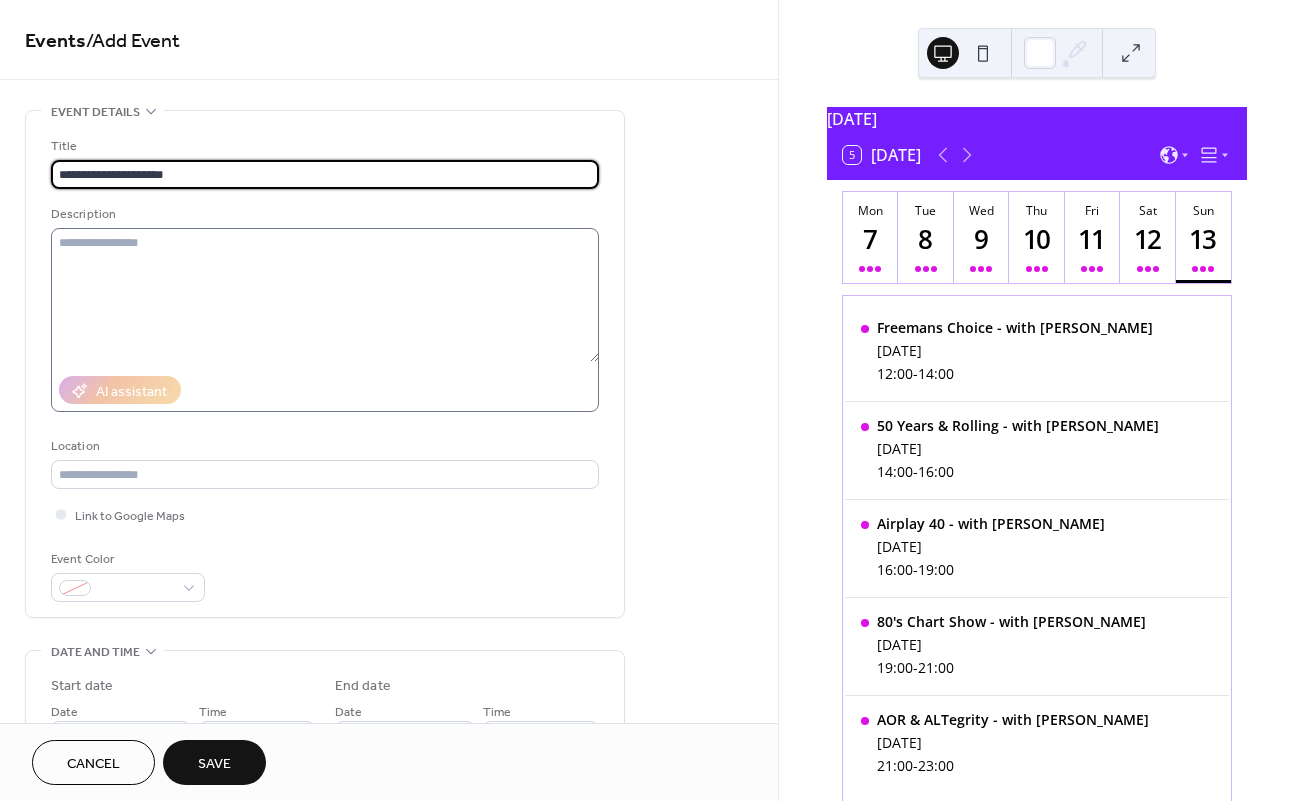 type on "**********" 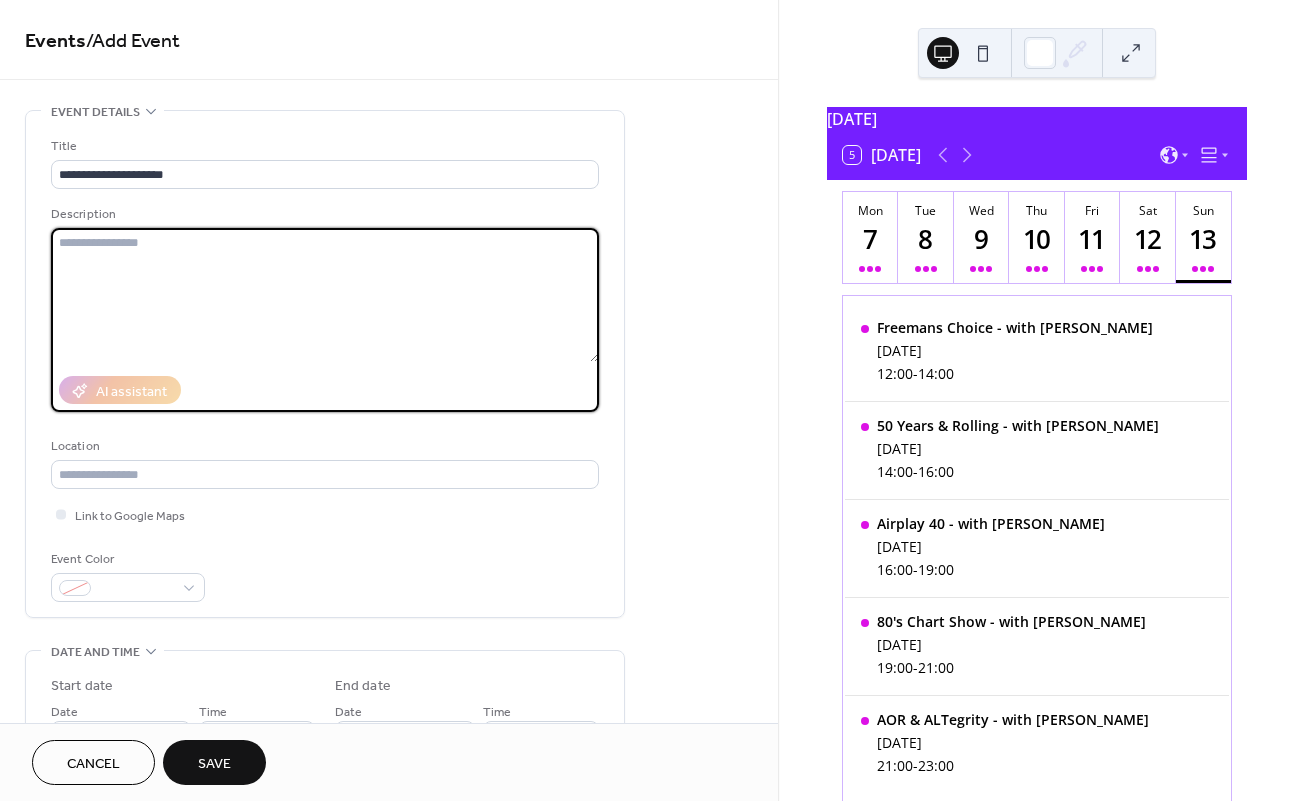 click at bounding box center [325, 295] 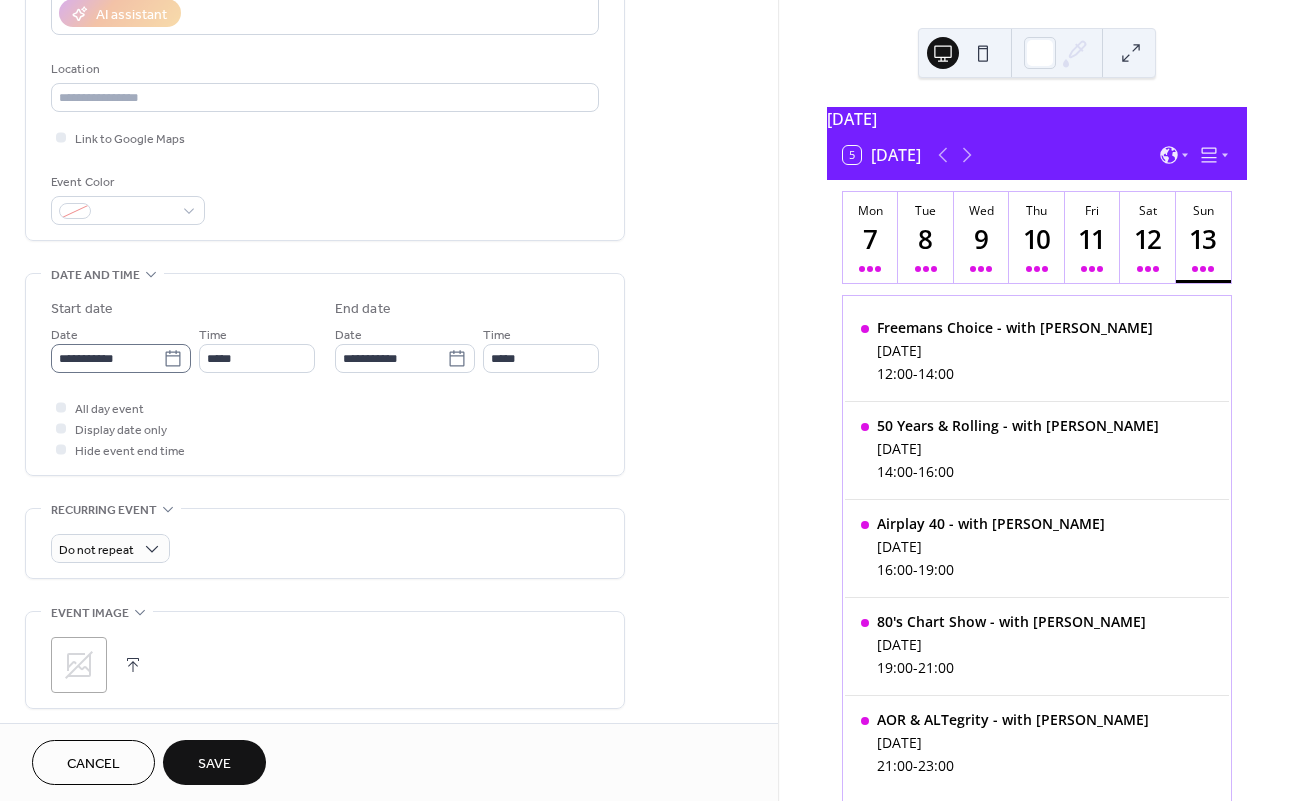 click 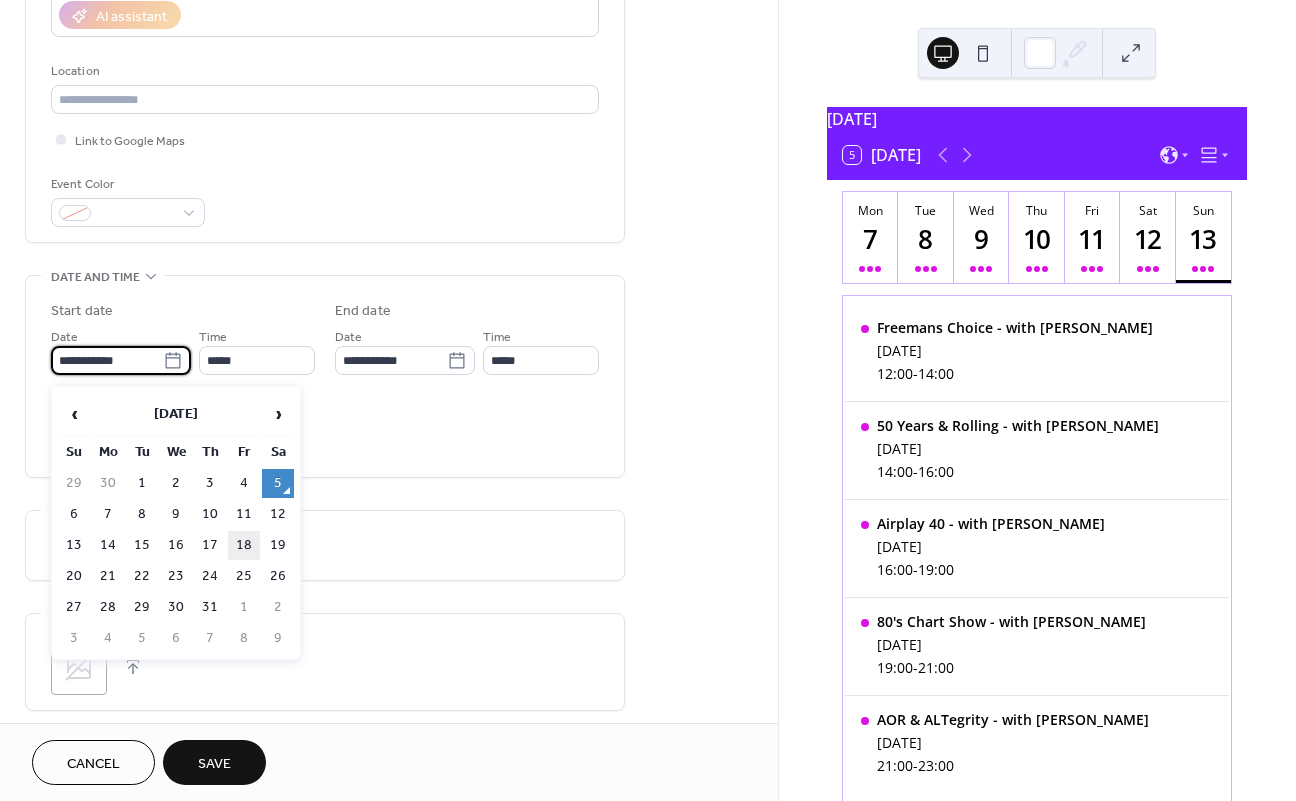 scroll, scrollTop: 373, scrollLeft: 0, axis: vertical 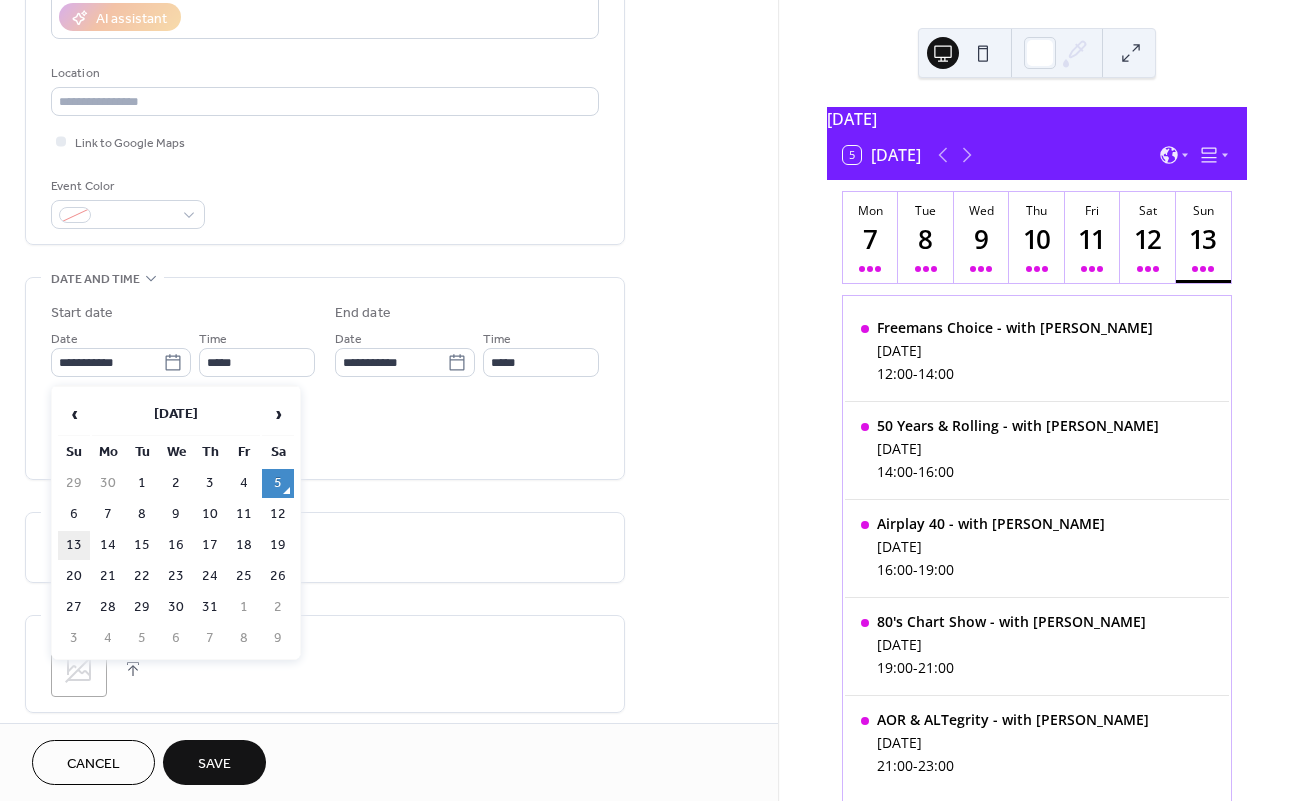 click on "13" at bounding box center [74, 545] 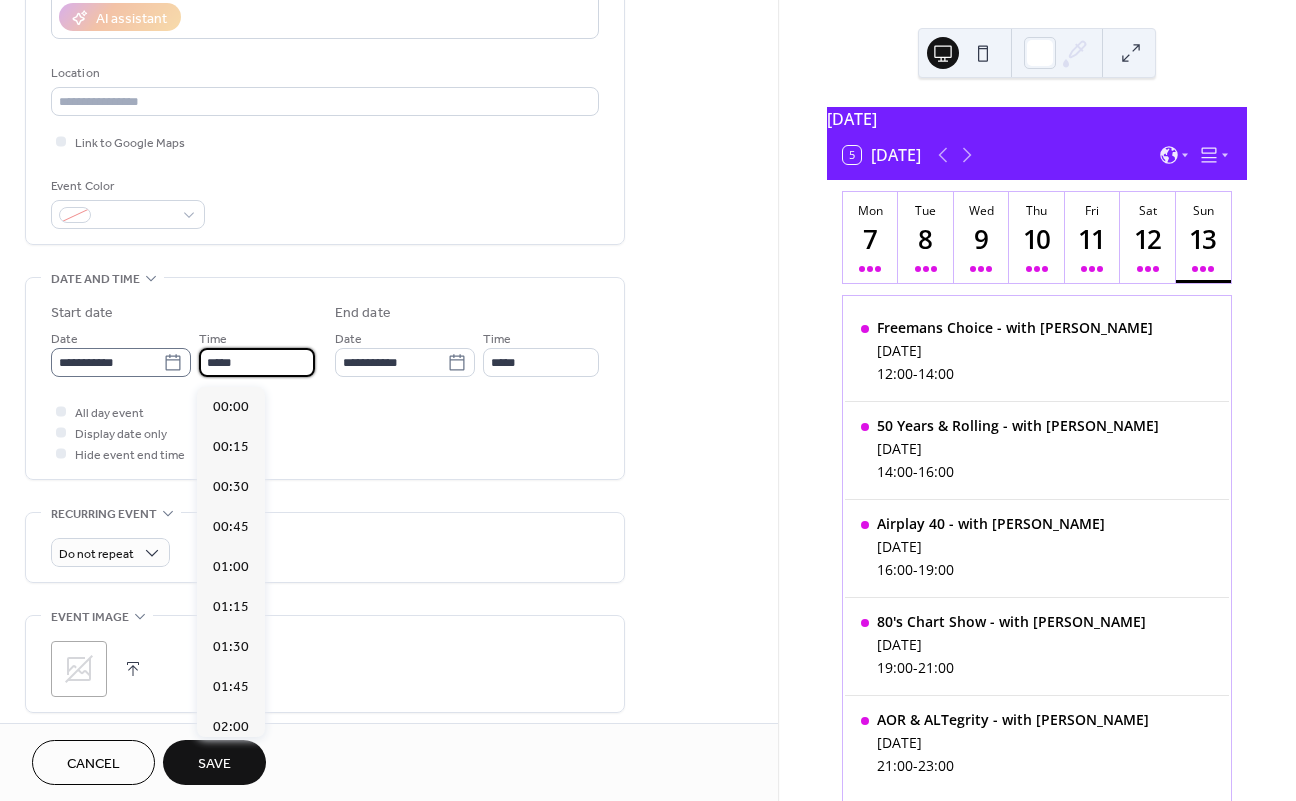 scroll, scrollTop: 1920, scrollLeft: 0, axis: vertical 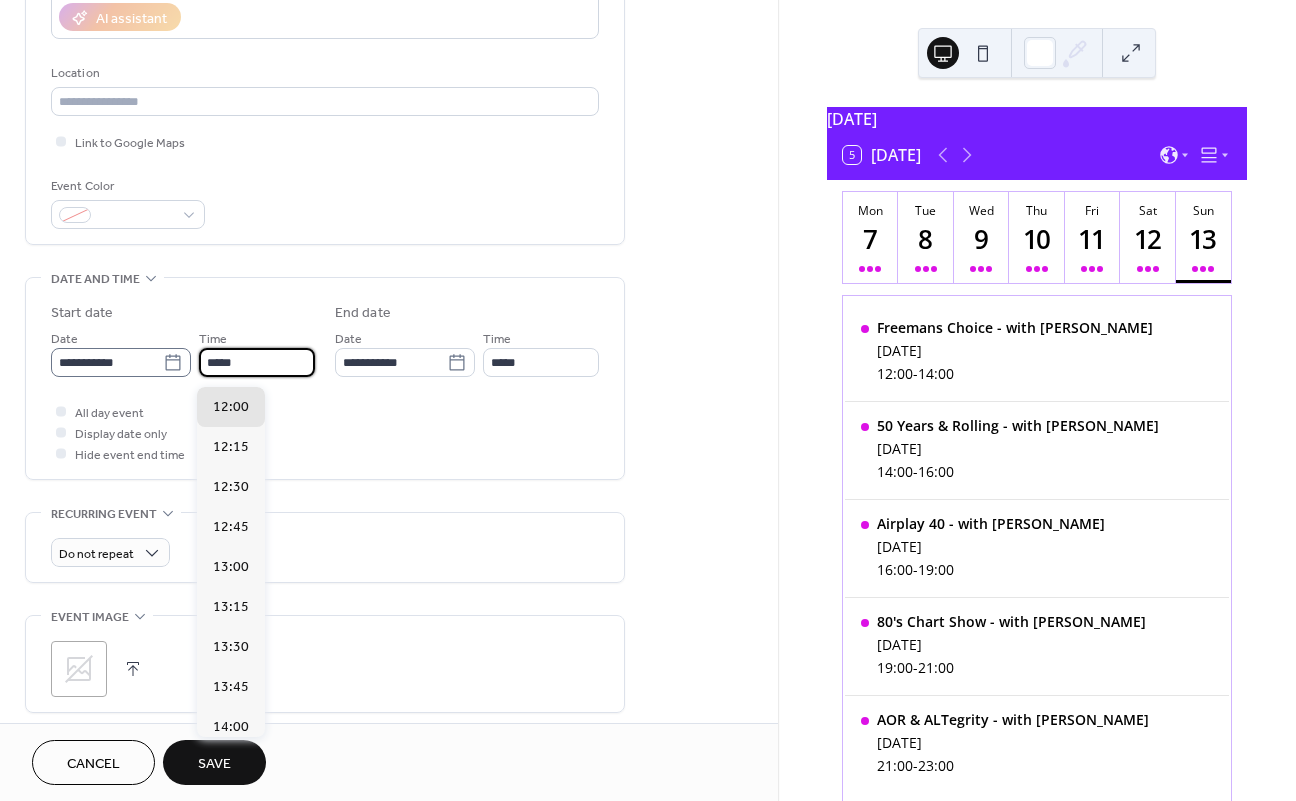 drag, startPoint x: 217, startPoint y: 370, endPoint x: 184, endPoint y: 369, distance: 33.01515 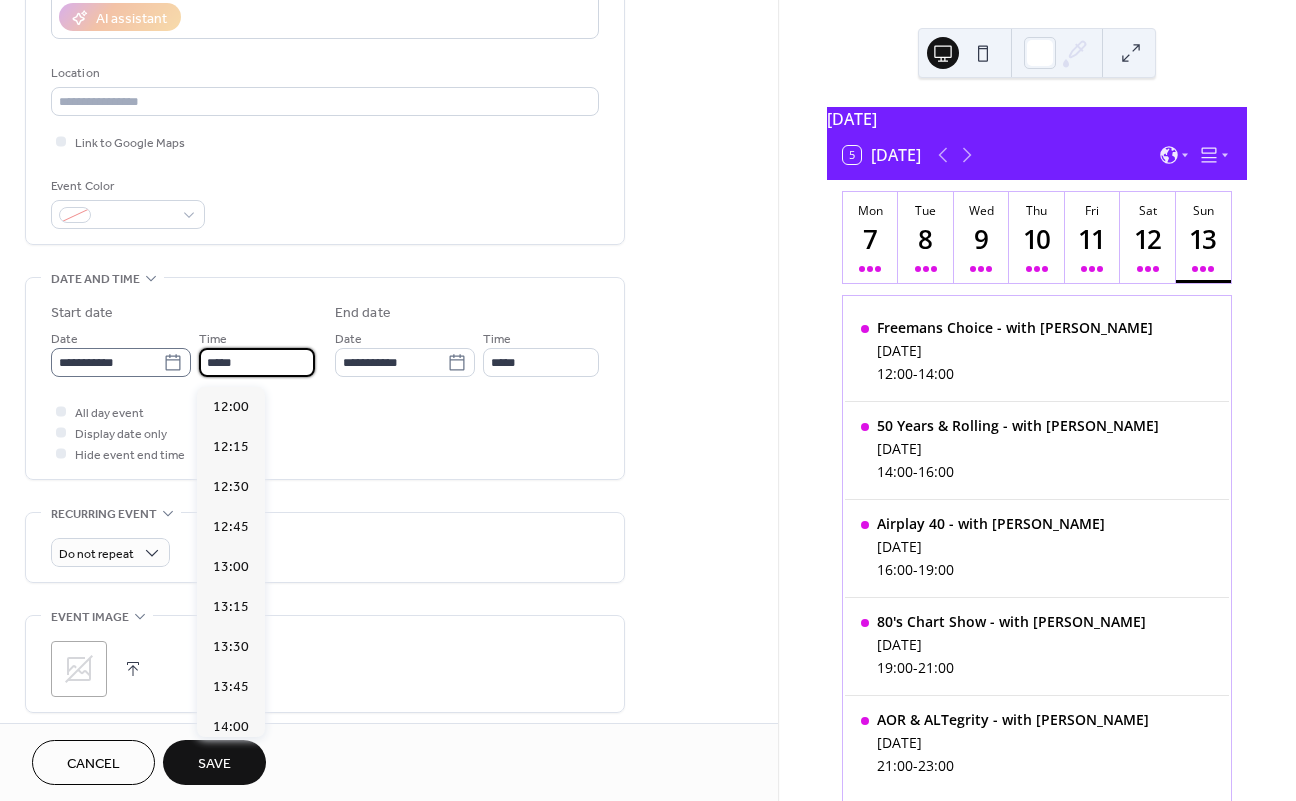 scroll, scrollTop: 1440, scrollLeft: 0, axis: vertical 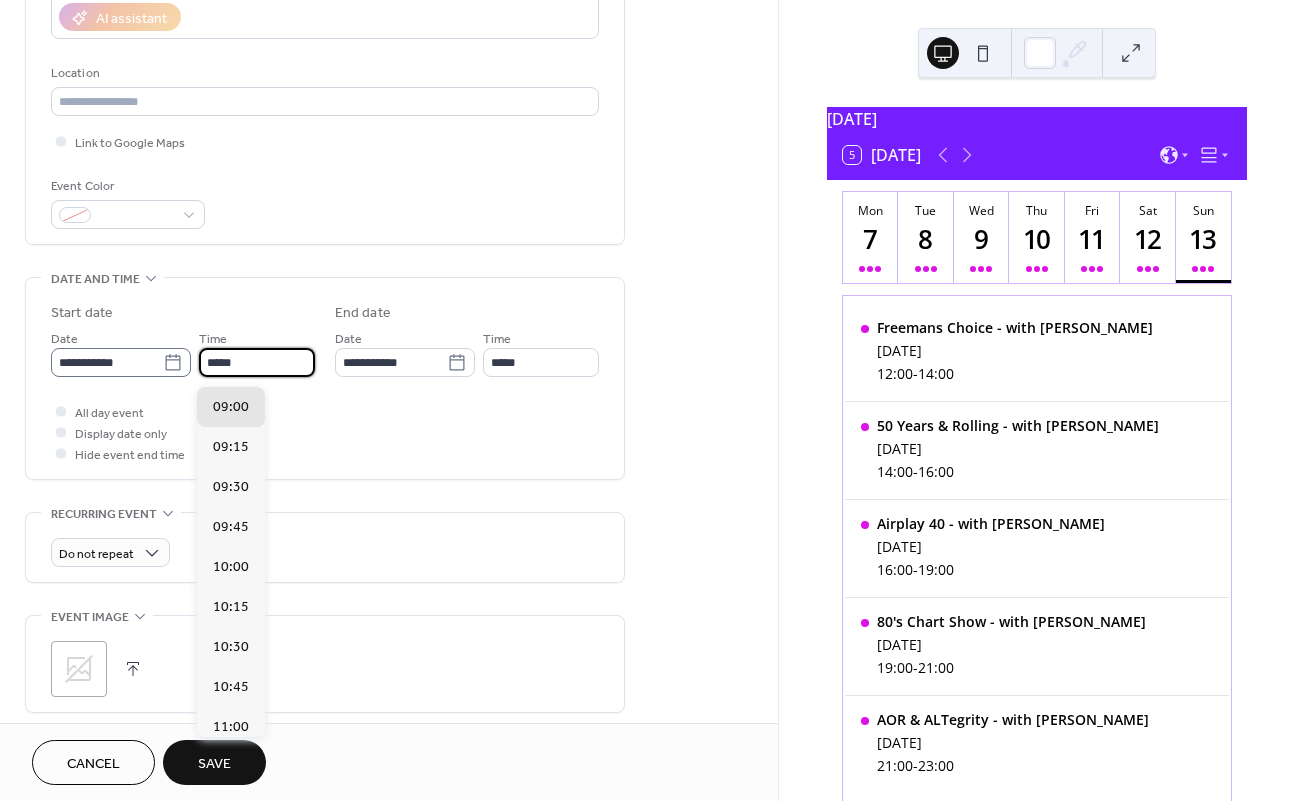 type on "*****" 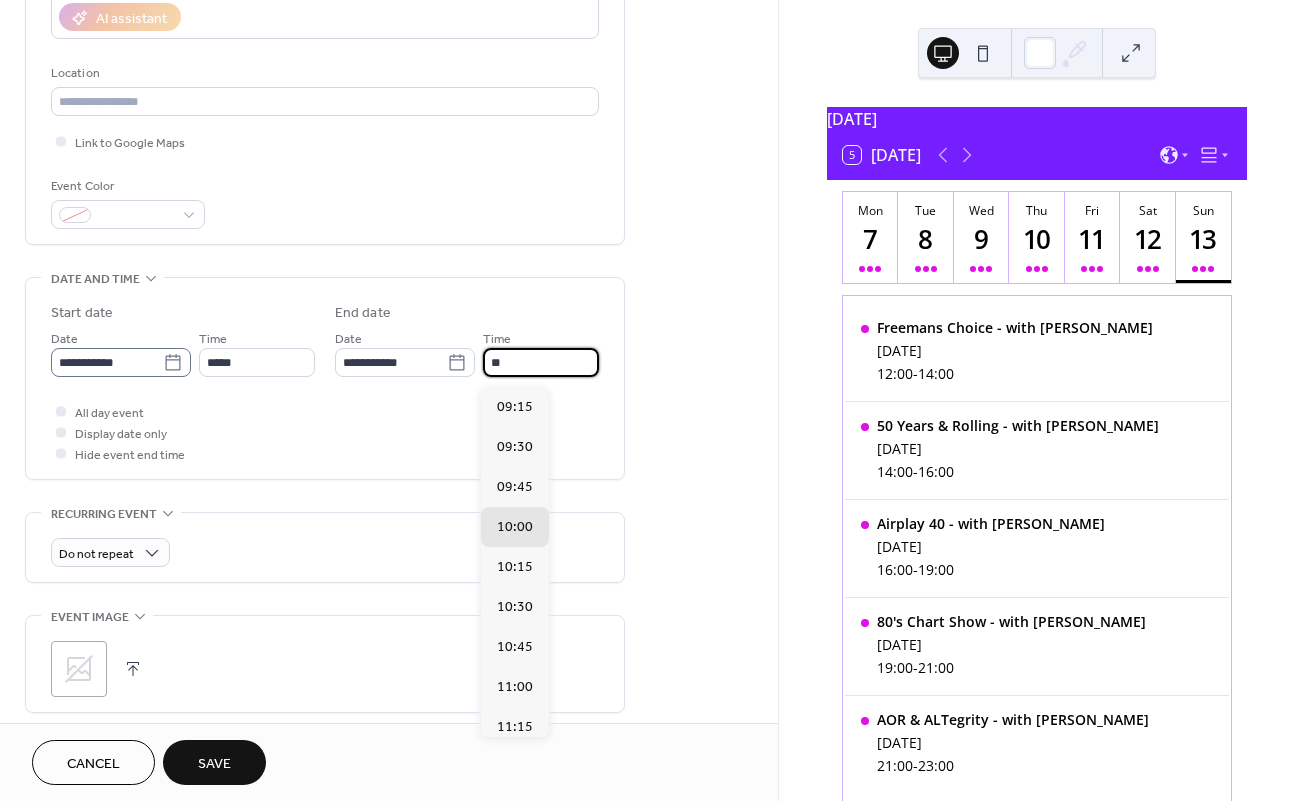 scroll, scrollTop: 440, scrollLeft: 0, axis: vertical 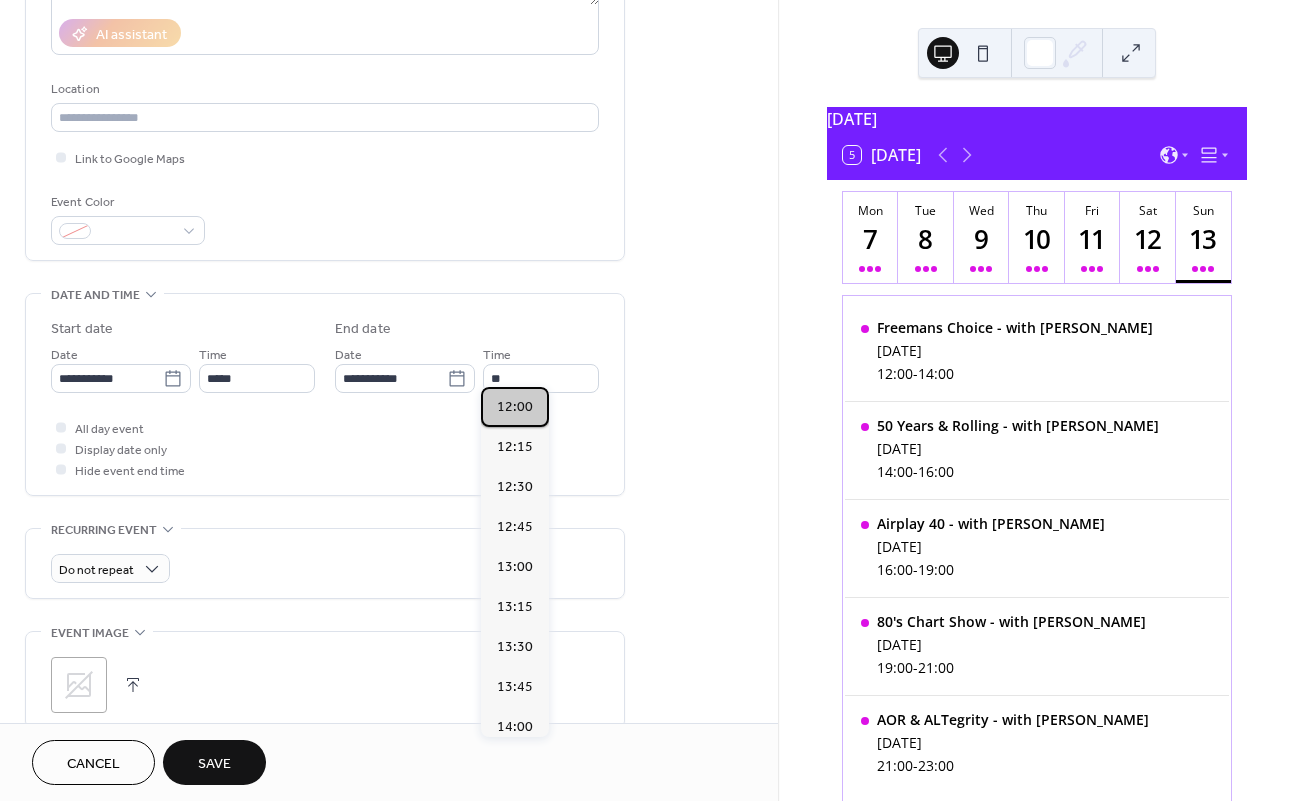 click on "12:00" at bounding box center (515, 407) 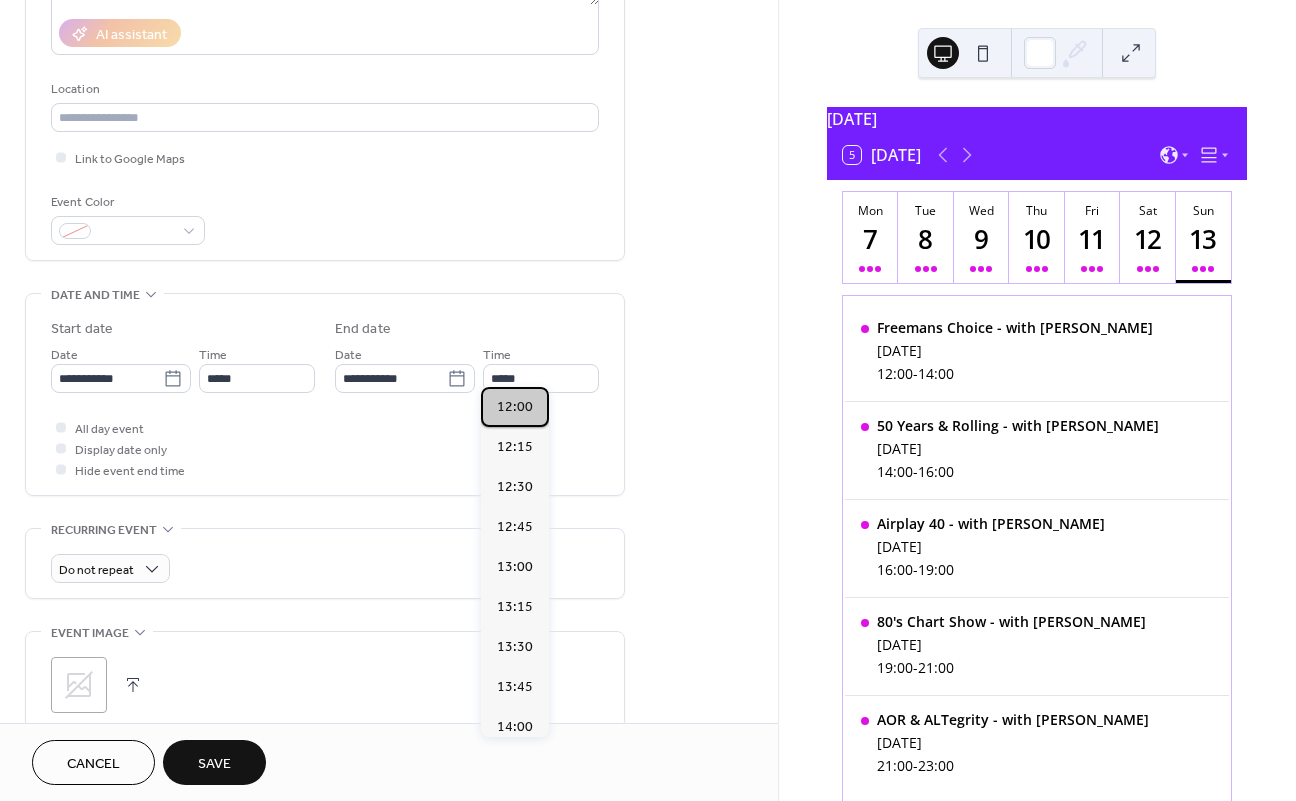 scroll, scrollTop: 0, scrollLeft: 0, axis: both 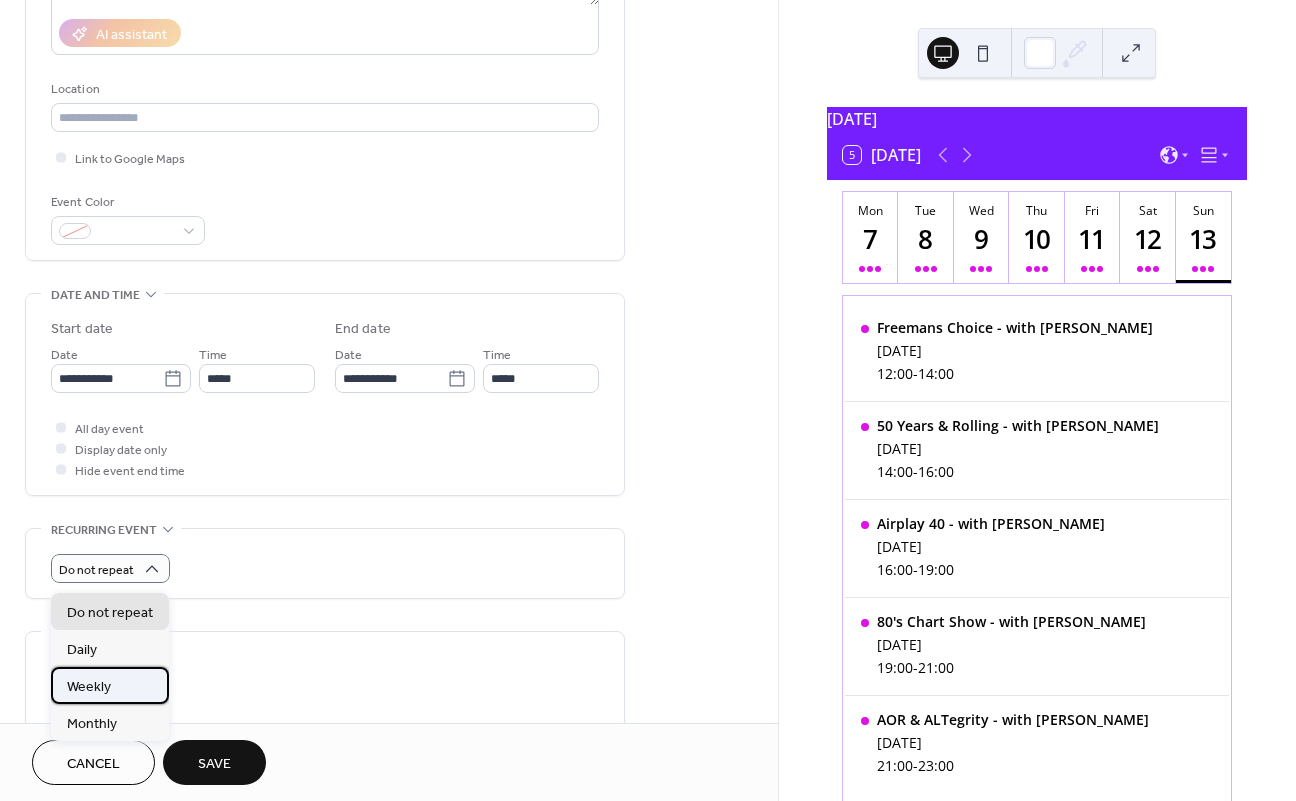 click on "Weekly" at bounding box center [110, 685] 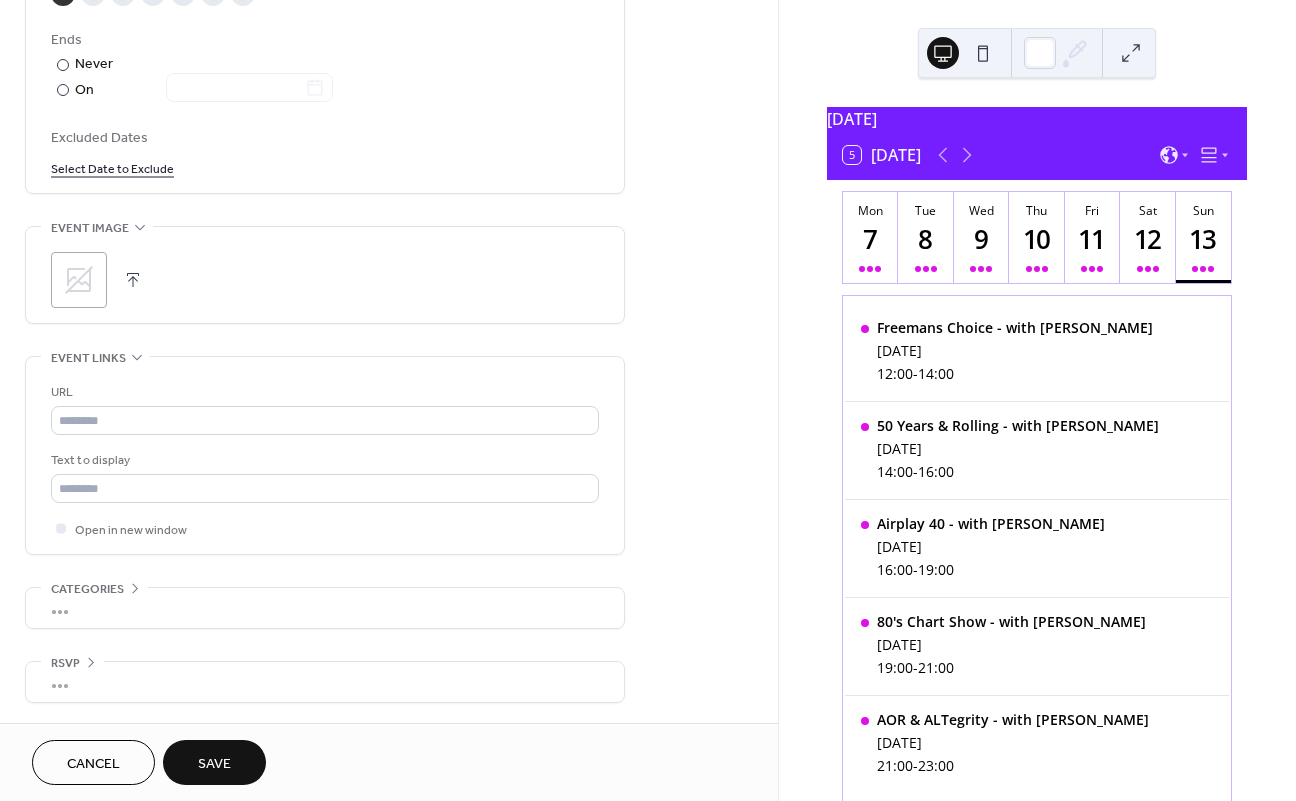 scroll, scrollTop: 1115, scrollLeft: 0, axis: vertical 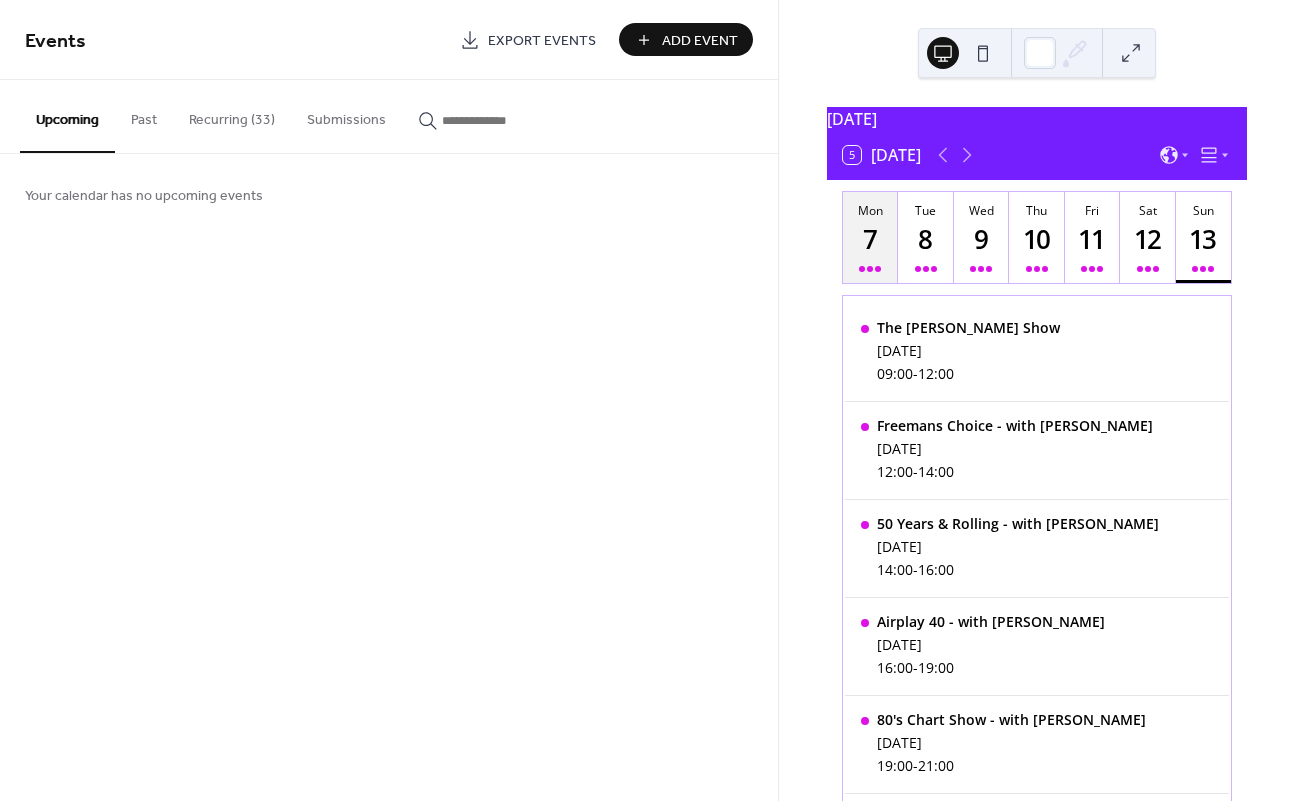 click on "7" at bounding box center [869, 239] 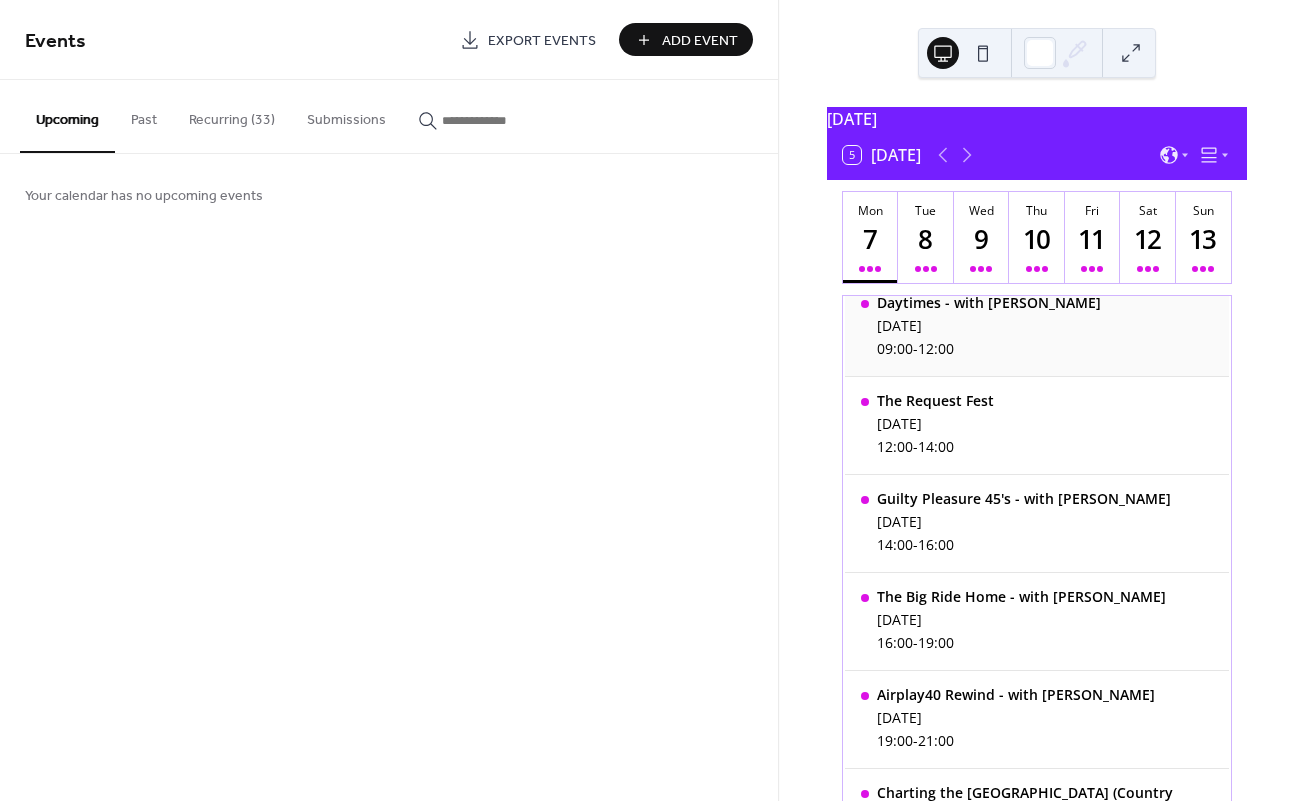 scroll, scrollTop: 135, scrollLeft: 0, axis: vertical 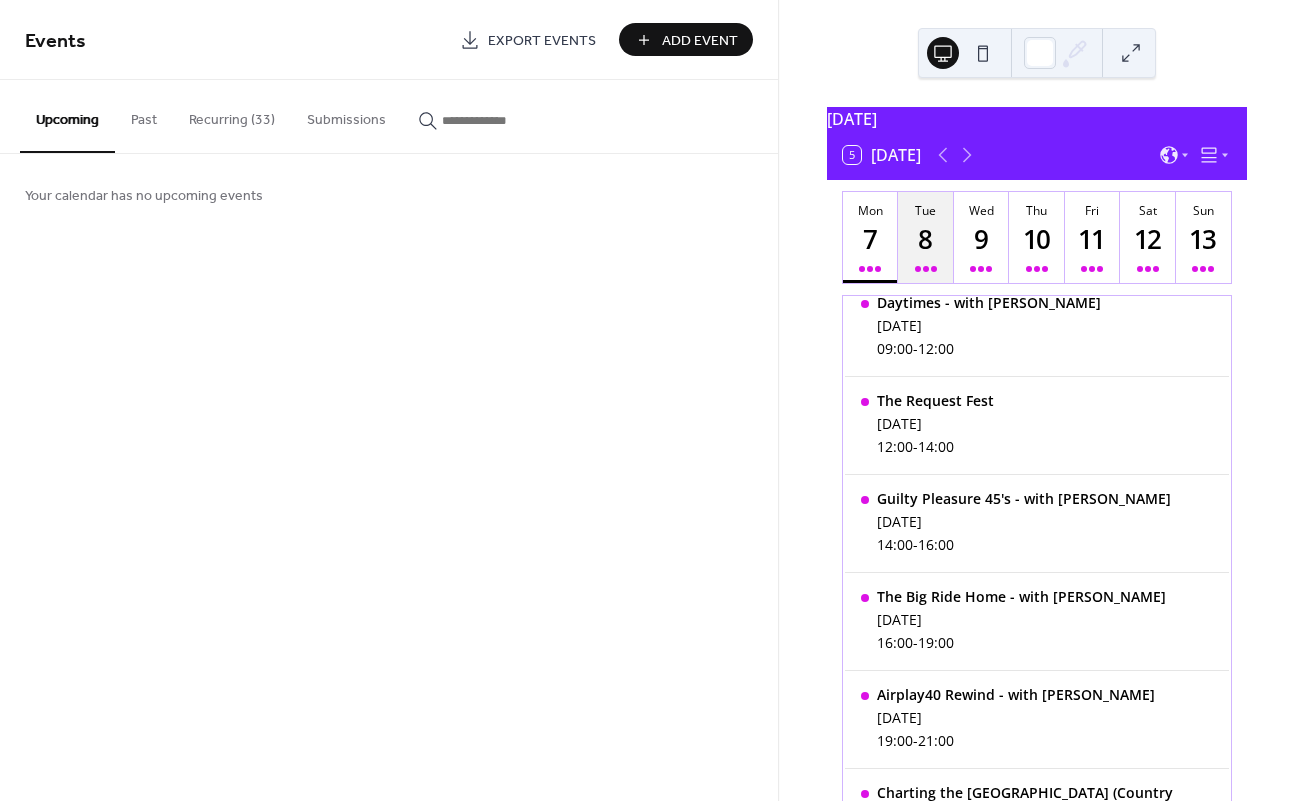 click on "8" at bounding box center (924, 239) 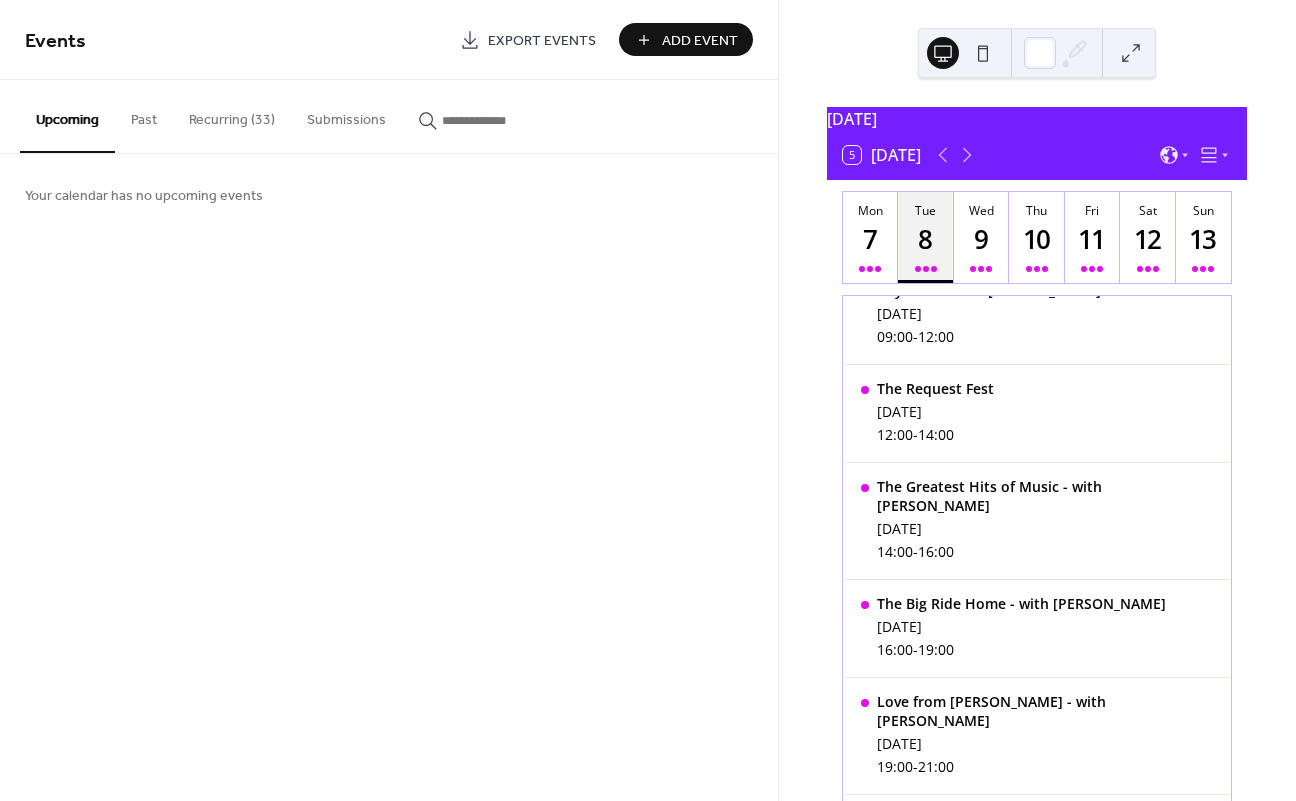 scroll, scrollTop: 116, scrollLeft: 0, axis: vertical 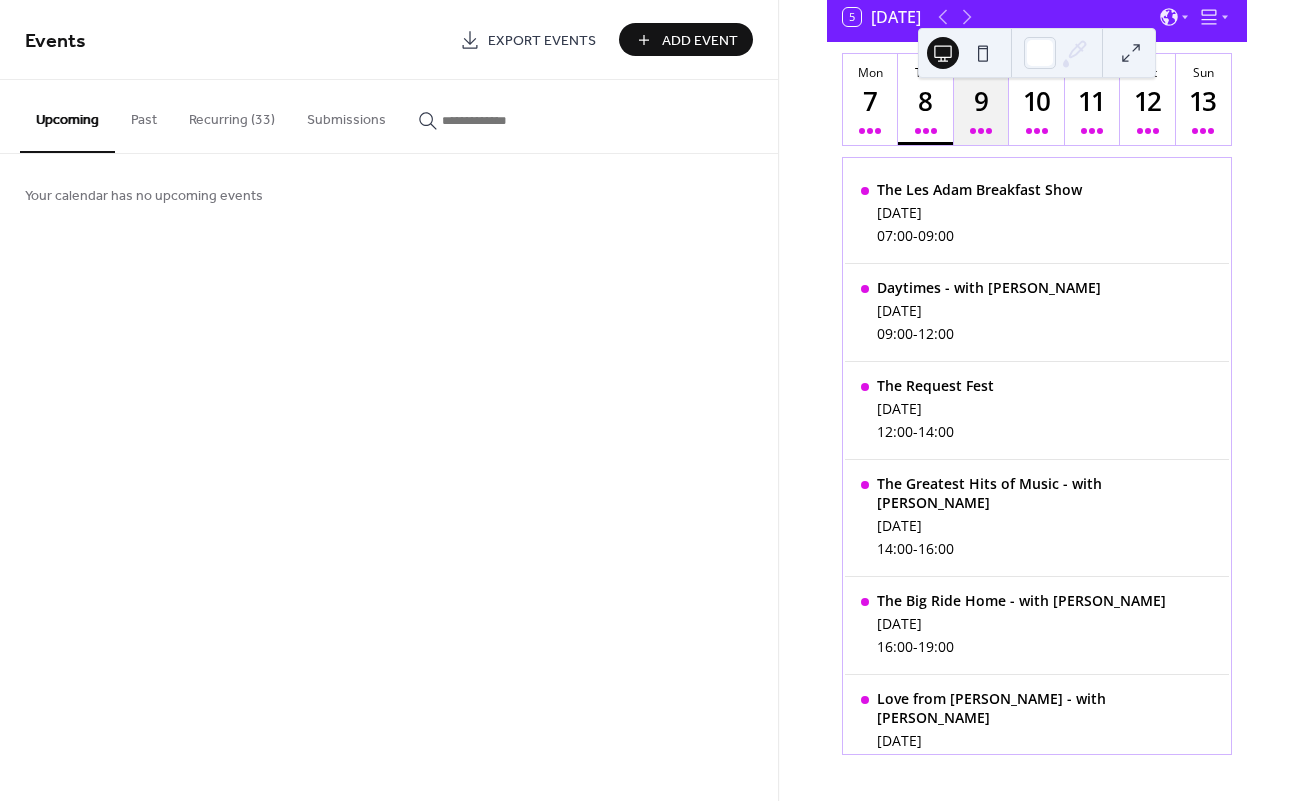 click on "9" at bounding box center [980, 101] 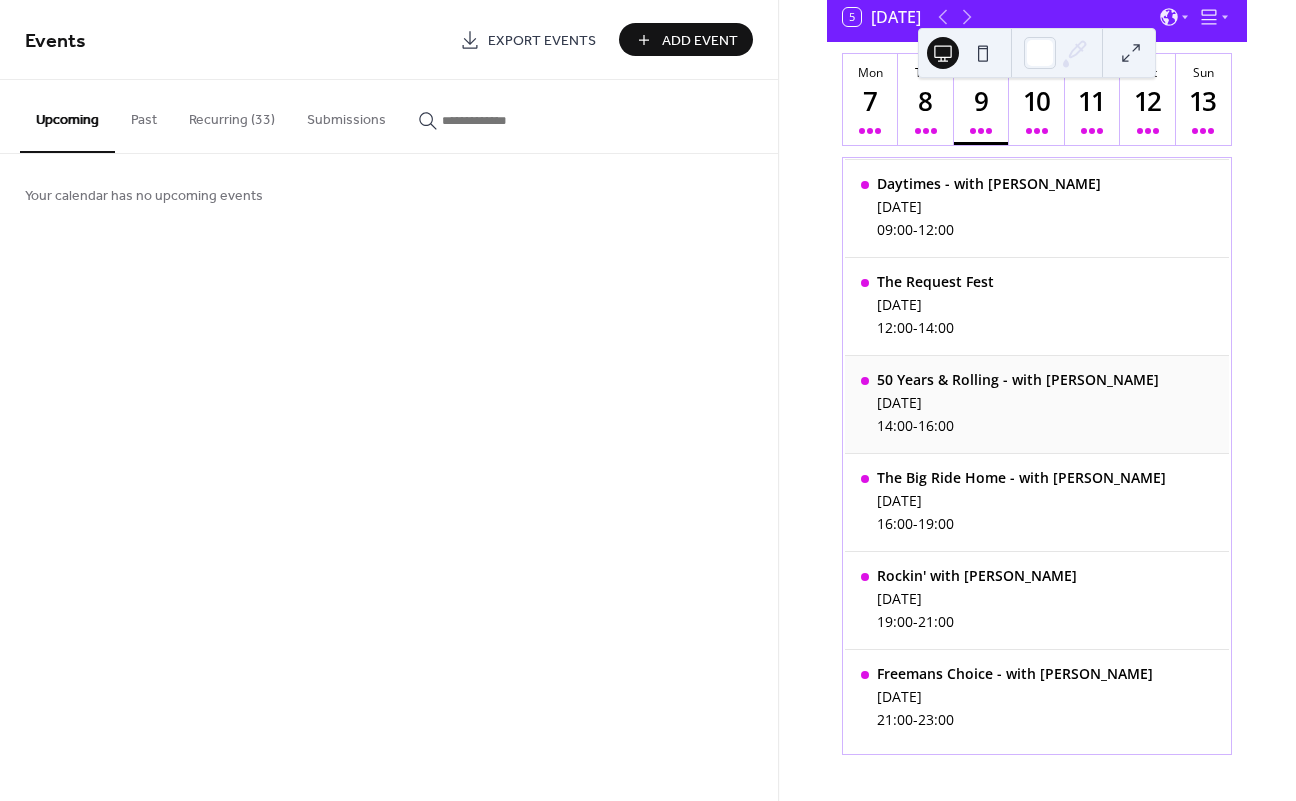 scroll, scrollTop: 116, scrollLeft: 0, axis: vertical 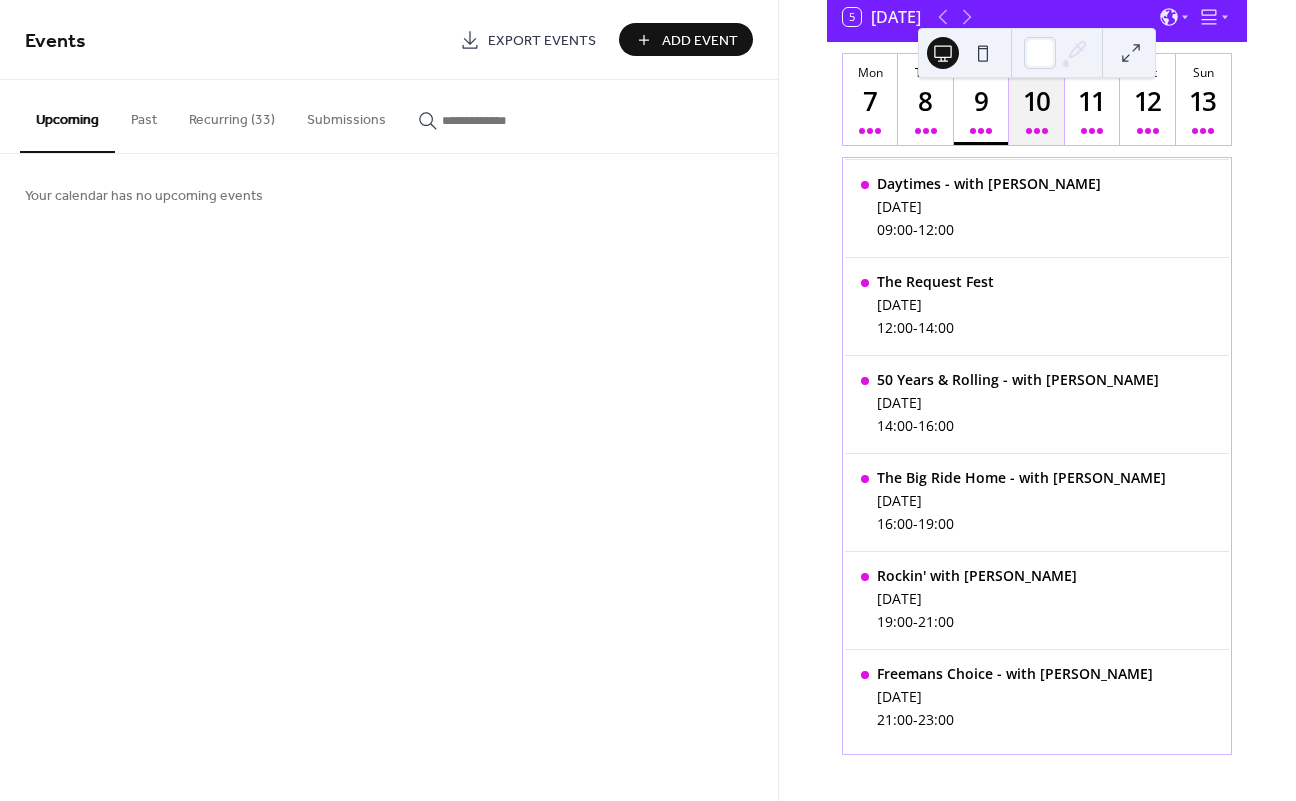 click on "10" at bounding box center [1035, 101] 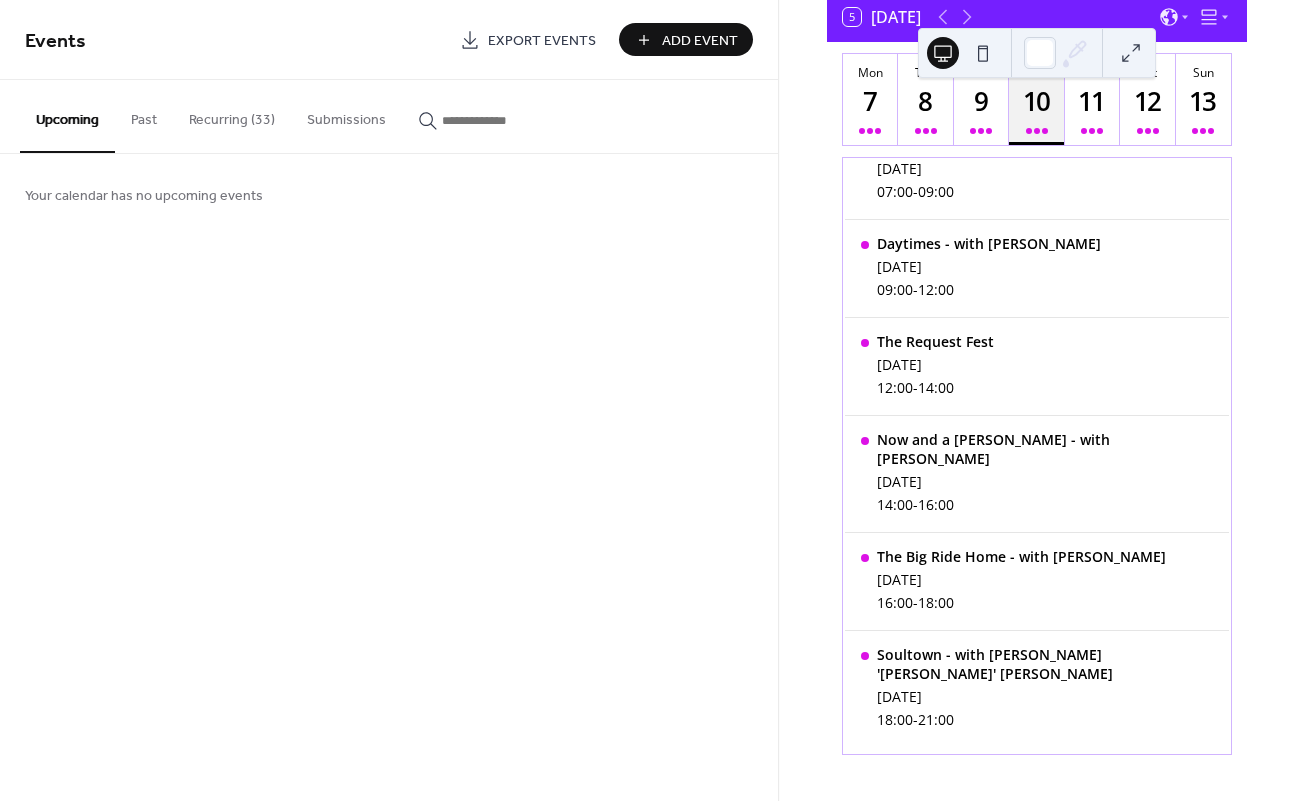 scroll, scrollTop: 18, scrollLeft: 0, axis: vertical 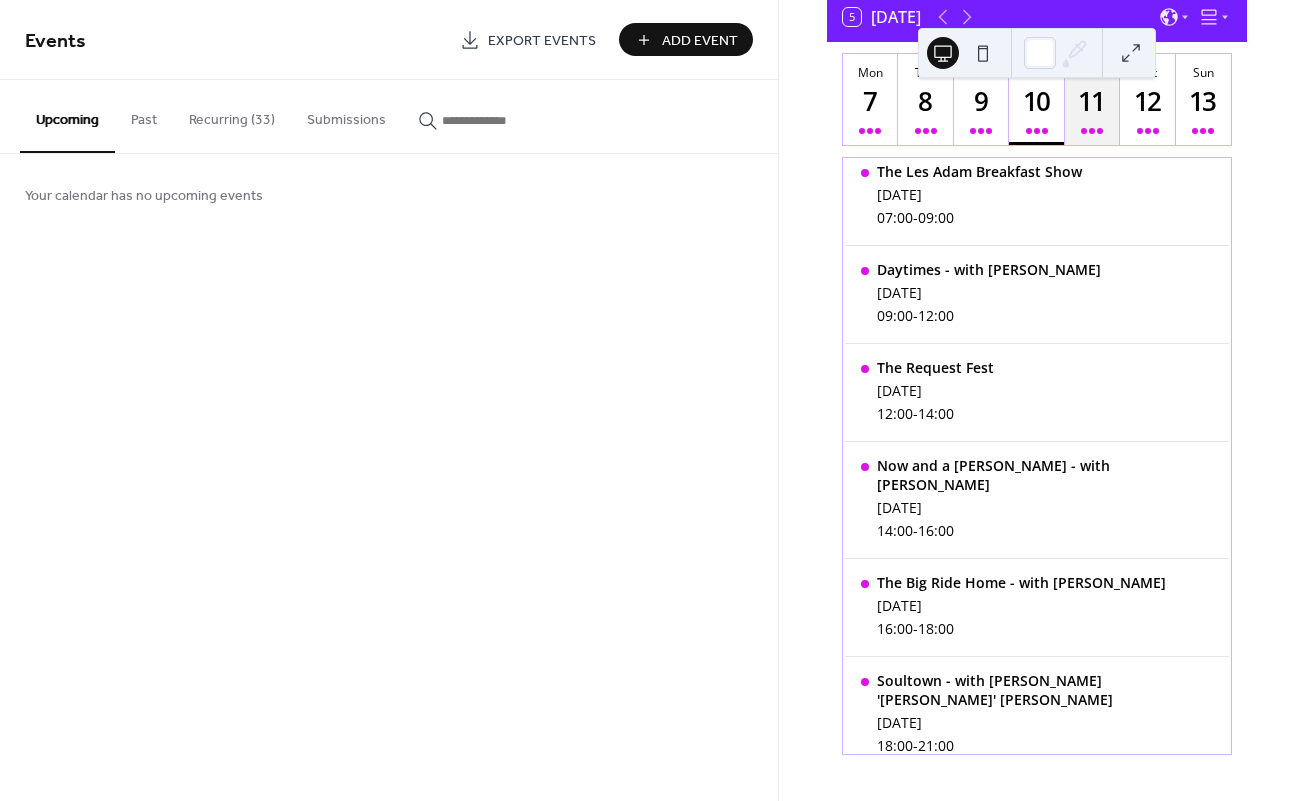 click on "11" at bounding box center [1091, 101] 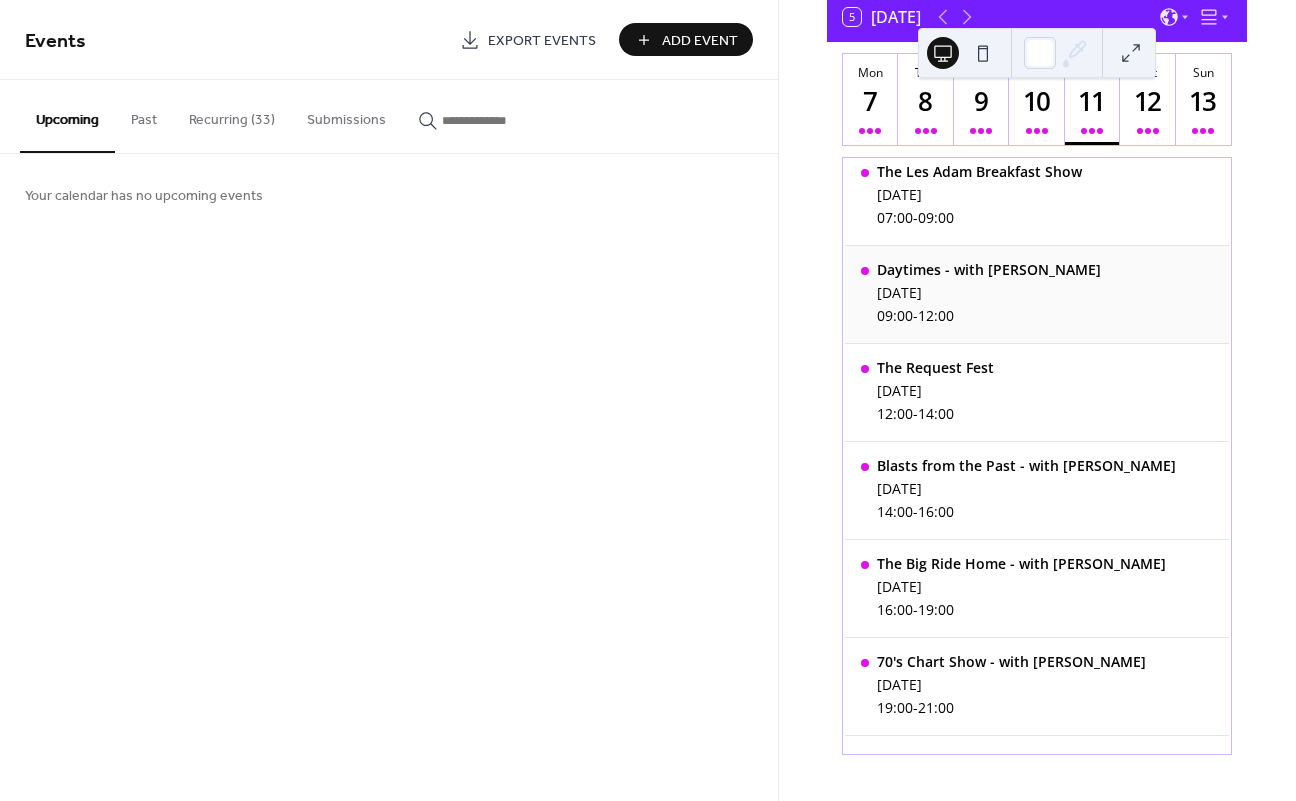 scroll 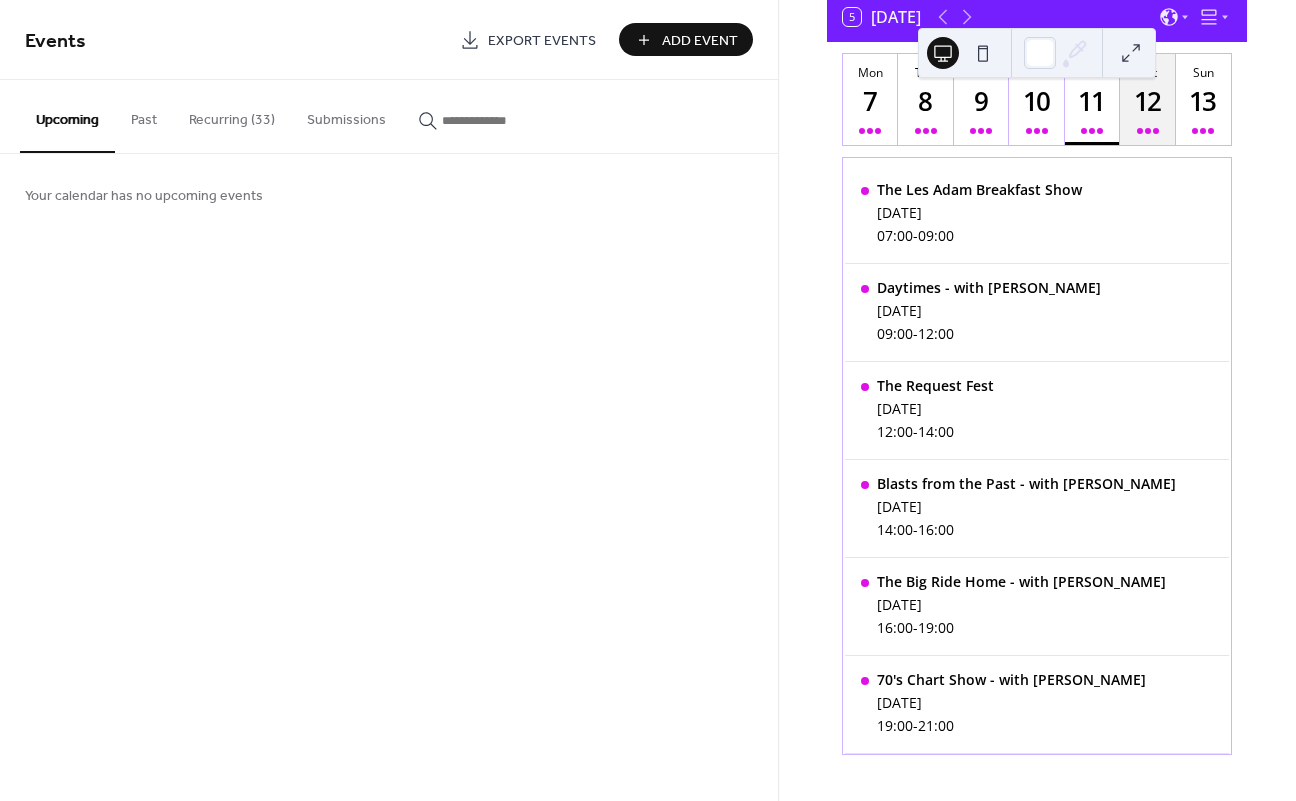 click on "12" at bounding box center [1146, 101] 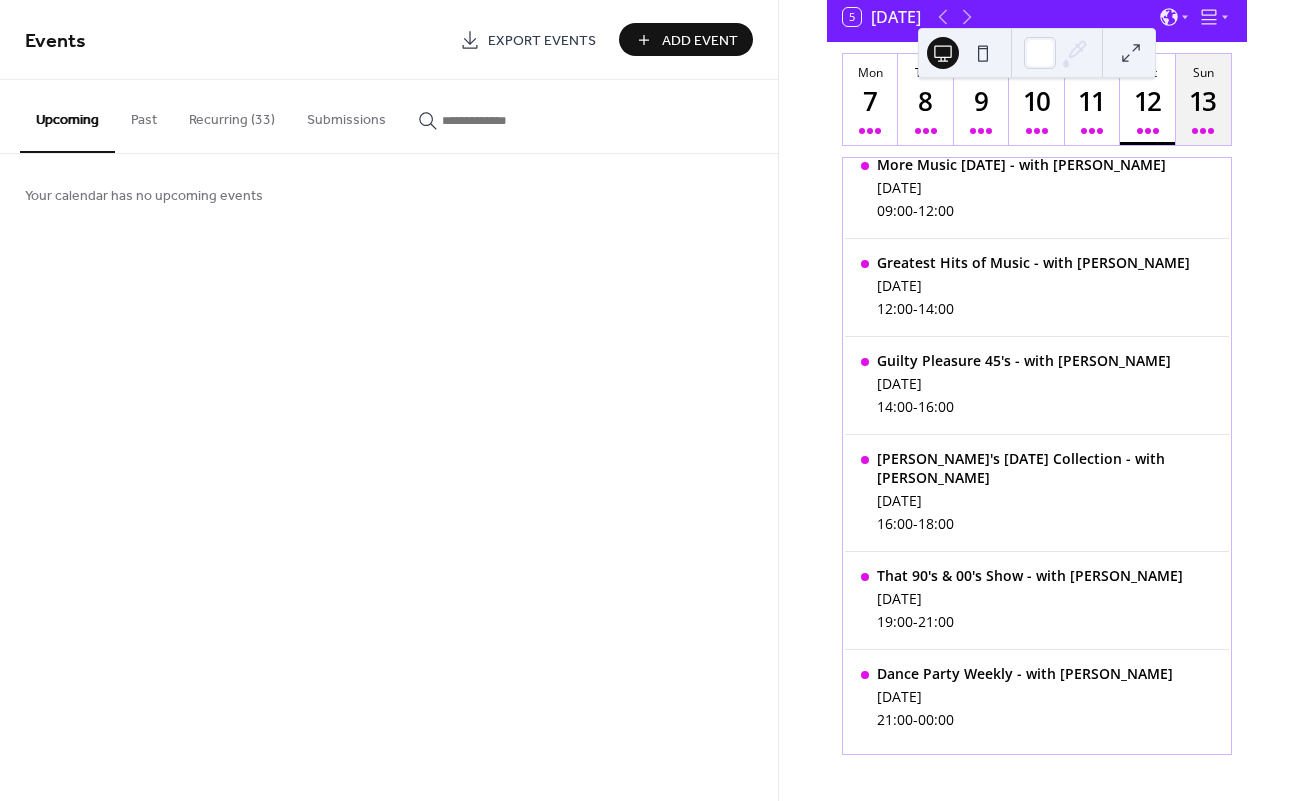 click on "13" at bounding box center (1202, 101) 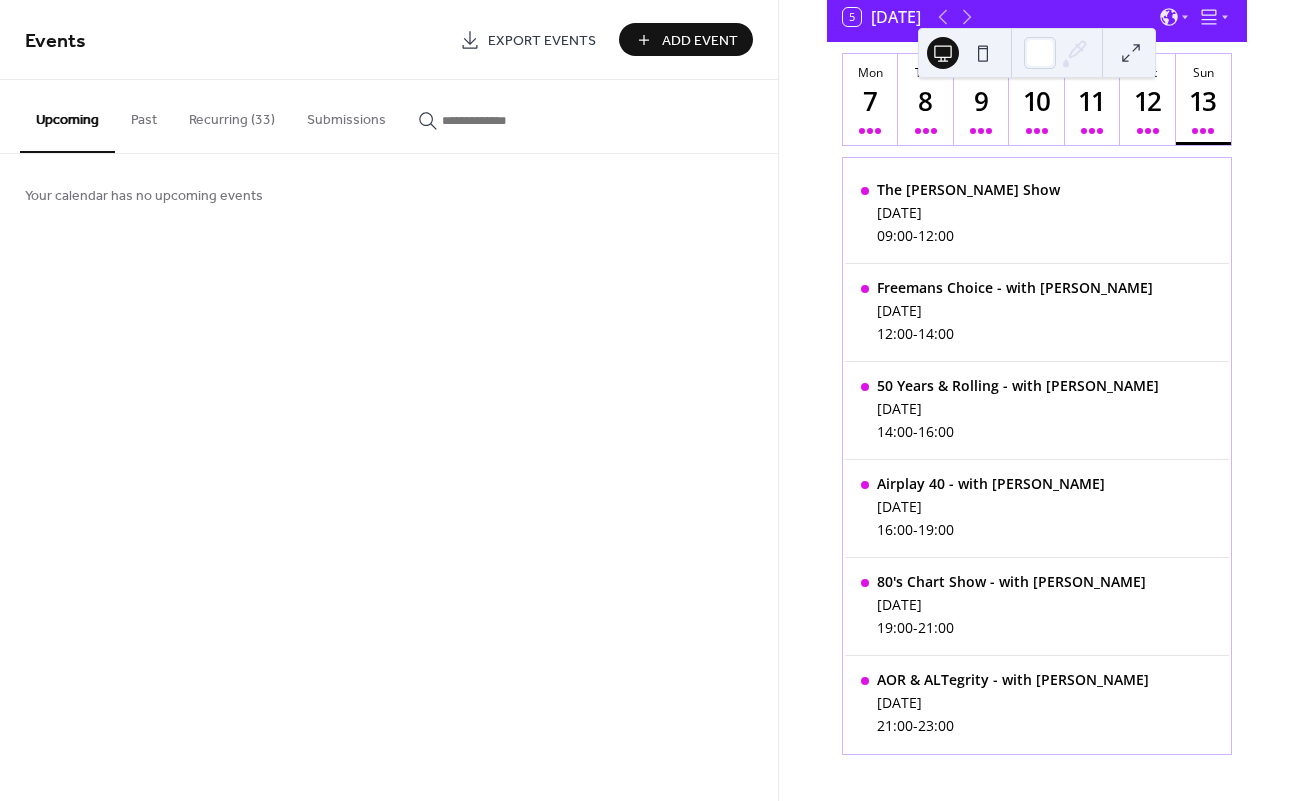 click on "Your calendar has no upcoming events" at bounding box center (389, 194) 